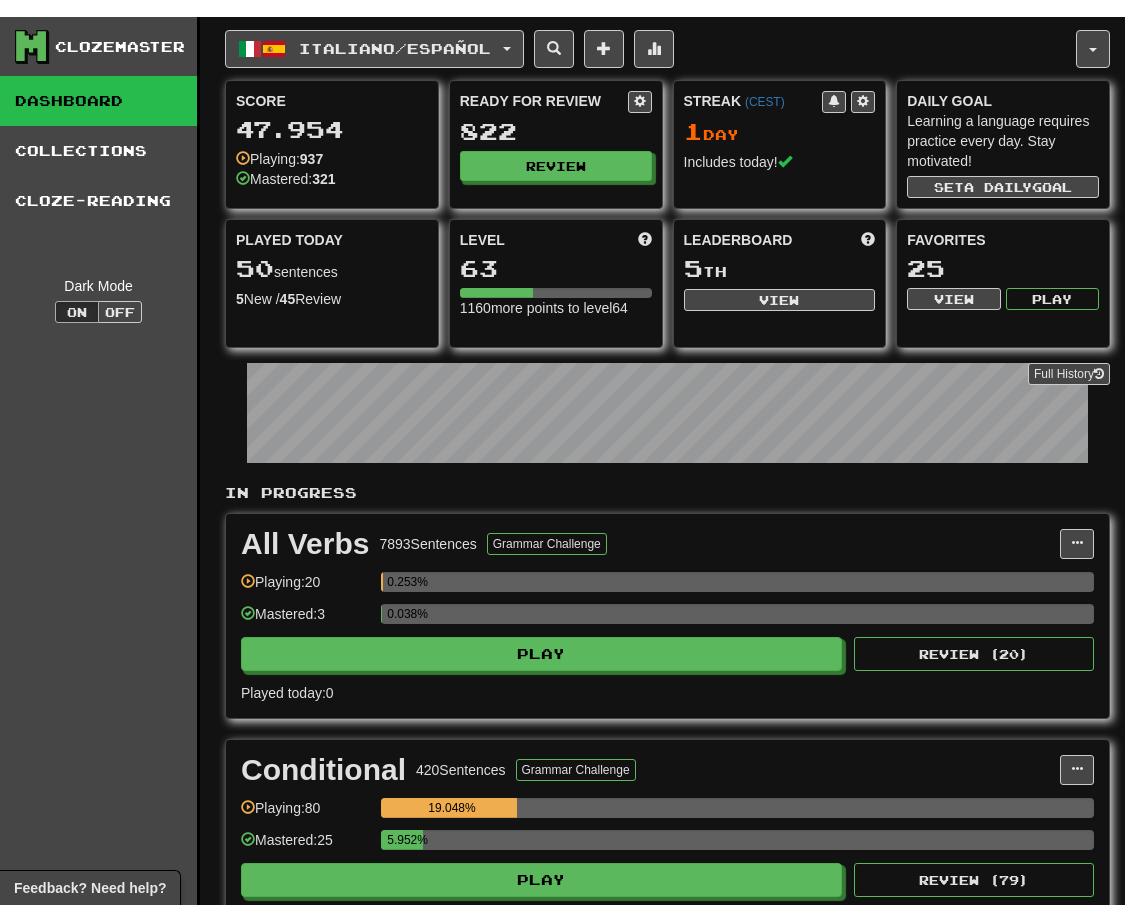 scroll, scrollTop: 0, scrollLeft: 0, axis: both 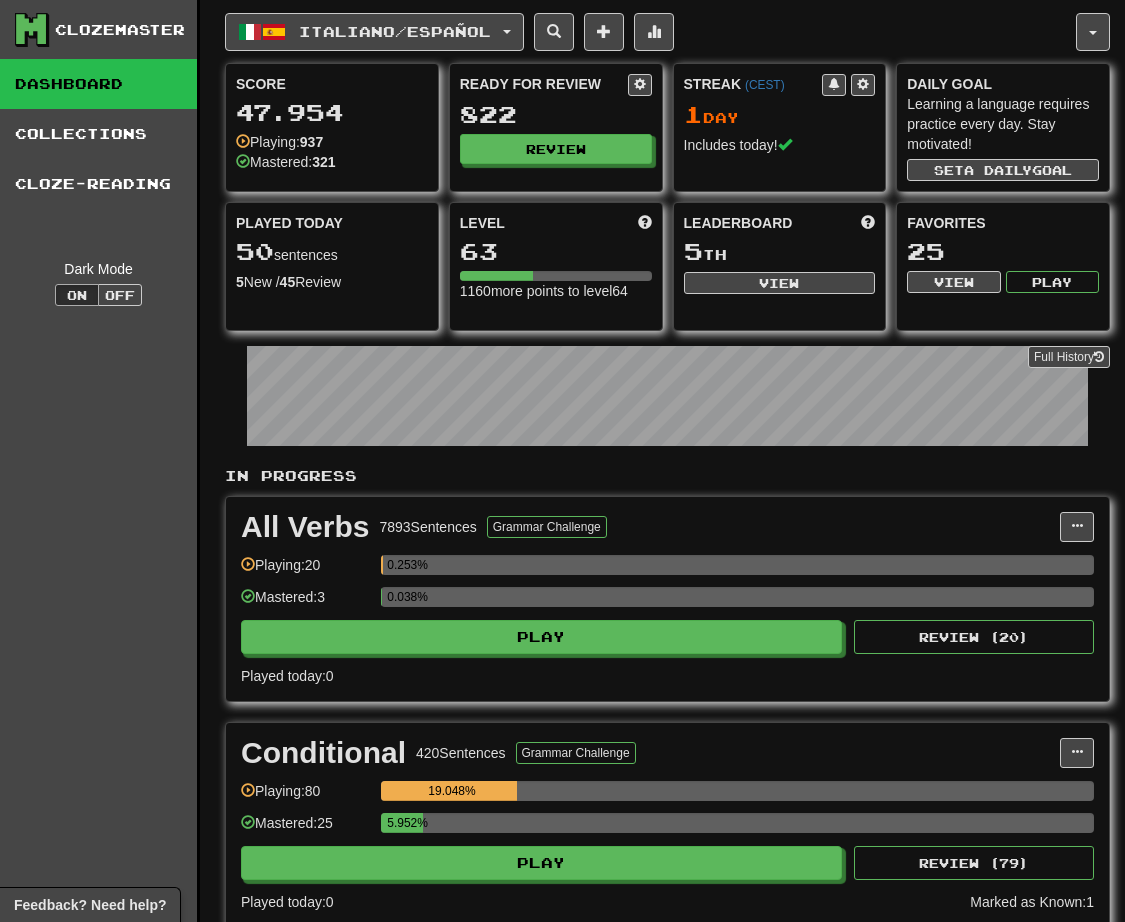 click on "In Progress" at bounding box center [667, 476] 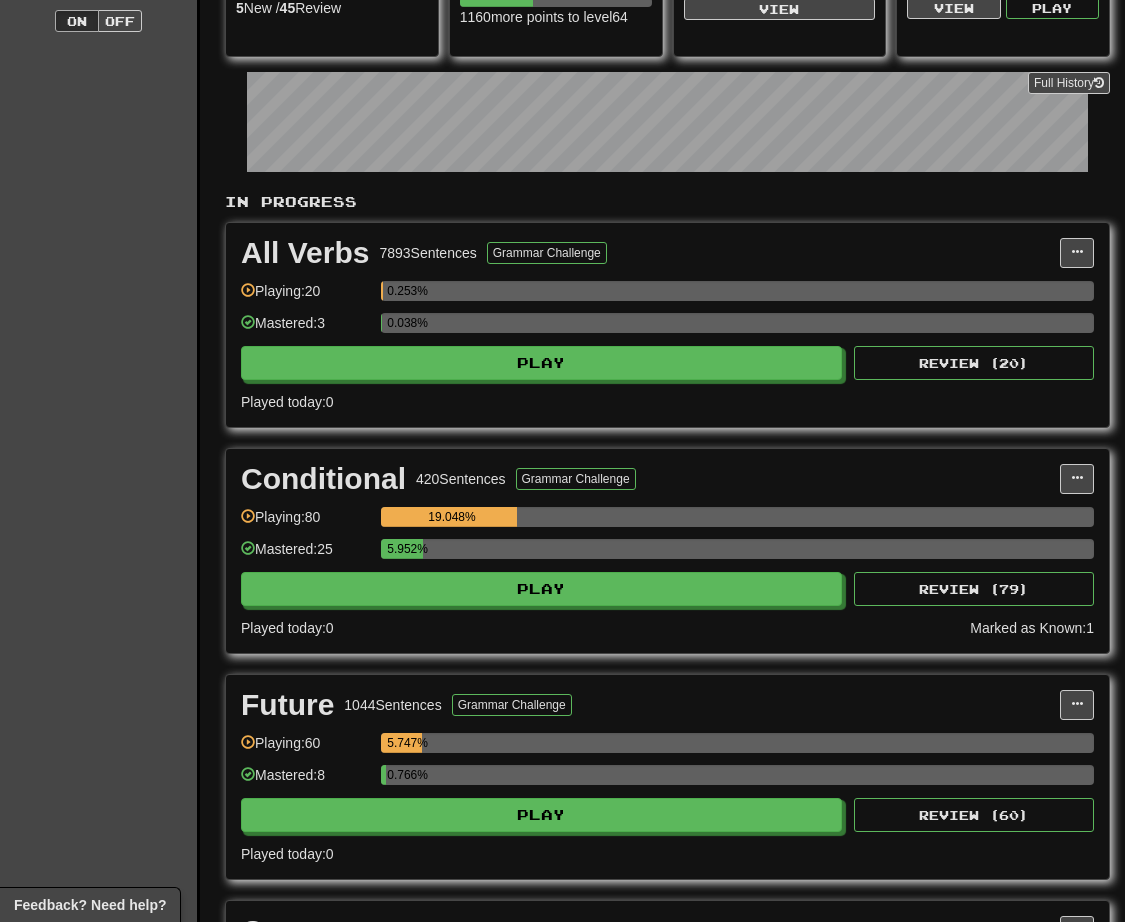 scroll, scrollTop: 0, scrollLeft: 0, axis: both 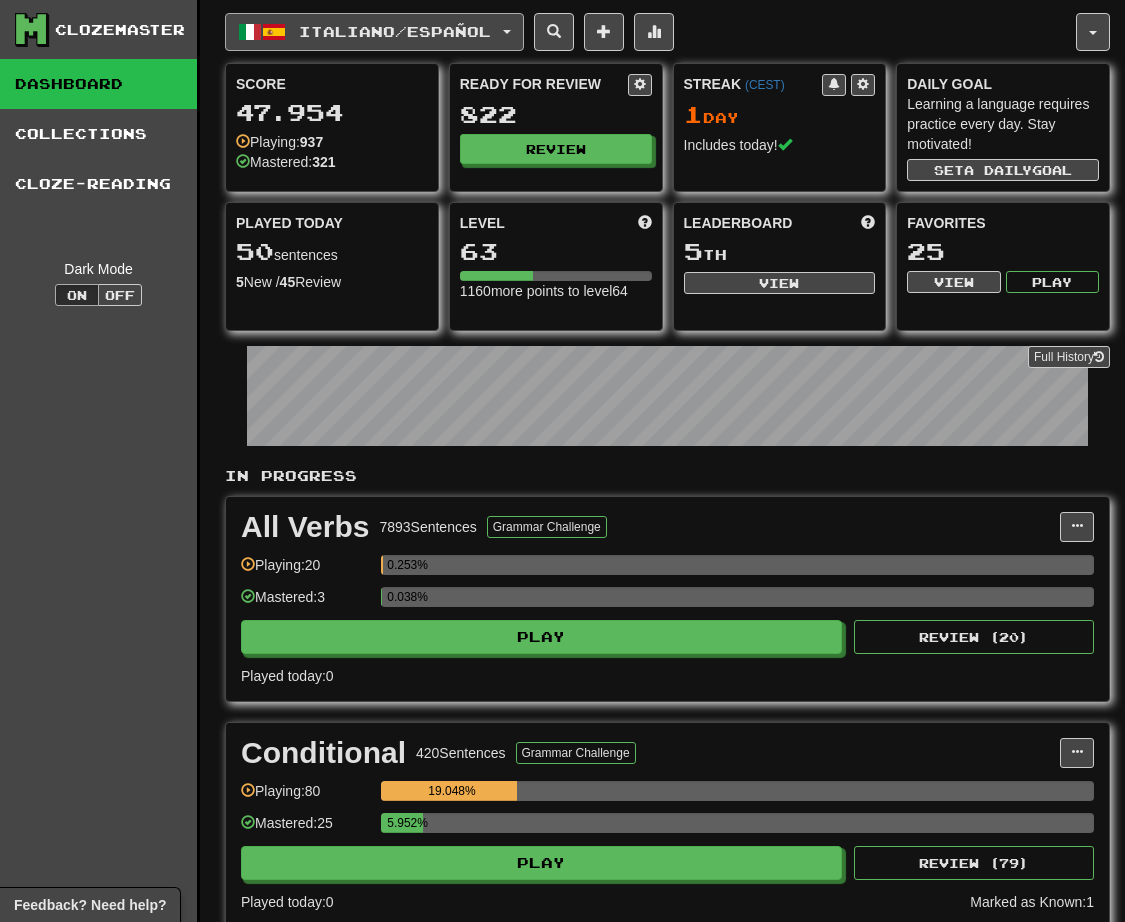 click on "Italiano  /  Español" at bounding box center (374, 32) 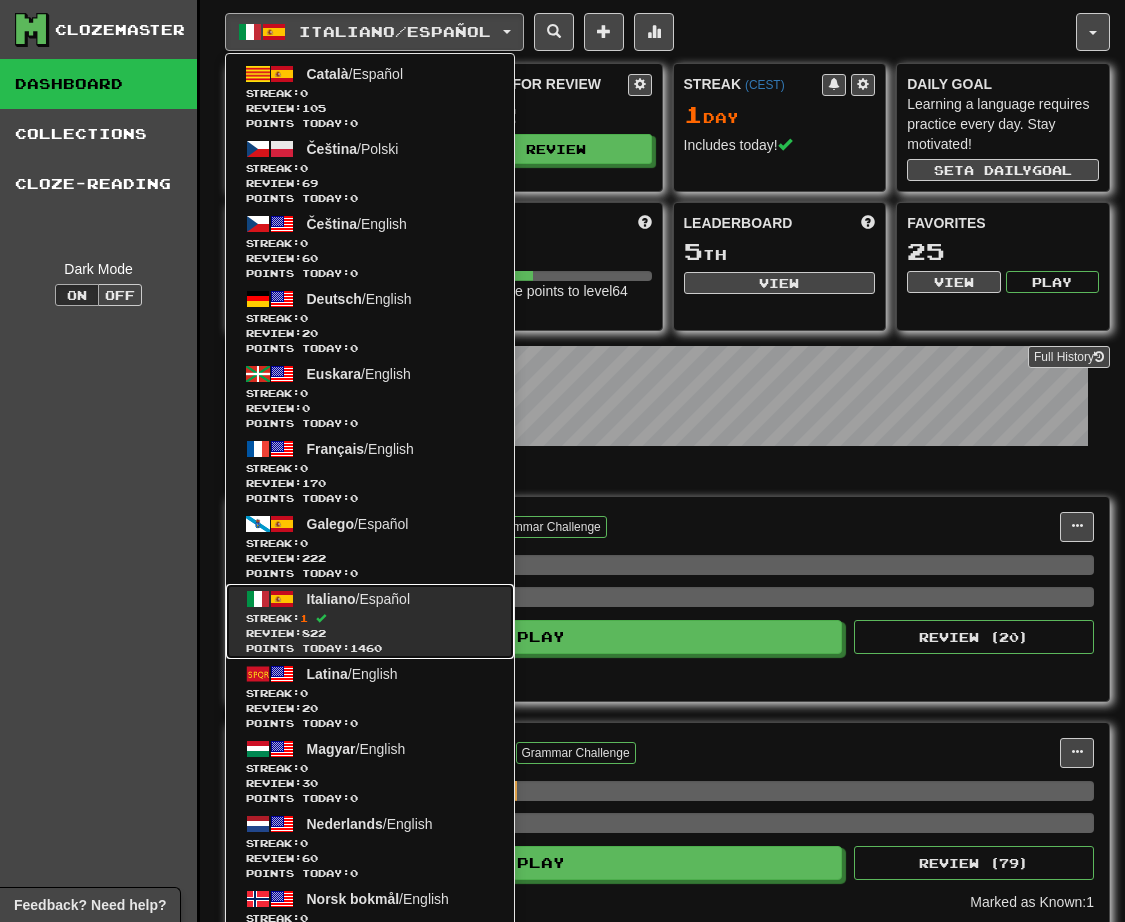 click on "Italiano  /  Español" at bounding box center [359, 599] 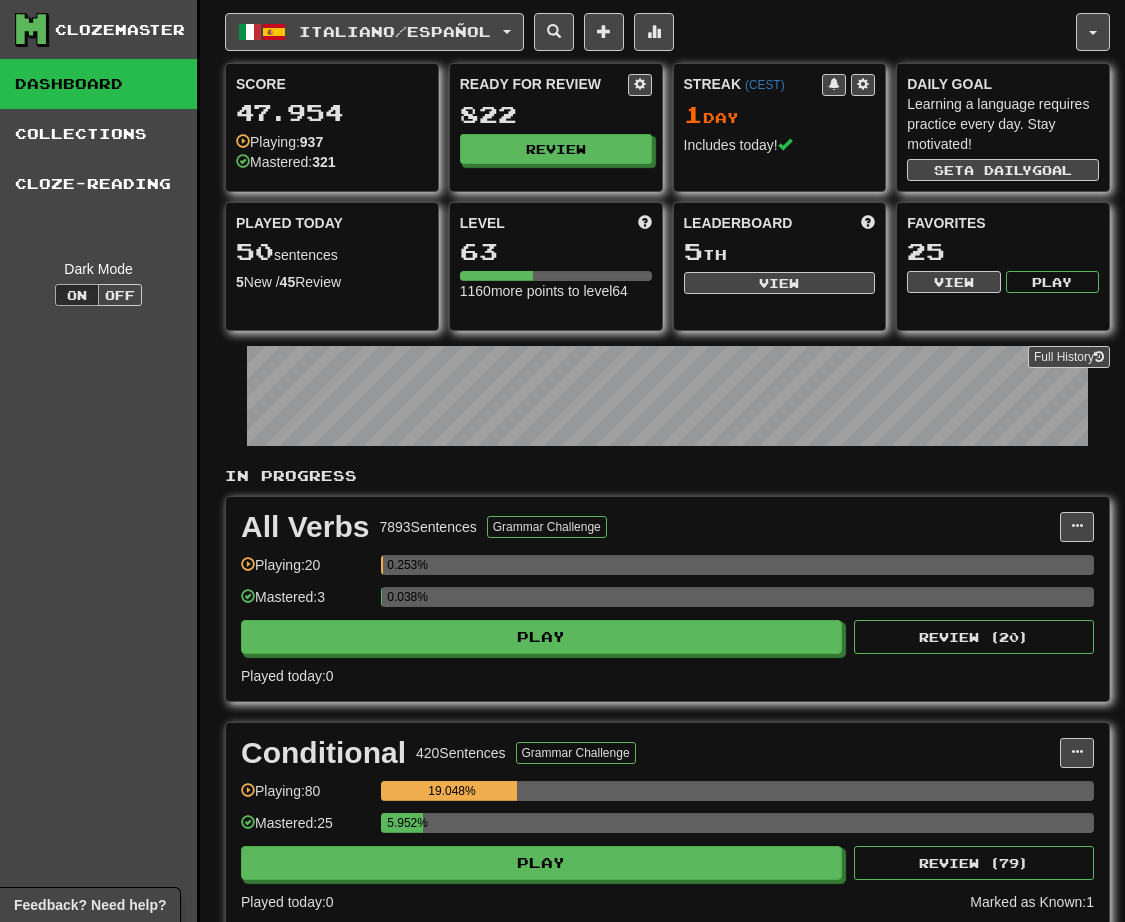 scroll, scrollTop: 287, scrollLeft: 0, axis: vertical 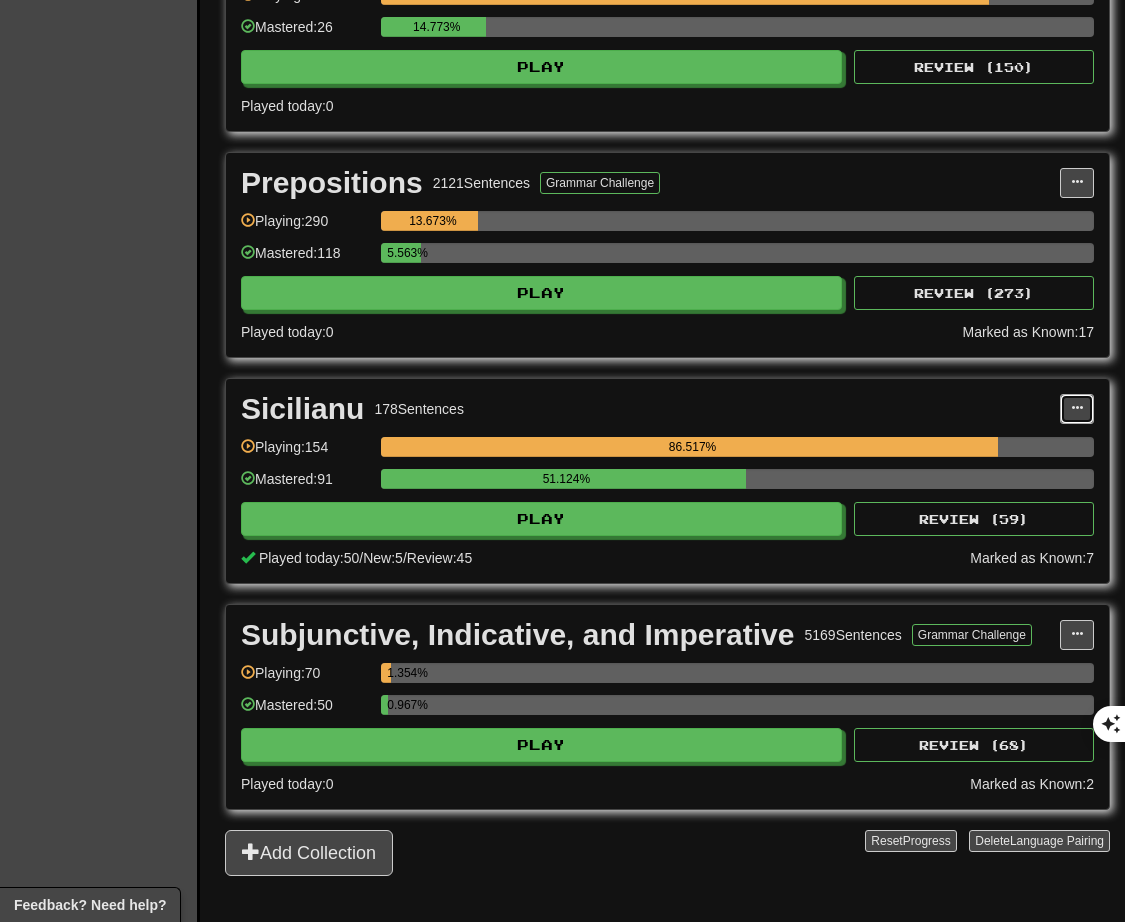 click at bounding box center (1077, 408) 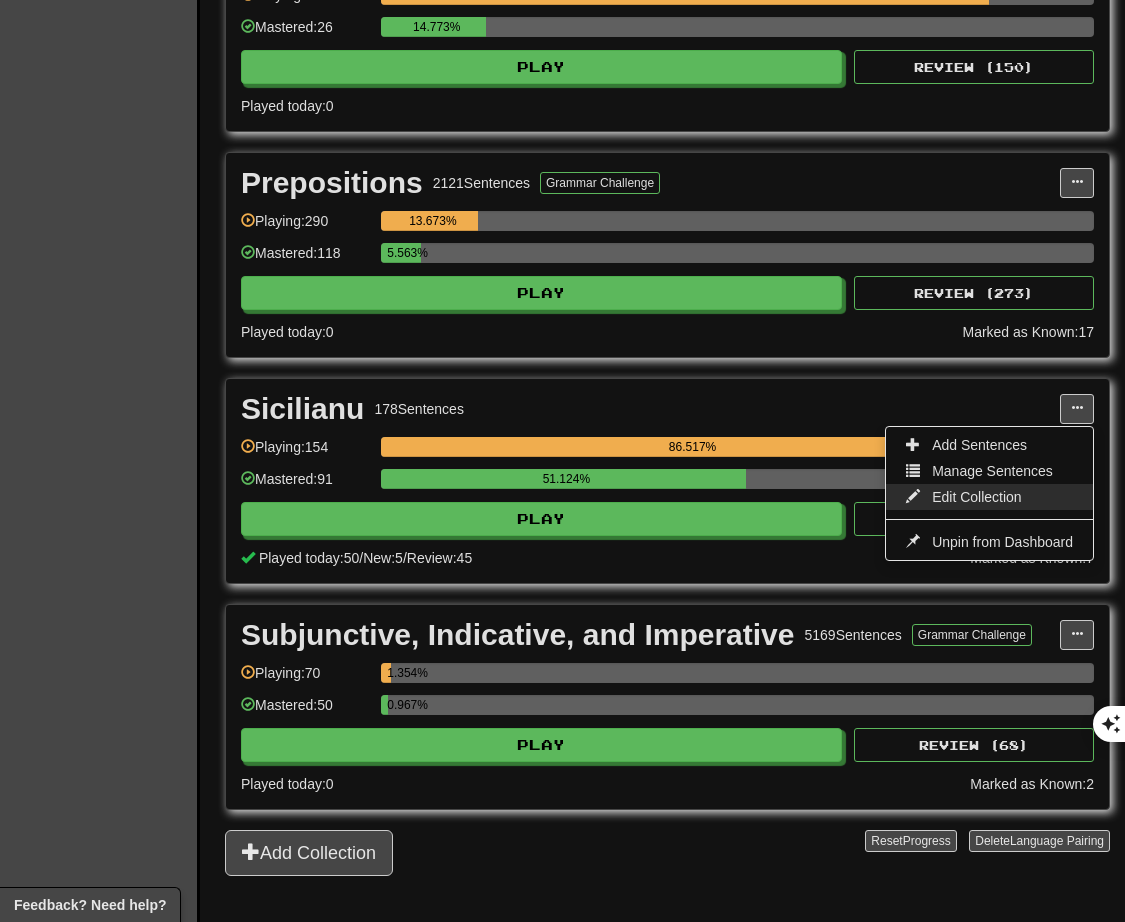 click on "Edit Collection" at bounding box center [977, 497] 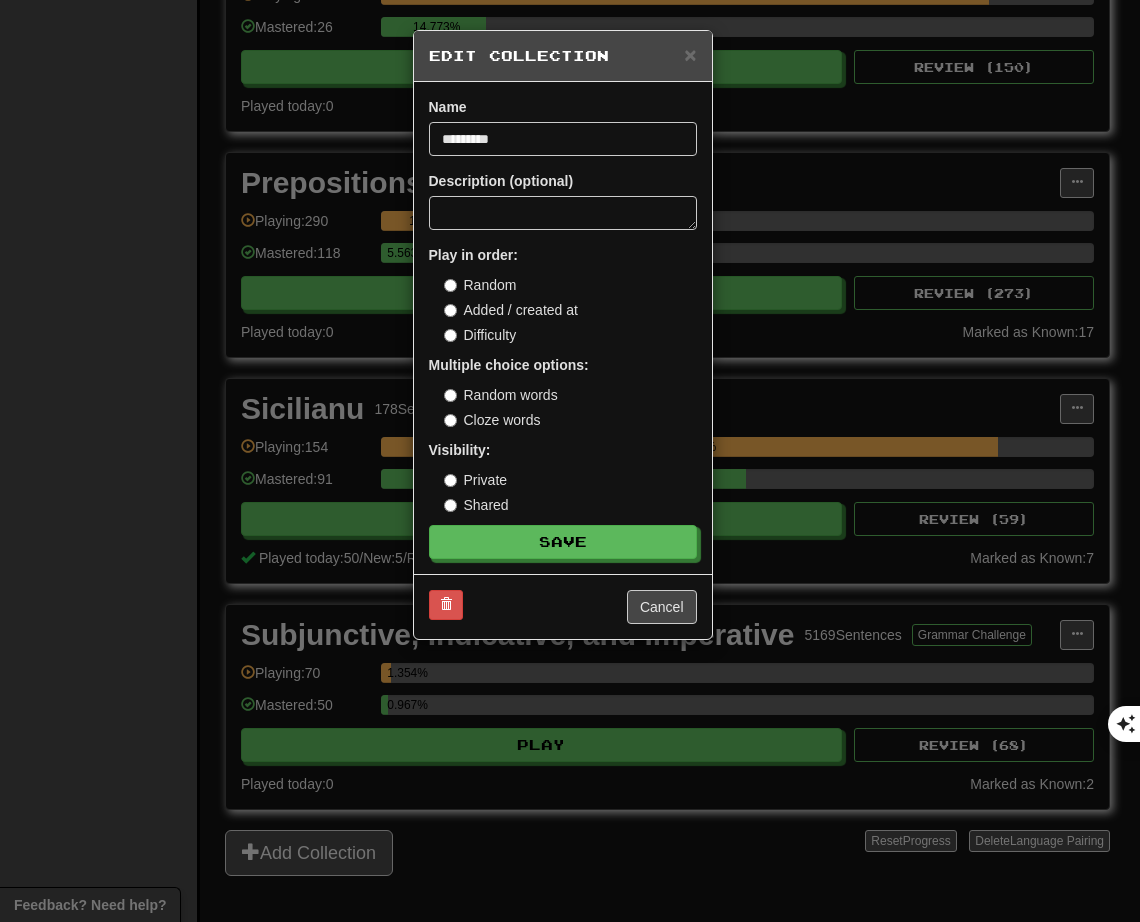 click on "Edit Collection" at bounding box center (563, 56) 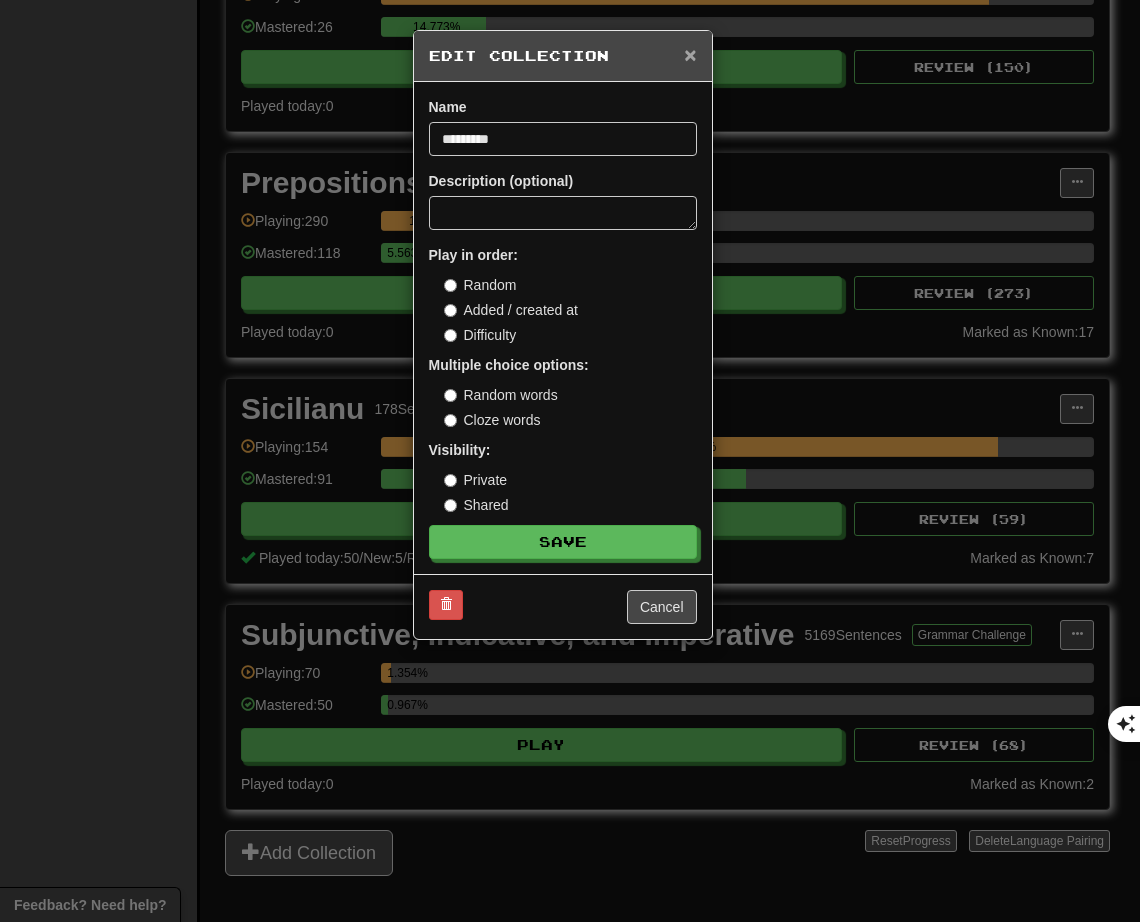 click on "×" at bounding box center (690, 54) 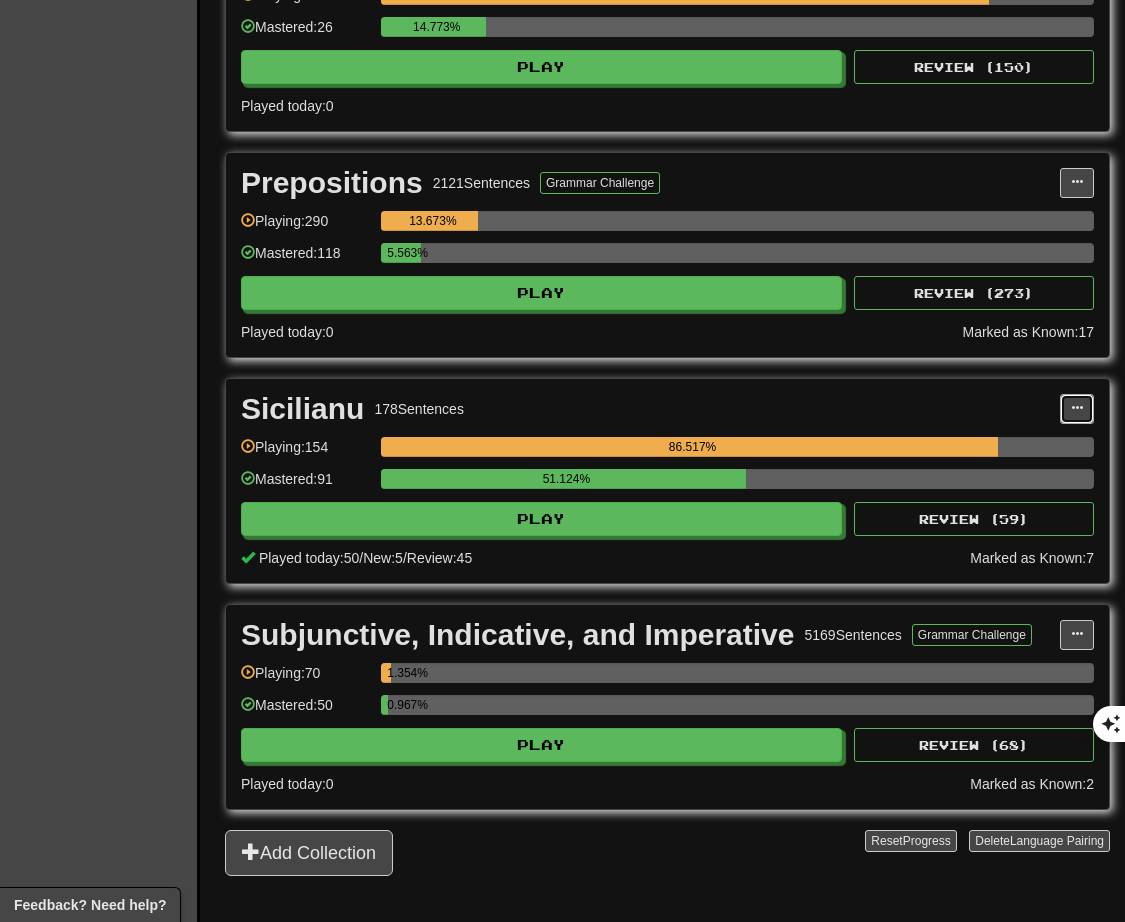 click at bounding box center [1077, 408] 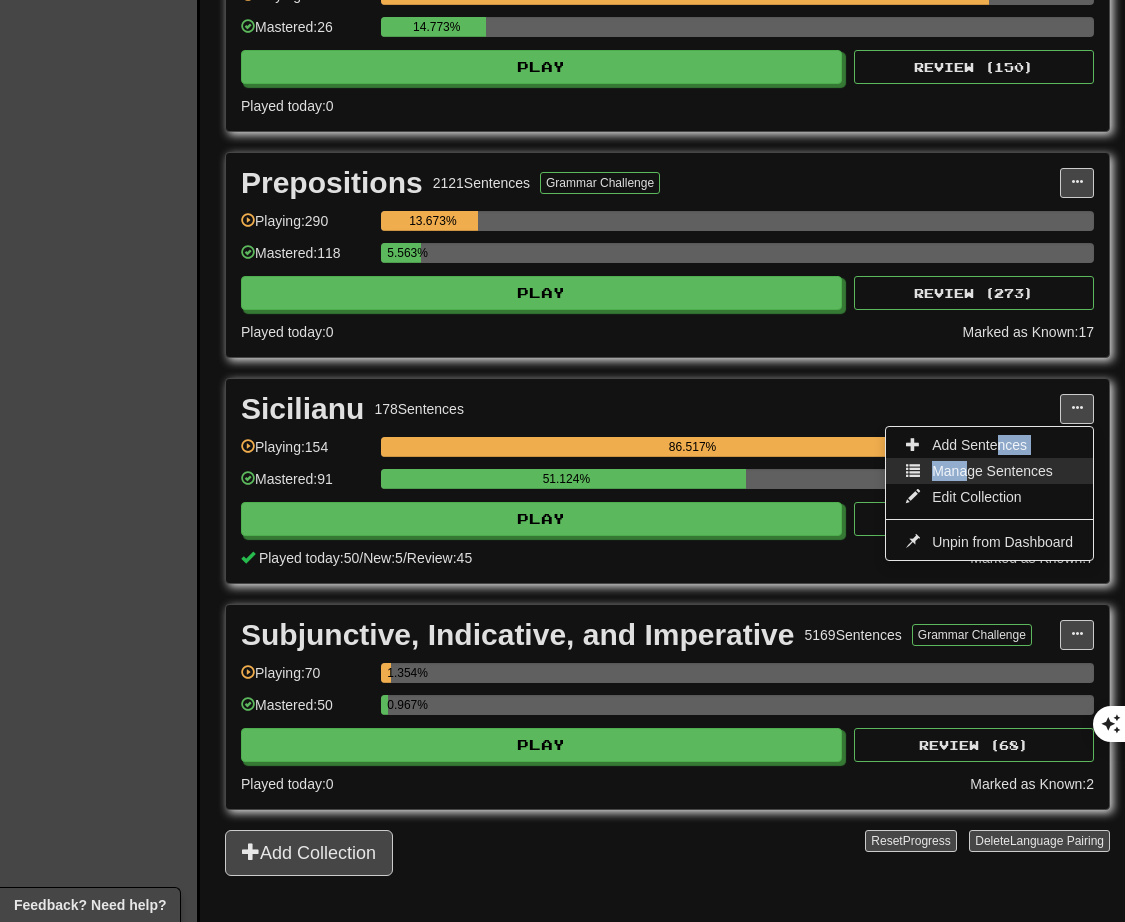 drag, startPoint x: 994, startPoint y: 450, endPoint x: 970, endPoint y: 470, distance: 31.241 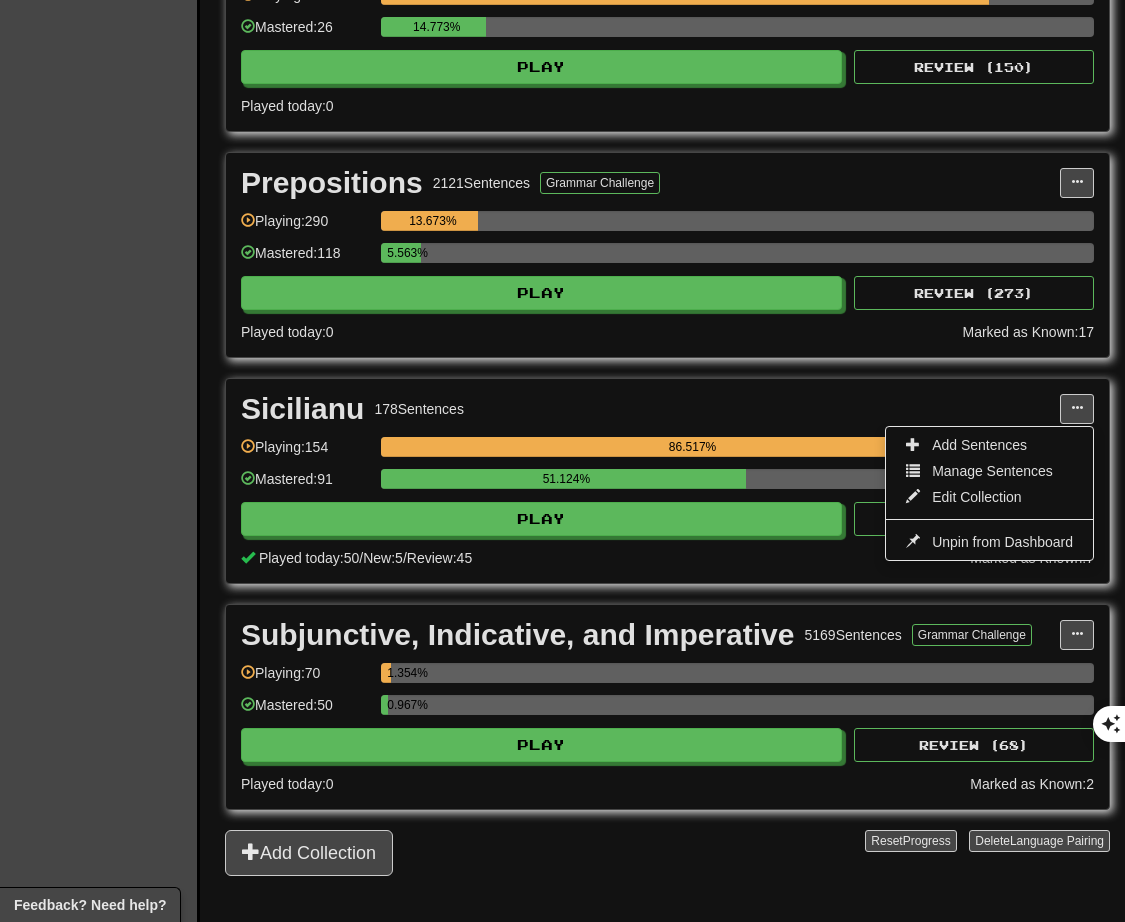 click on "51.124%" at bounding box center [737, 479] 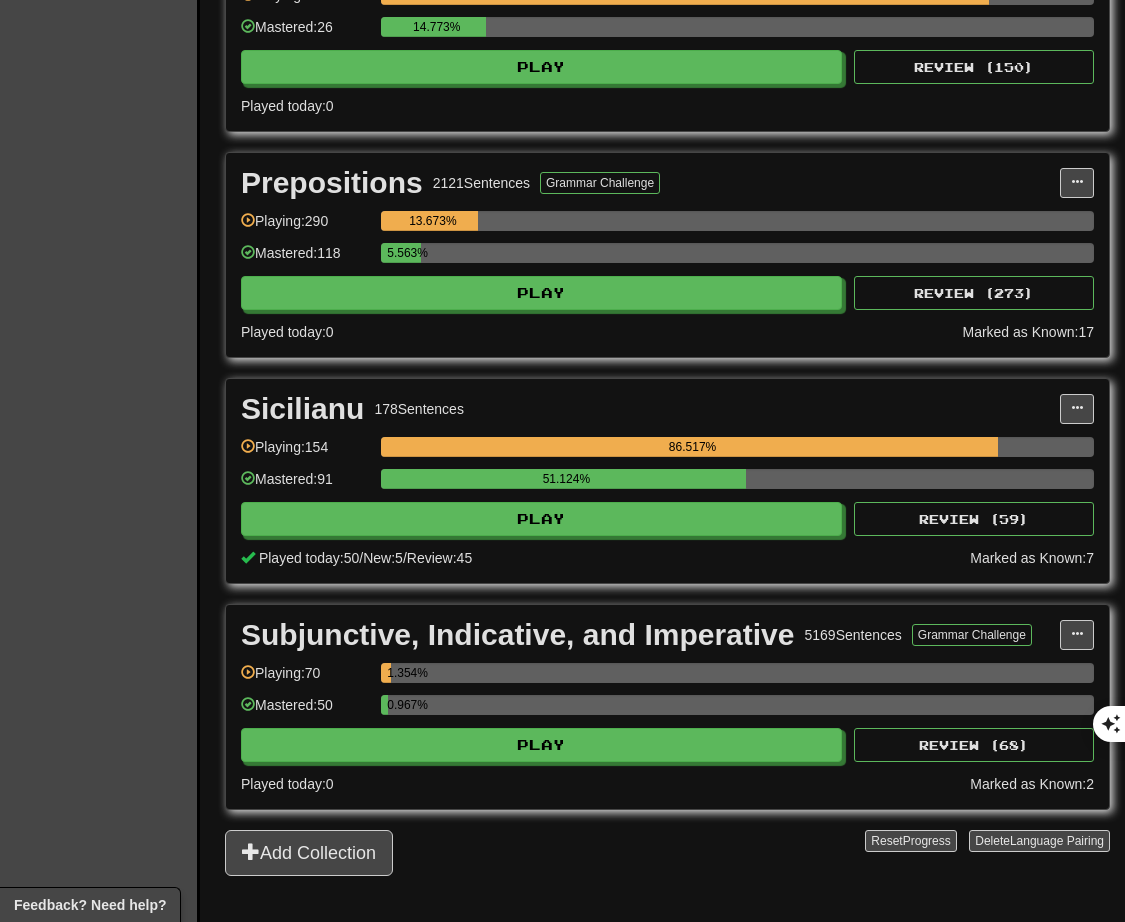 click on "Sicilianu 178 Sentences Add Sentences Manage Sentences Edit Collection Unpin from Dashboard Playing: 154 86.517% Mastered: 91 51.124% Play Review ( 59 ) Played today: 50 / New: 5 / Review: 45 Marked as Known: 7" at bounding box center [667, 481] 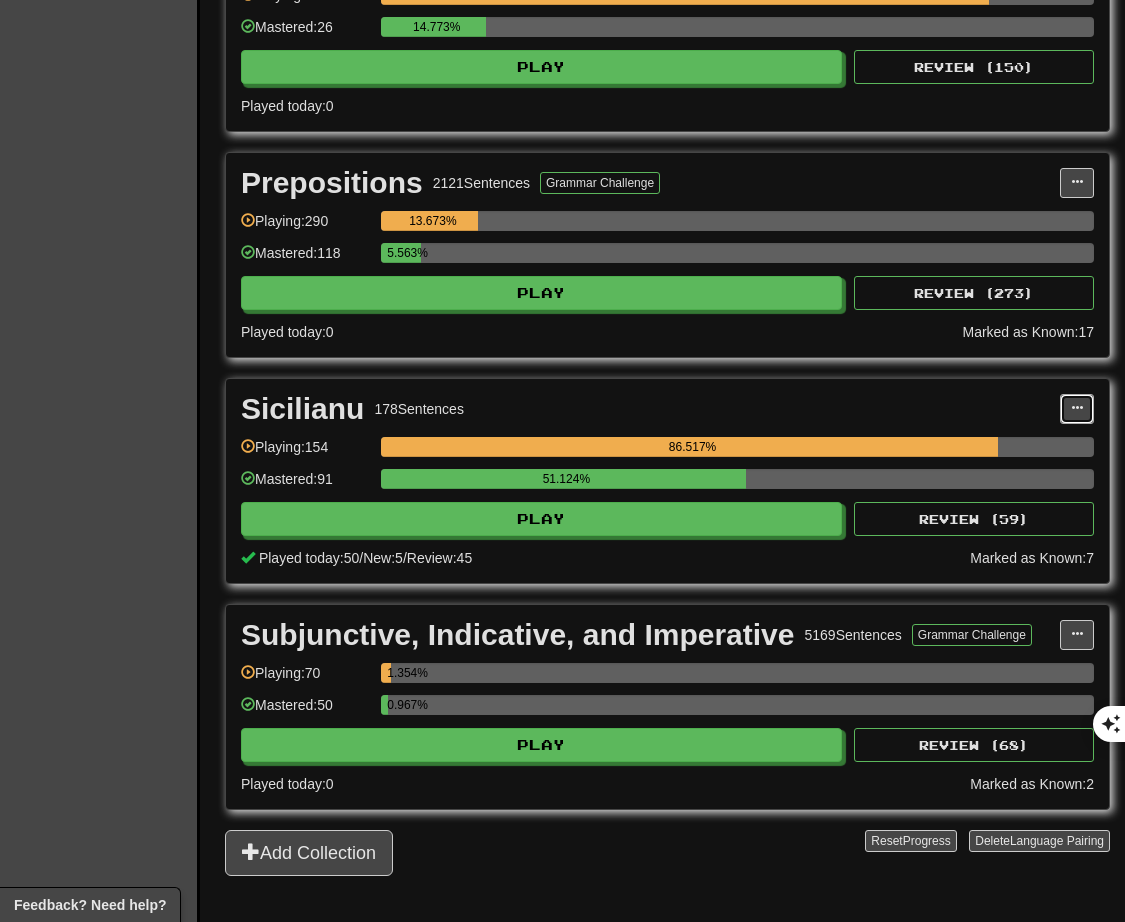 click at bounding box center [1077, 409] 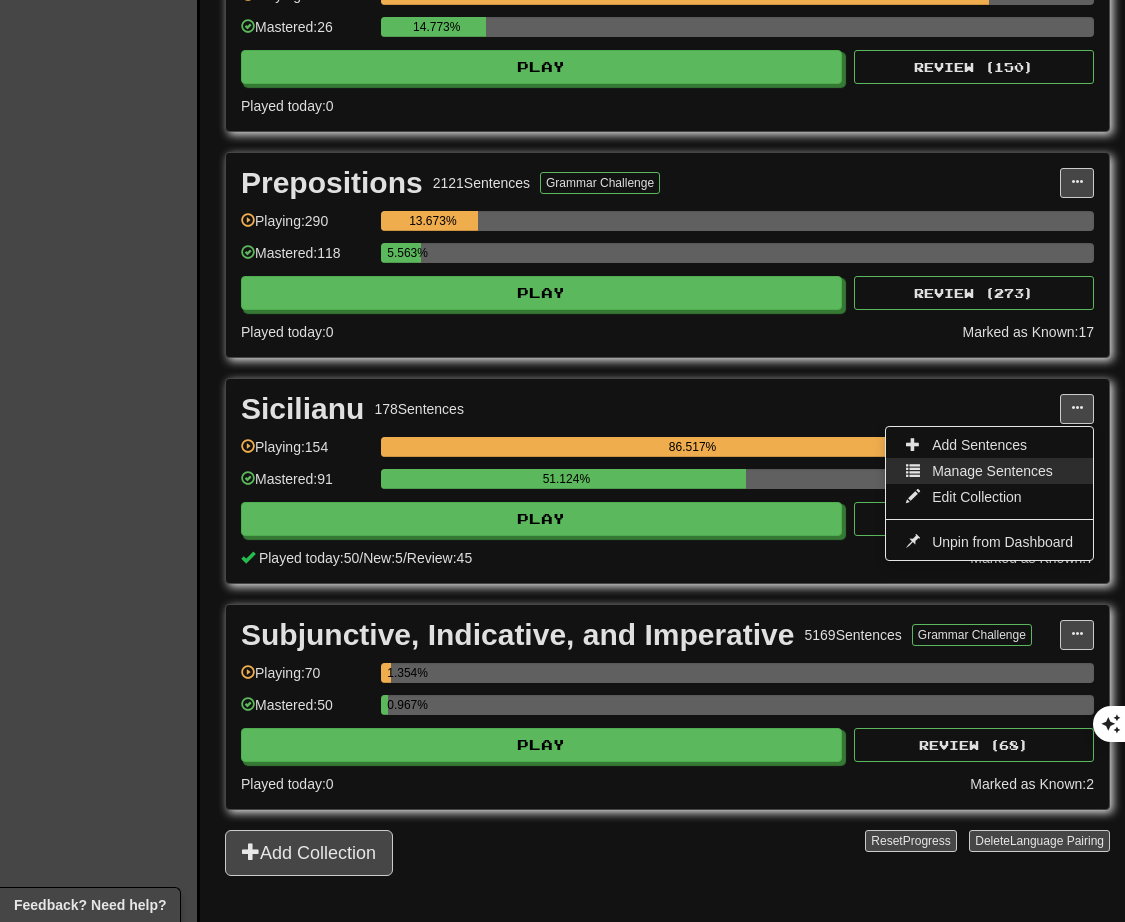 click on "Manage Sentences" at bounding box center [992, 471] 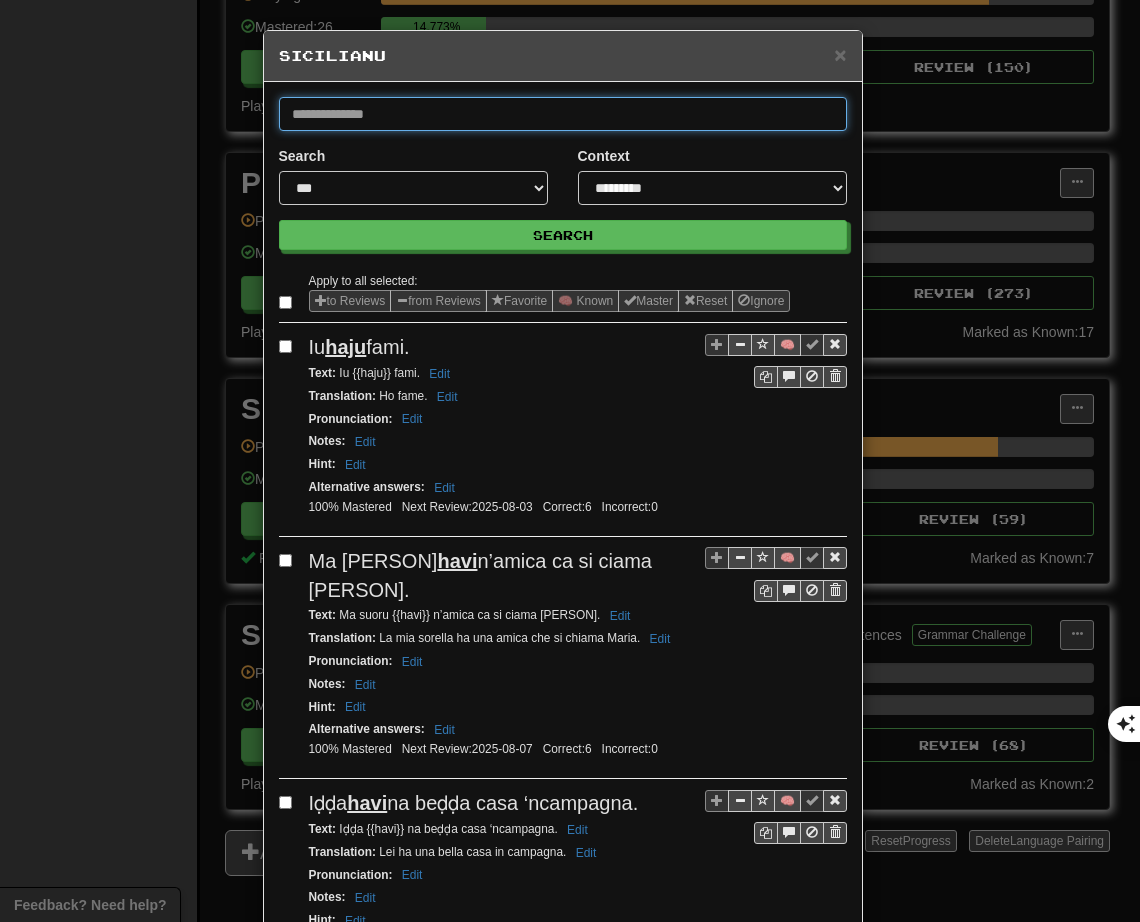 click at bounding box center [563, 114] 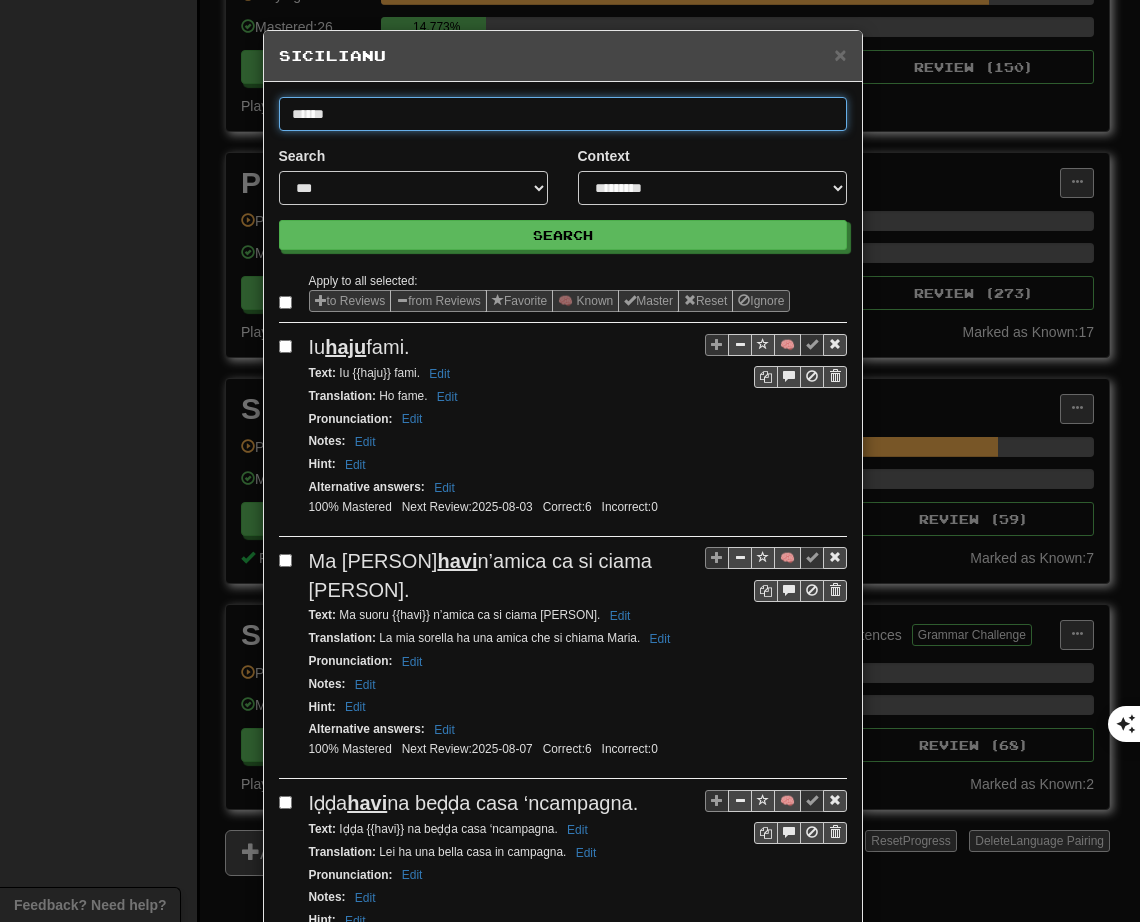 type on "******" 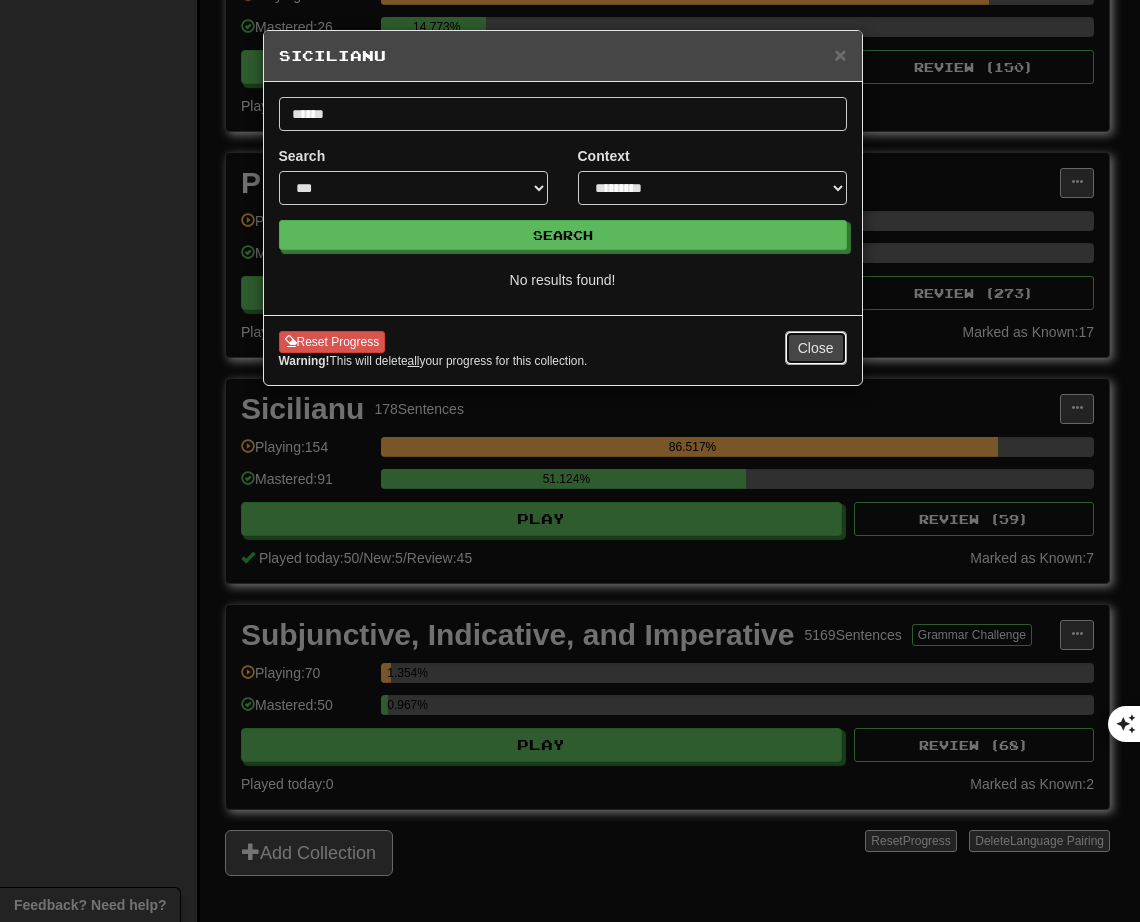 click on "Close" at bounding box center [816, 348] 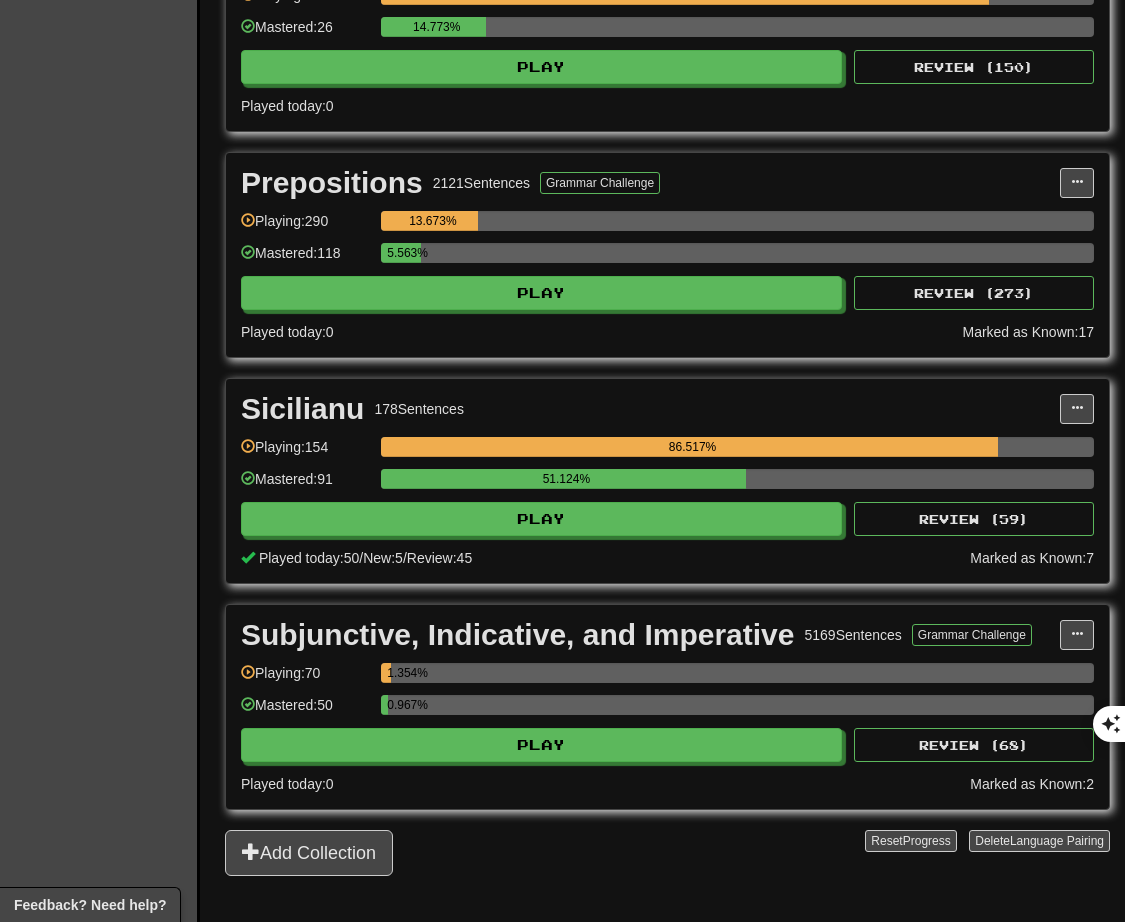 click on "Prepositions 2121 Sentences Grammar Challenge" at bounding box center (650, 183) 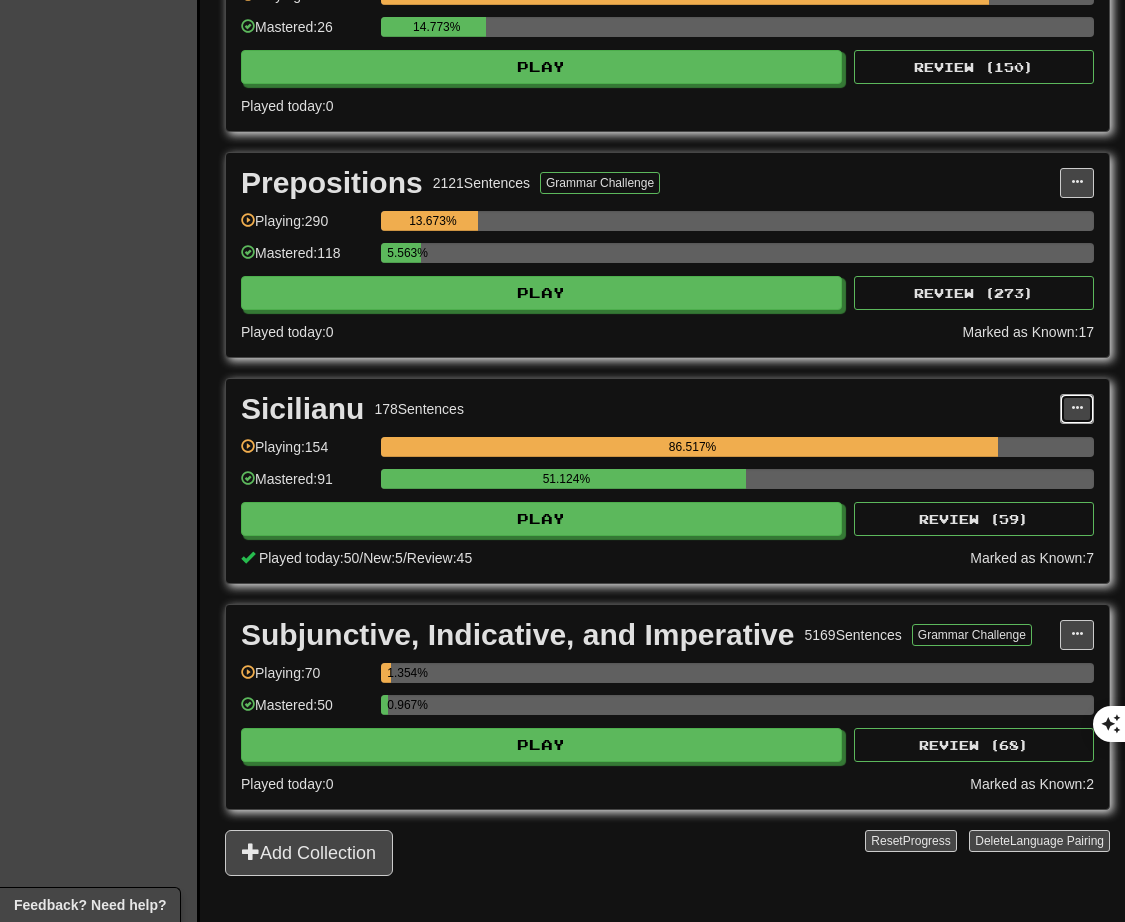 click at bounding box center [1077, 408] 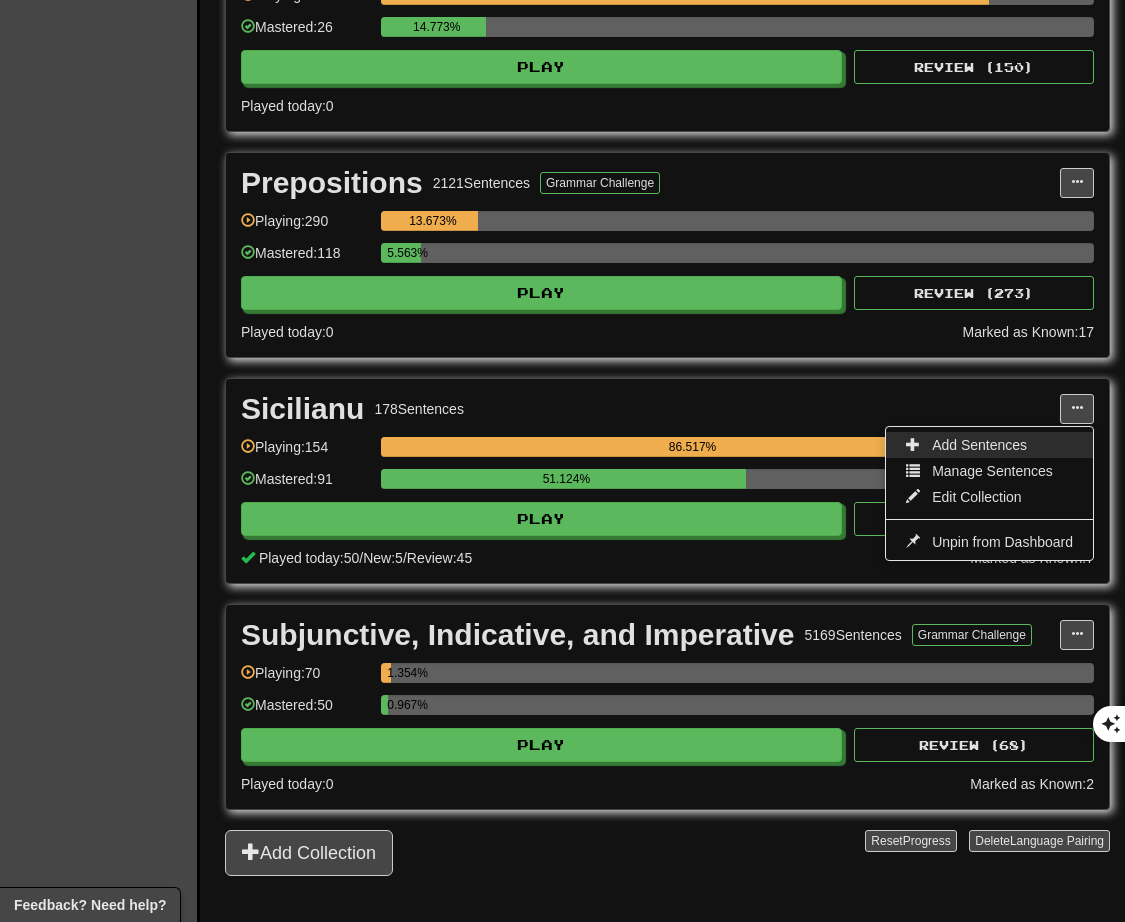 click on "Add Sentences" at bounding box center [989, 445] 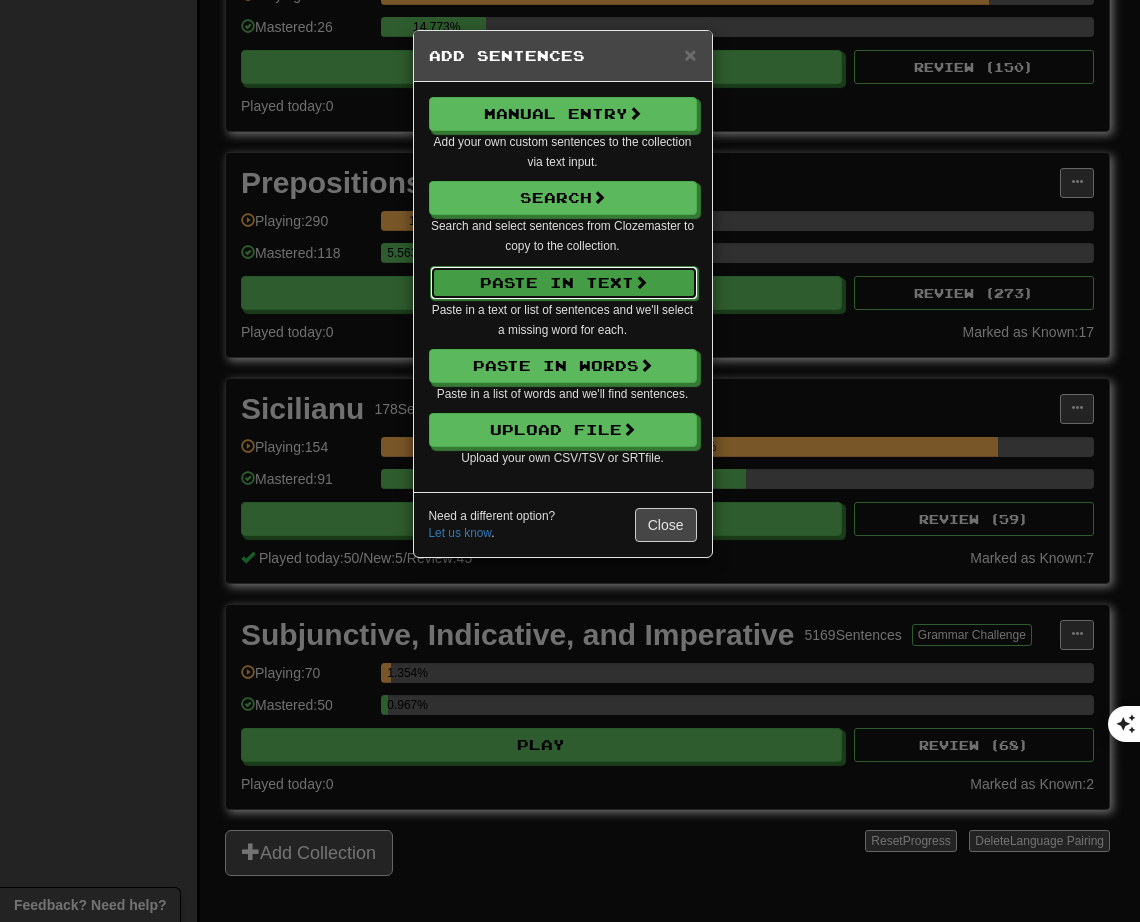 click on "Paste in Text" at bounding box center (564, 283) 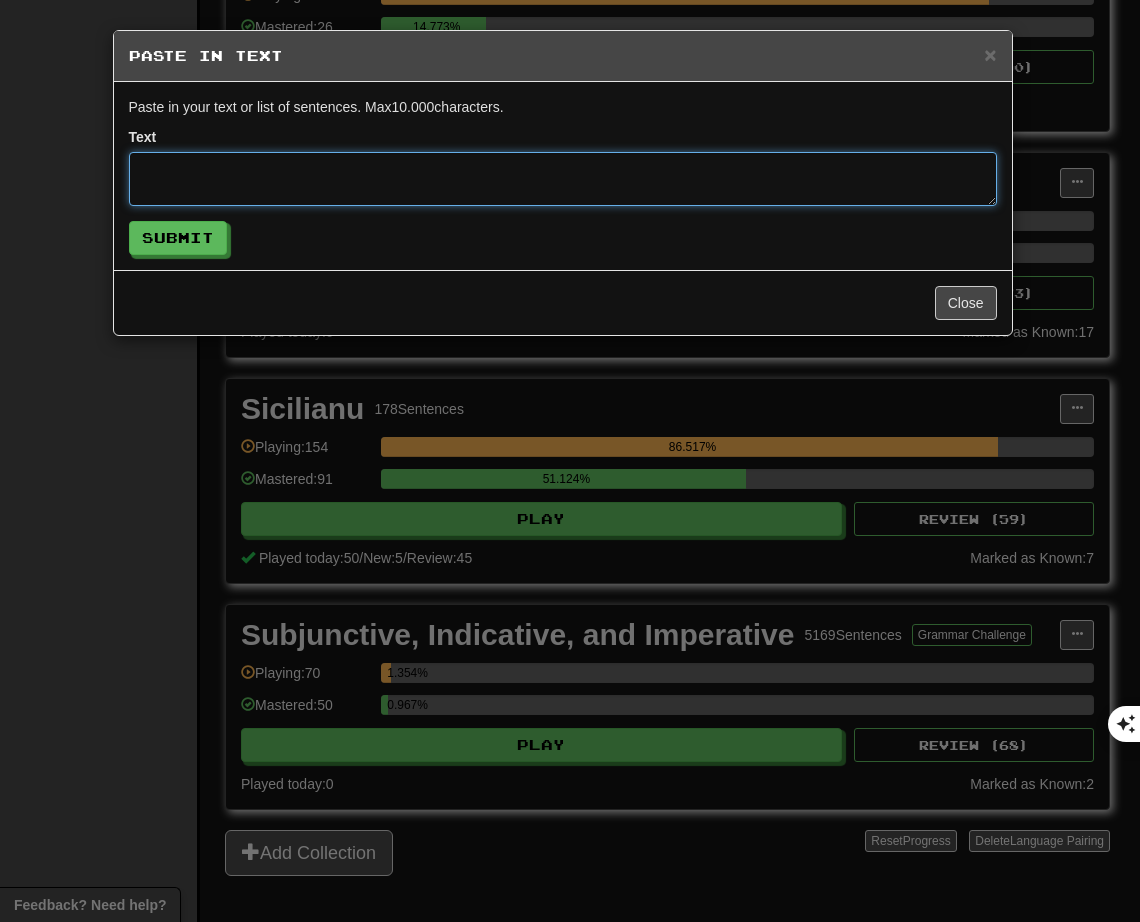 click at bounding box center [563, 179] 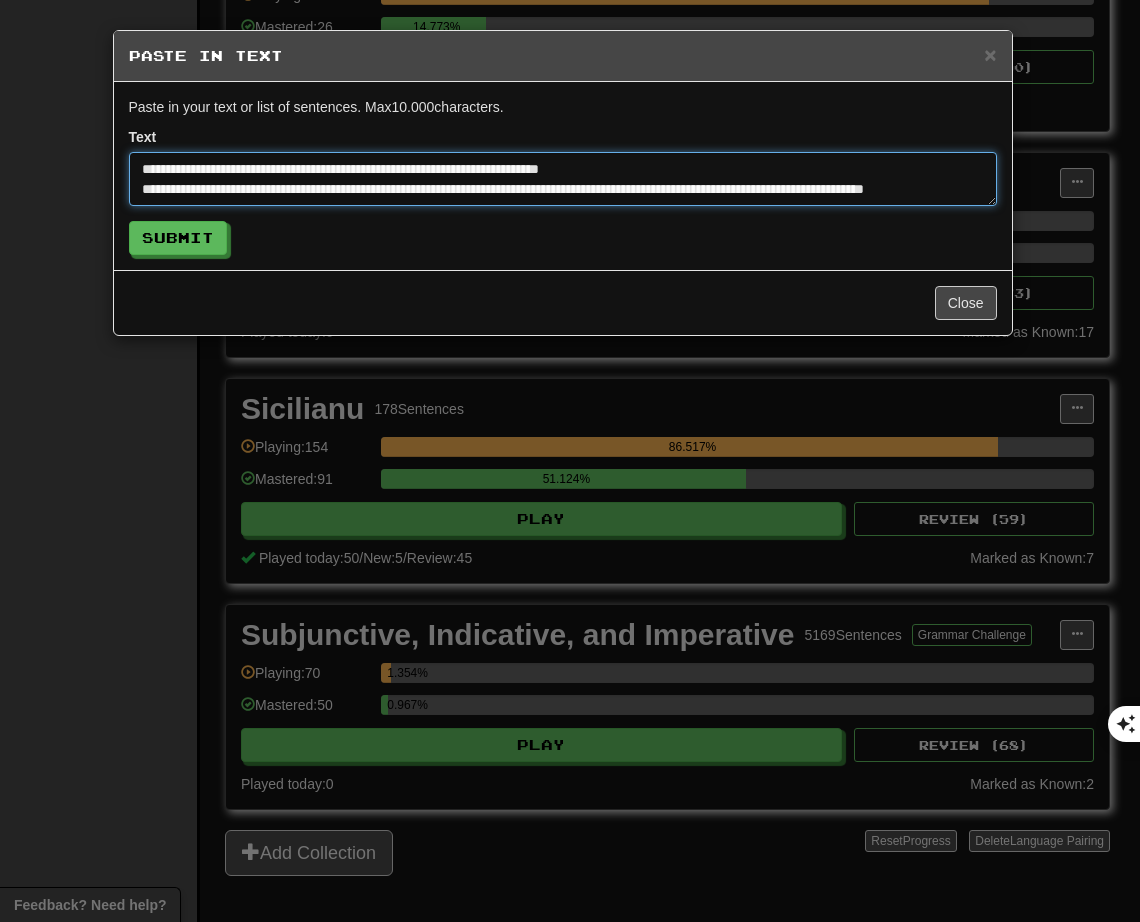 scroll, scrollTop: 640, scrollLeft: 0, axis: vertical 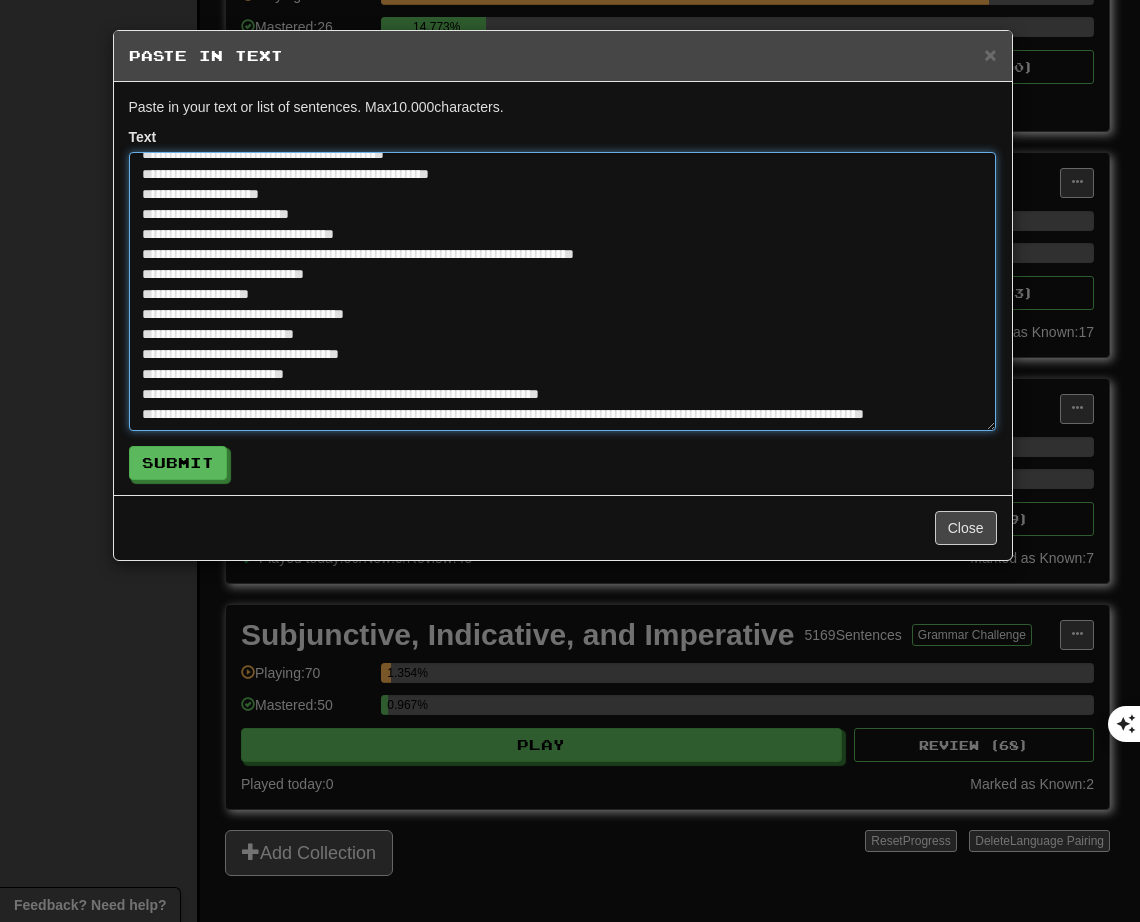 drag, startPoint x: 994, startPoint y: 198, endPoint x: 993, endPoint y: 423, distance: 225.00223 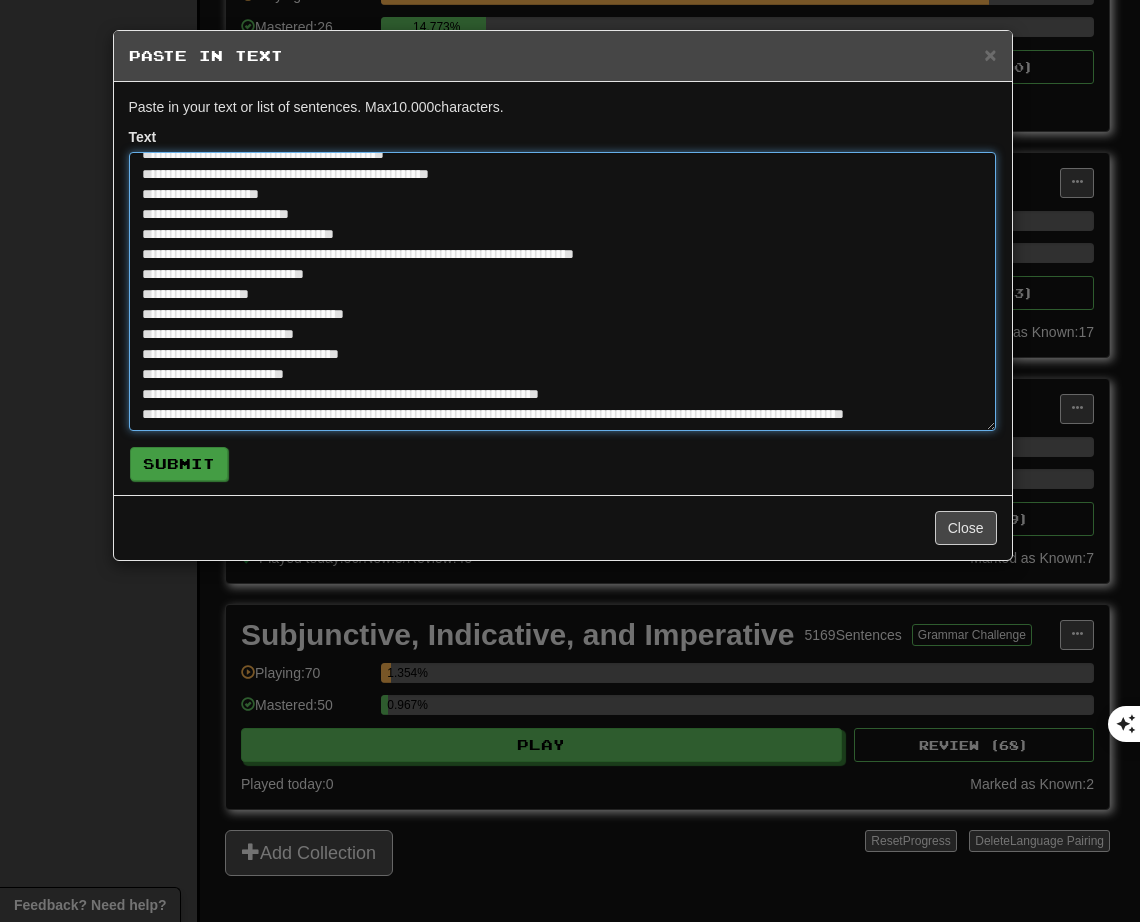 type on "**********" 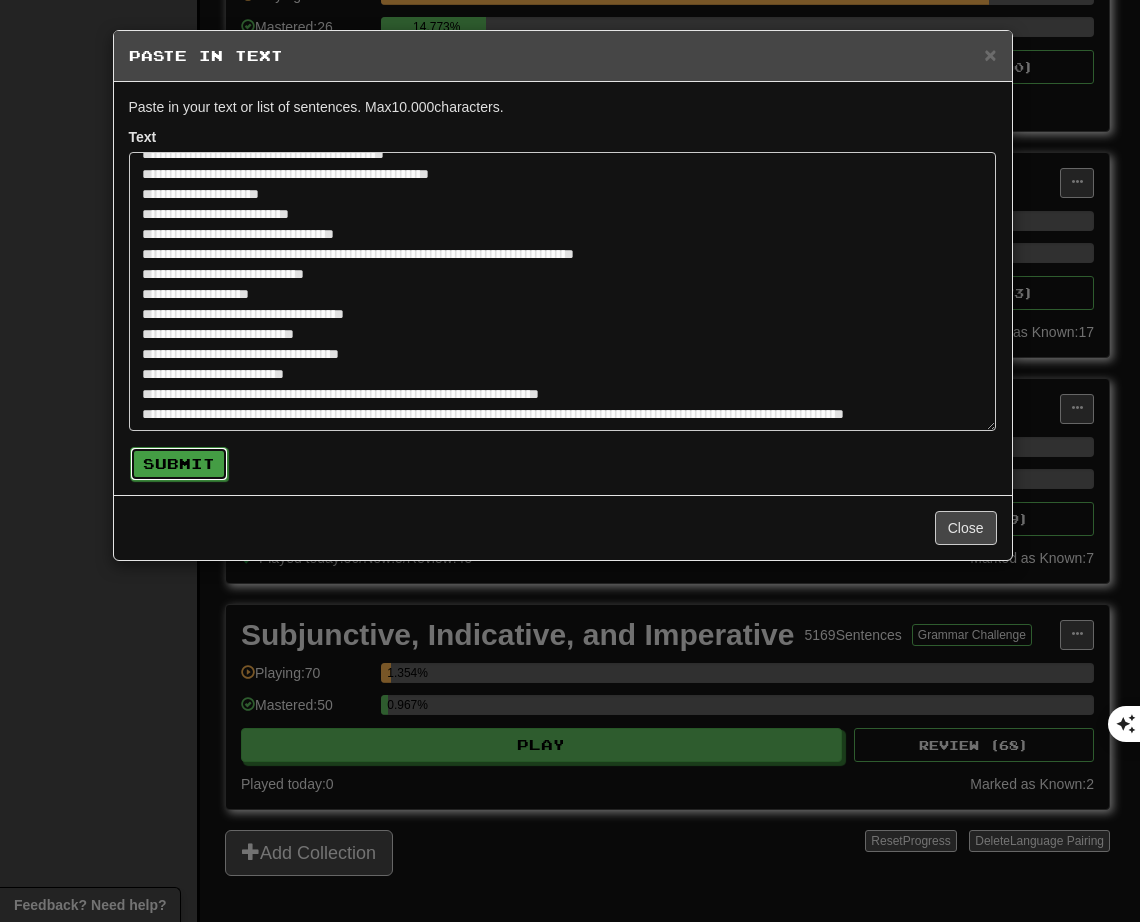 click on "Submit" at bounding box center (179, 464) 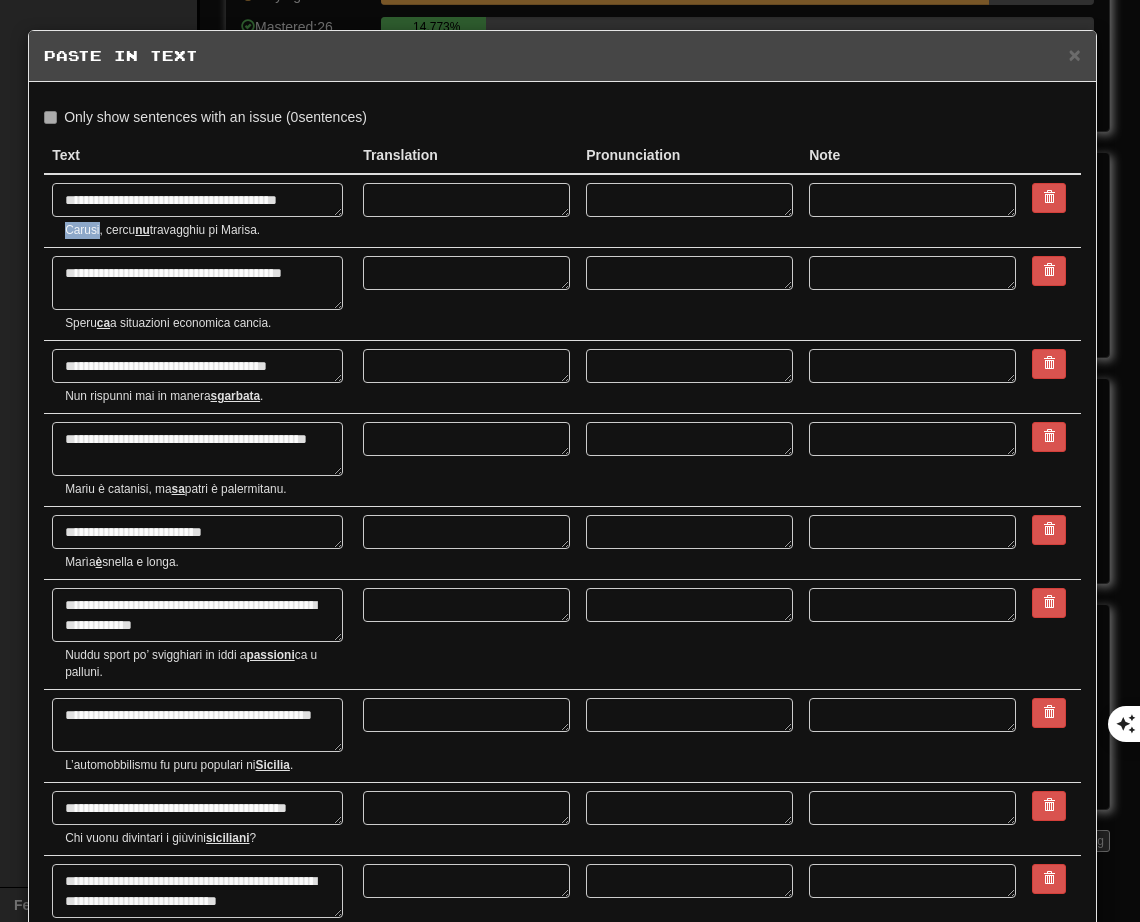drag, startPoint x: 61, startPoint y: 227, endPoint x: 99, endPoint y: 228, distance: 38.013157 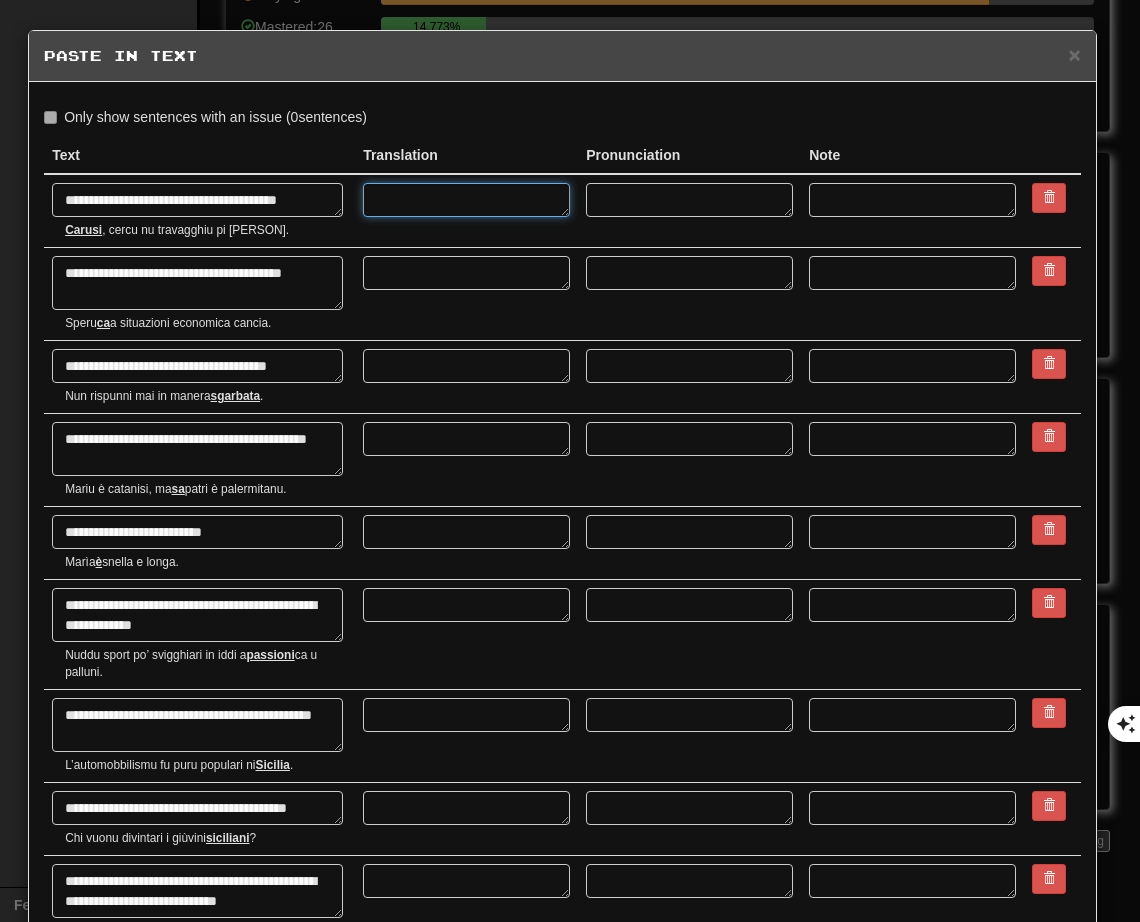 click at bounding box center (466, 200) 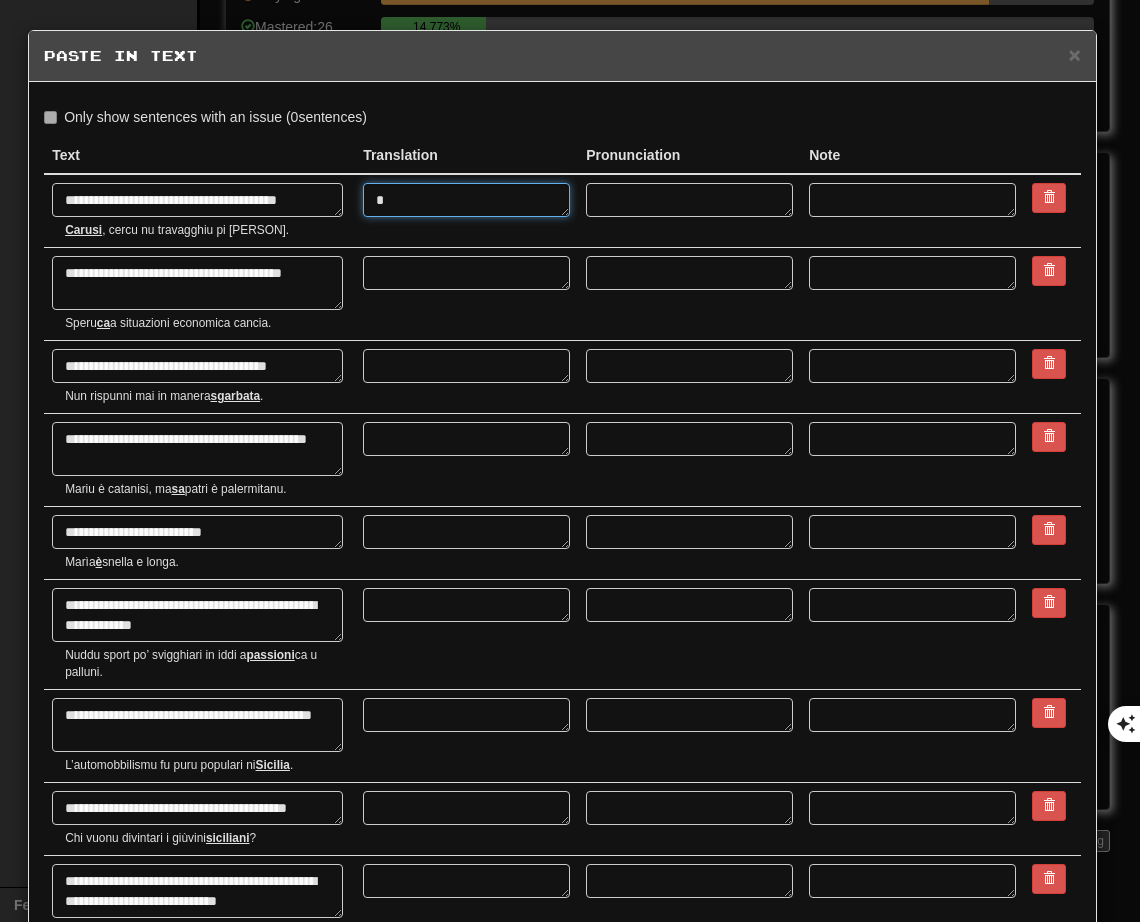 type on "*" 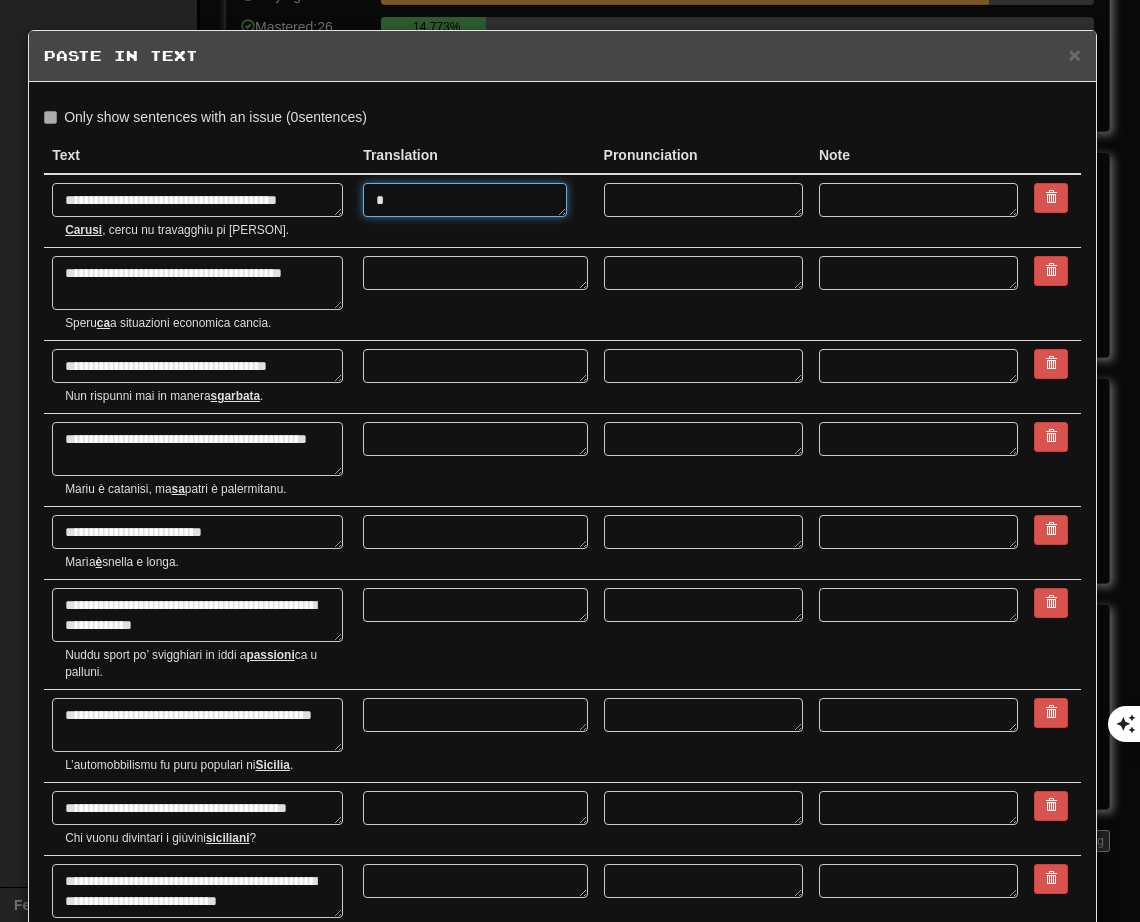 type on "**" 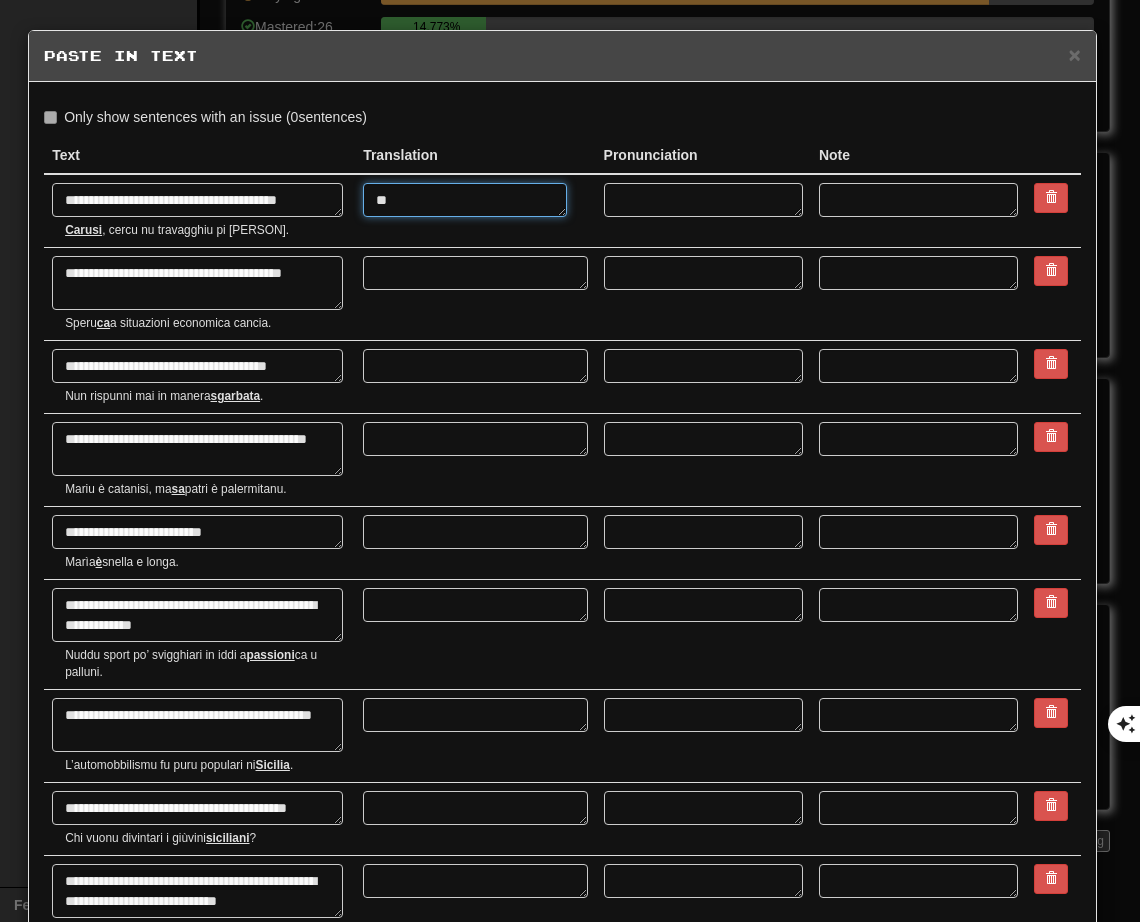 type on "*" 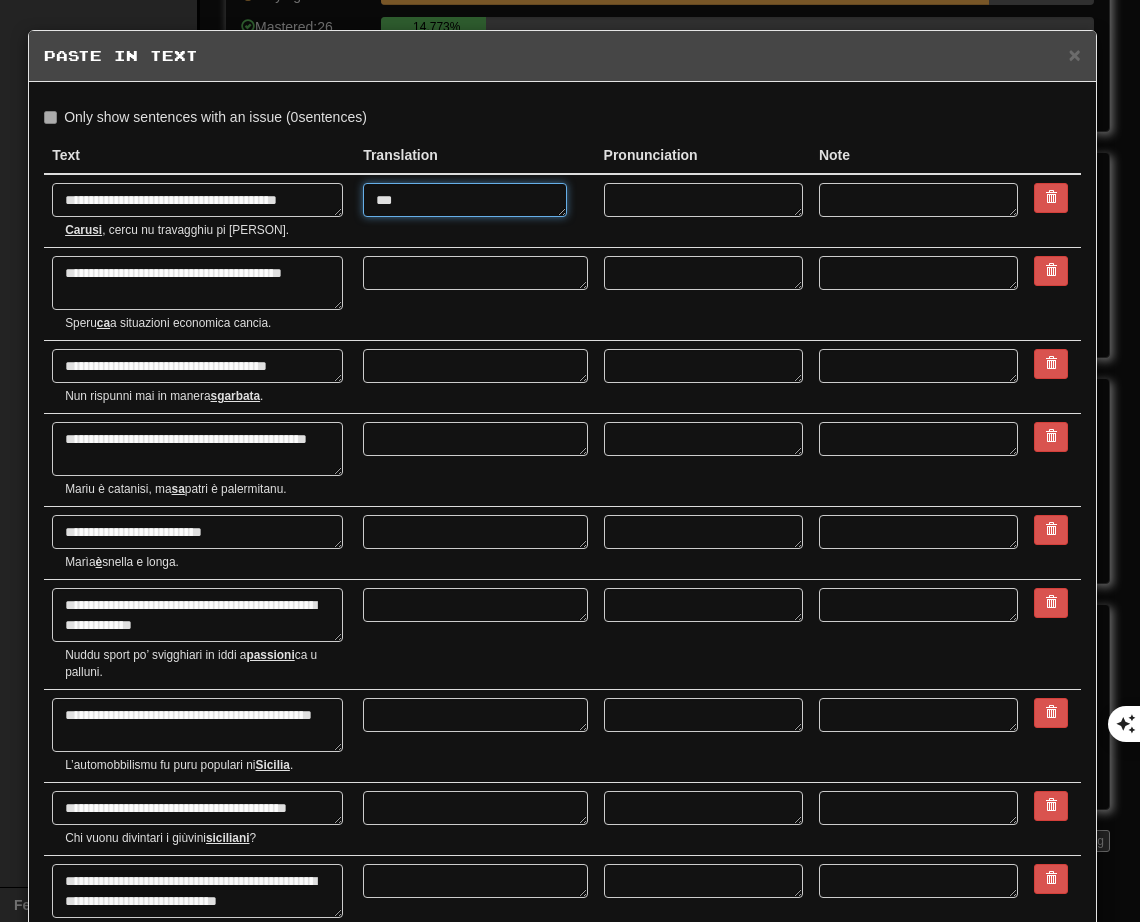 type on "****" 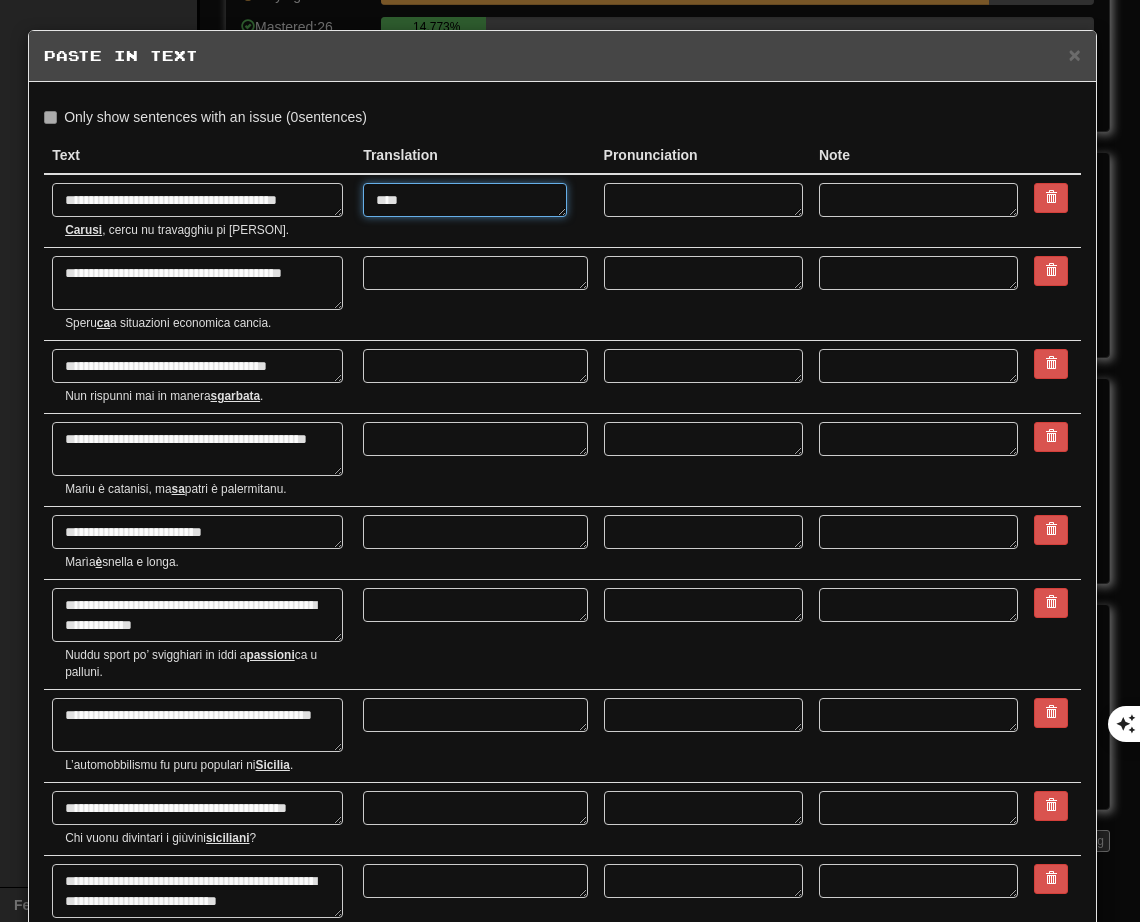 type on "*" 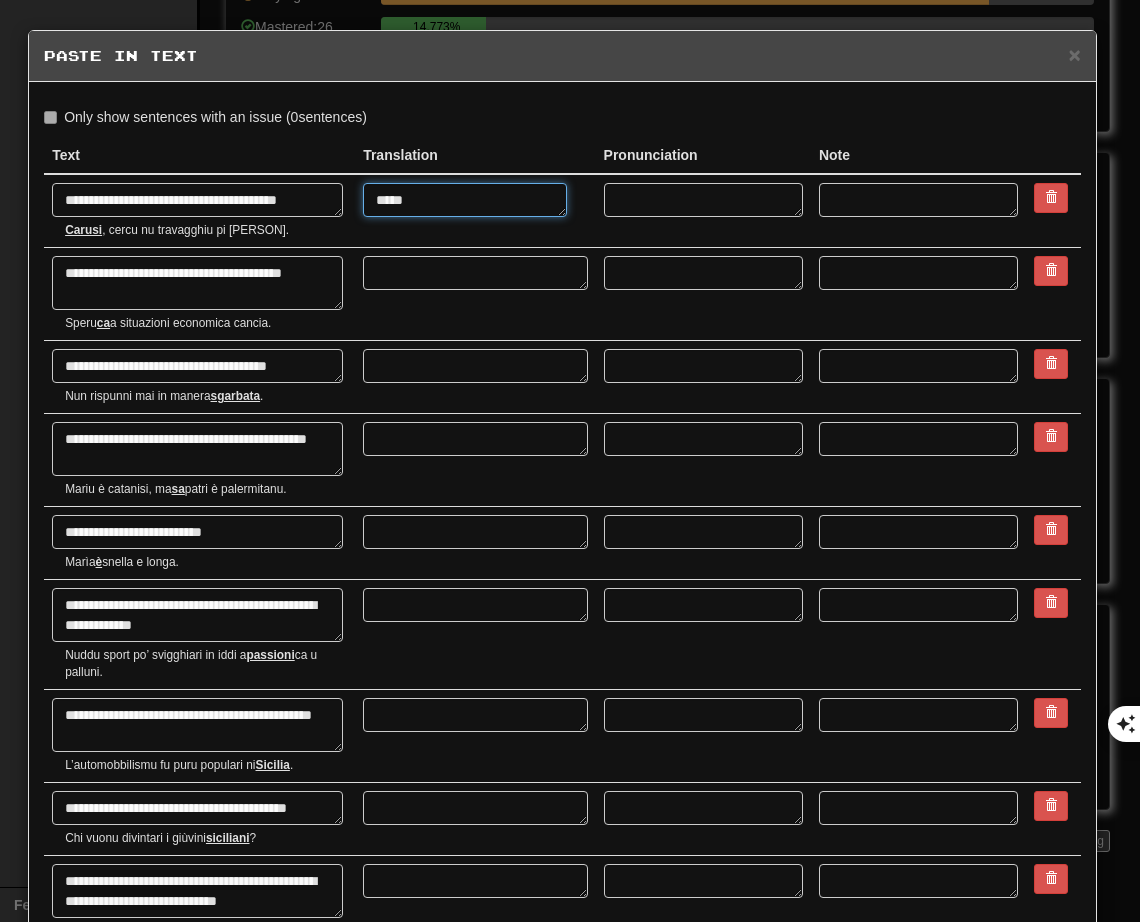 type on "*" 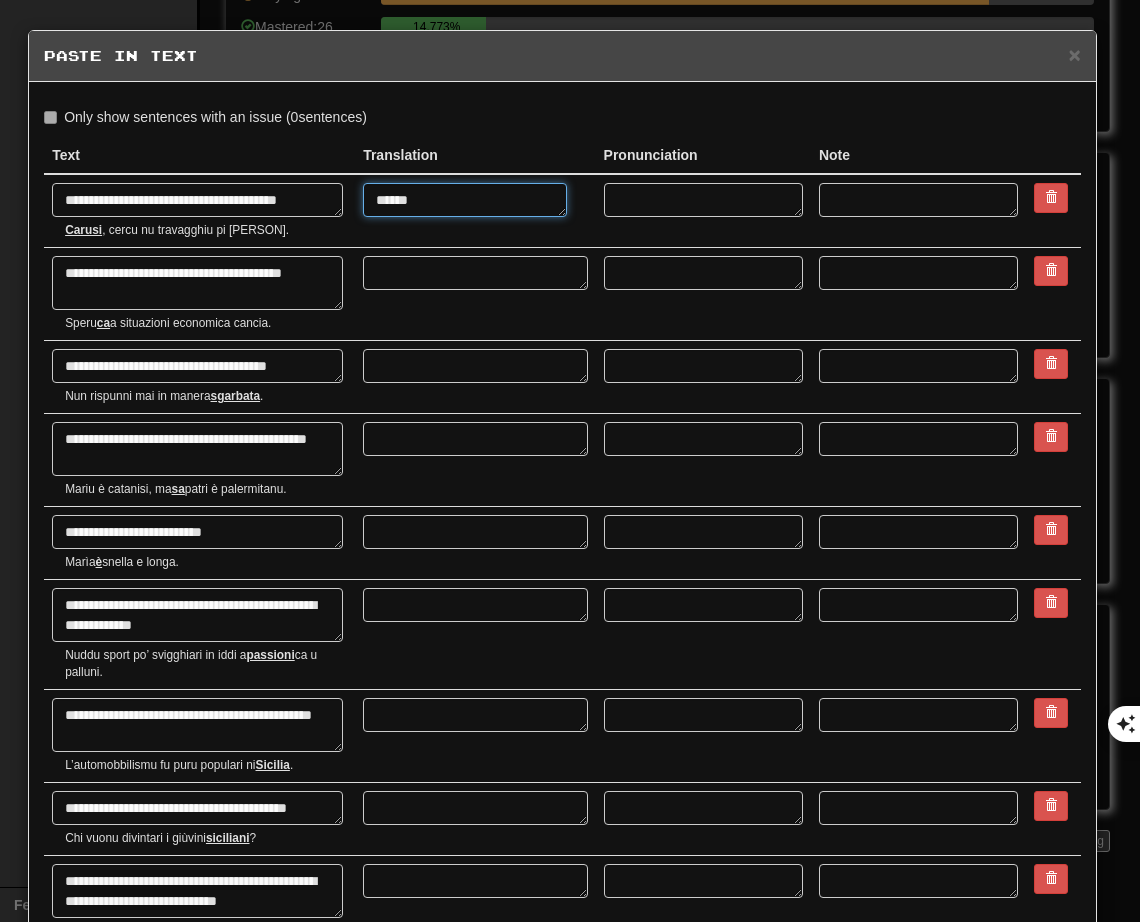 type on "*" 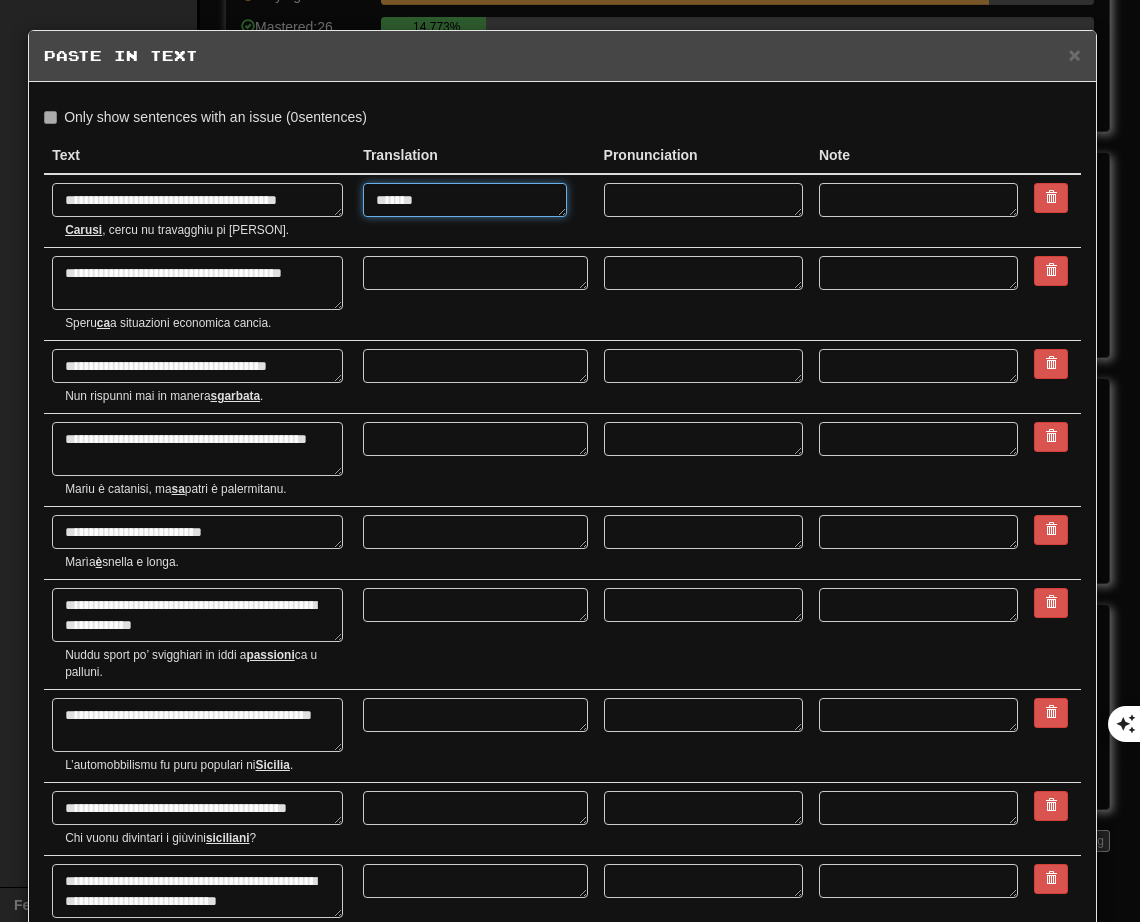 type on "*******" 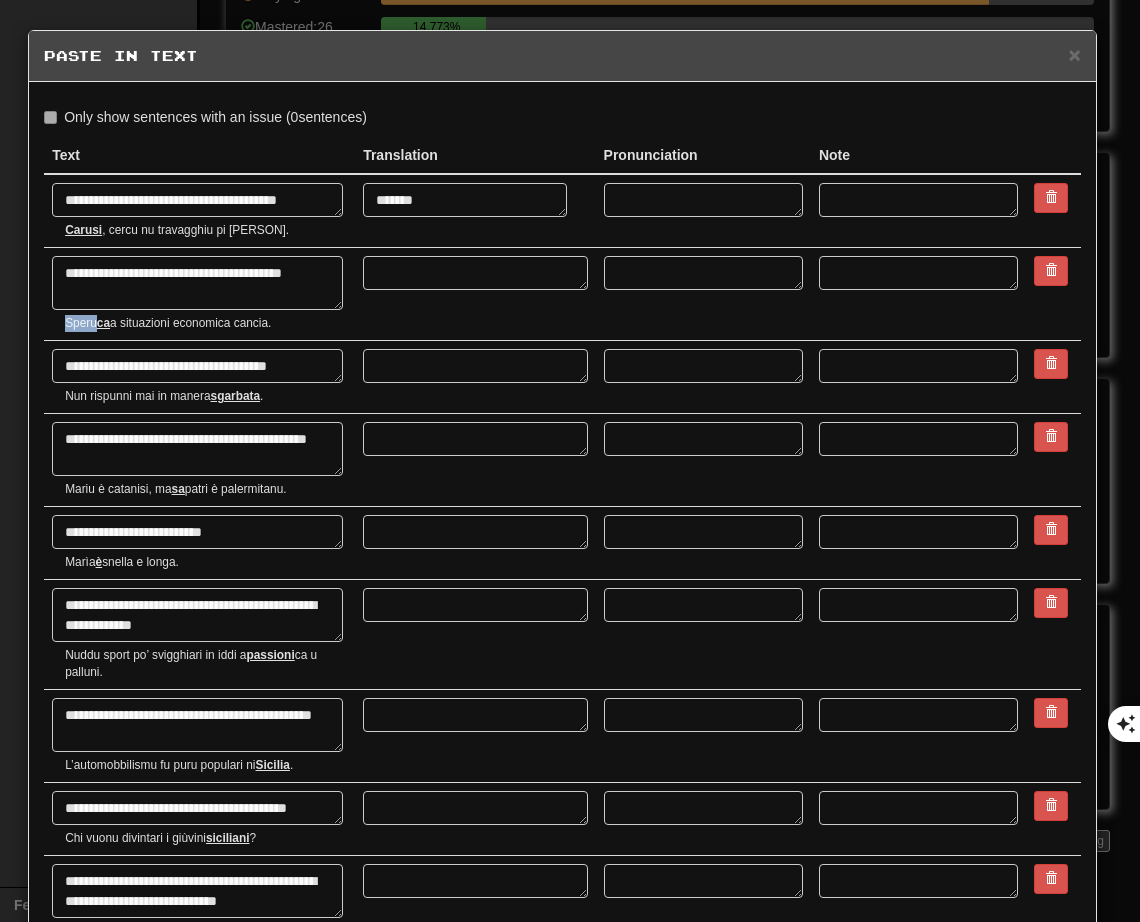 drag, startPoint x: 67, startPoint y: 323, endPoint x: 94, endPoint y: 320, distance: 27.166155 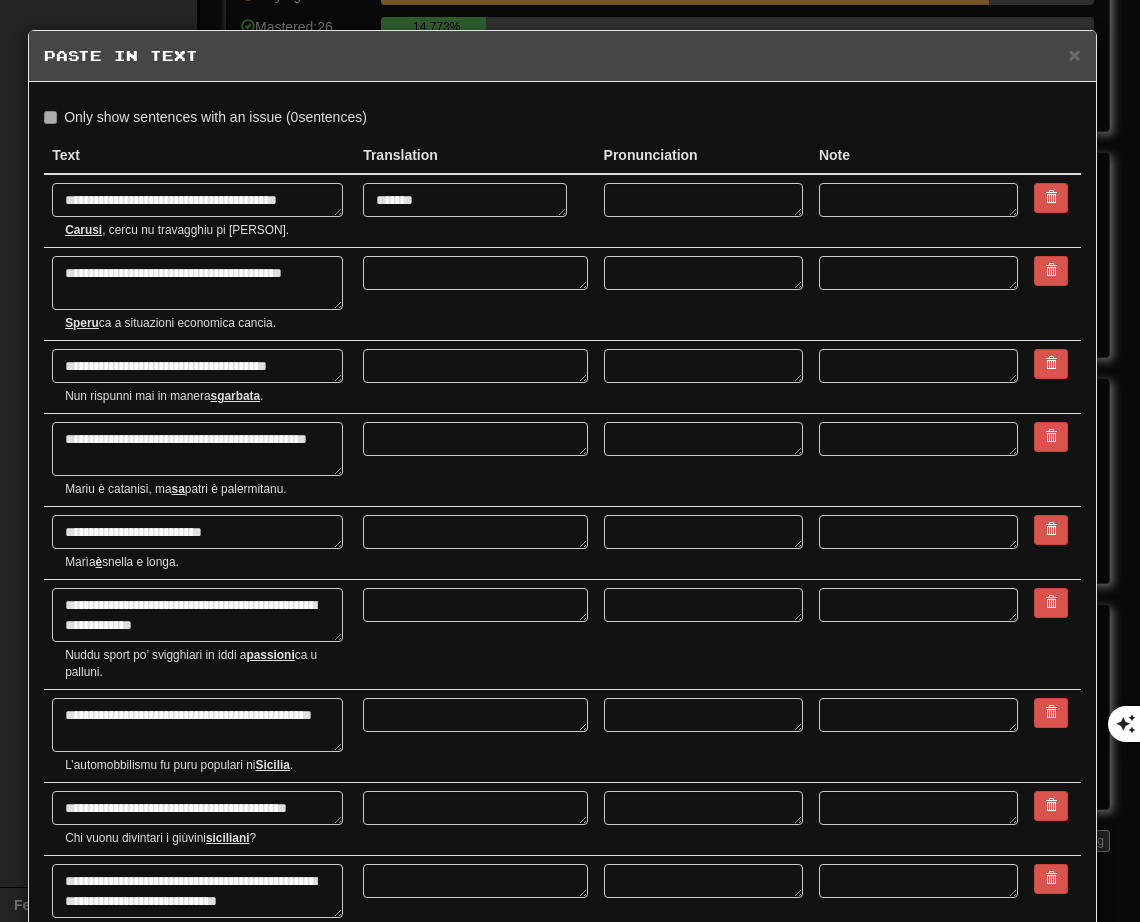 click at bounding box center [475, 294] 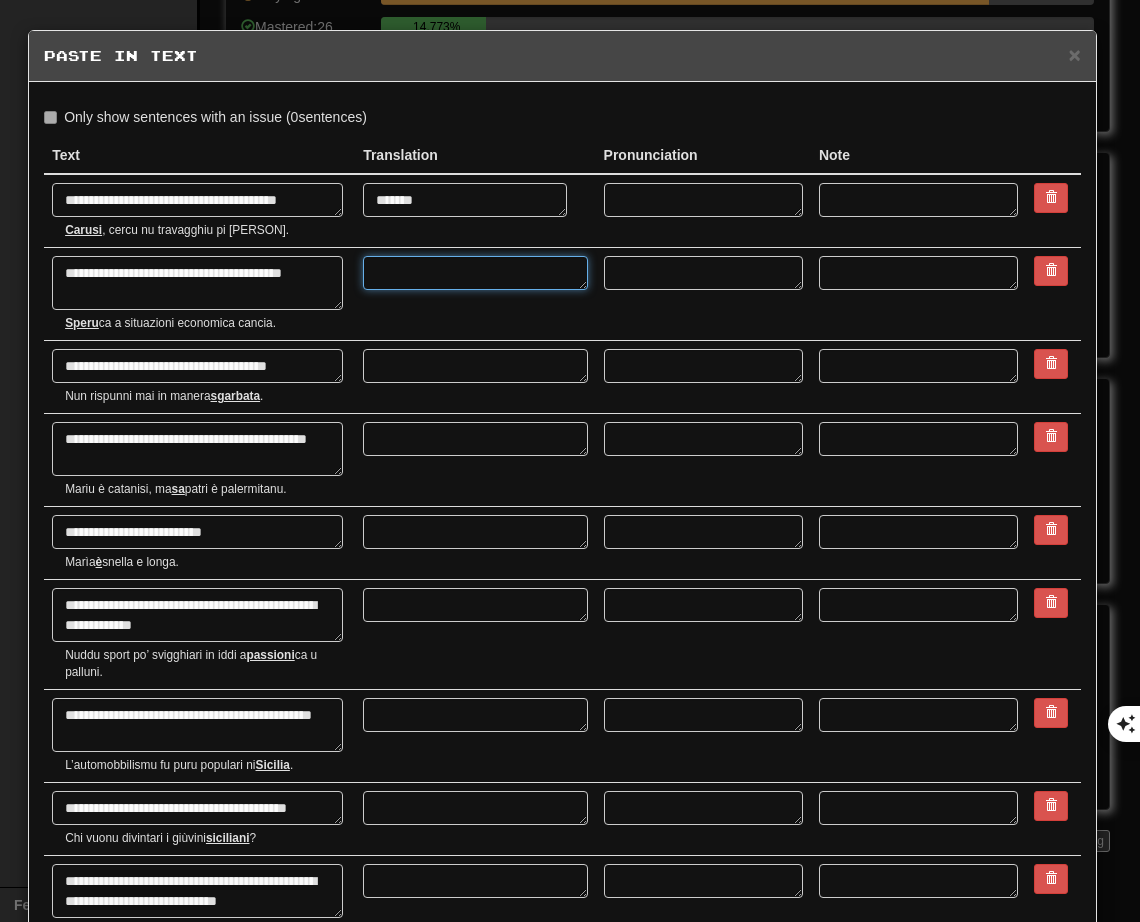 click at bounding box center [475, 273] 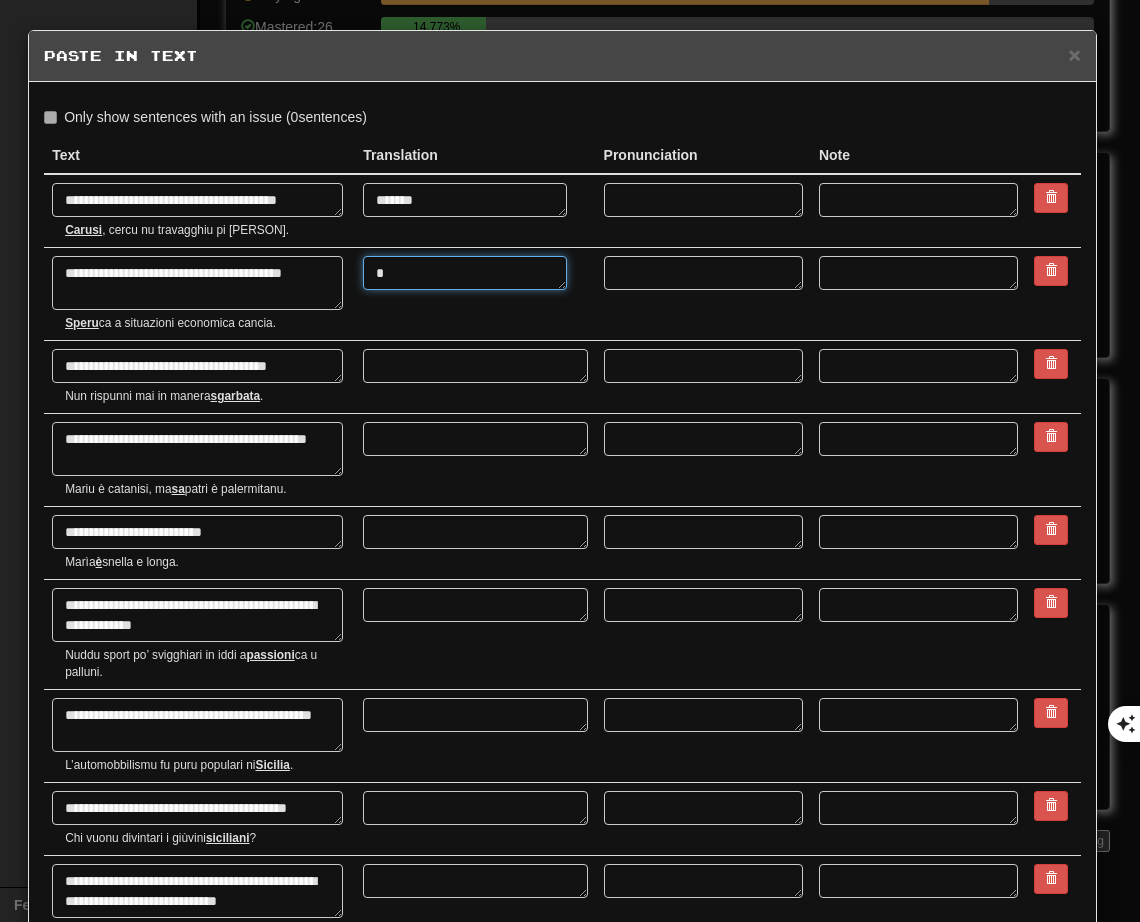 type on "*" 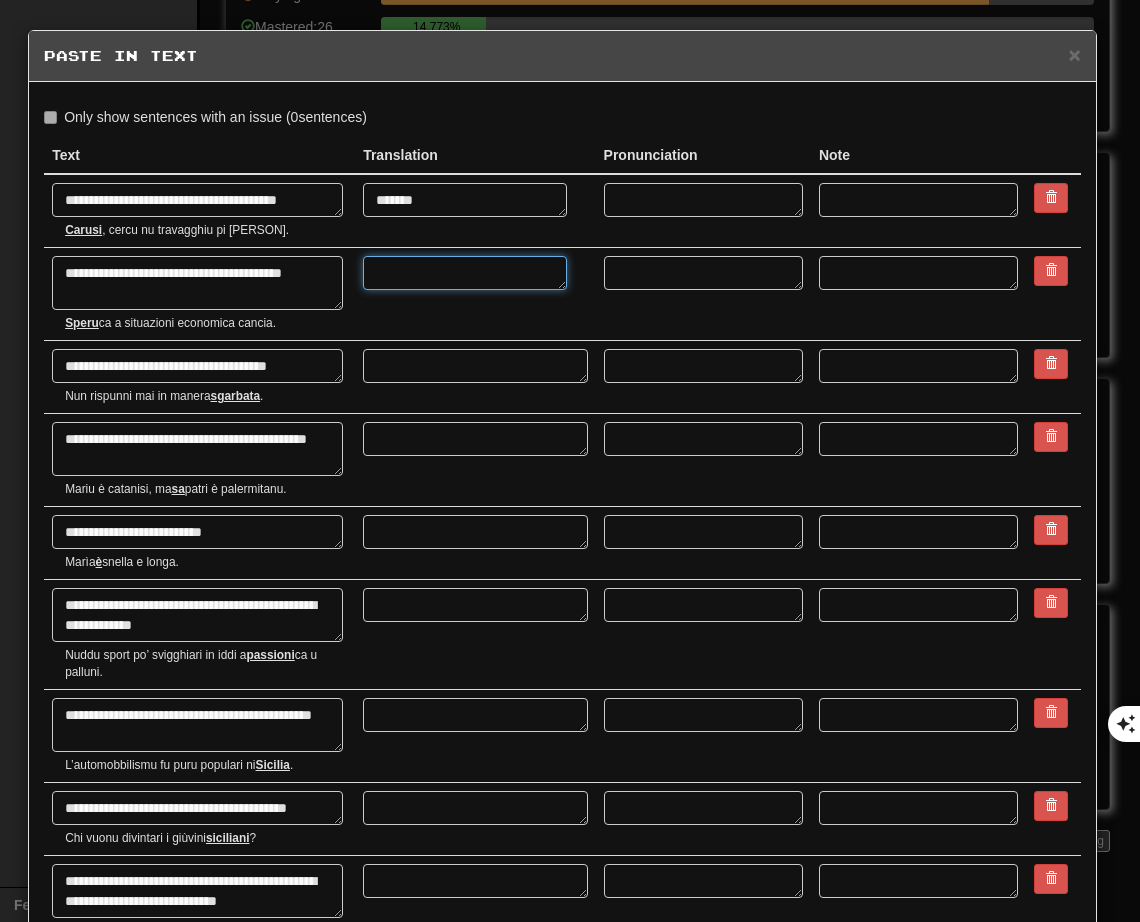 type on "*" 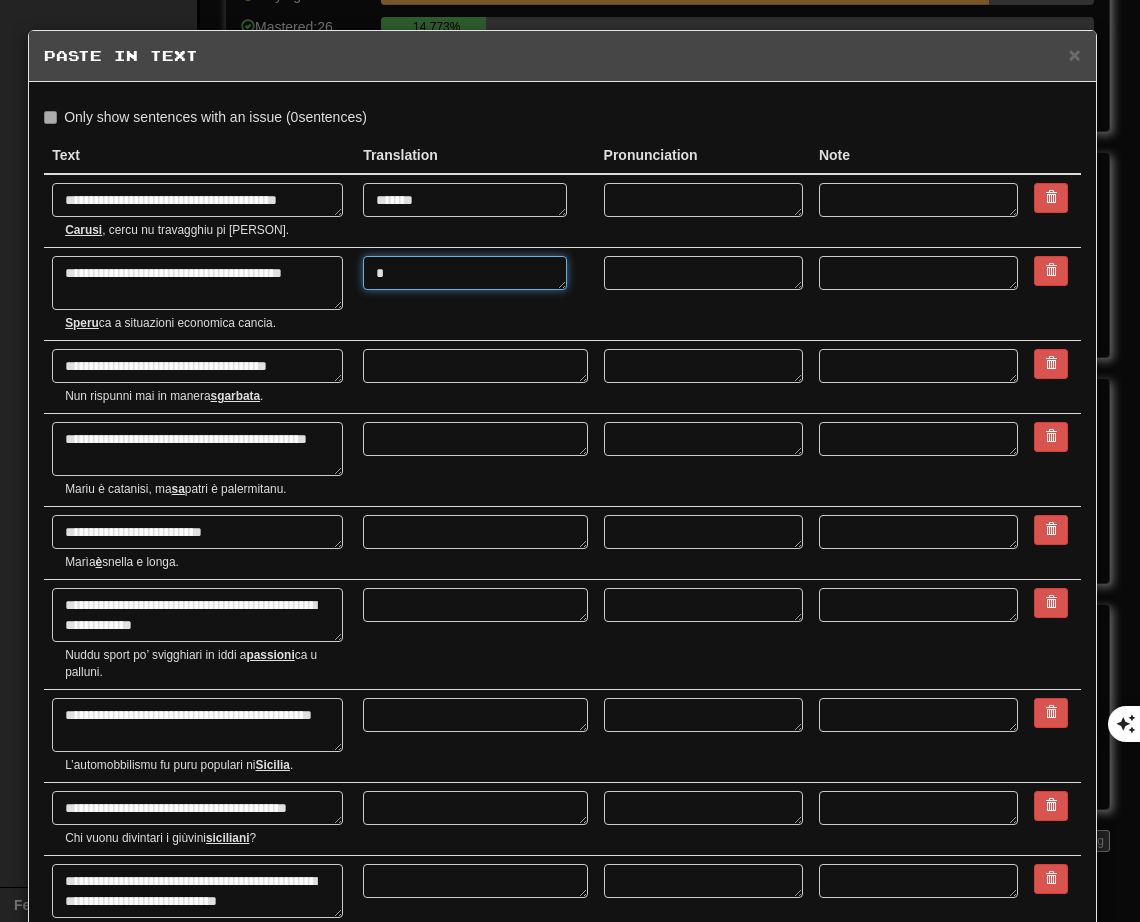 type on "*" 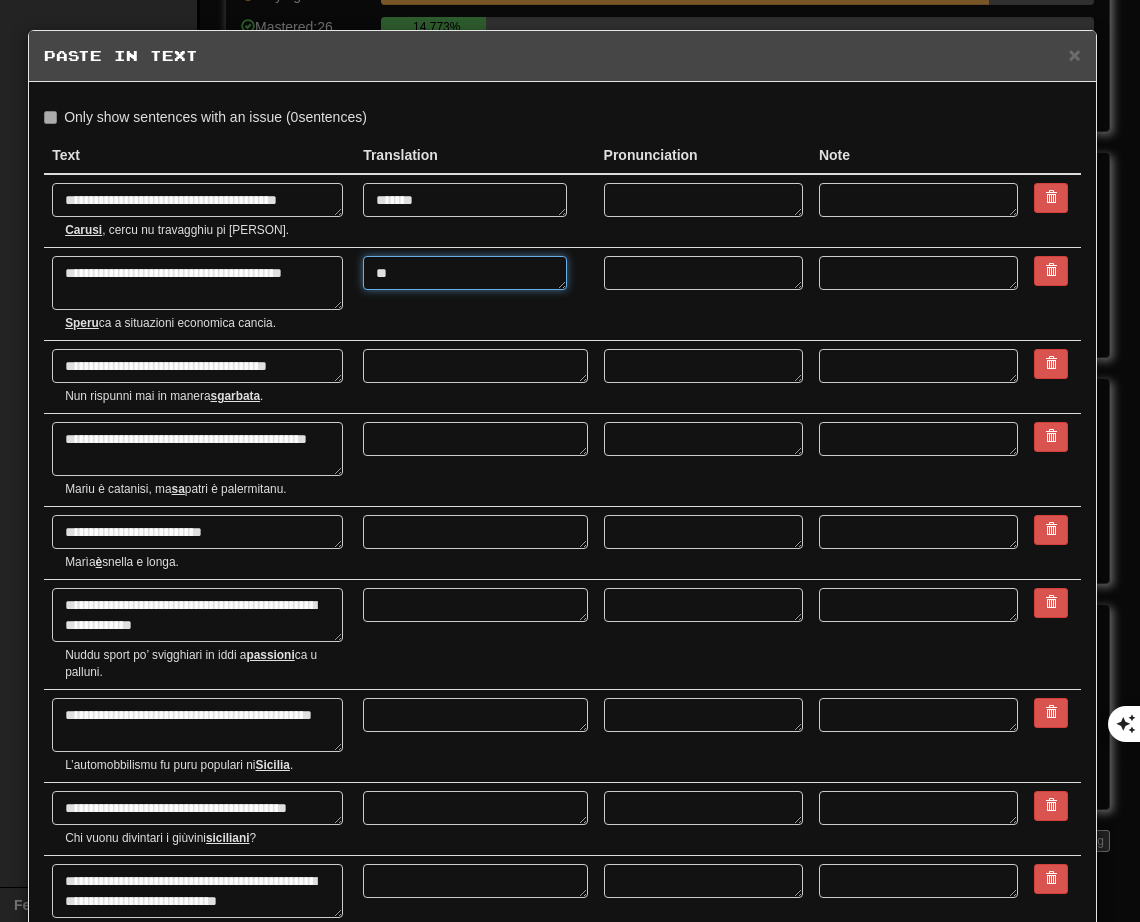 type on "*" 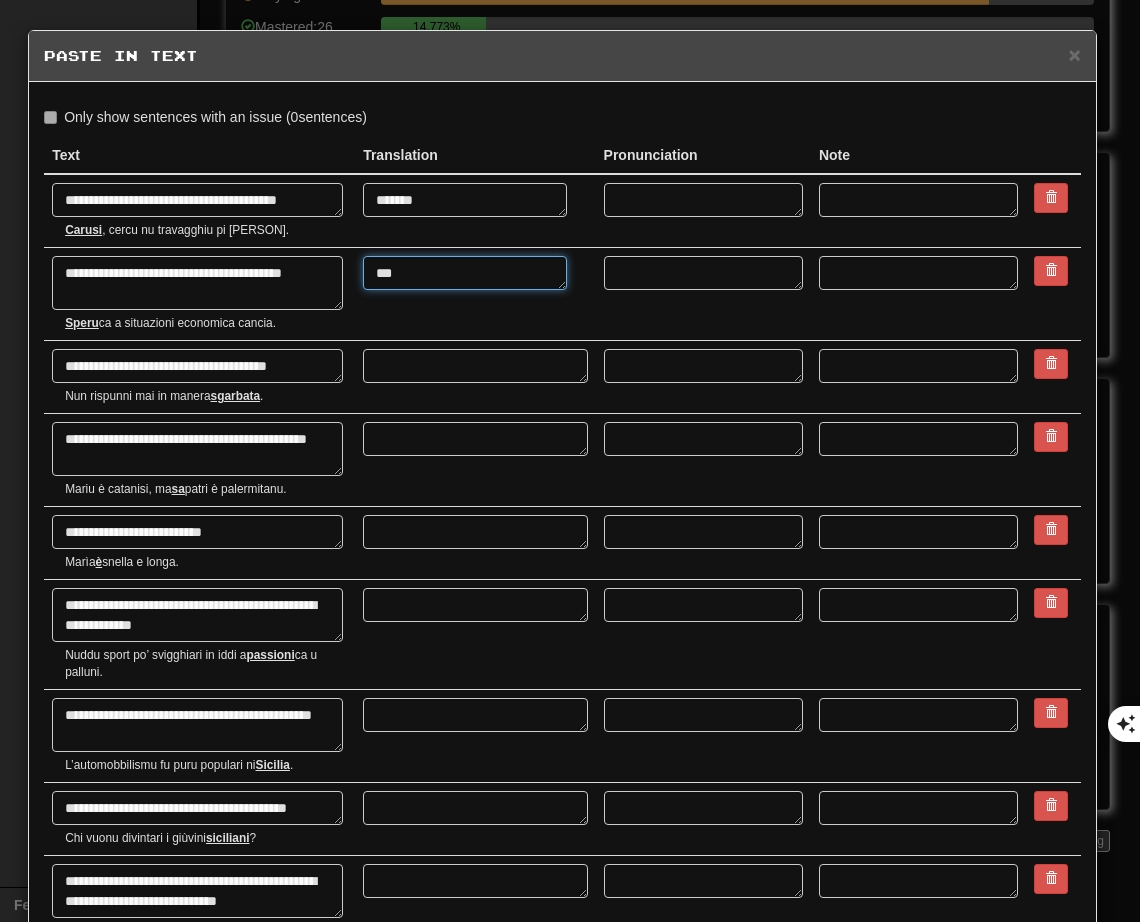 type on "****" 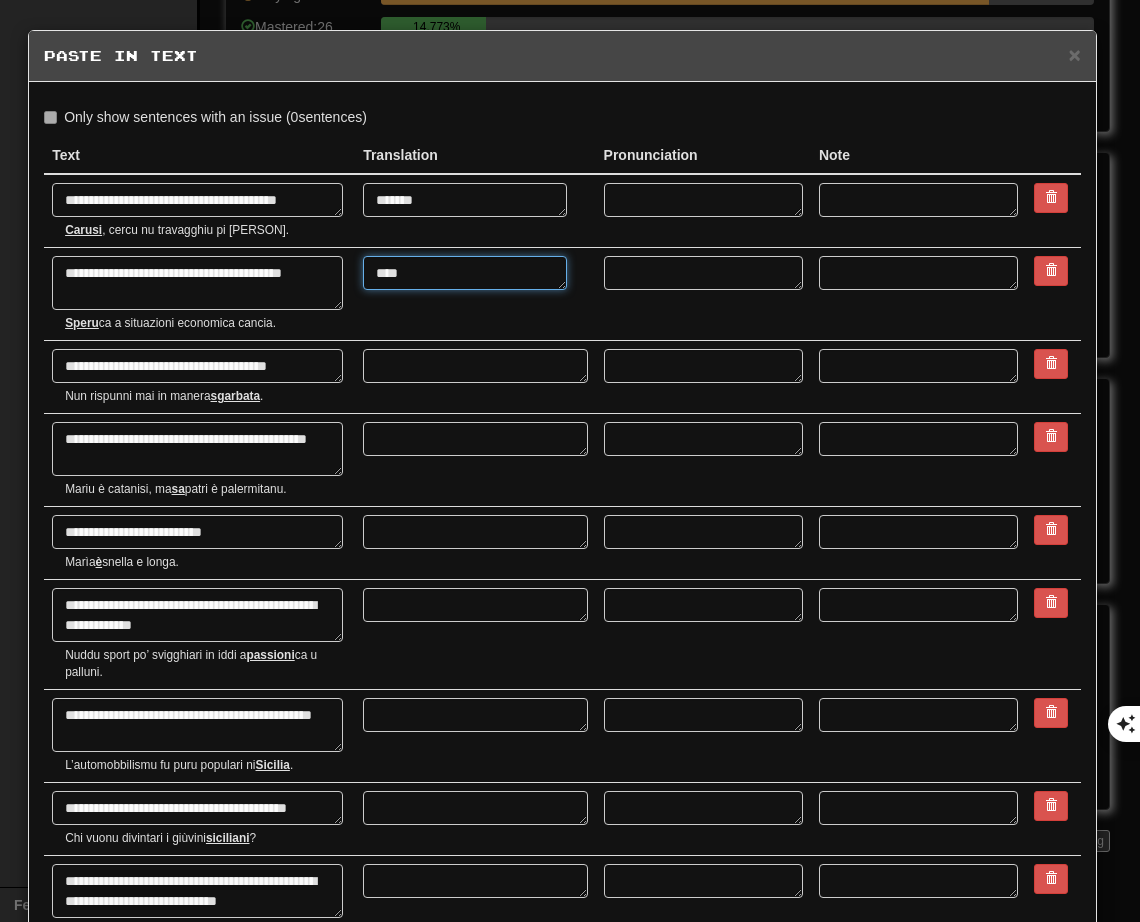 type on "*" 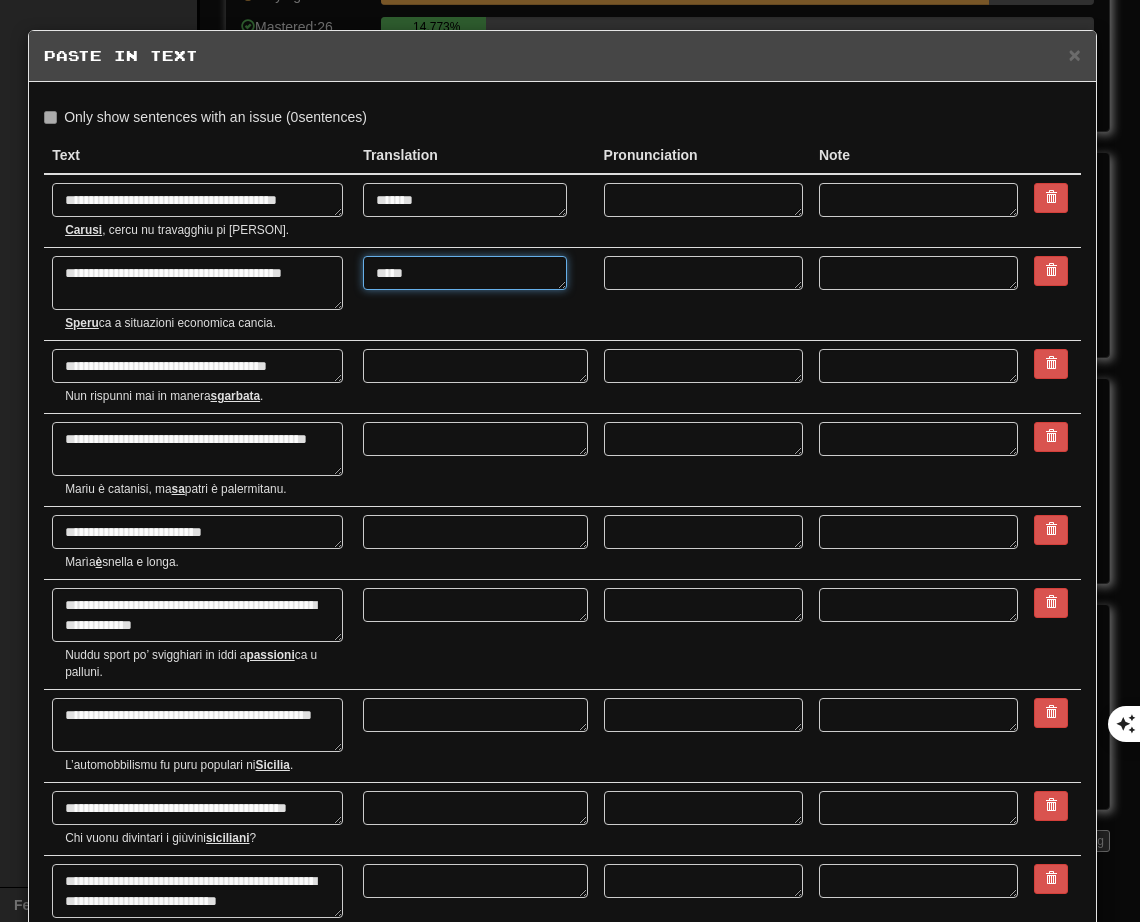 type on "******" 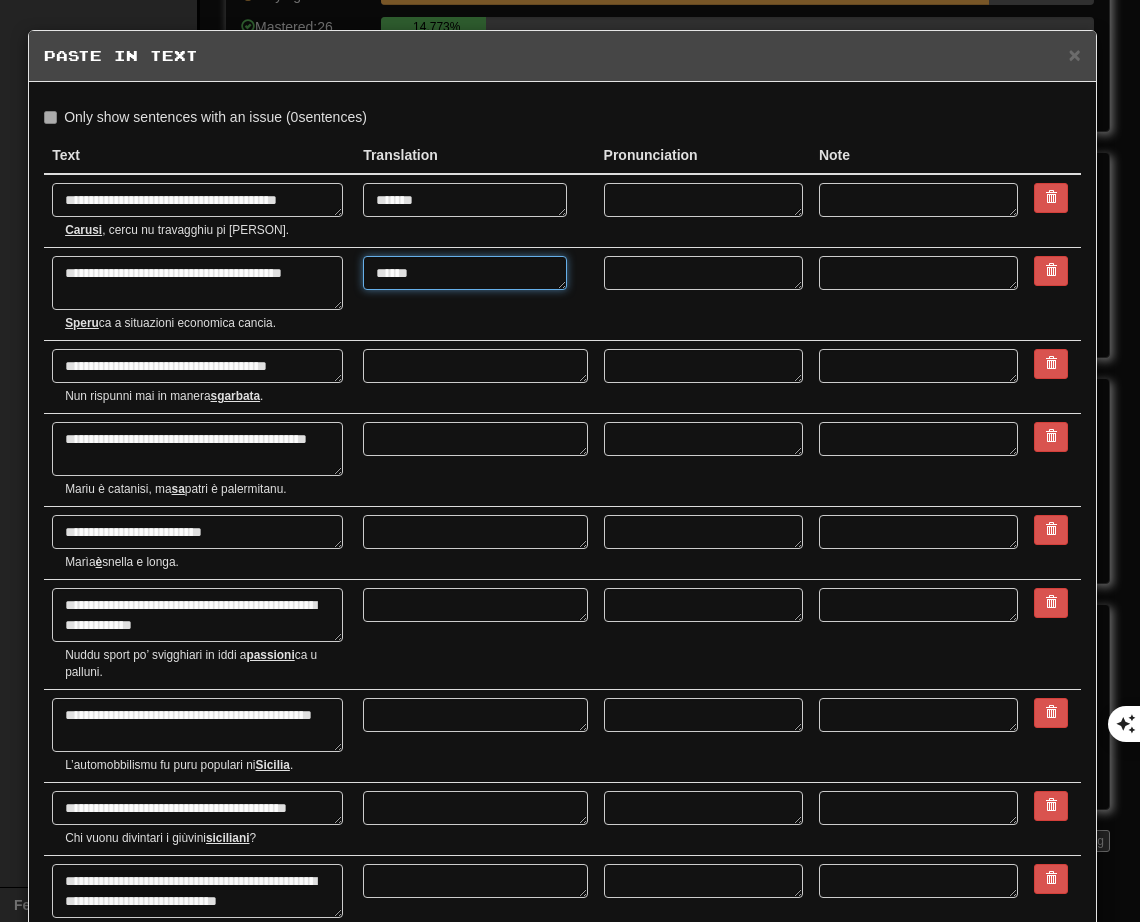 type on "*" 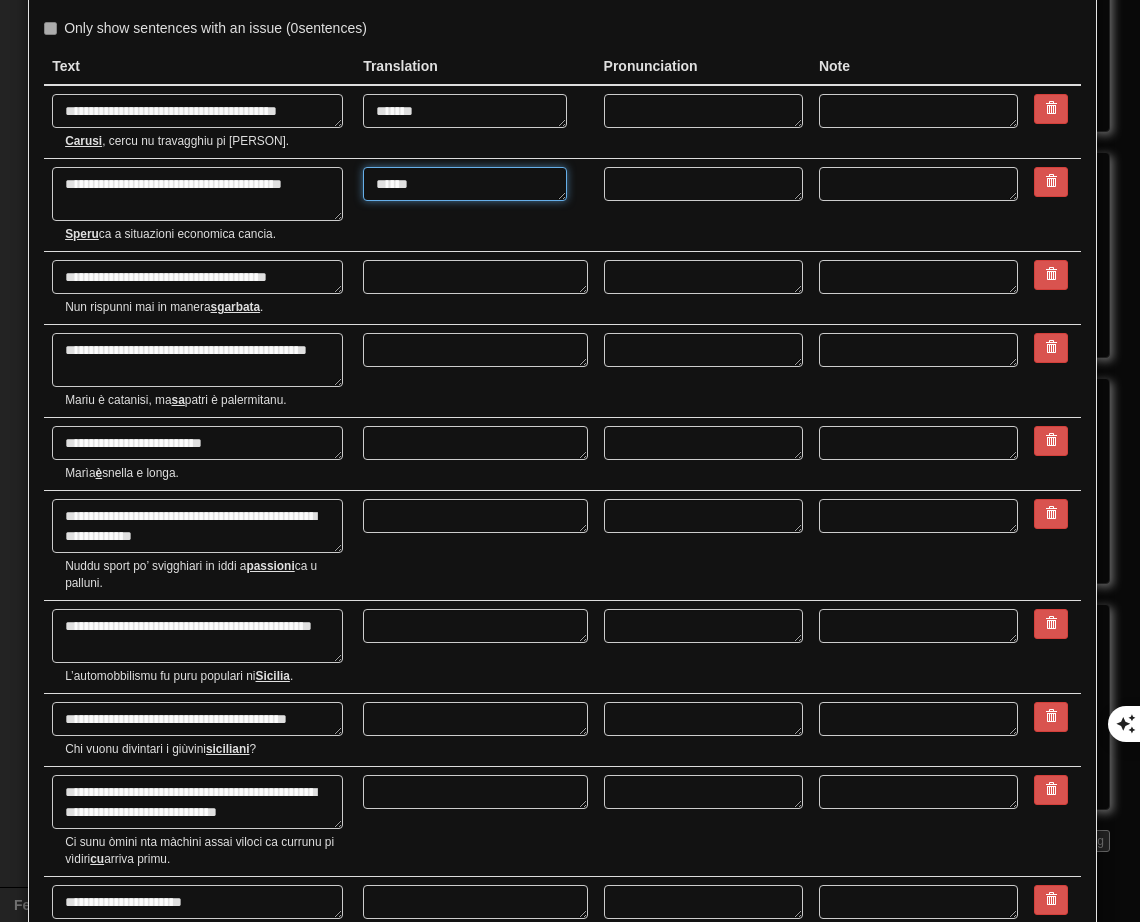scroll, scrollTop: 200, scrollLeft: 0, axis: vertical 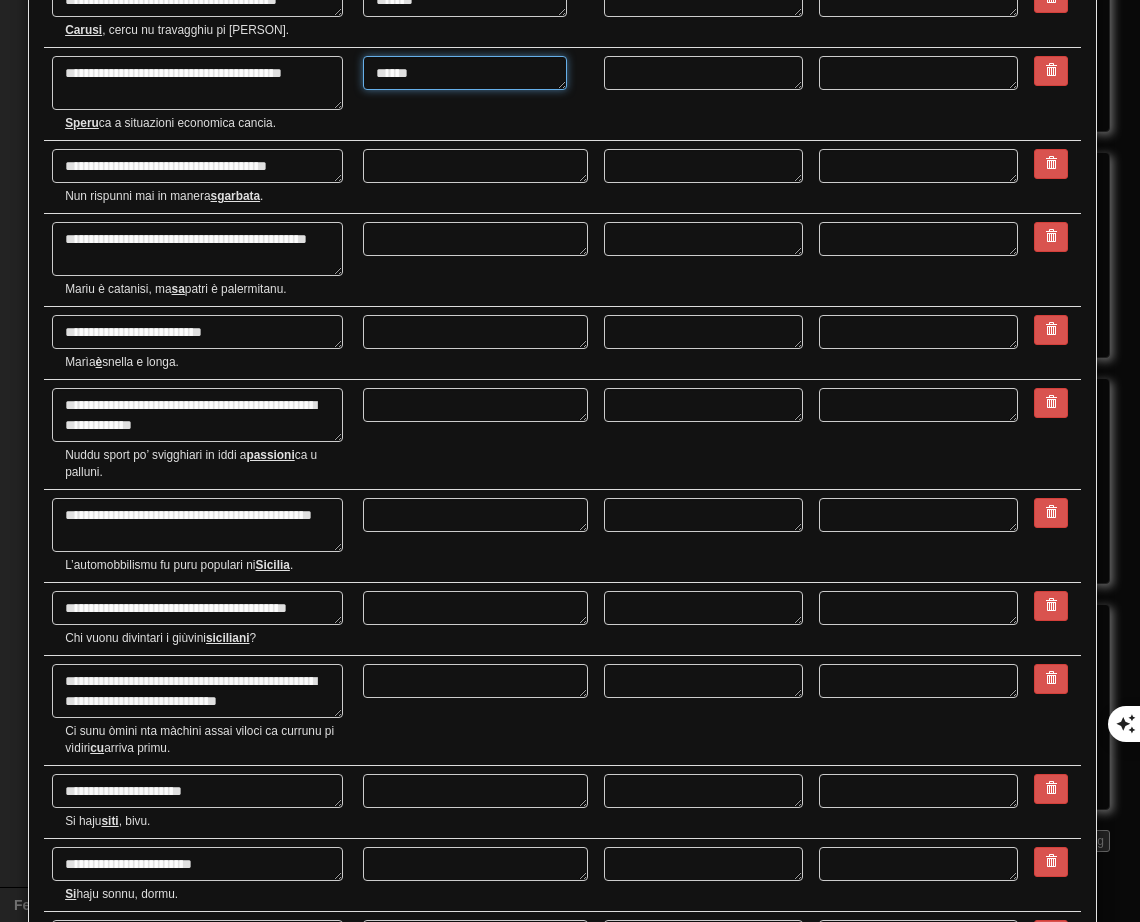 type on "******" 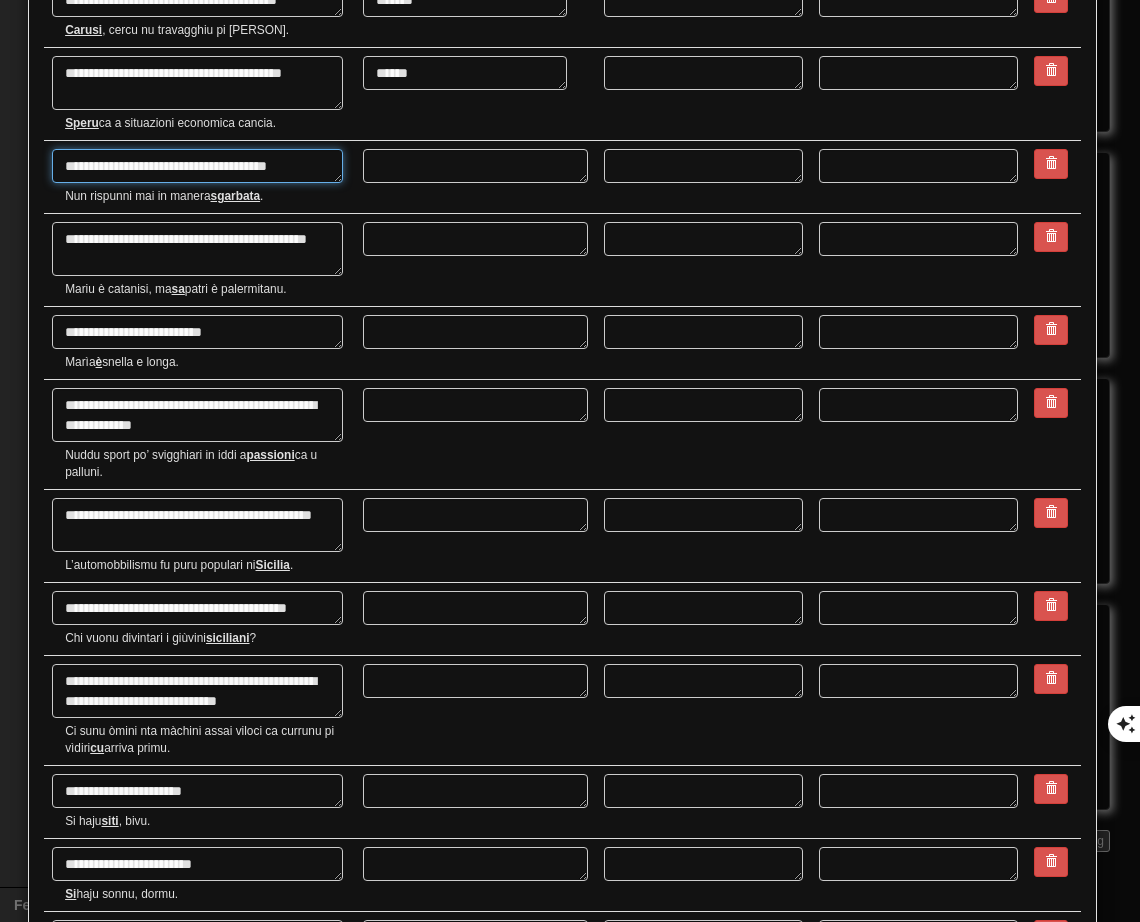 click on "**********" at bounding box center [197, 166] 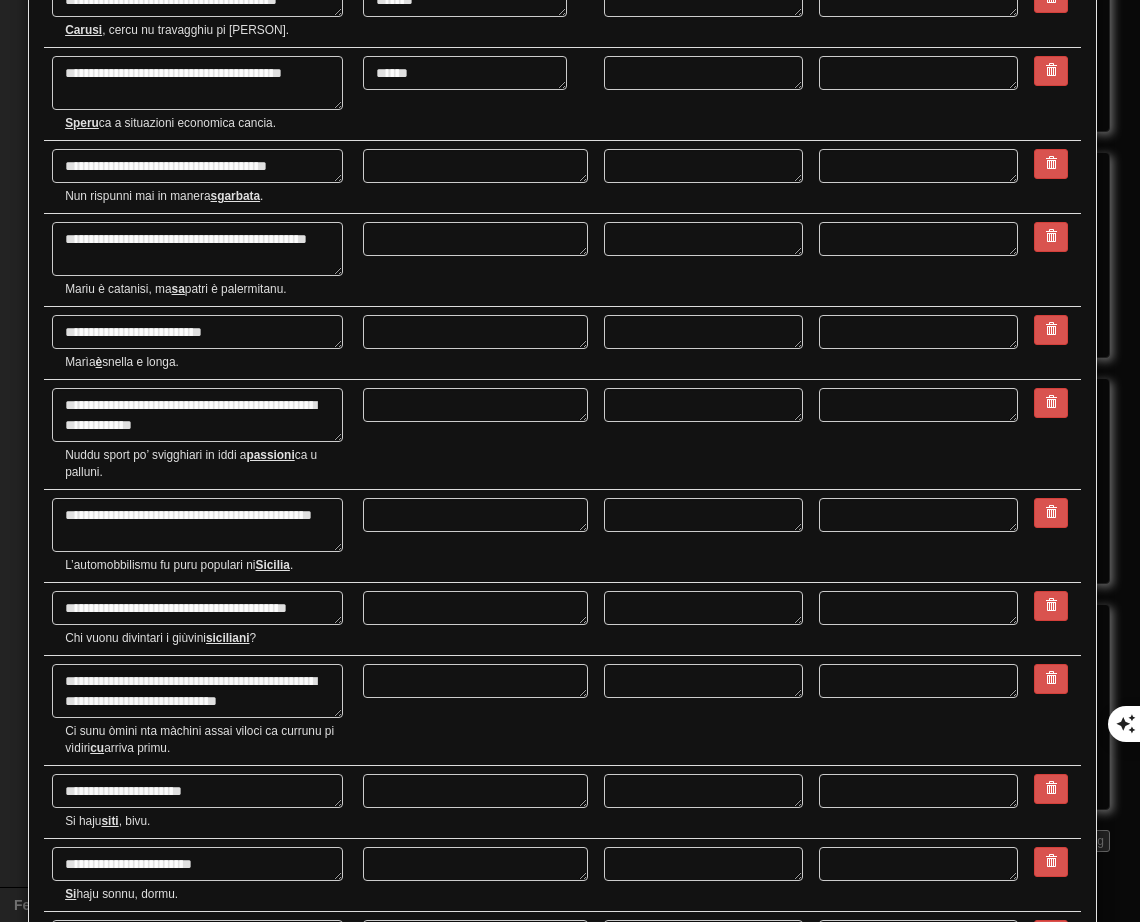 click at bounding box center [475, 260] 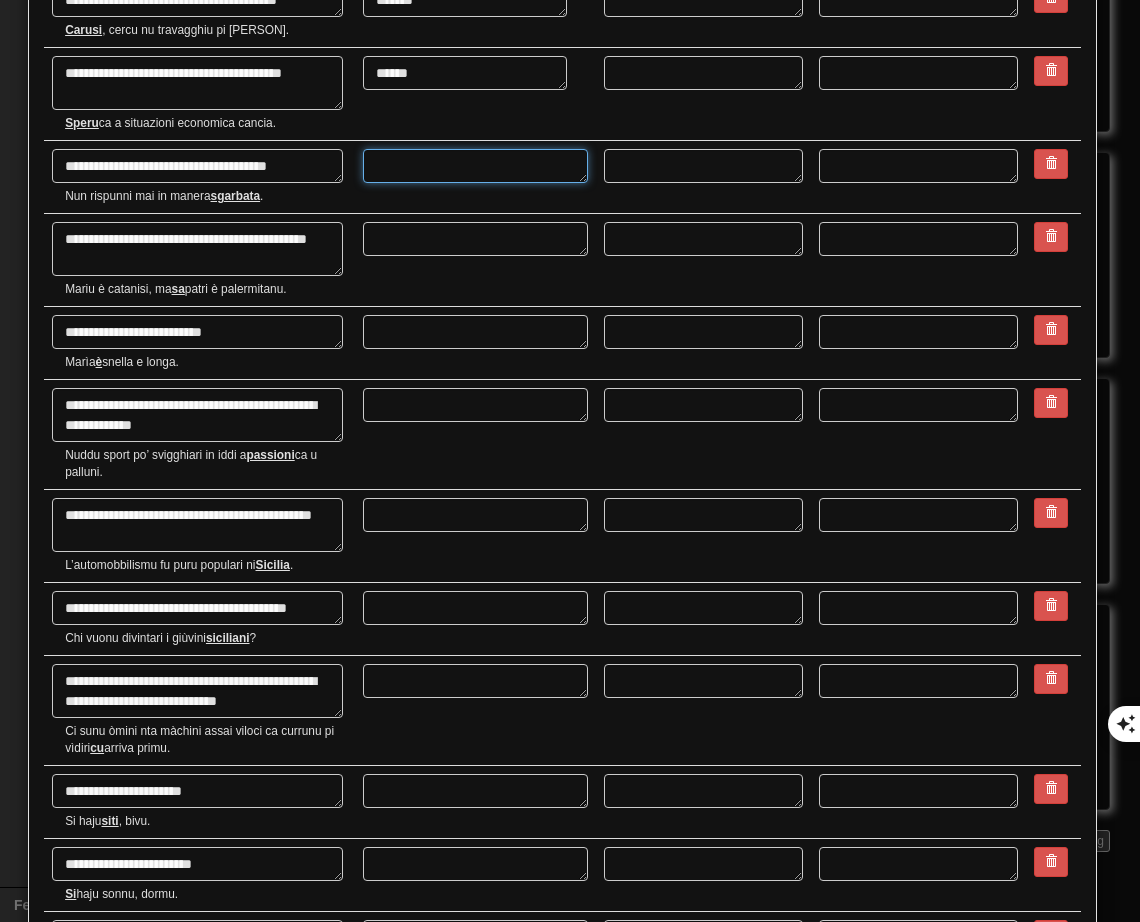 click at bounding box center (475, 166) 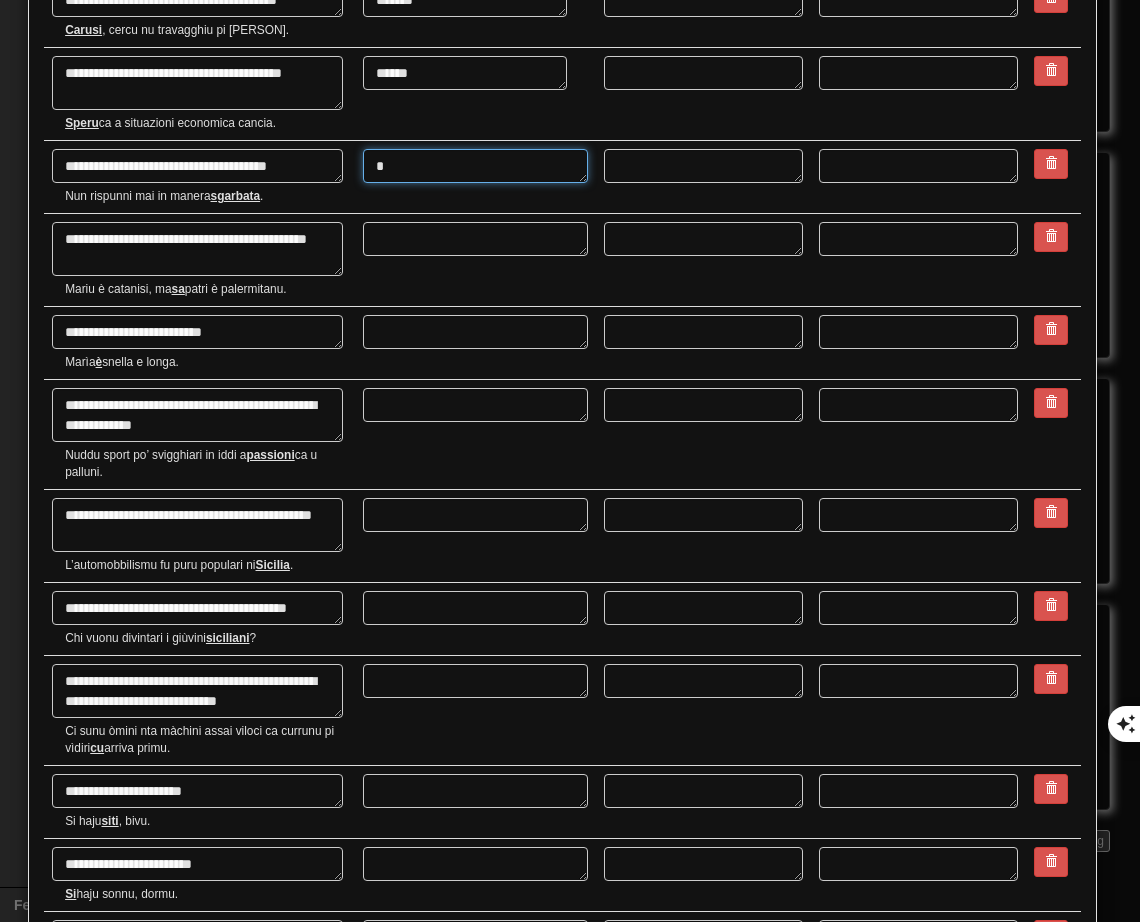 type on "*" 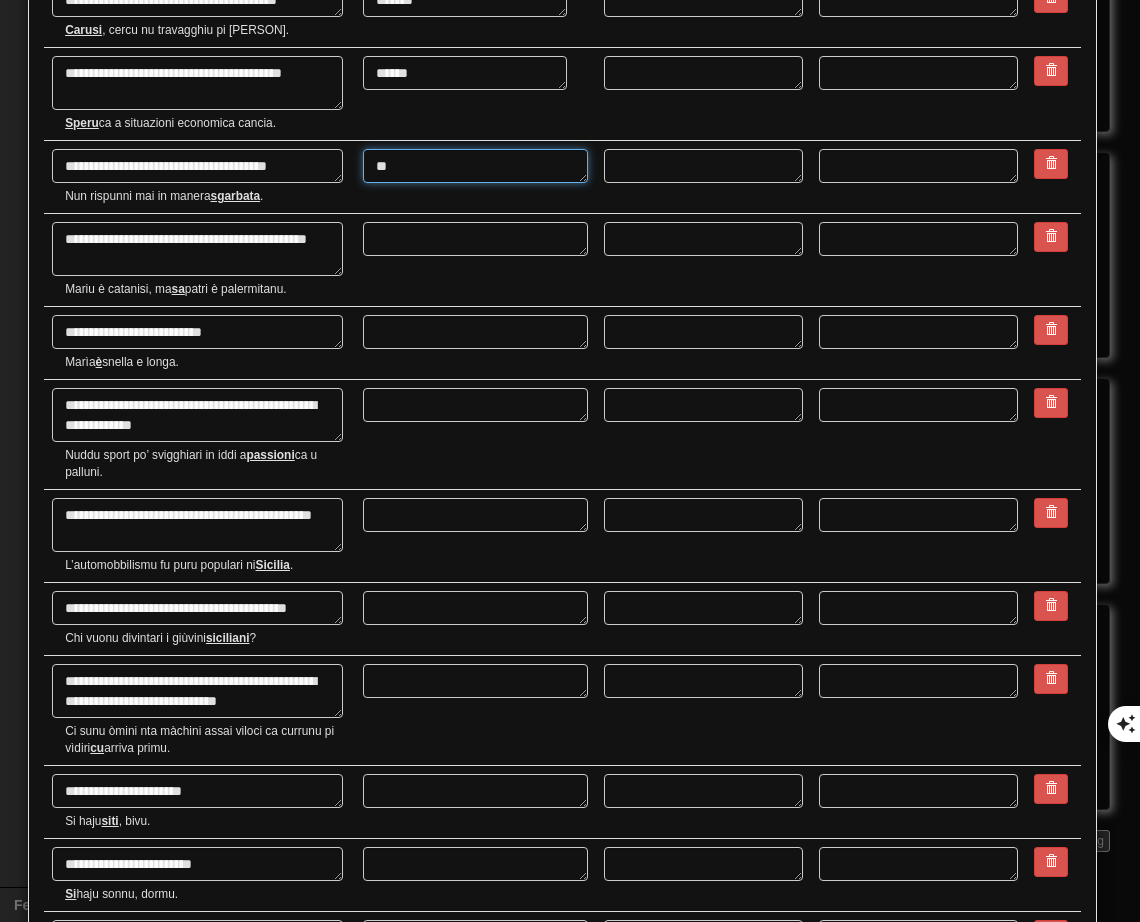 type on "*" 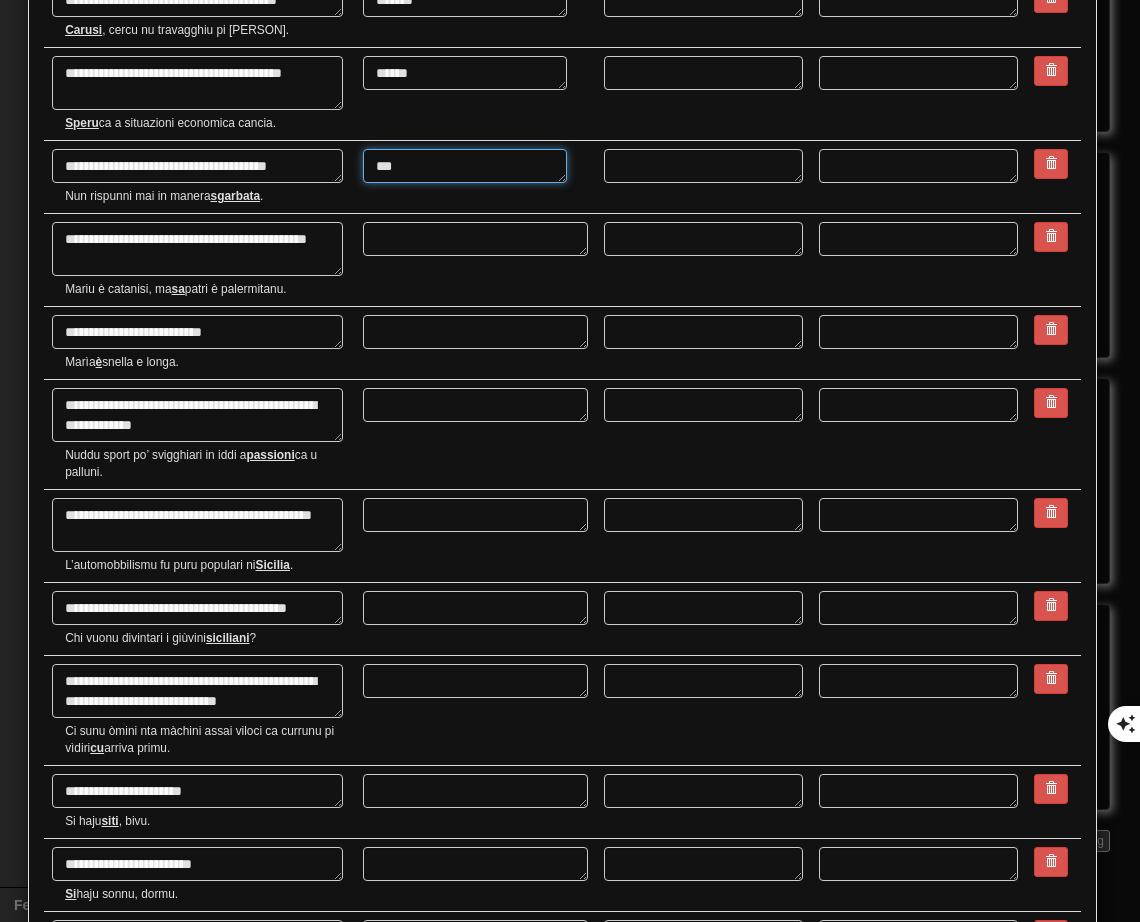 type on "****" 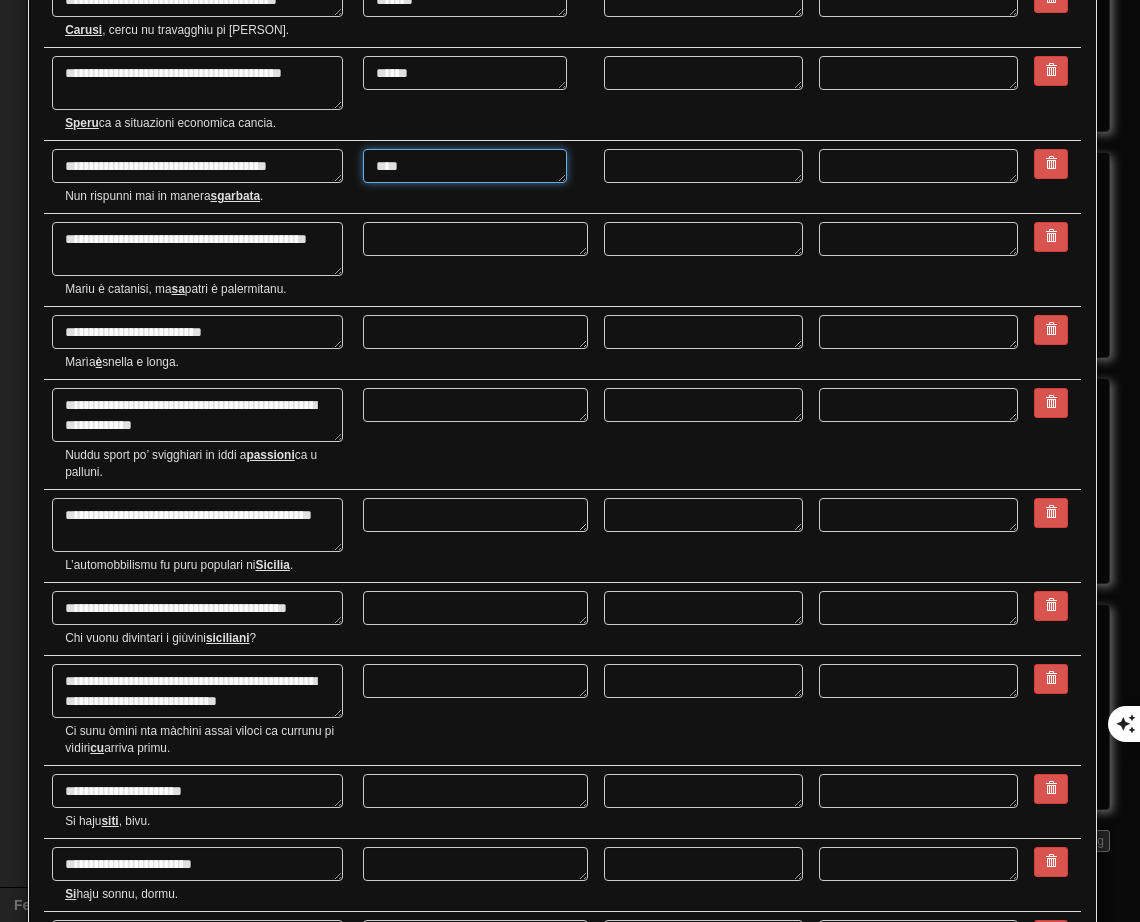 type on "*" 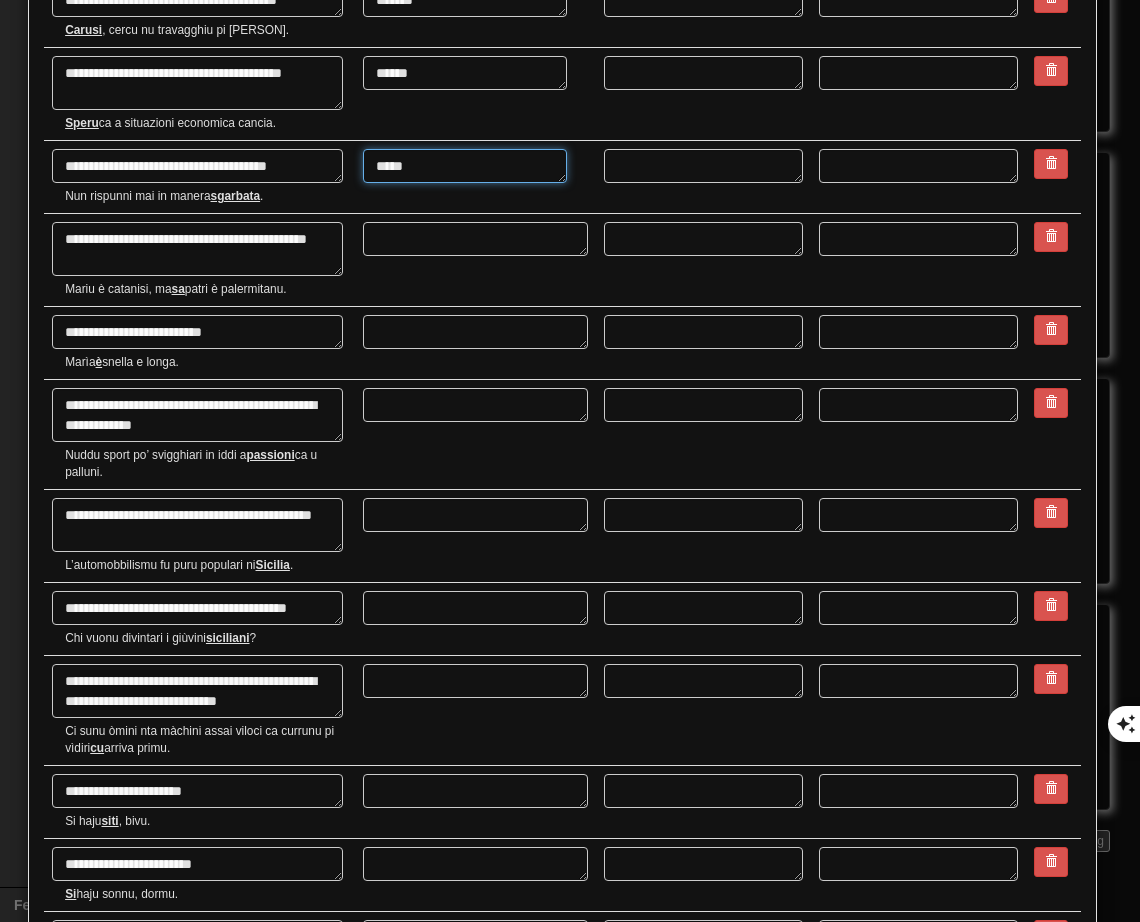 type on "*" 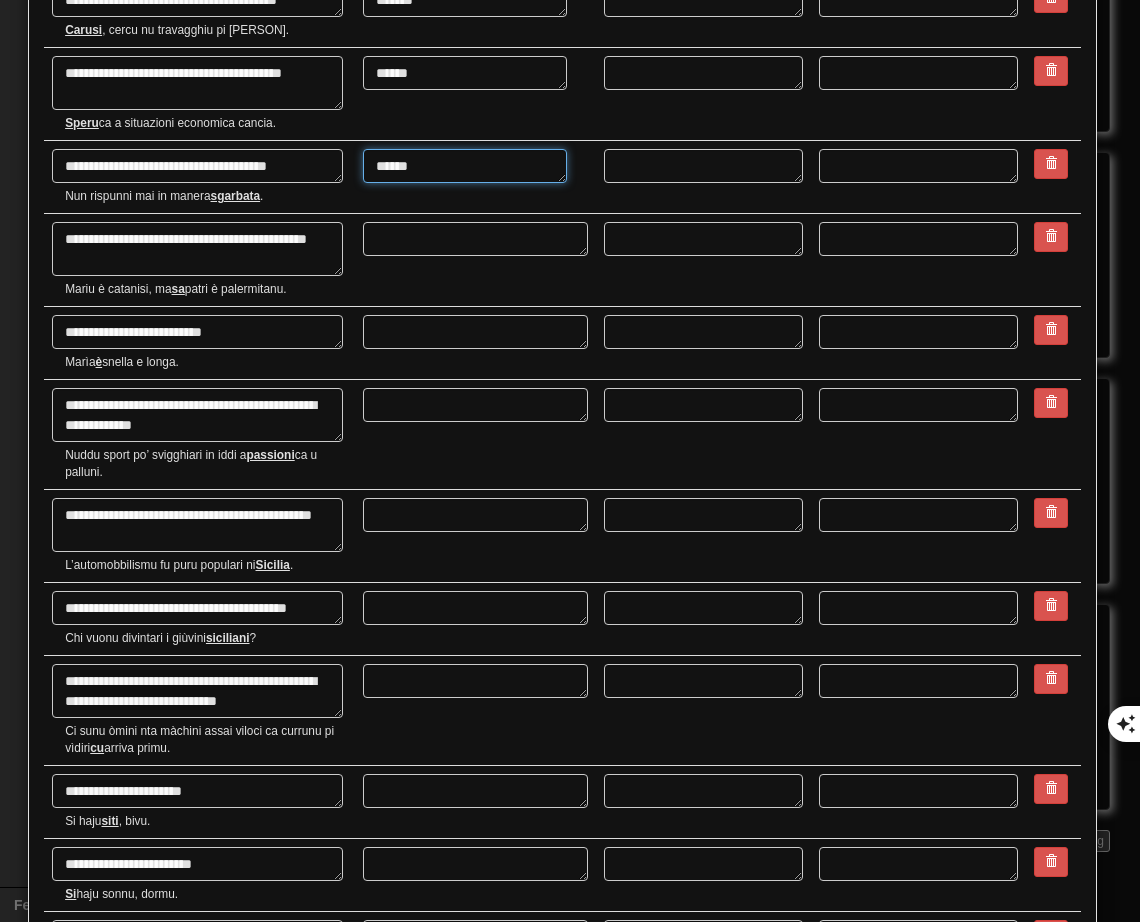 type on "*******" 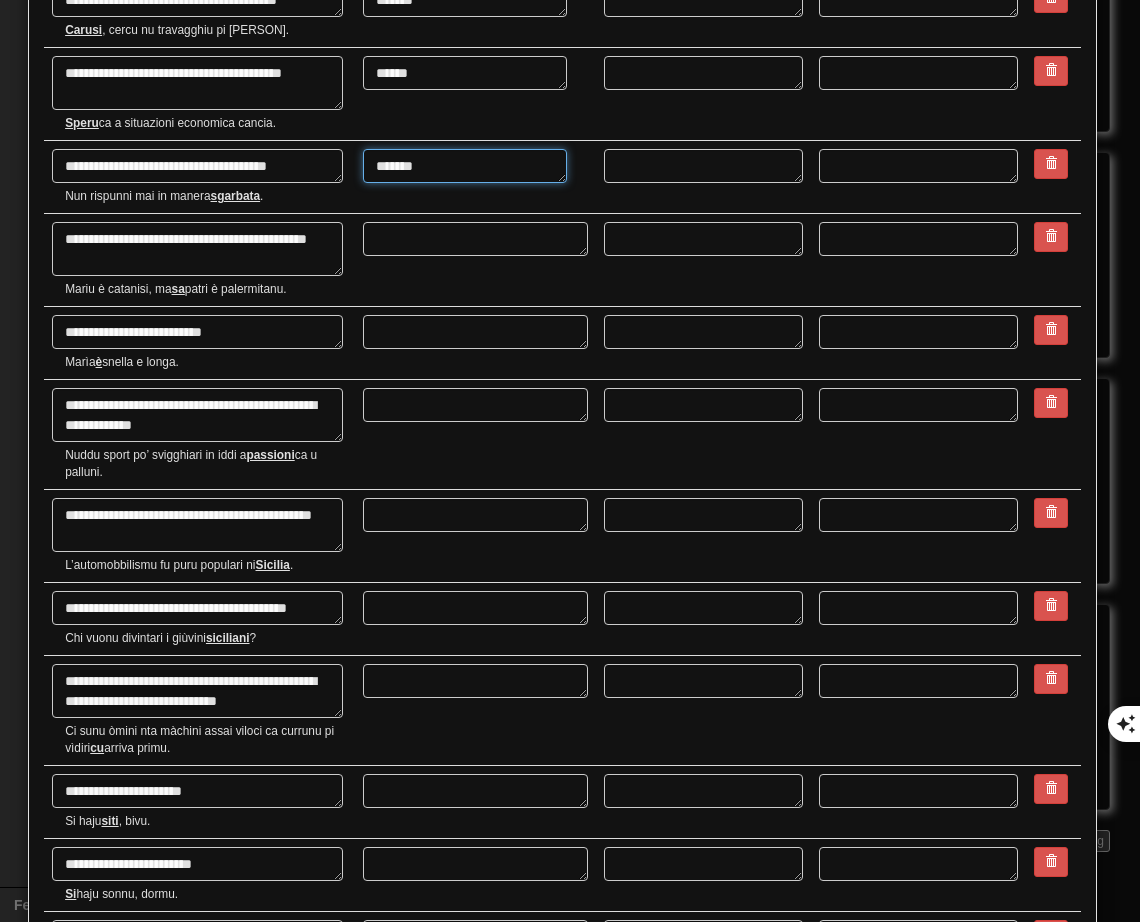 type on "*" 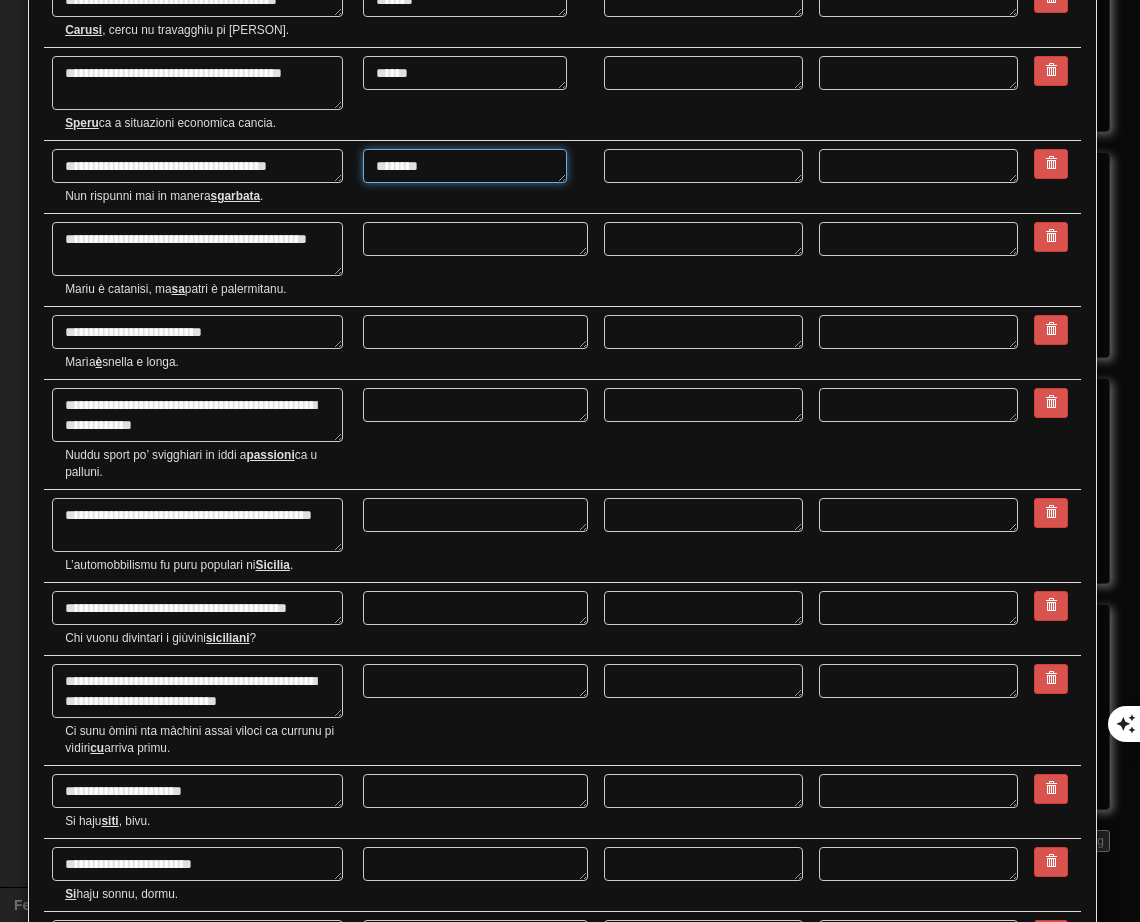 type on "*" 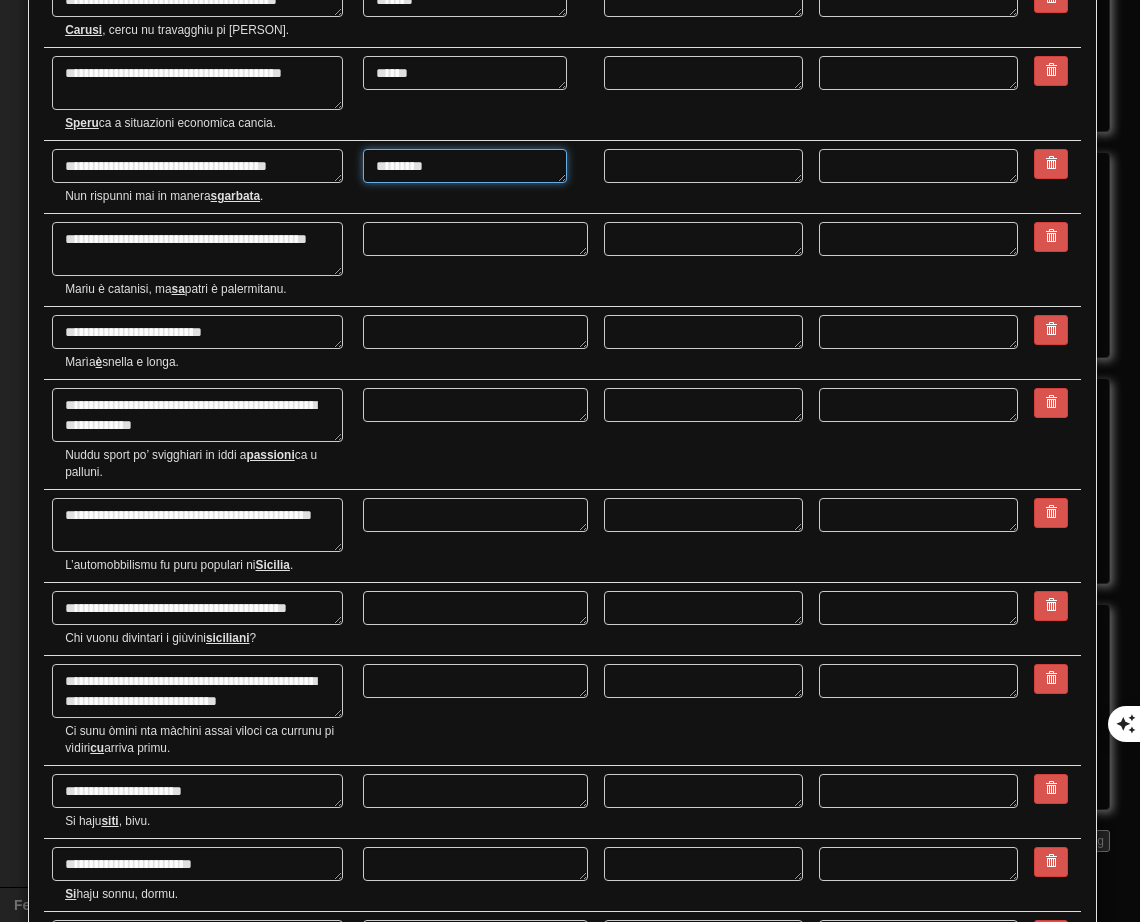 type on "**********" 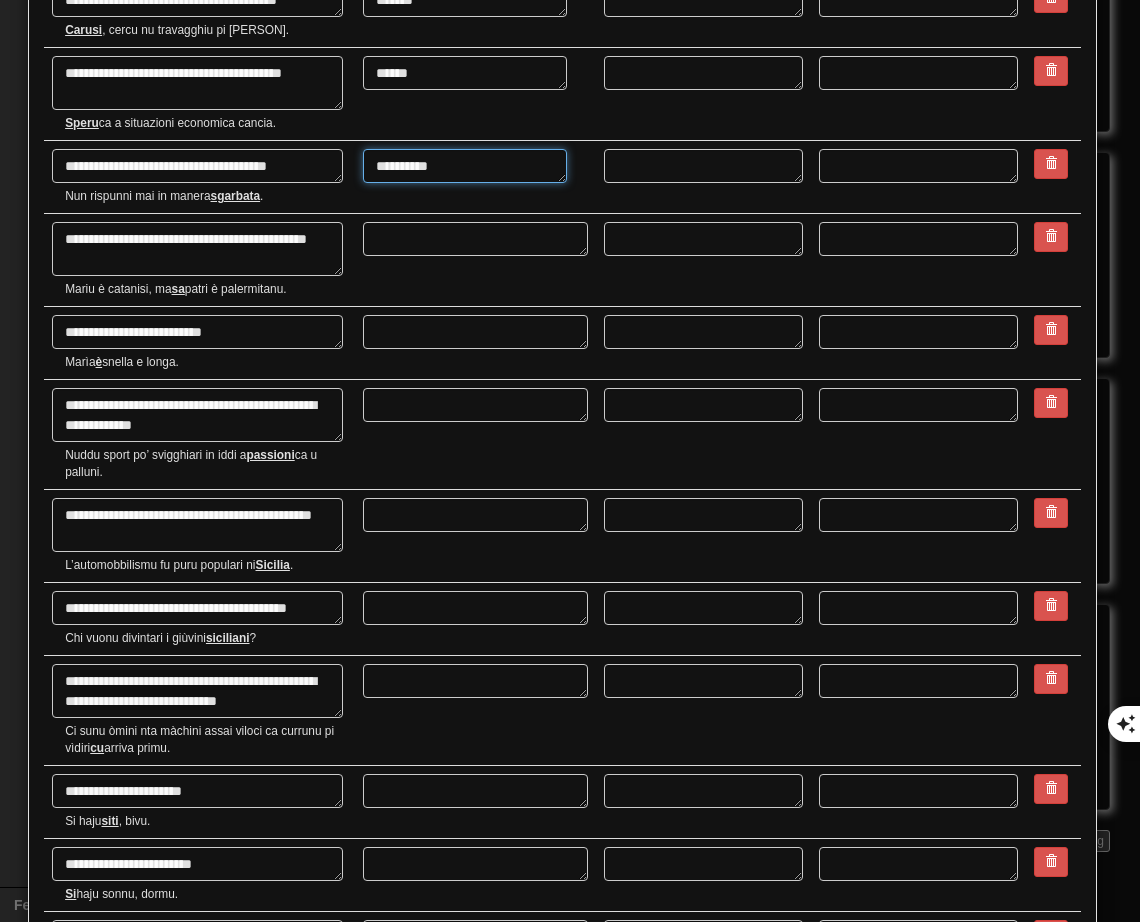 type on "*" 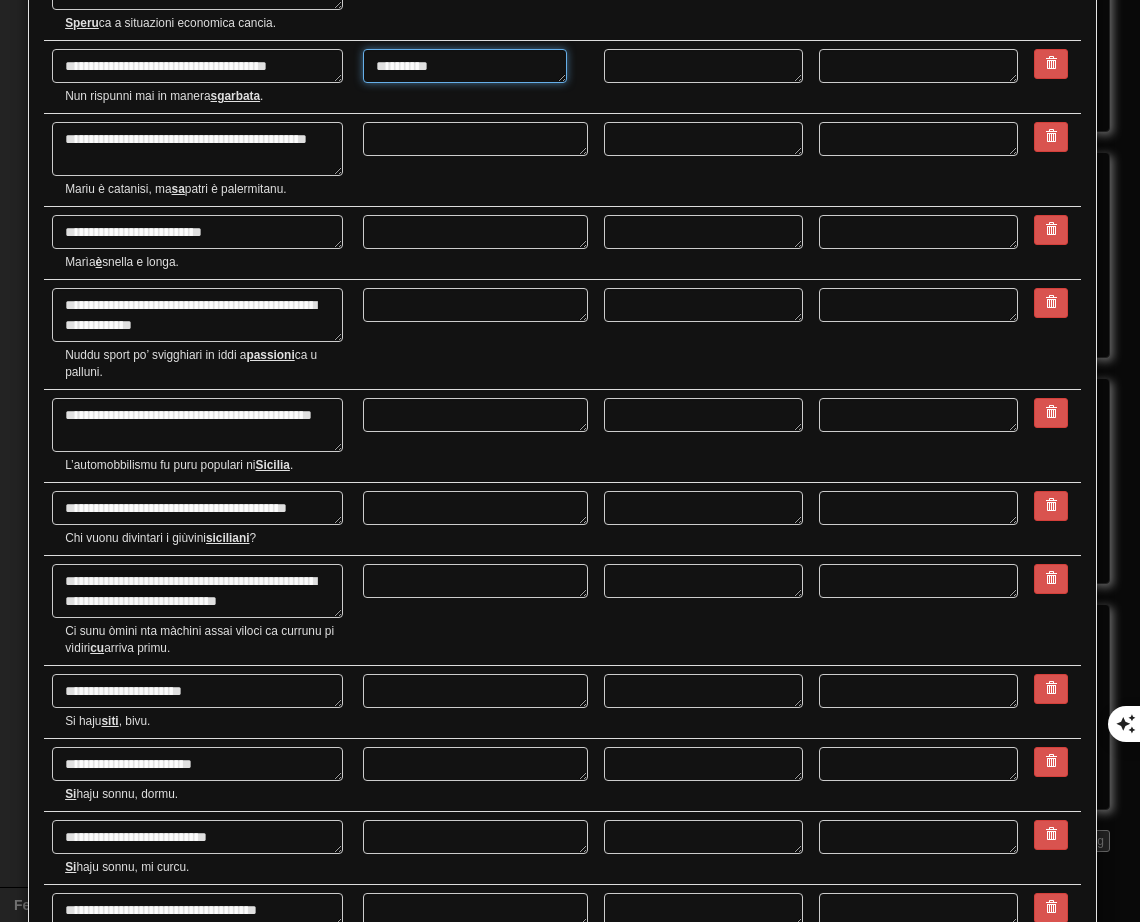 type on "**********" 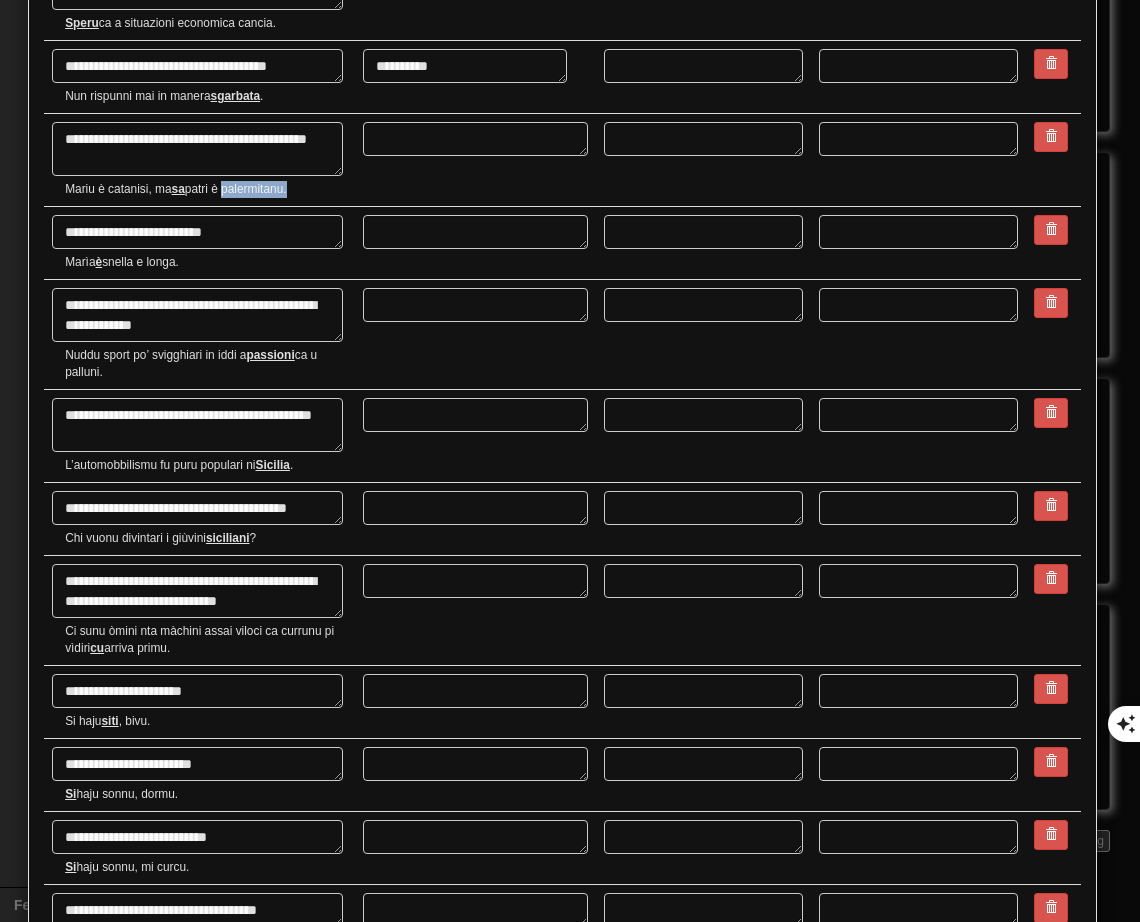 drag, startPoint x: 225, startPoint y: 188, endPoint x: 289, endPoint y: 188, distance: 64 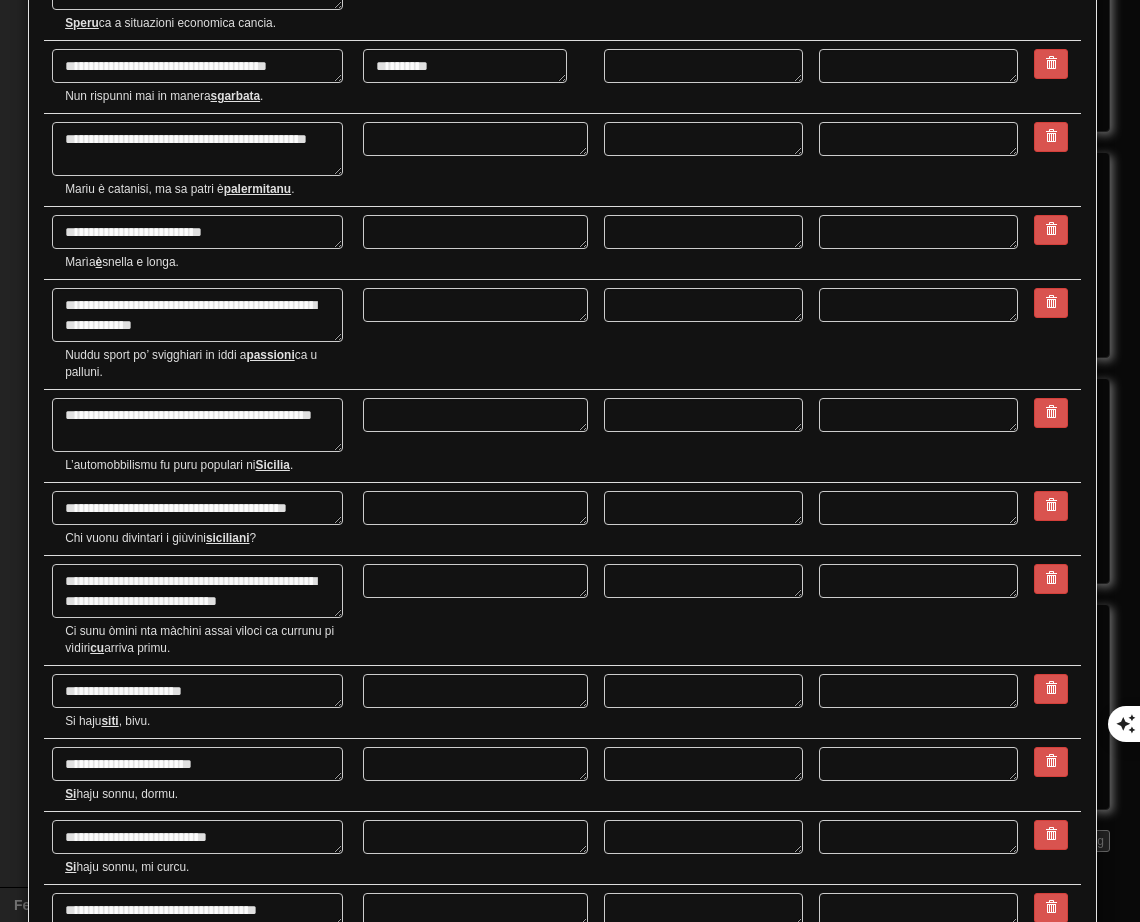 drag, startPoint x: 228, startPoint y: 189, endPoint x: 293, endPoint y: 190, distance: 65.00769 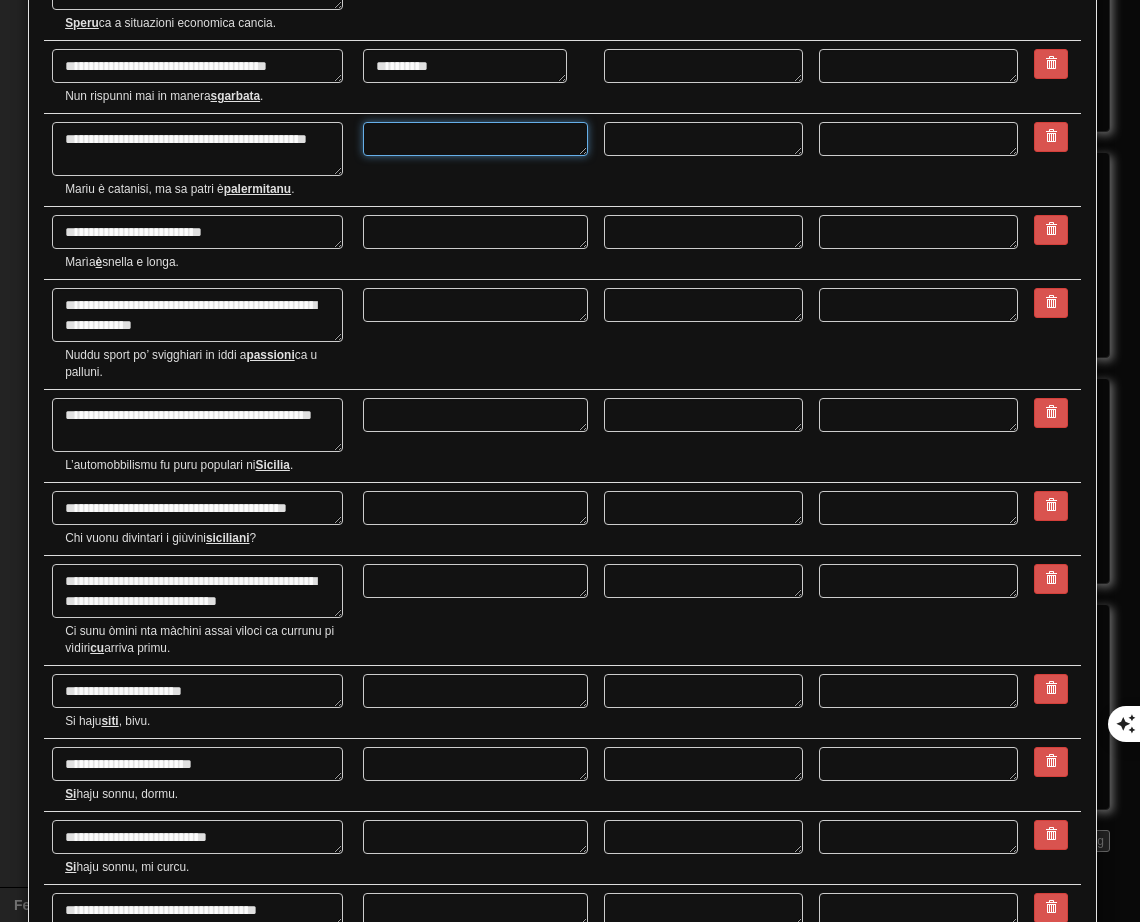 click at bounding box center [475, 139] 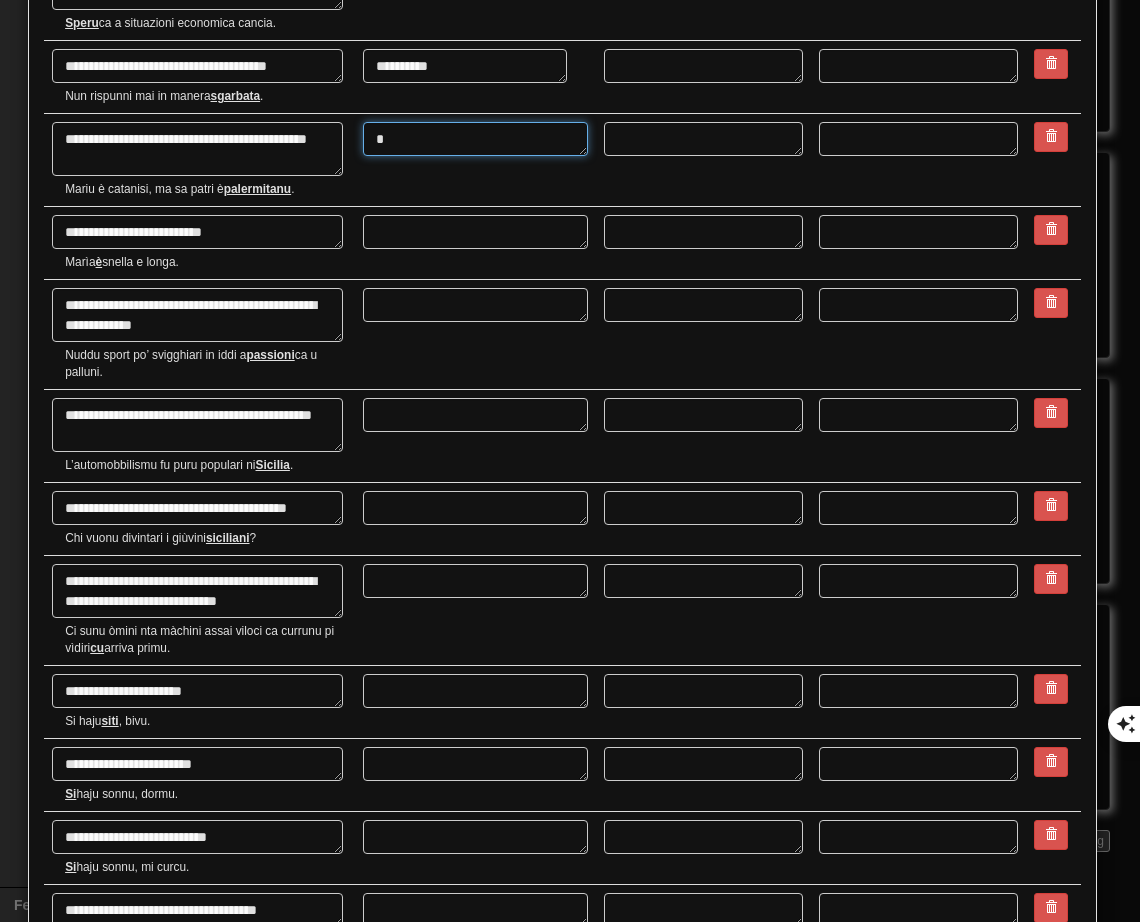 type on "*" 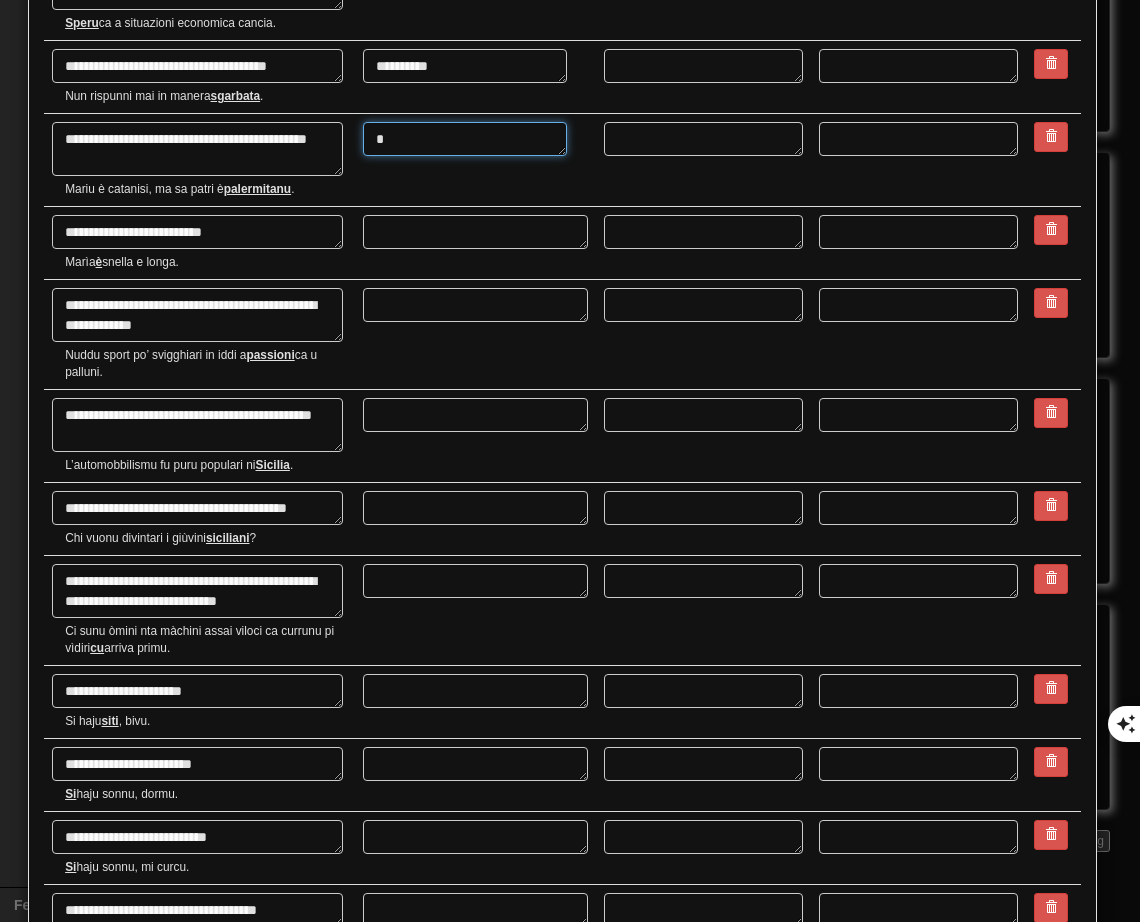 type on "**" 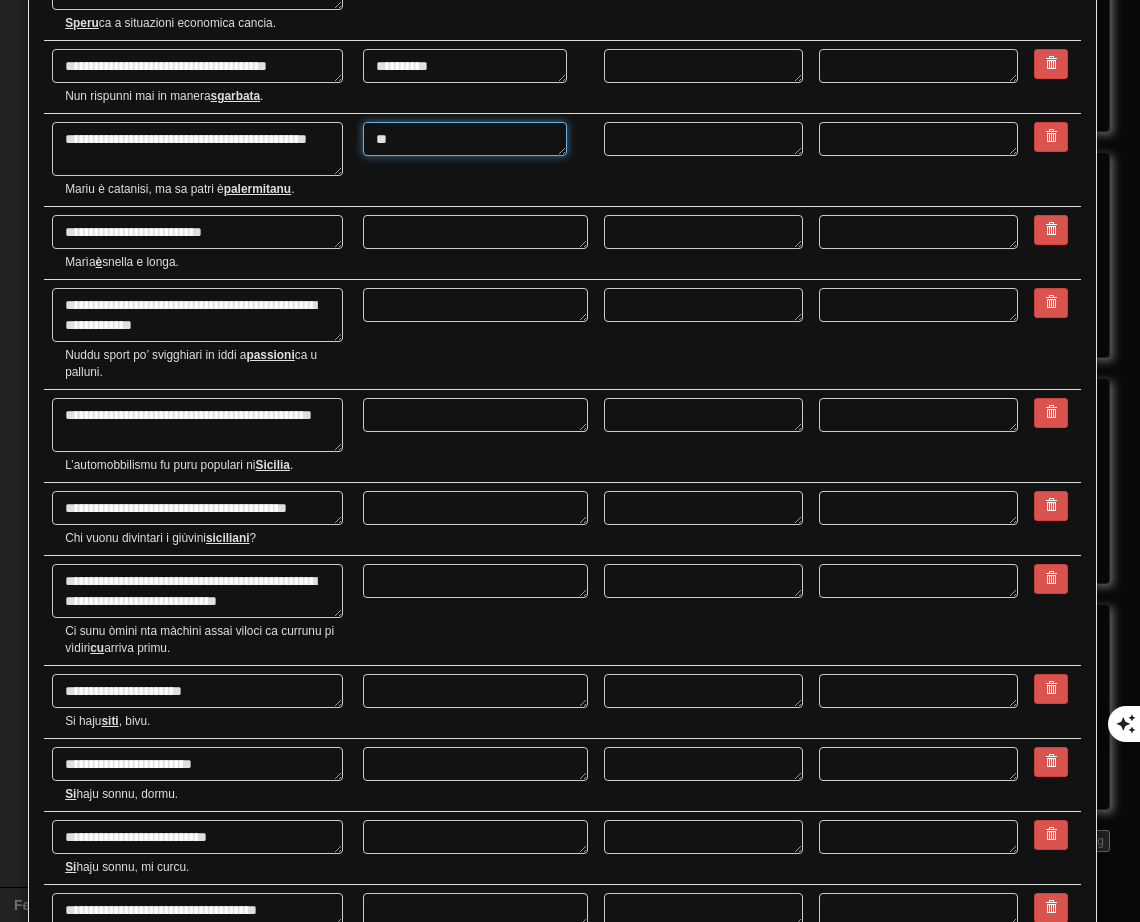 type on "*" 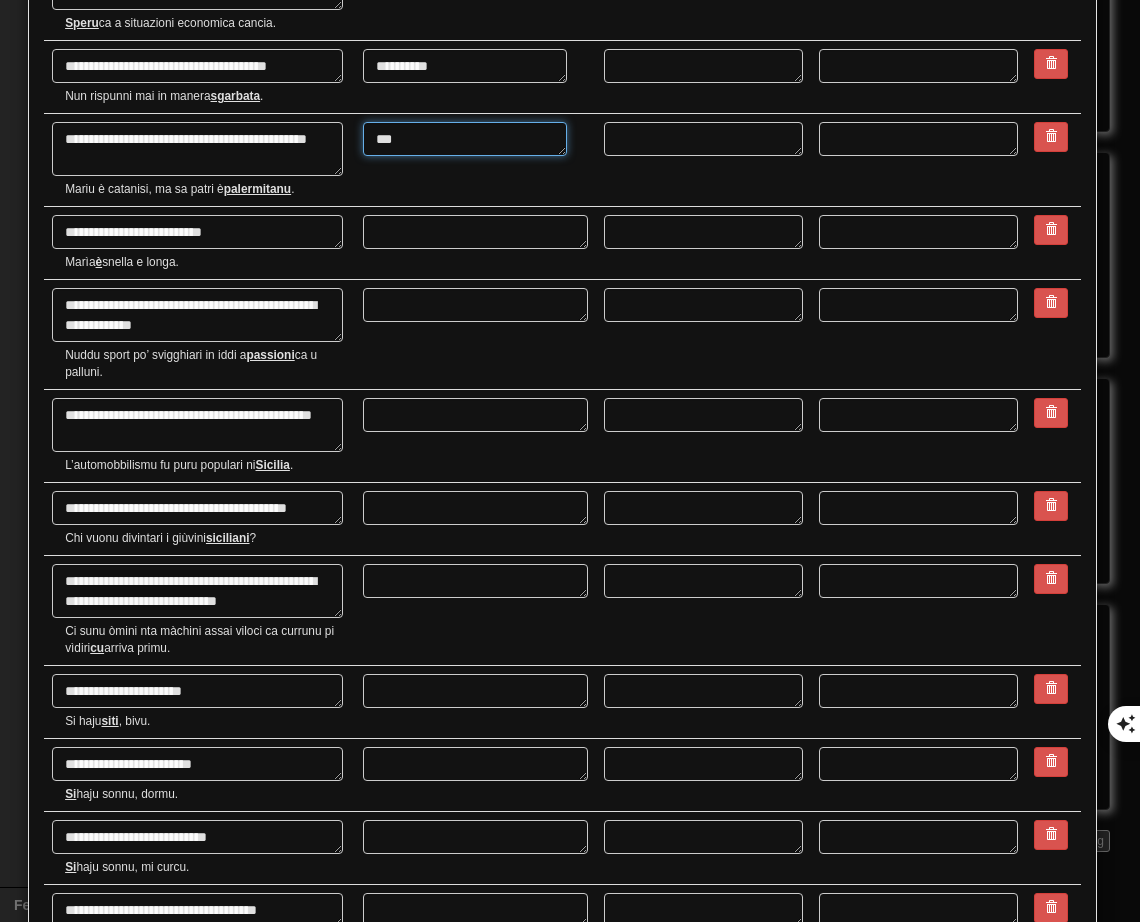 type on "*" 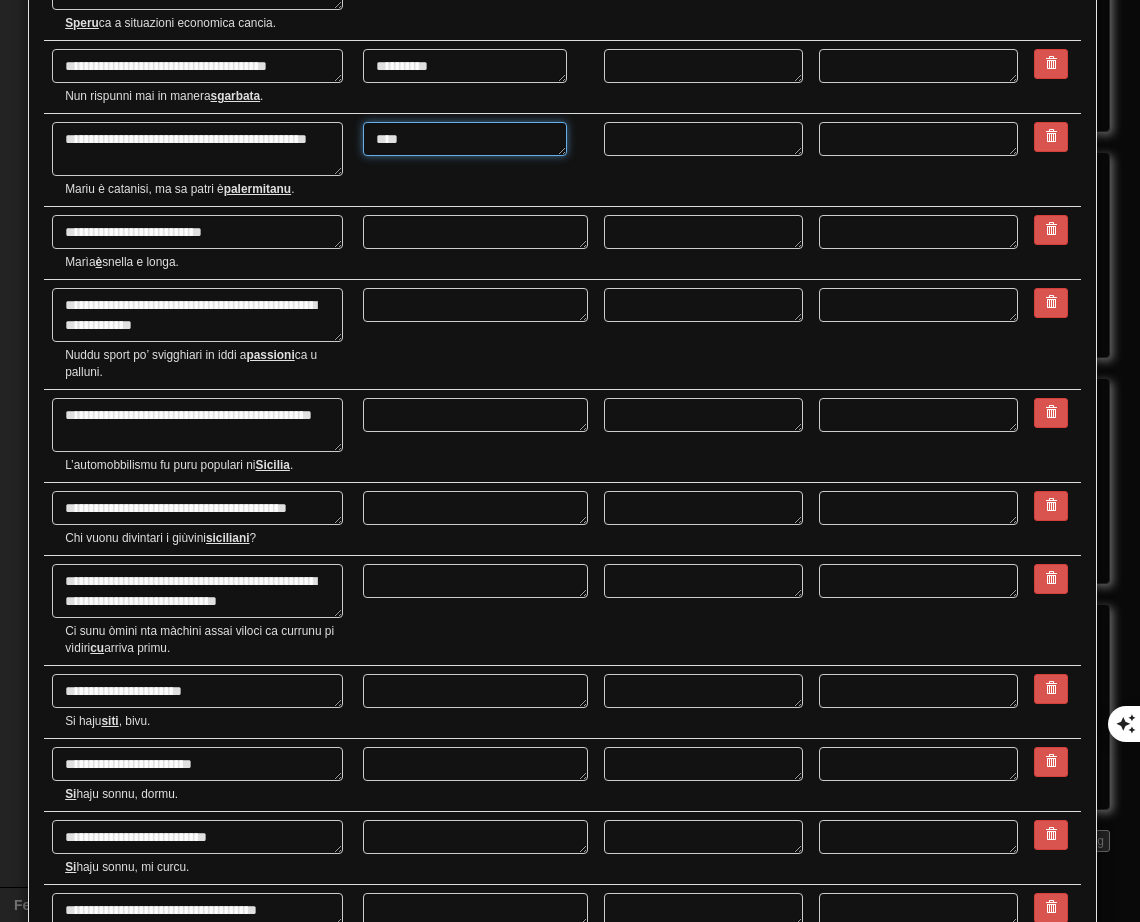 type on "*" 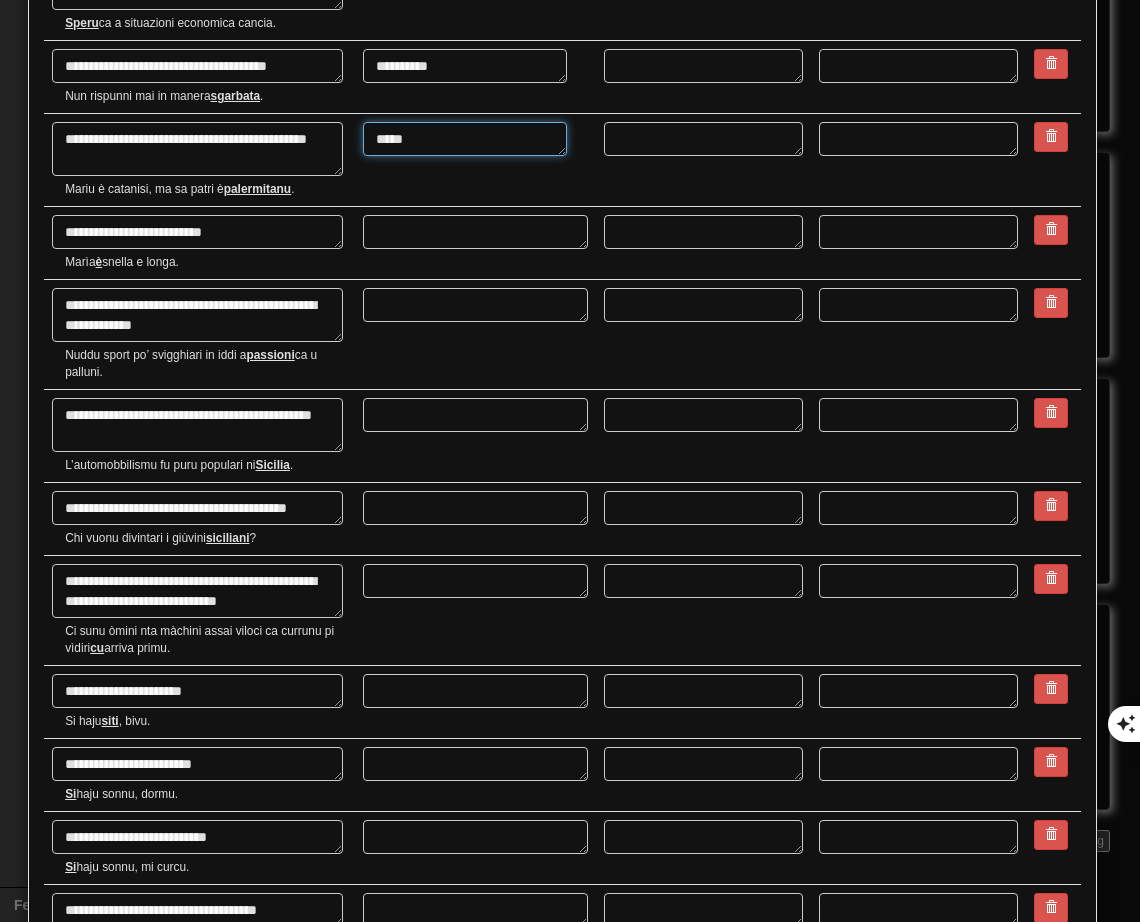 type on "******" 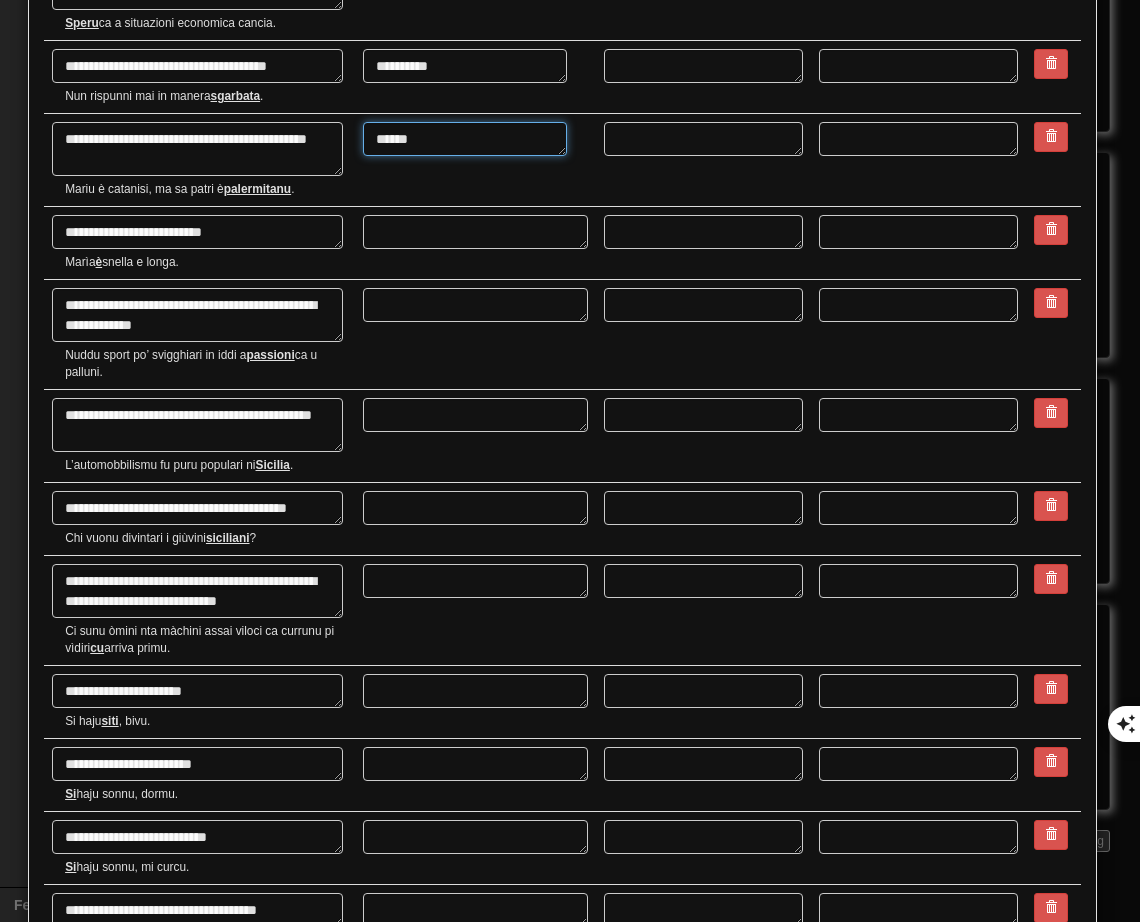 type on "*" 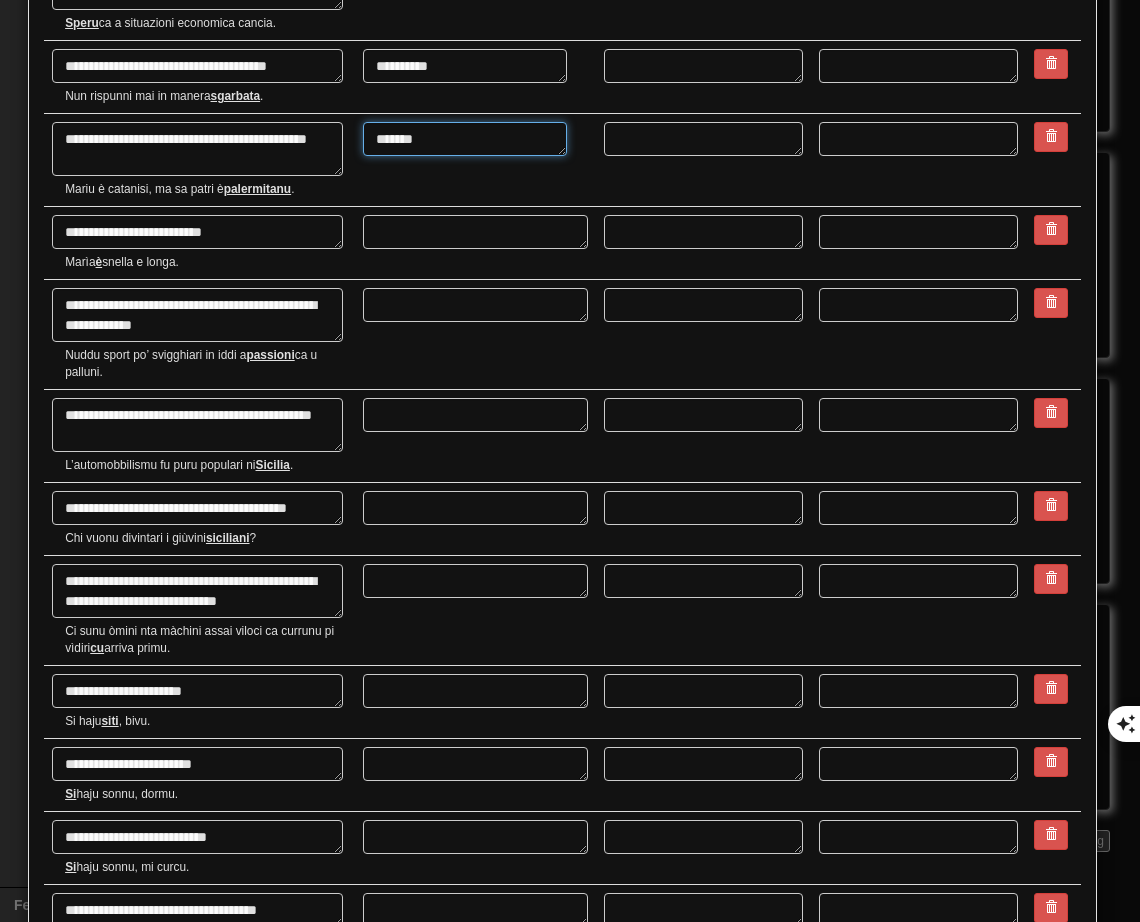 type on "********" 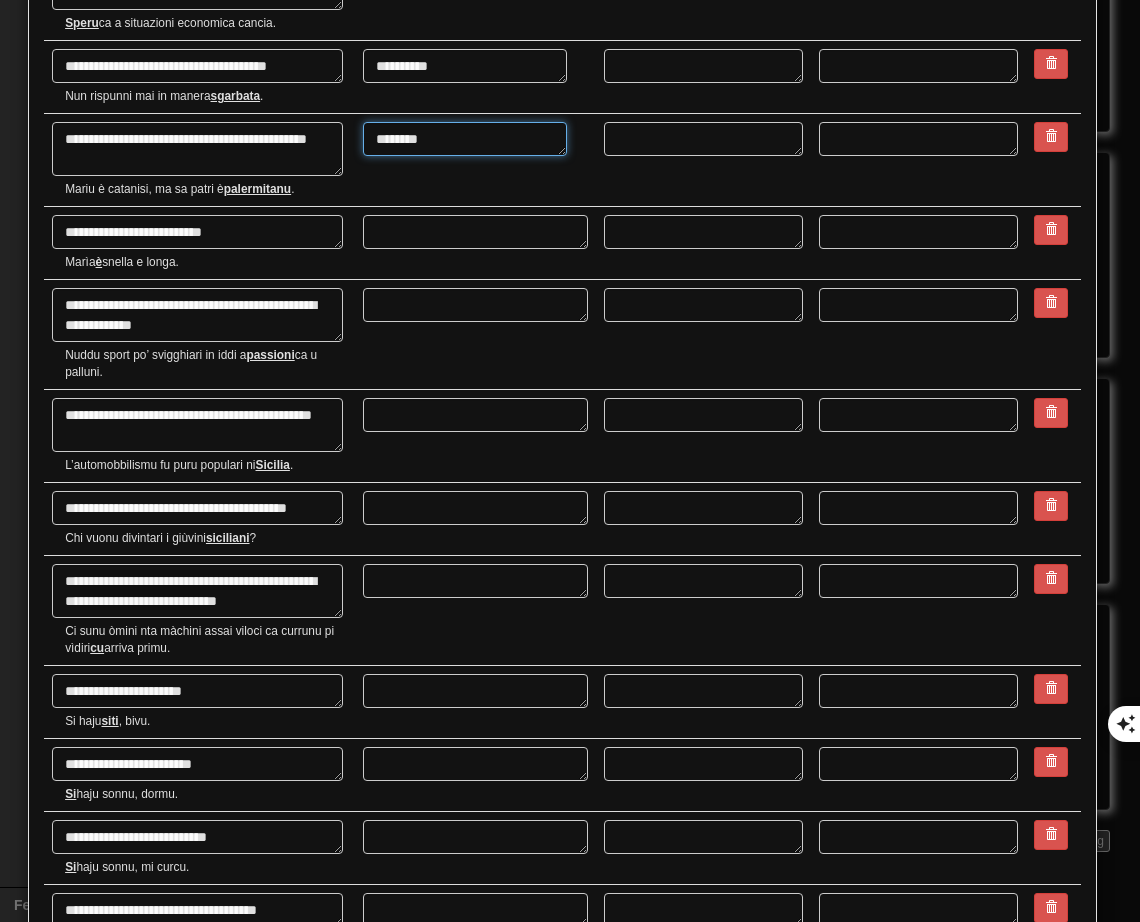type on "*" 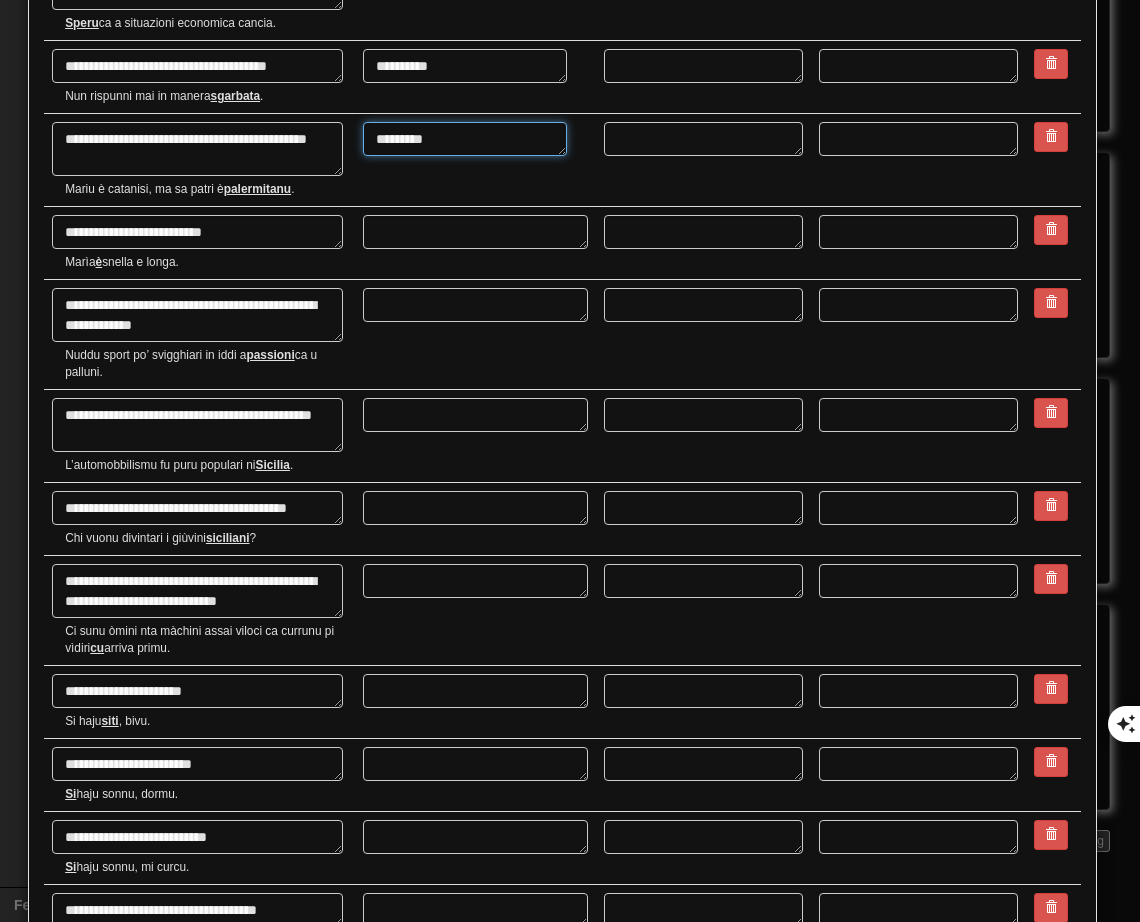 type on "**********" 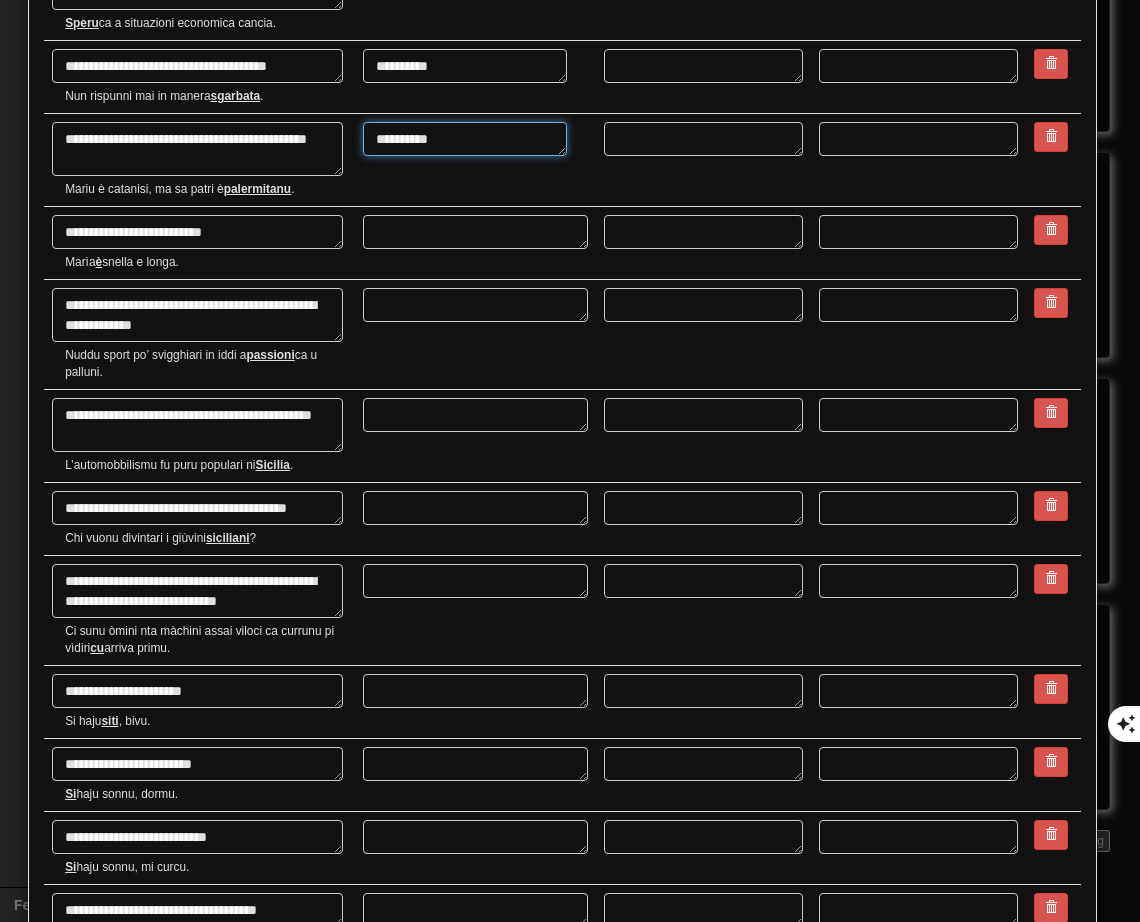 type on "*" 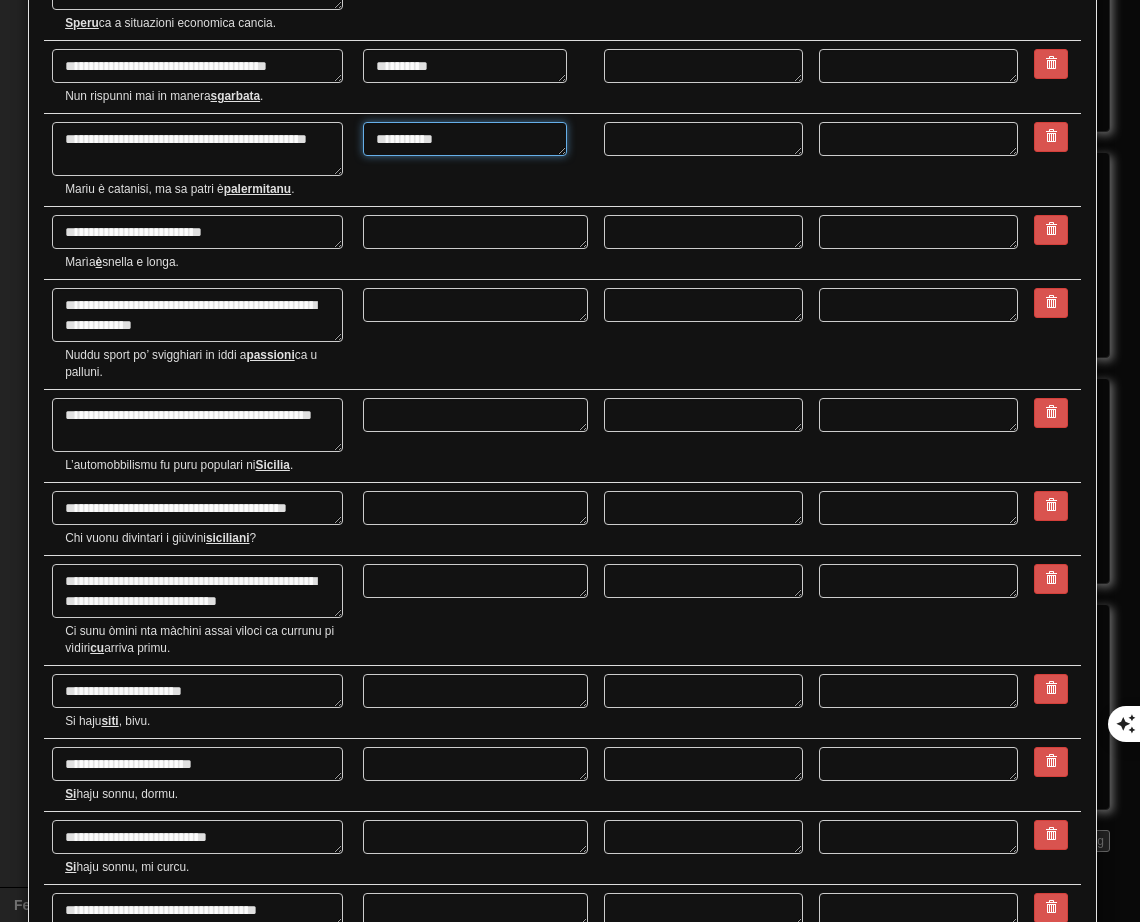 type on "*" 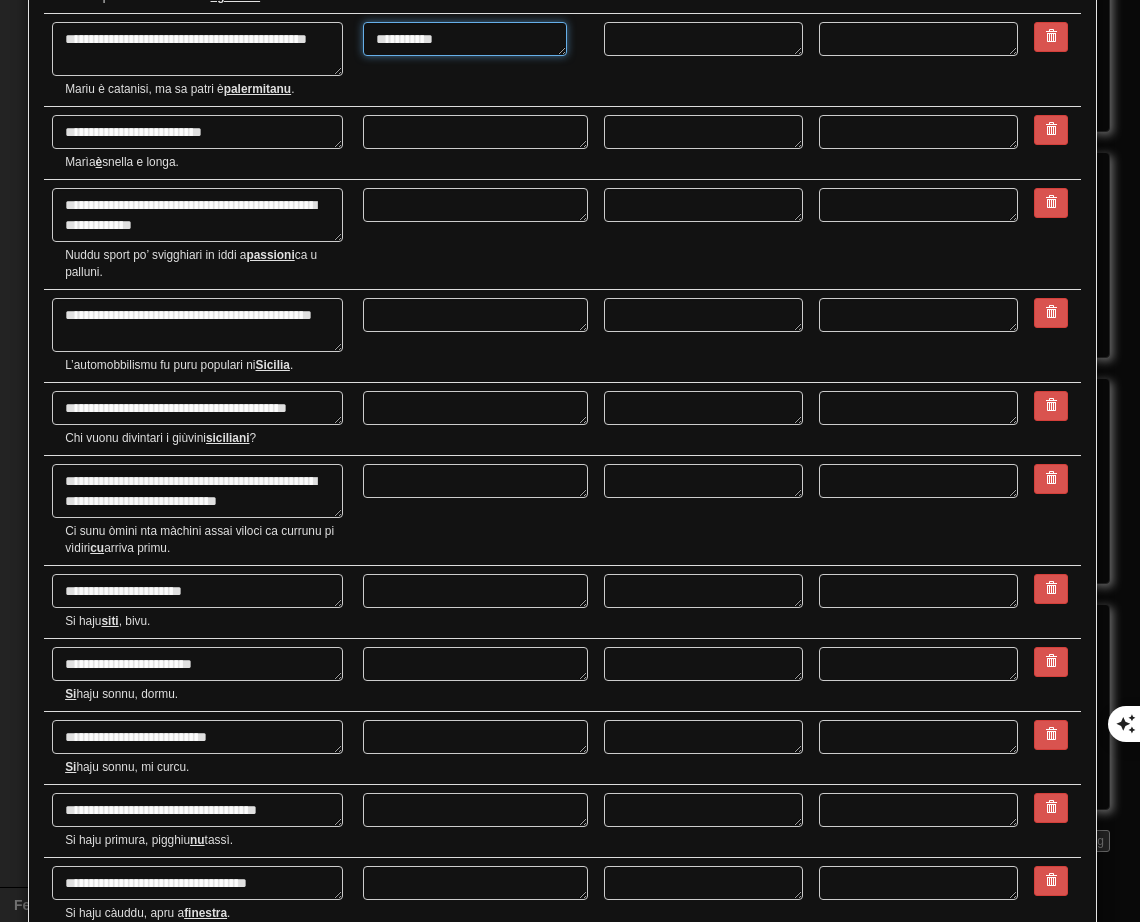 type on "**********" 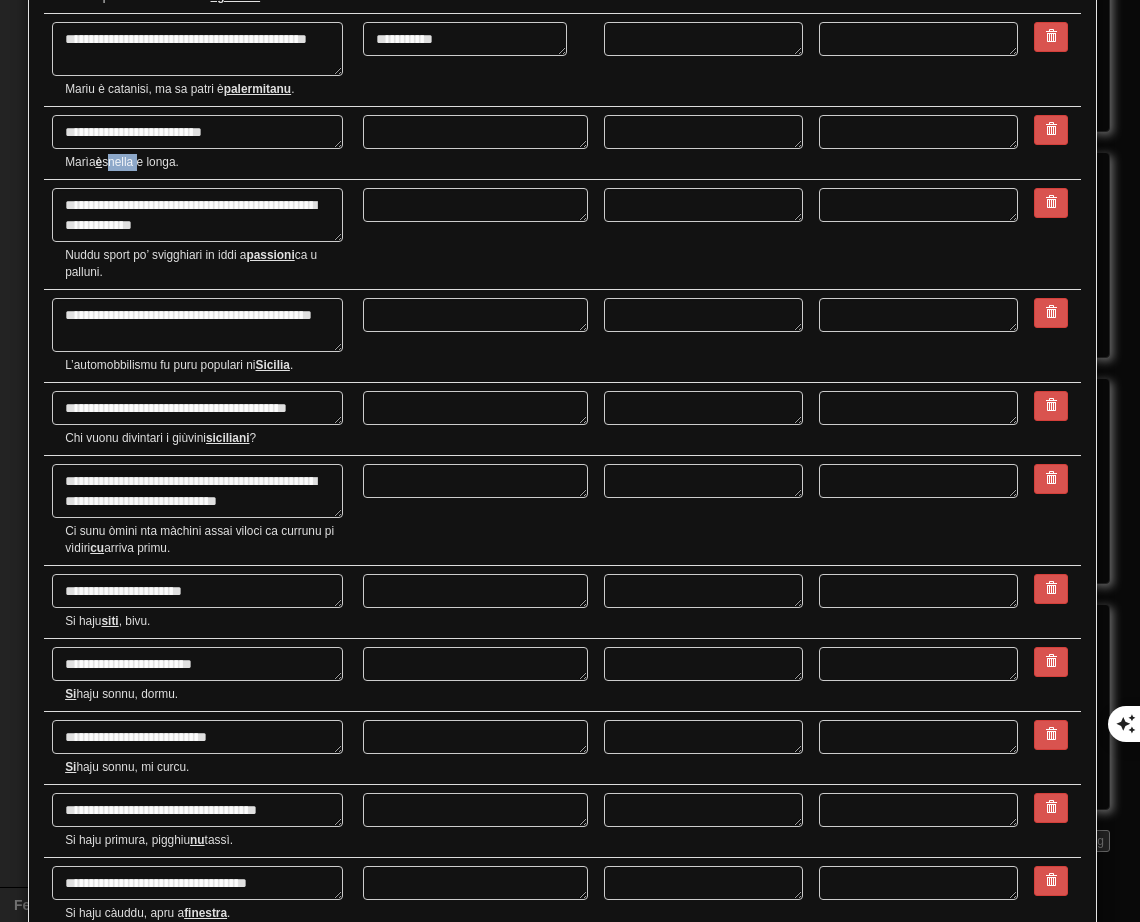 drag, startPoint x: 108, startPoint y: 165, endPoint x: 137, endPoint y: 156, distance: 30.364452 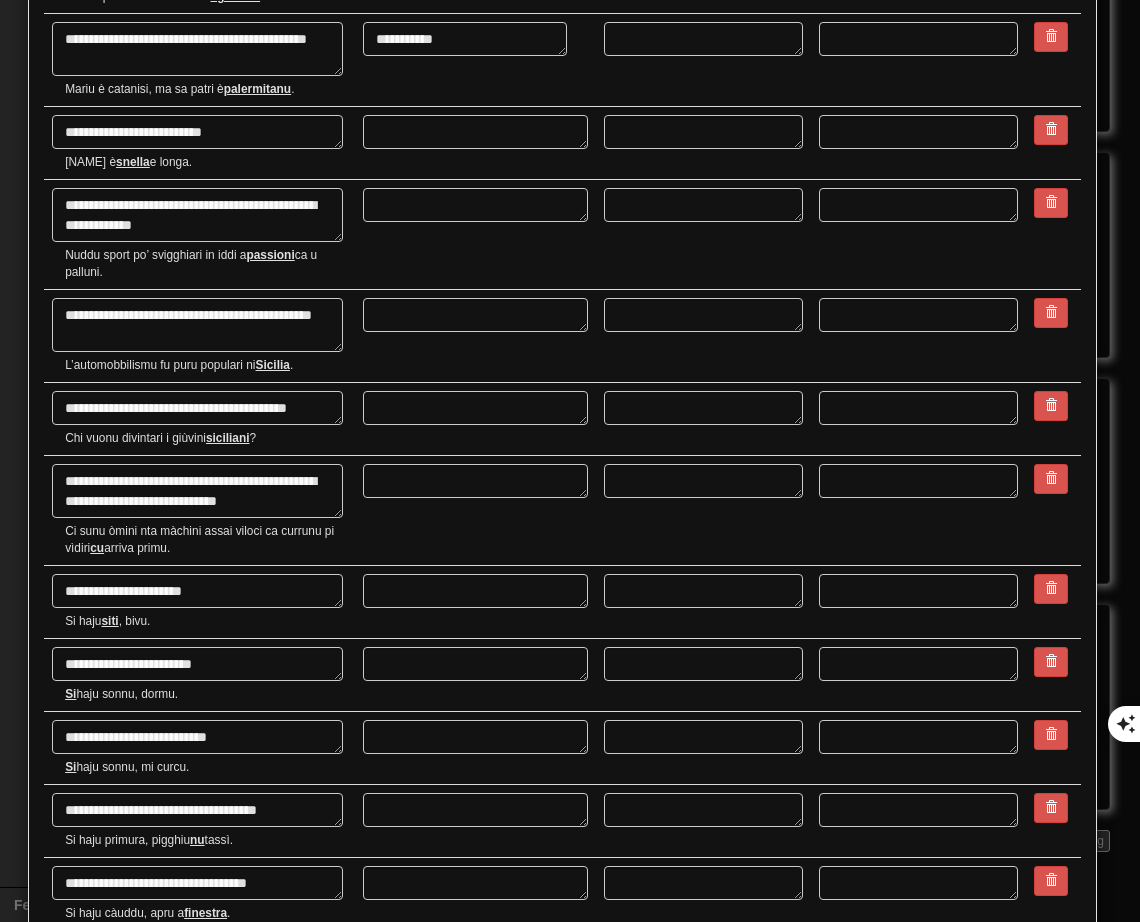 click at bounding box center [475, 235] 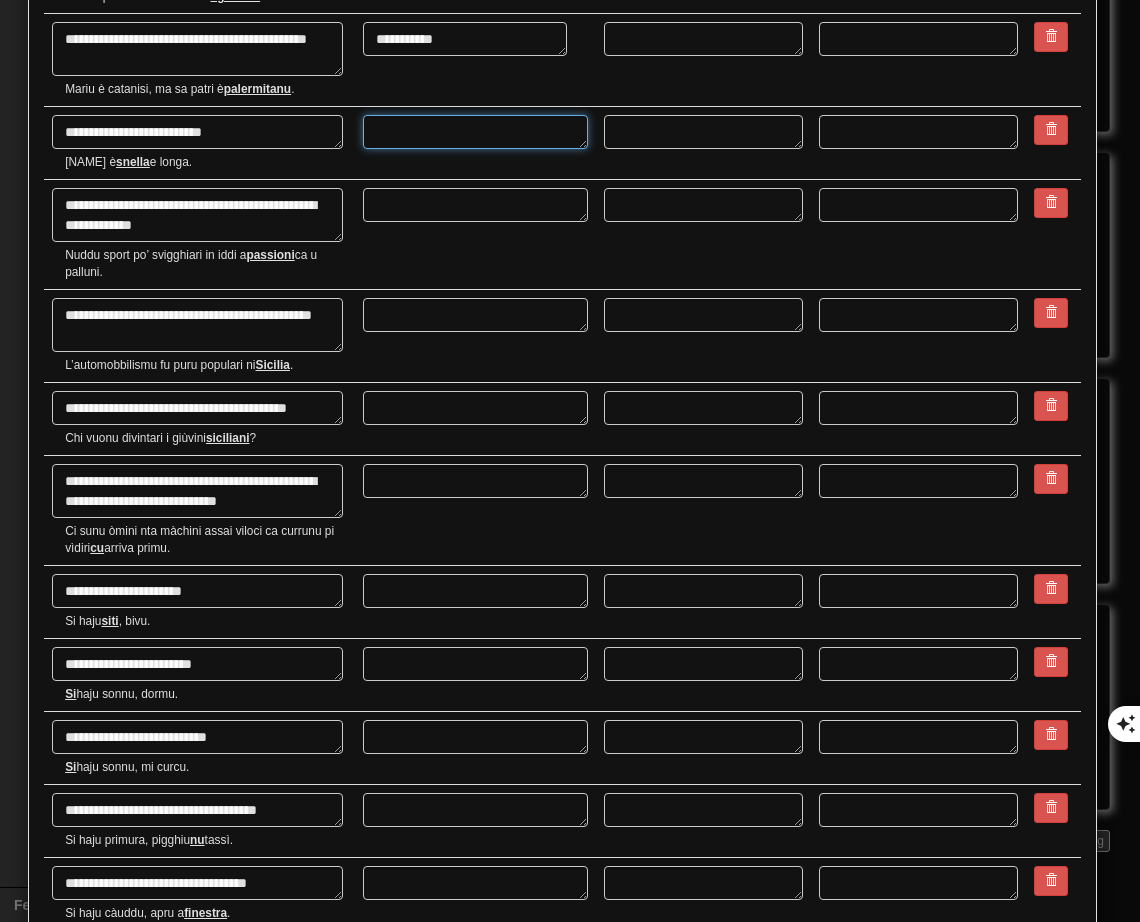 click at bounding box center (475, 132) 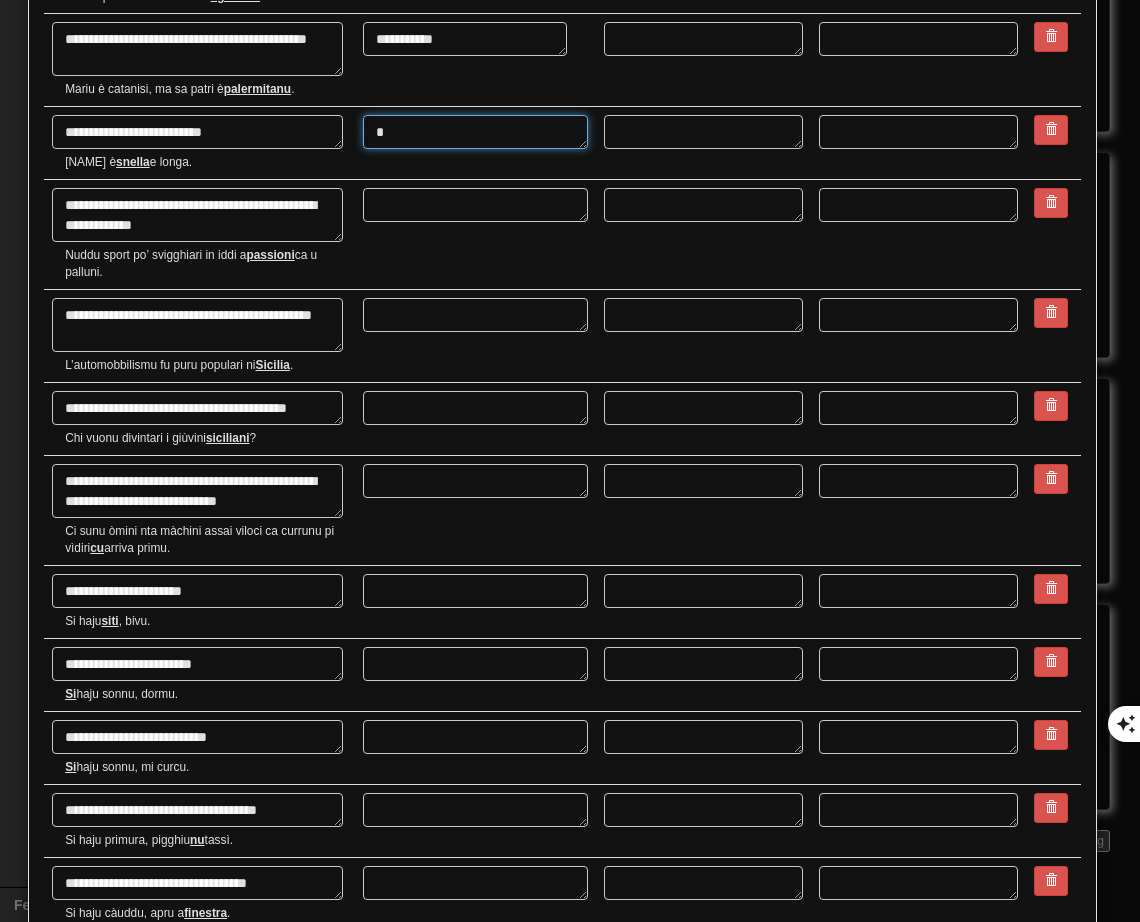 type on "*" 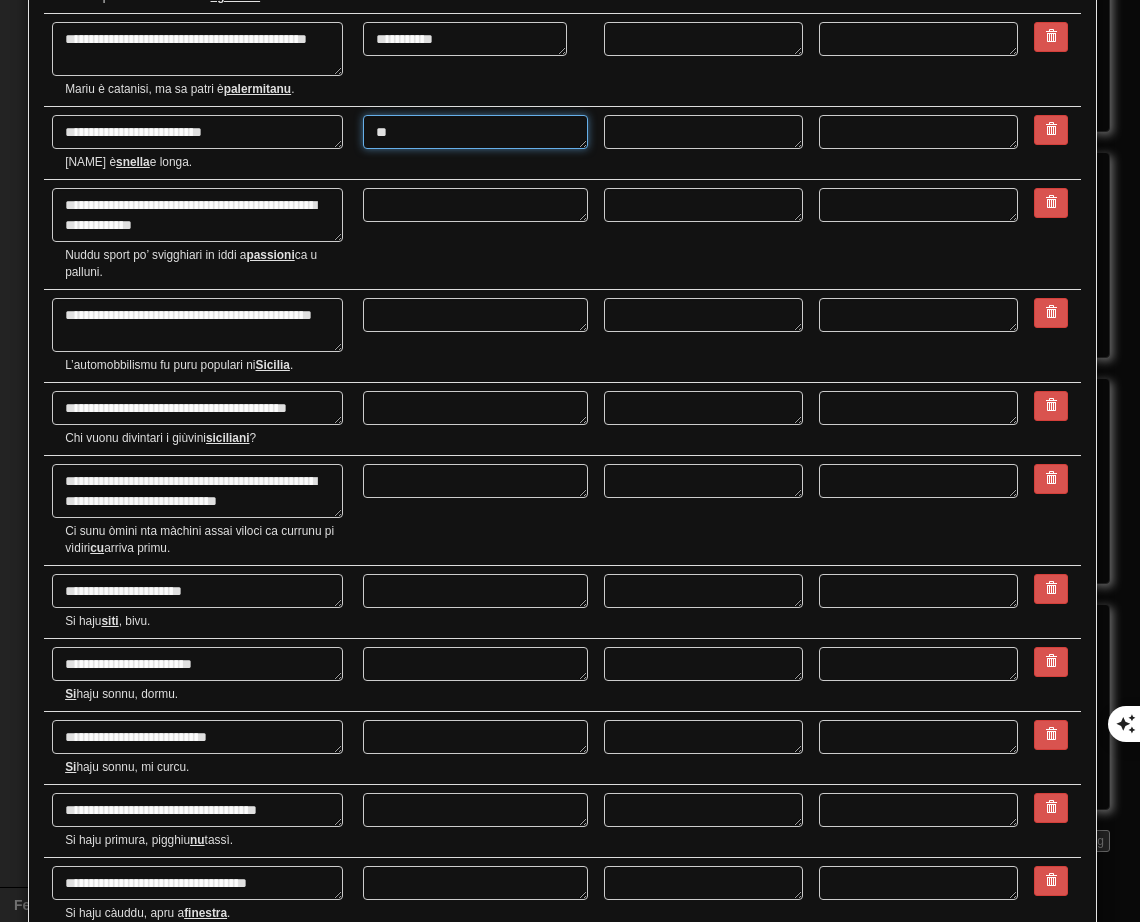type on "*" 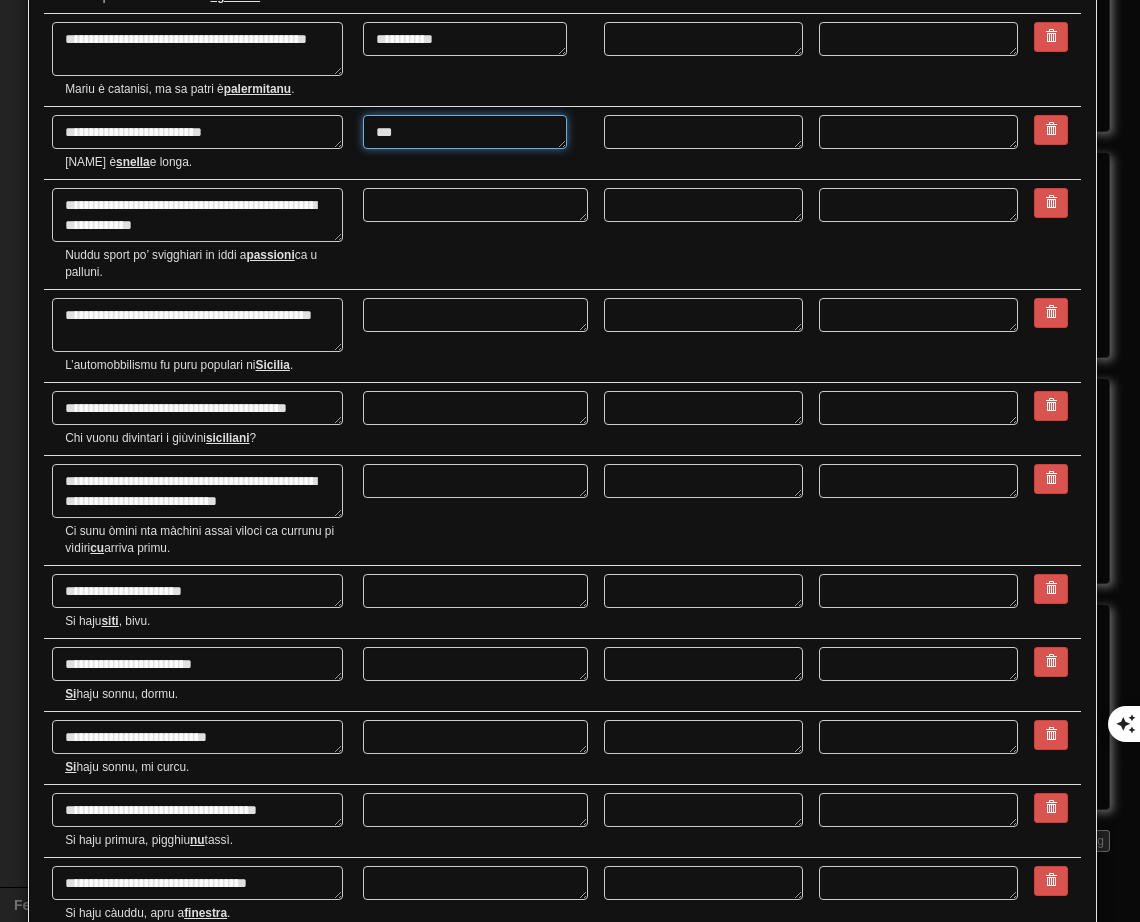type on "****" 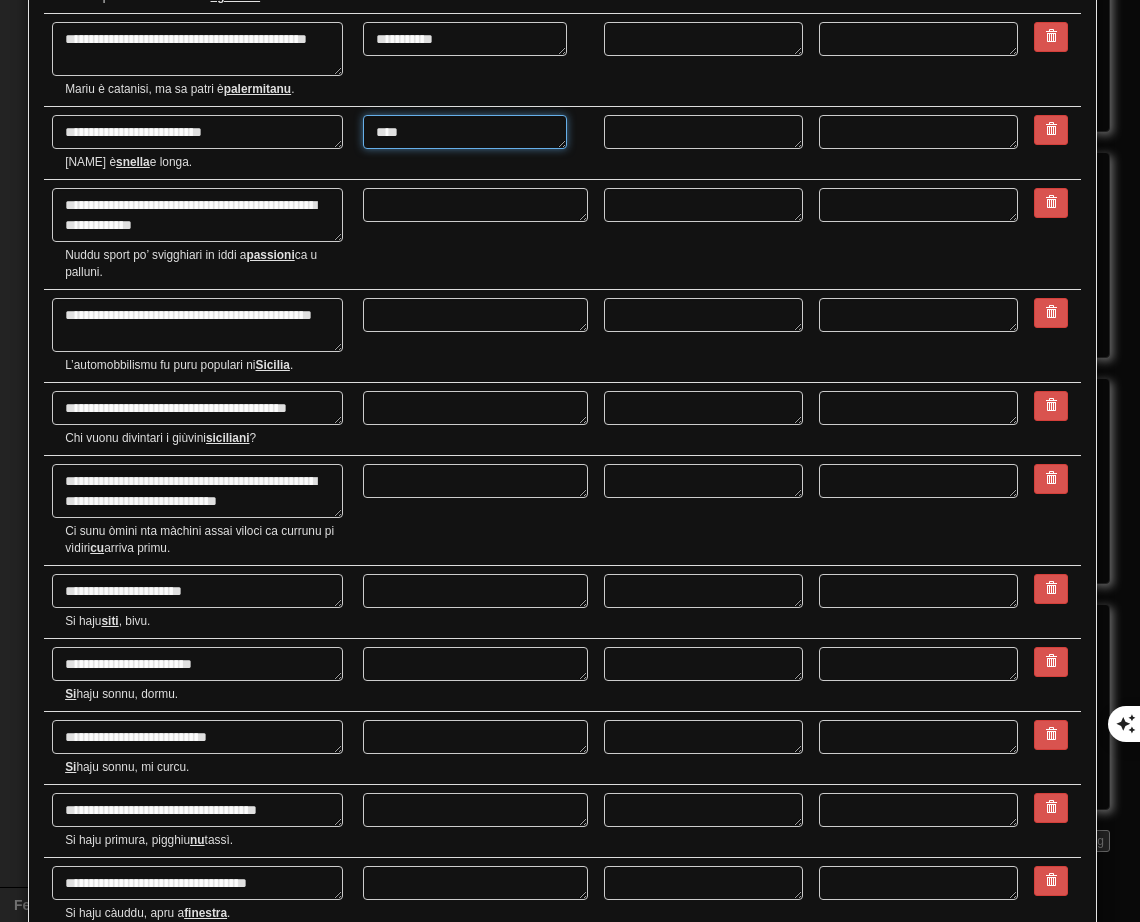 type on "*" 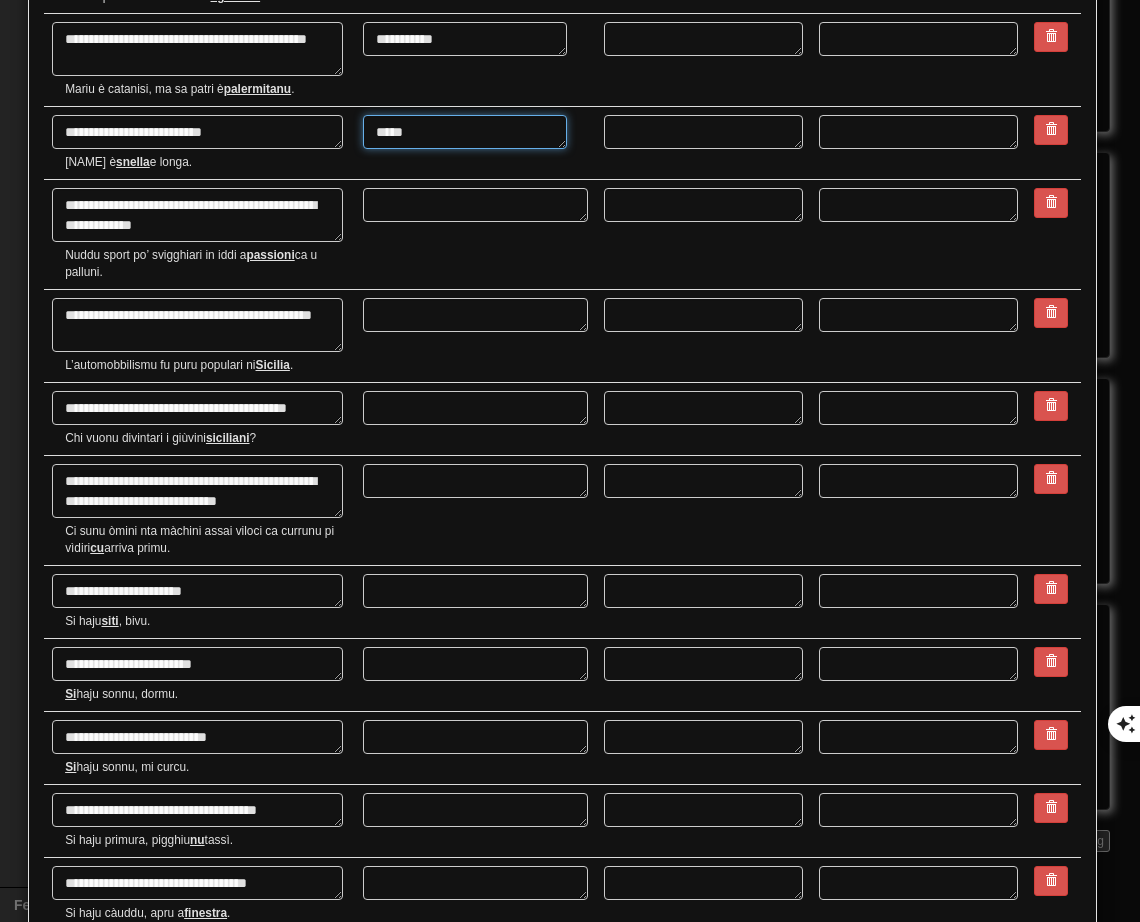 type on "*" 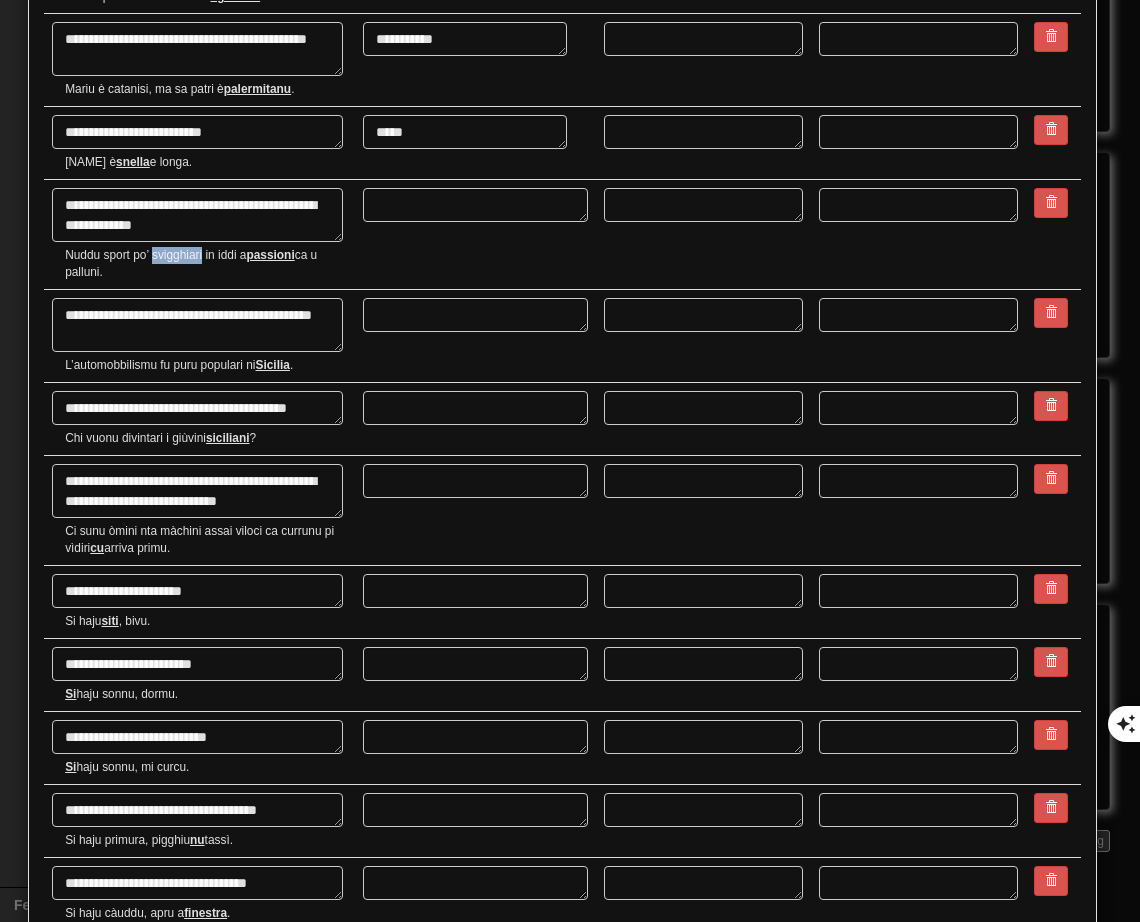 drag, startPoint x: 152, startPoint y: 250, endPoint x: 202, endPoint y: 250, distance: 50 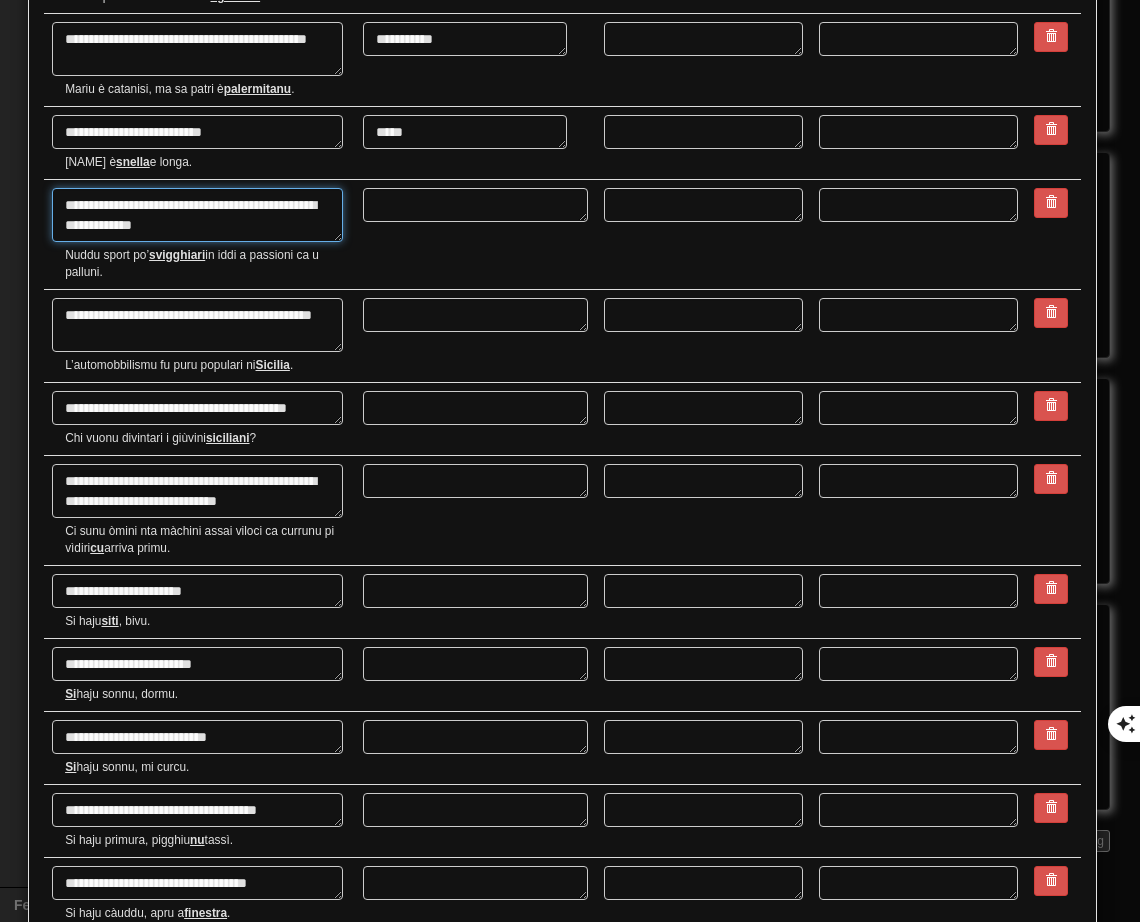 click on "**********" at bounding box center (197, 215) 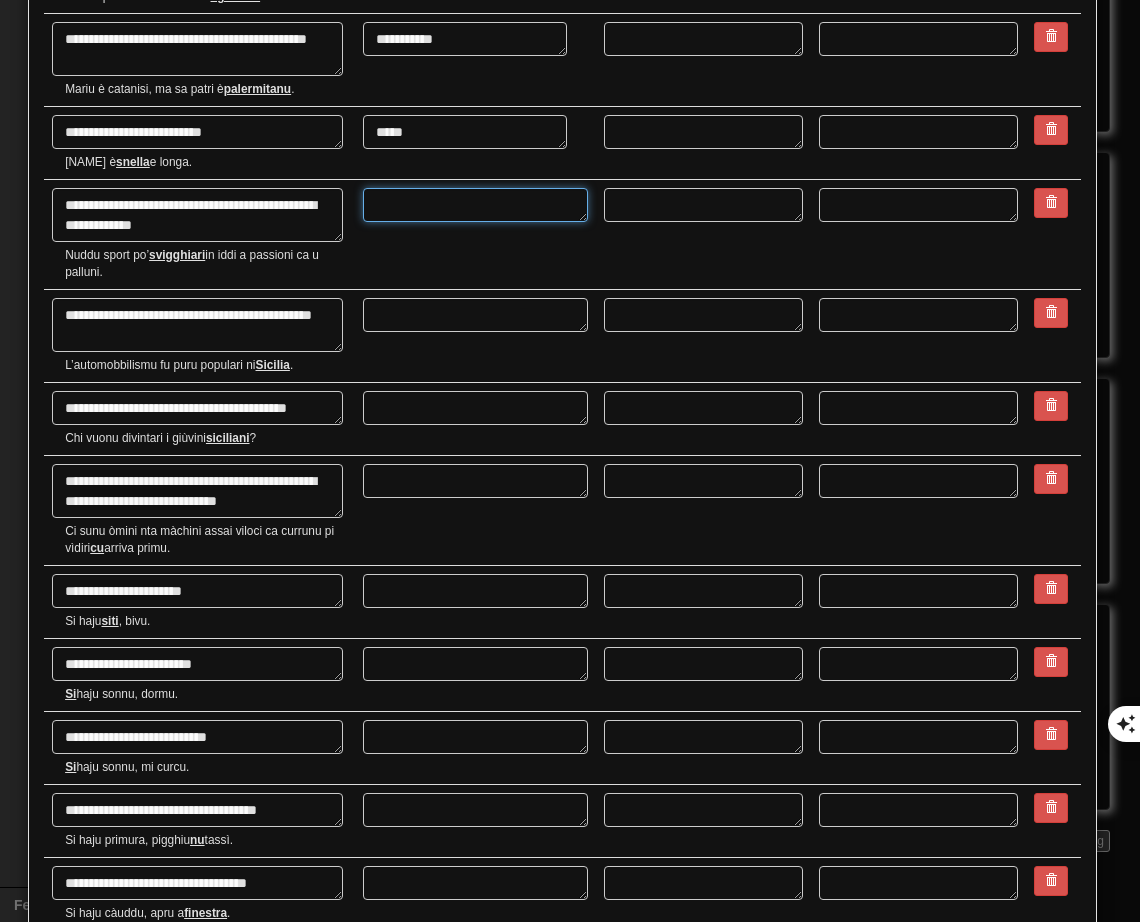 click at bounding box center (475, 205) 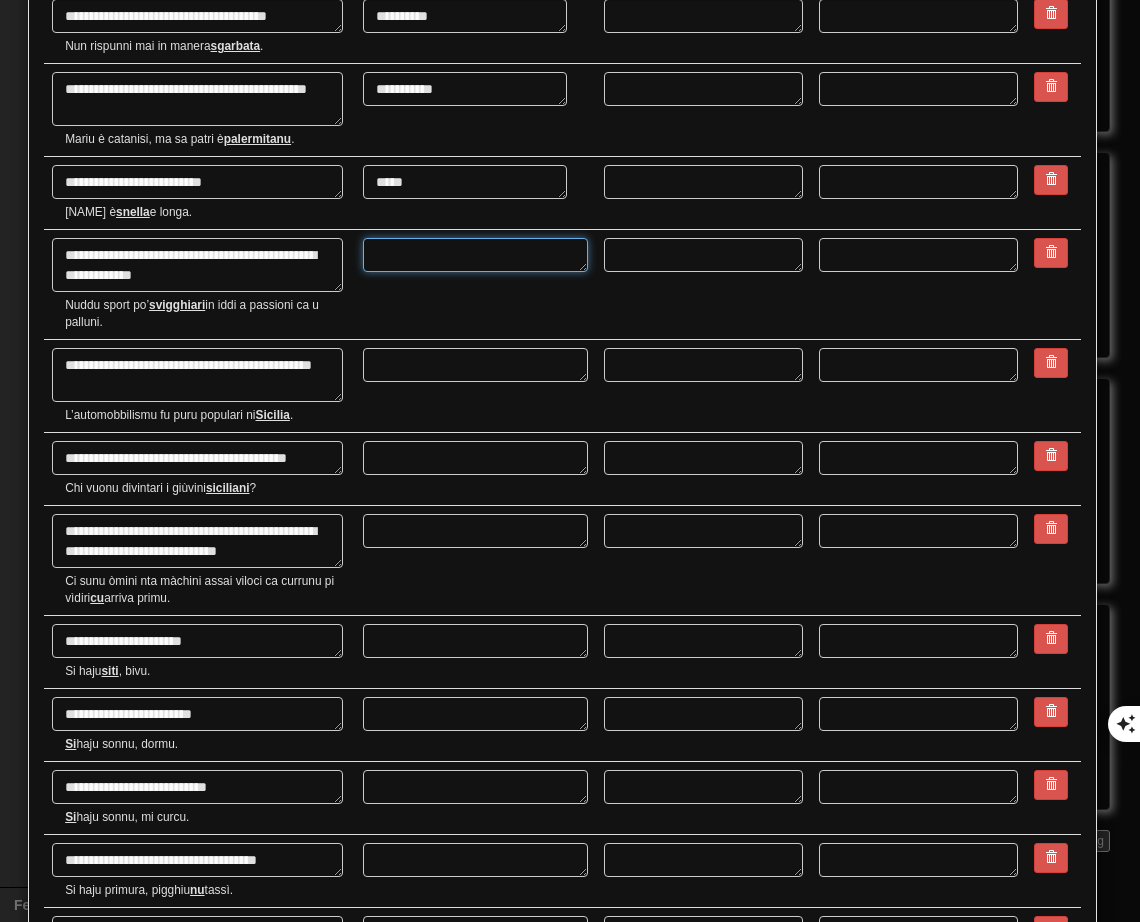 scroll, scrollTop: 300, scrollLeft: 0, axis: vertical 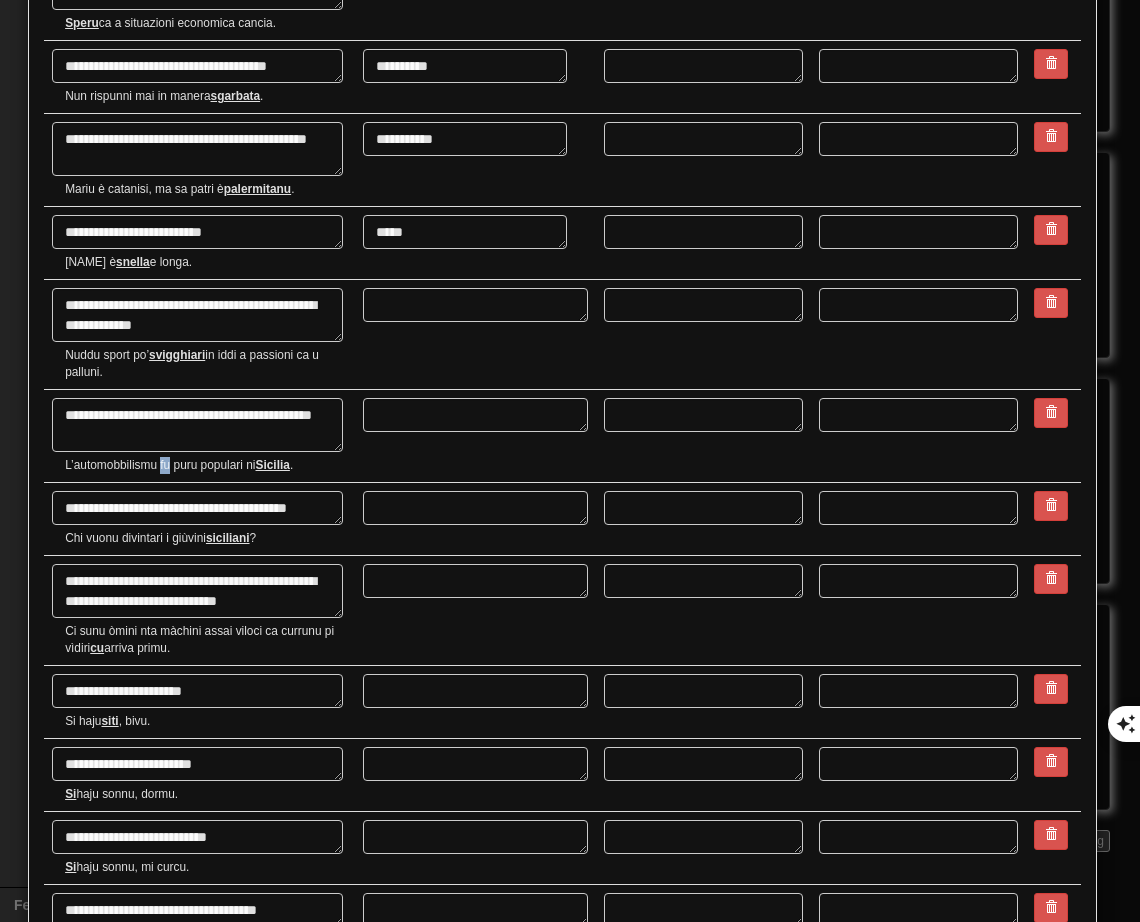 click on "L’automobbilismu fu puru populari ni [REGION]." at bounding box center (206, 465) 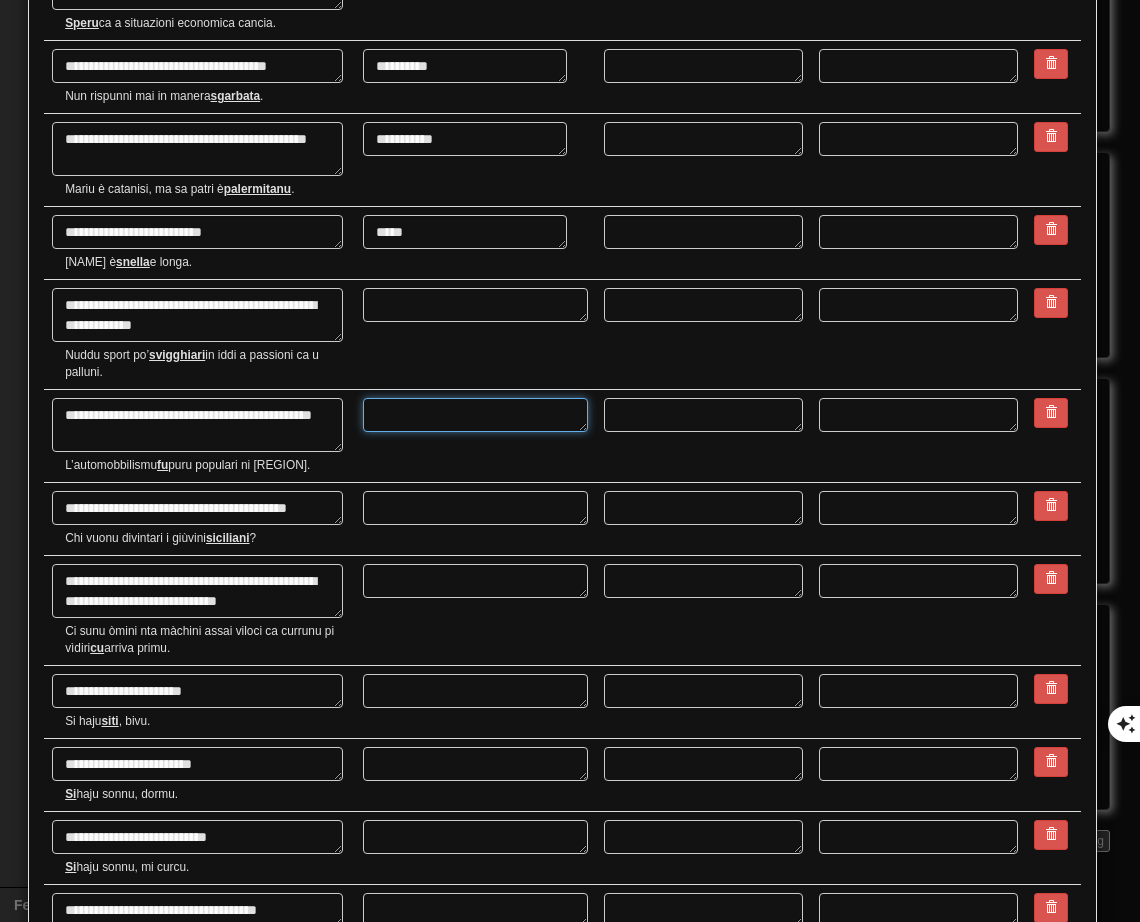 click at bounding box center [475, 415] 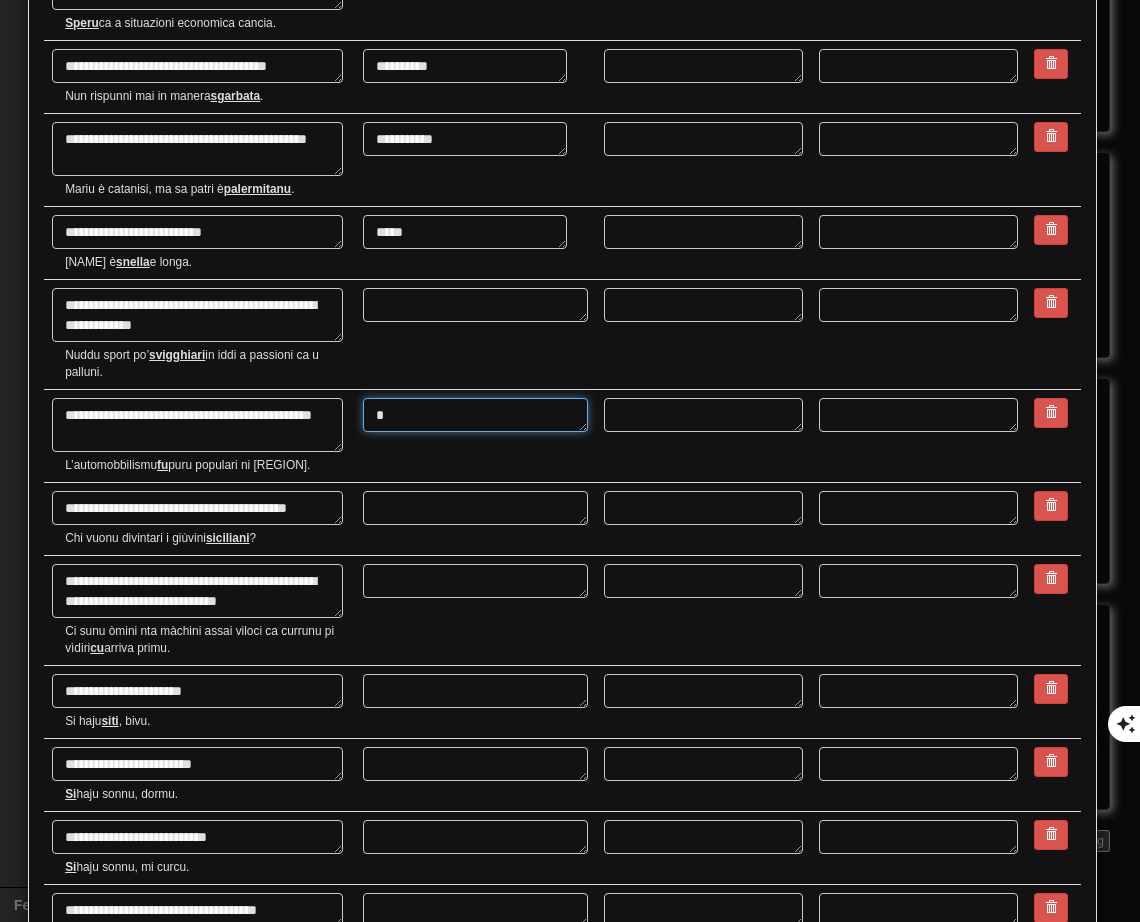 type on "*" 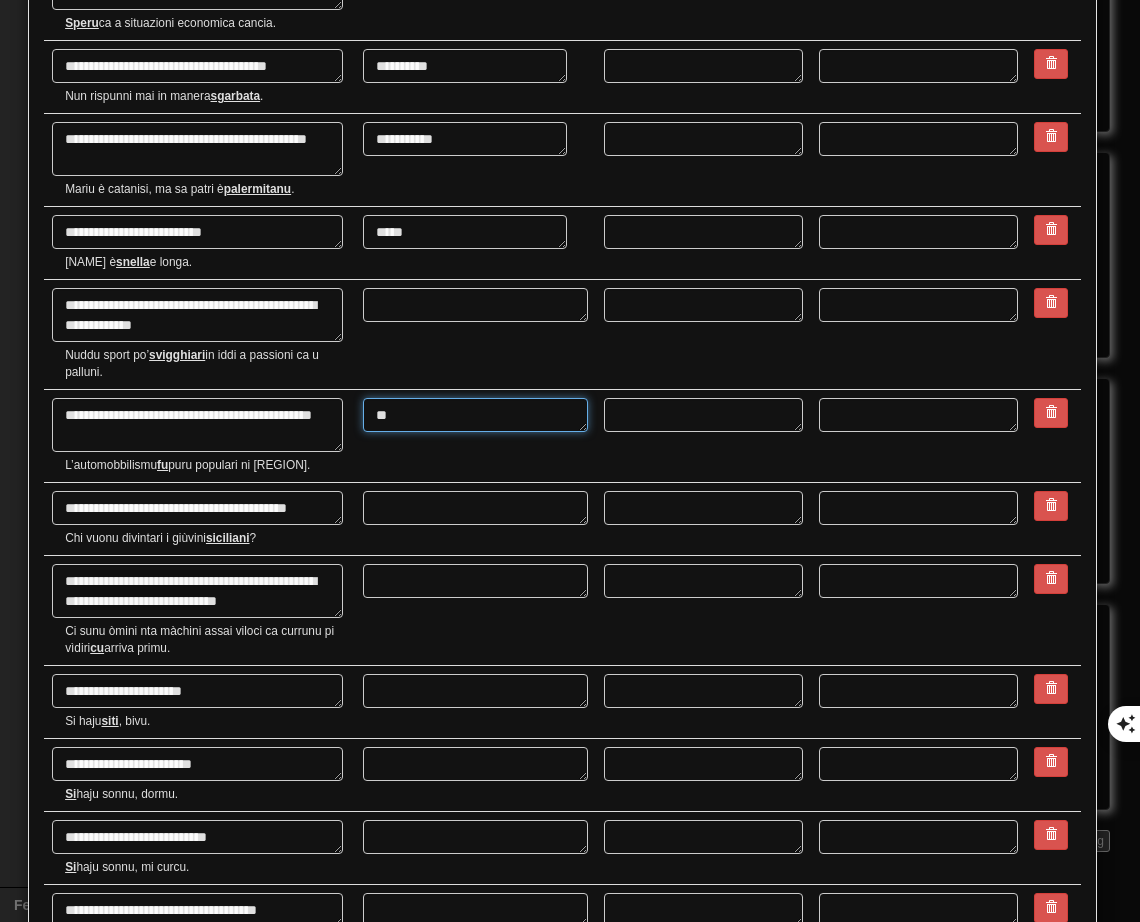 type on "**" 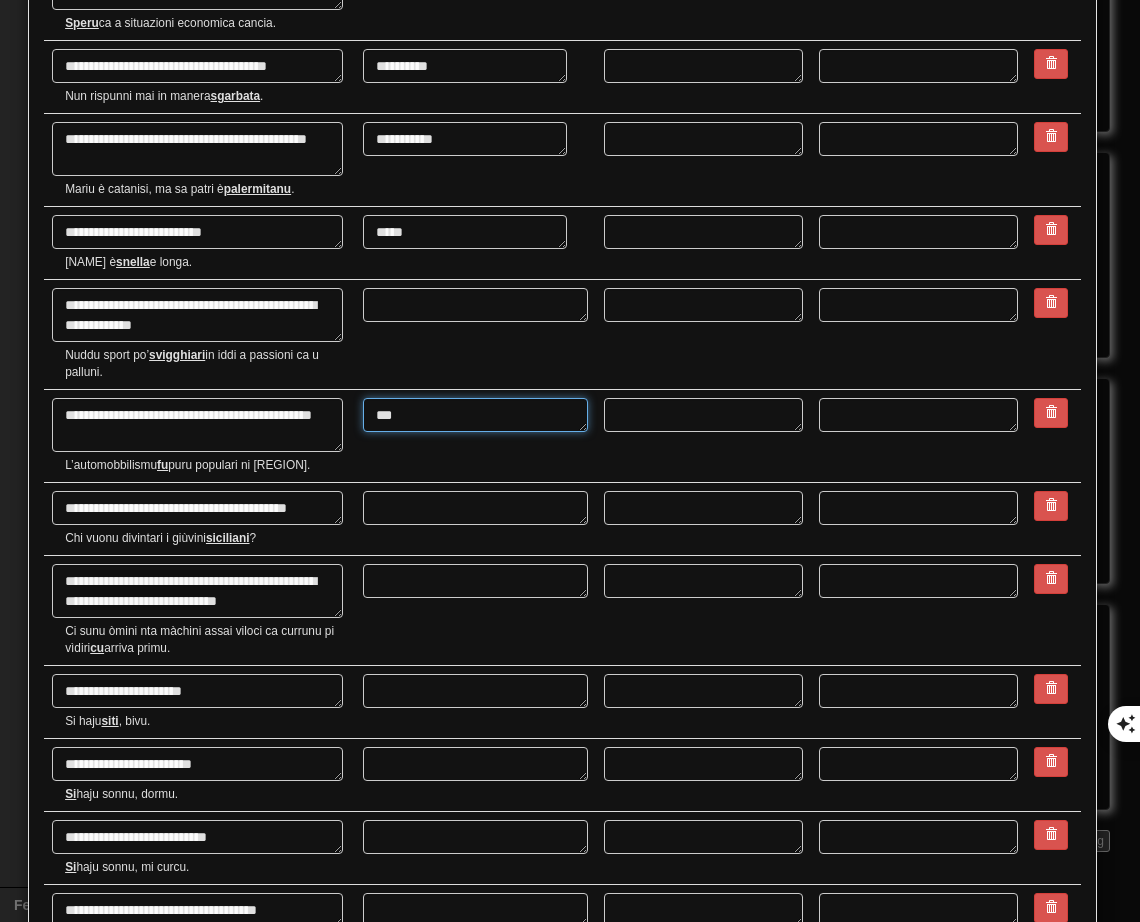 type on "*" 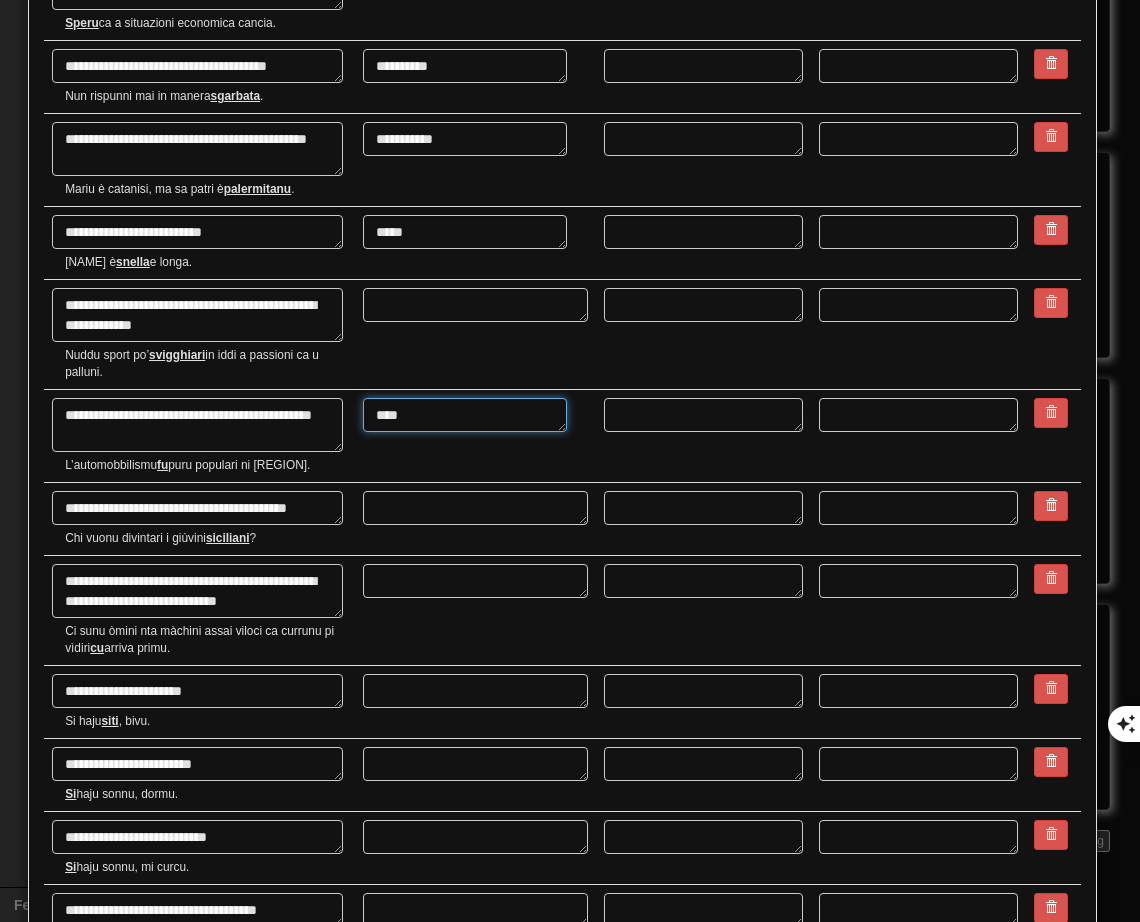 type on "*" 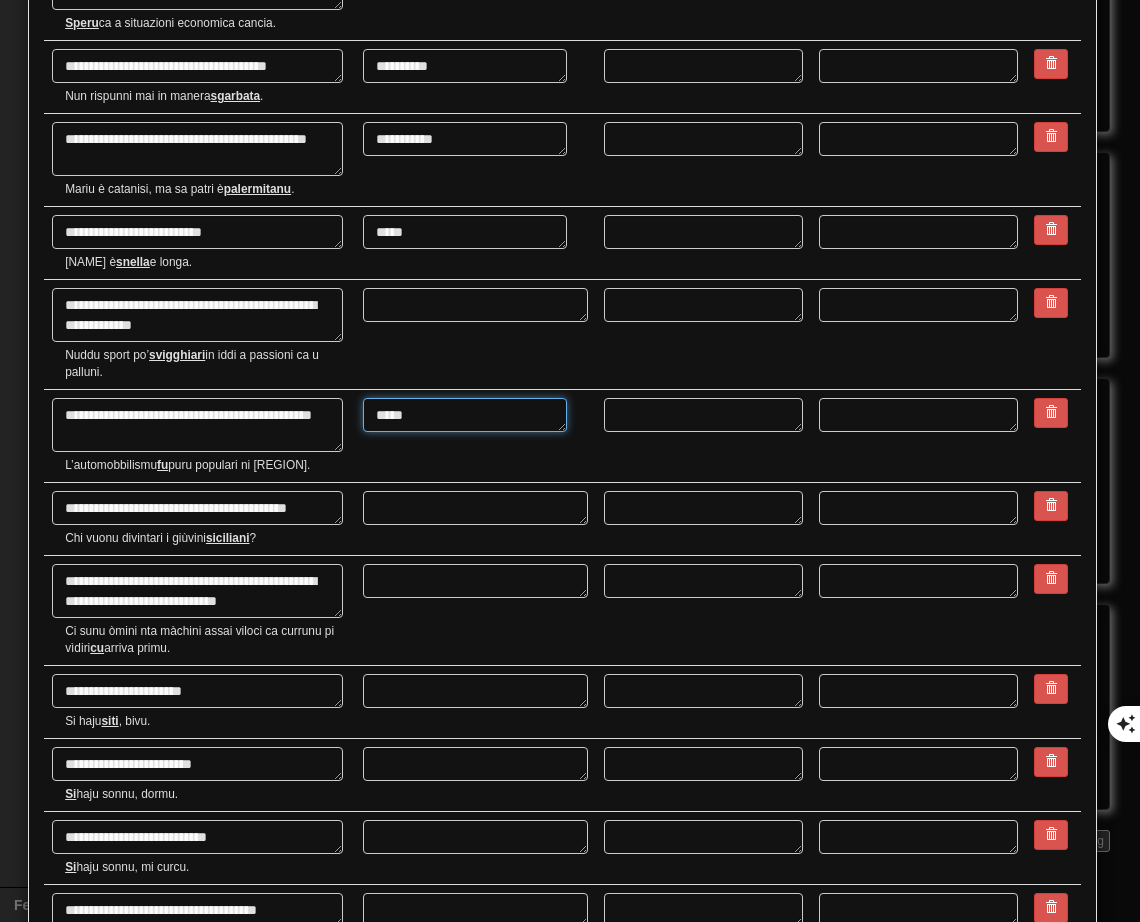 type on "*" 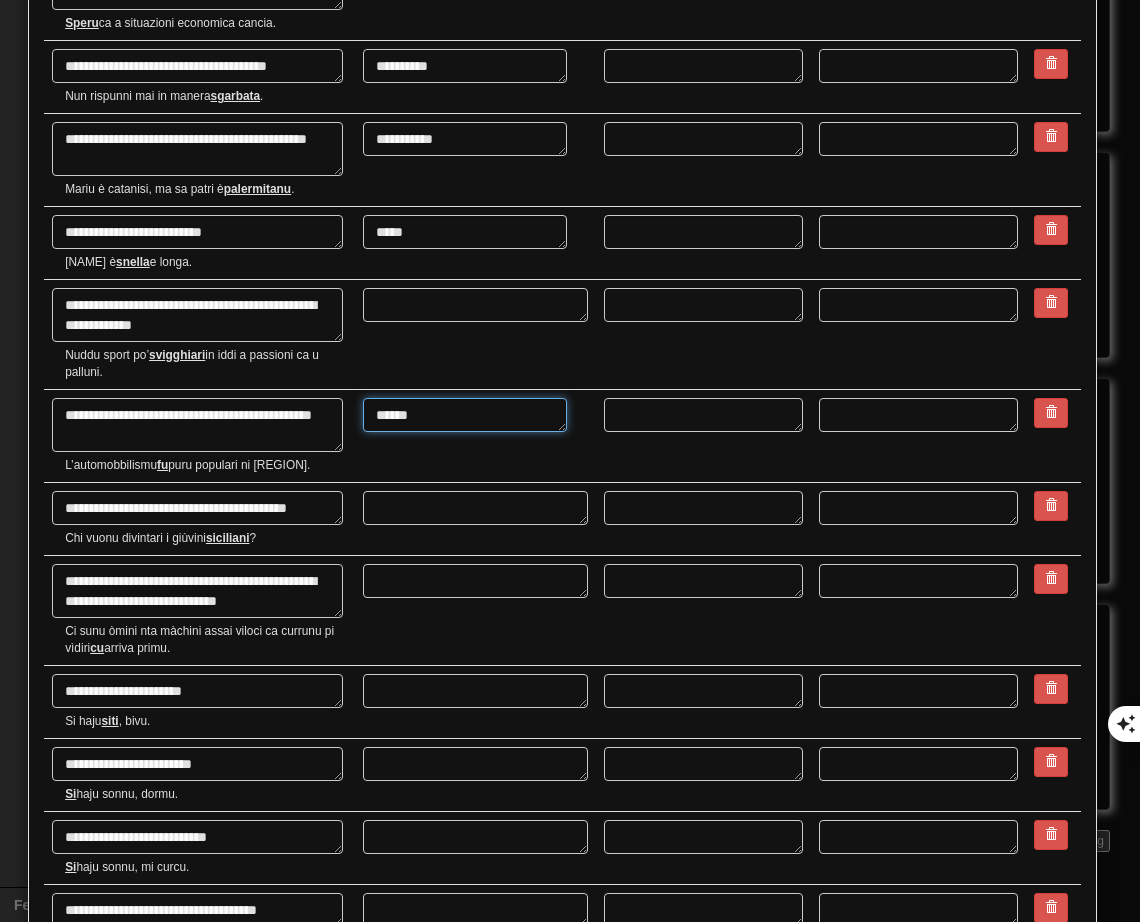 type on "******" 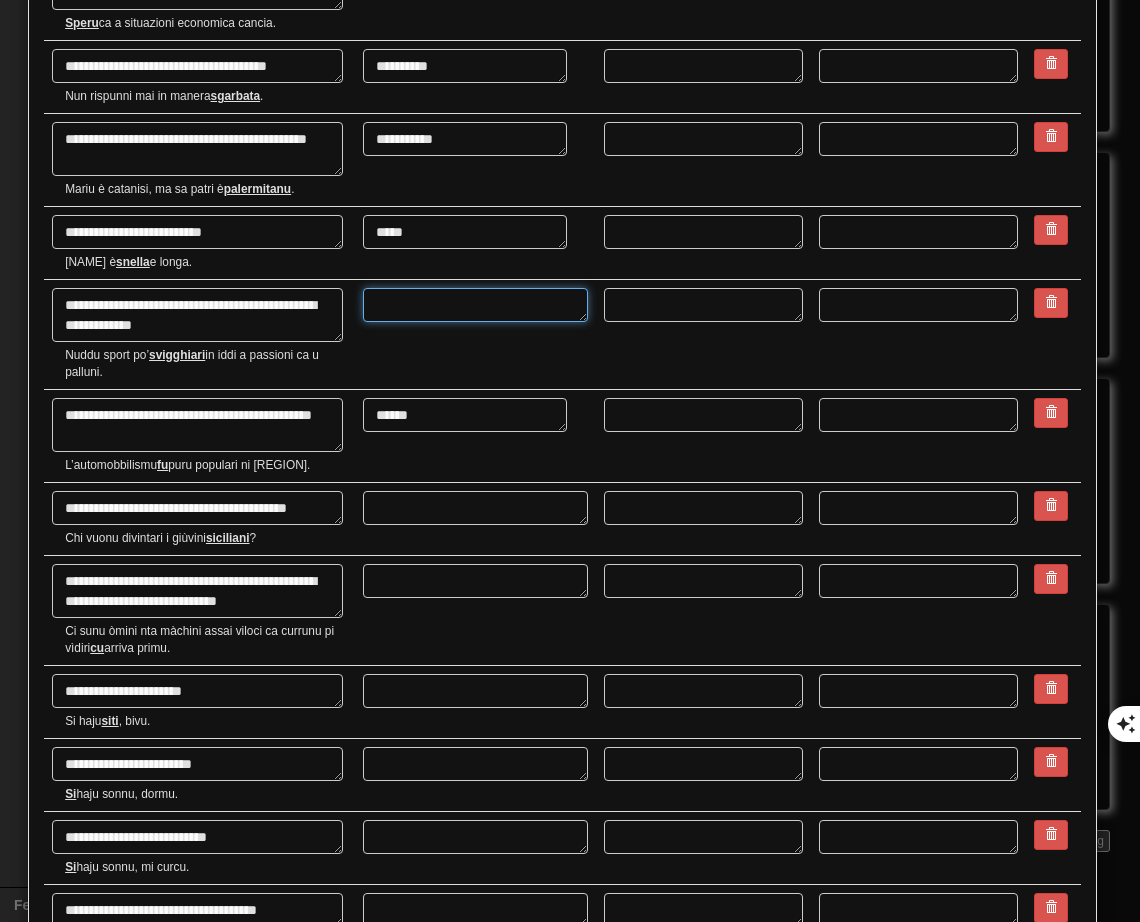 click at bounding box center (475, 305) 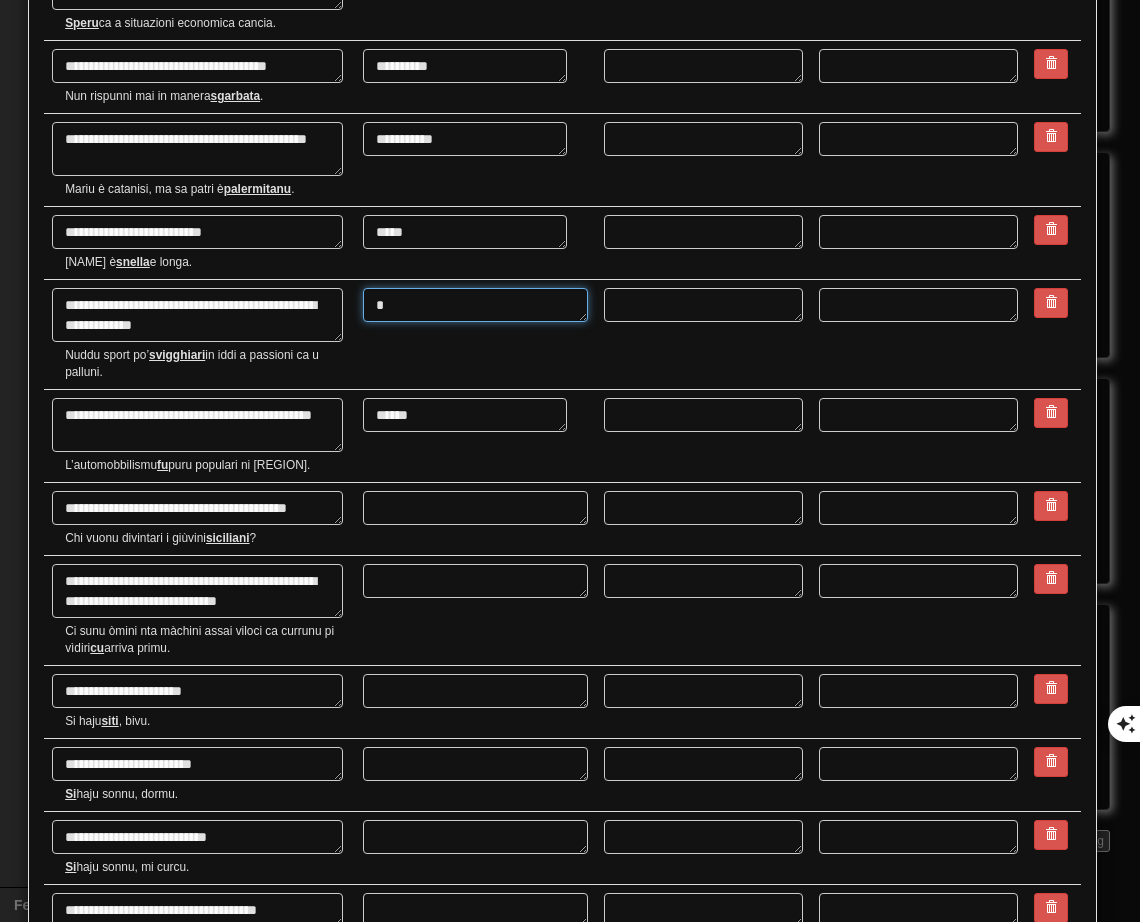 type on "*" 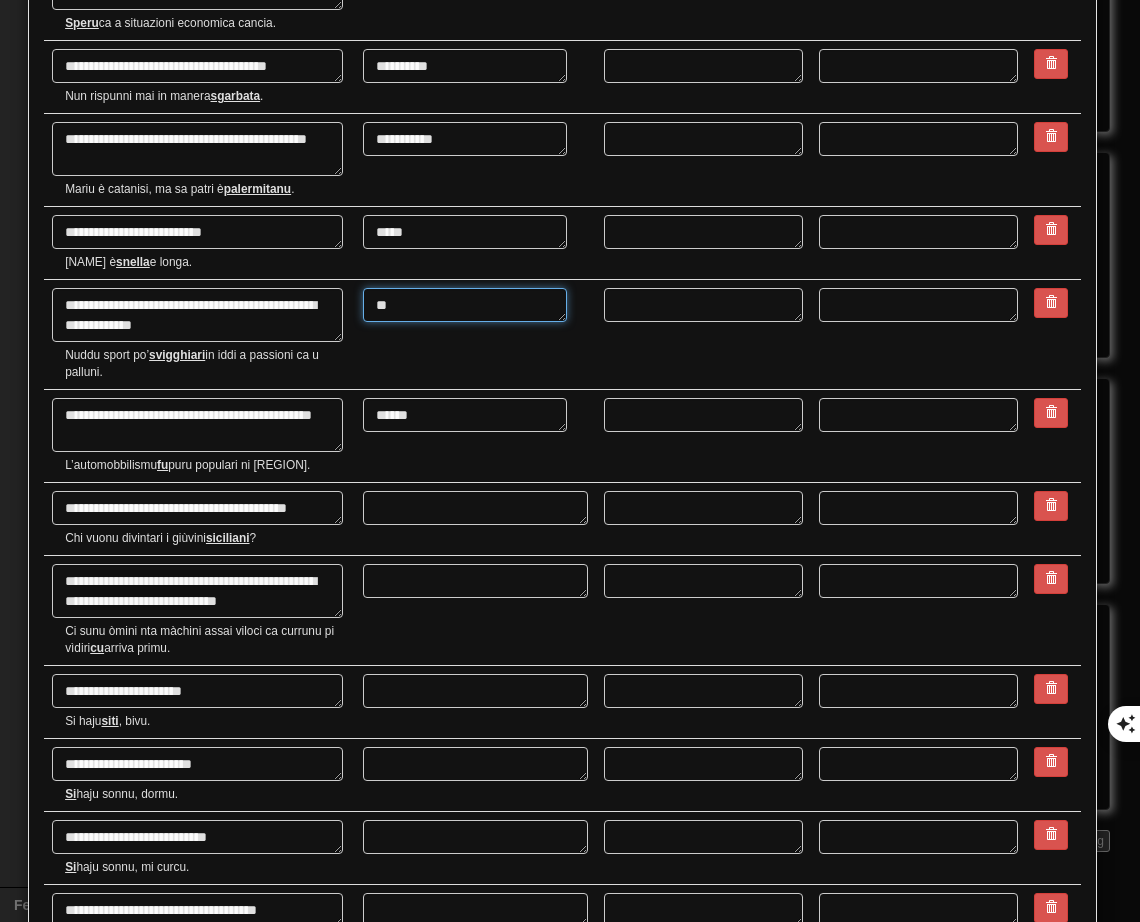 type on "*" 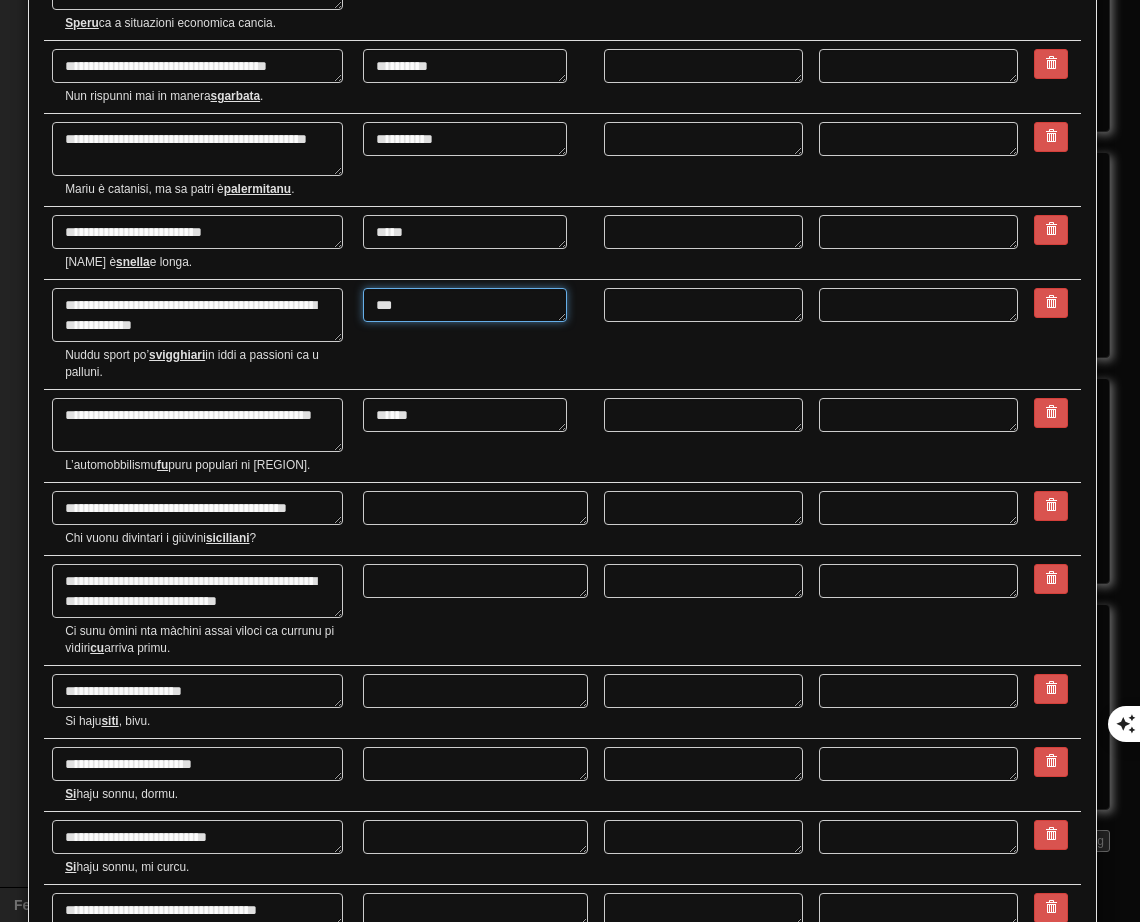 type on "****" 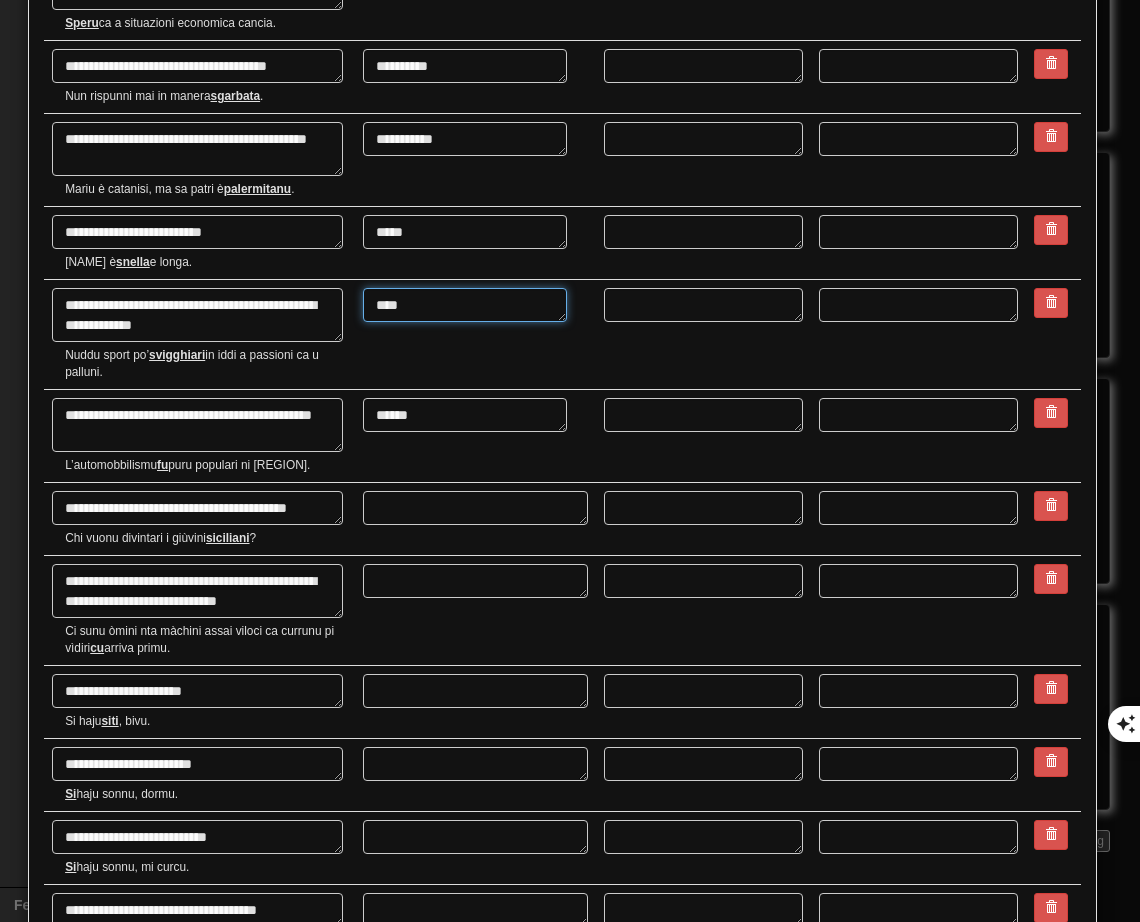 type on "*" 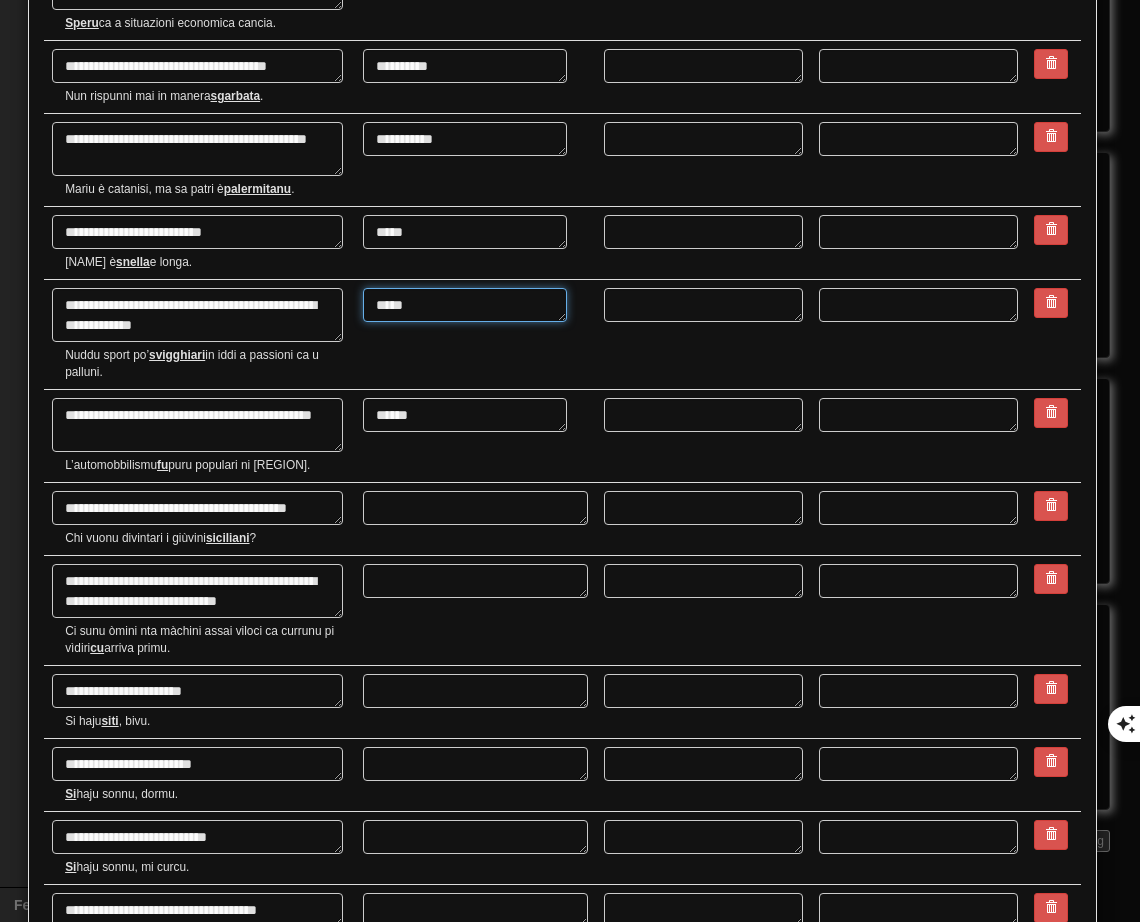 type on "******" 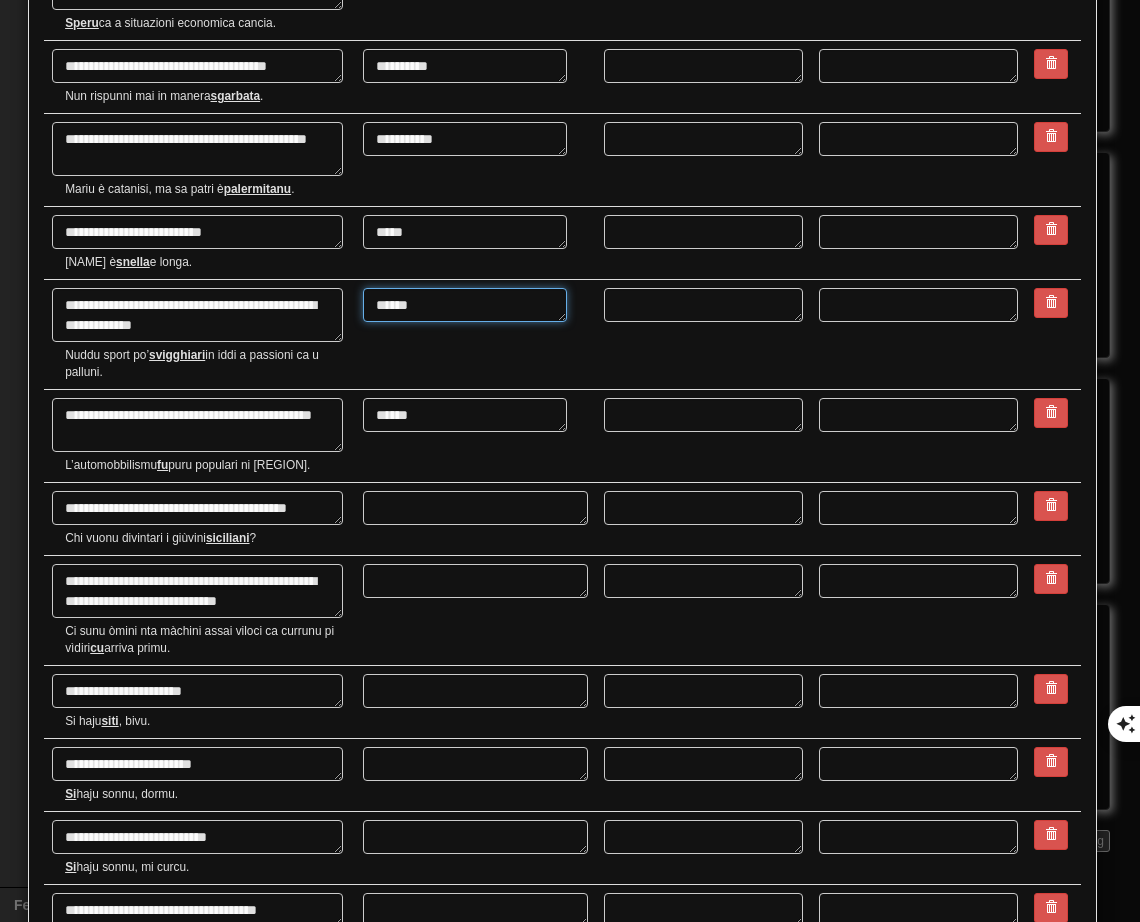 type on "*" 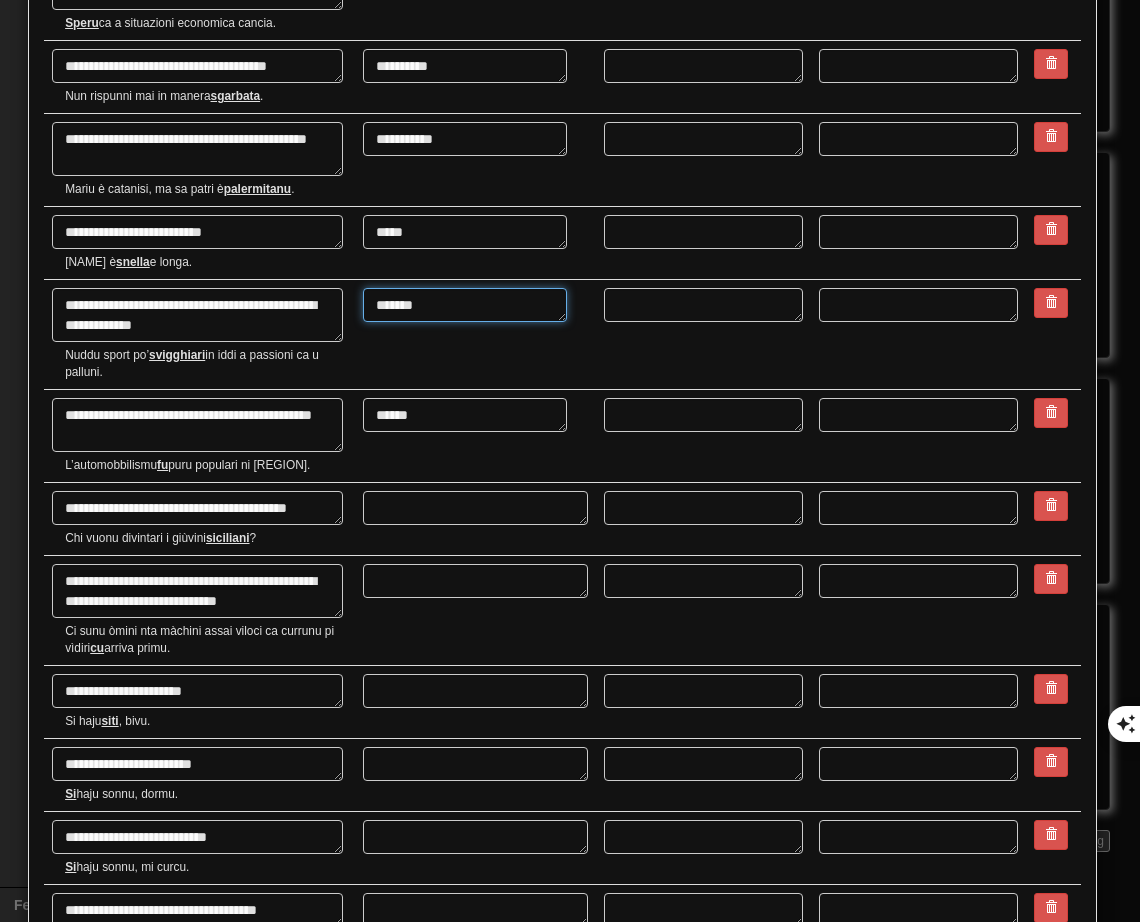 type on "*" 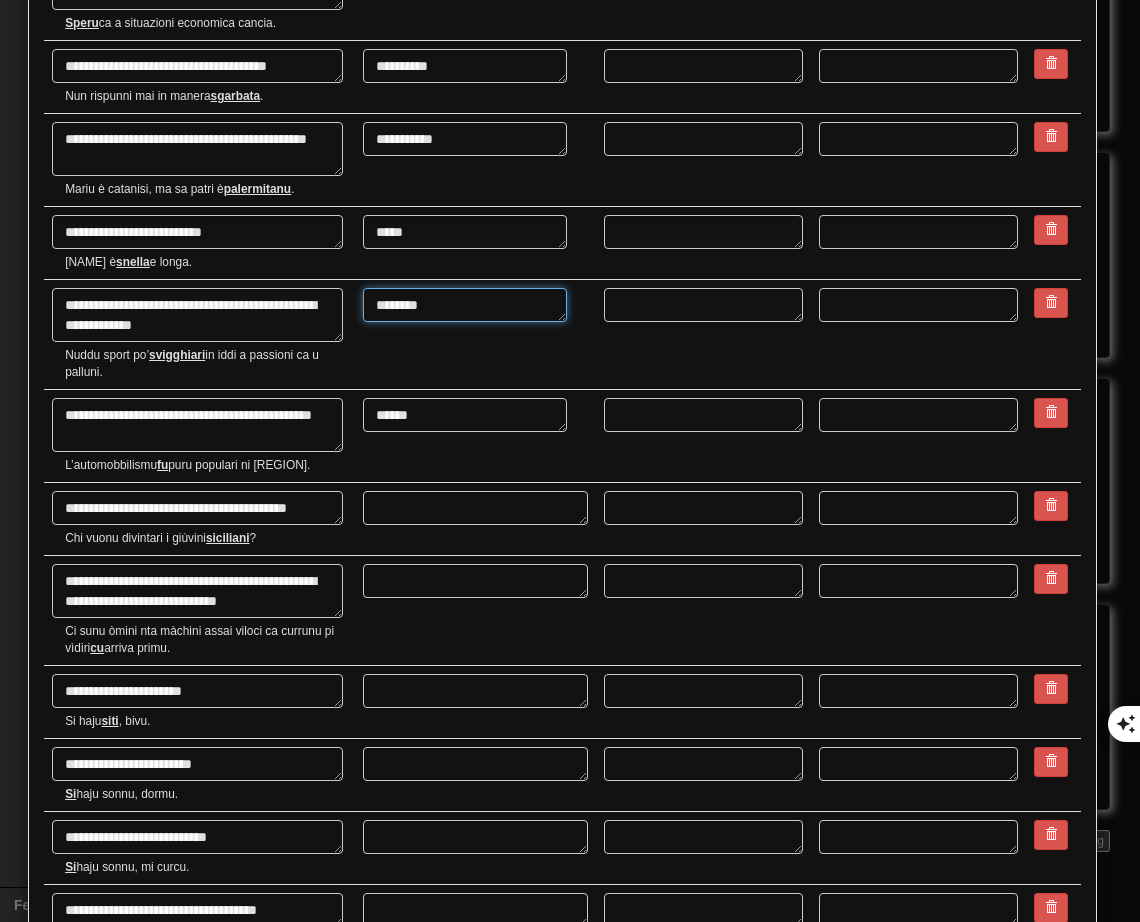 type on "*" 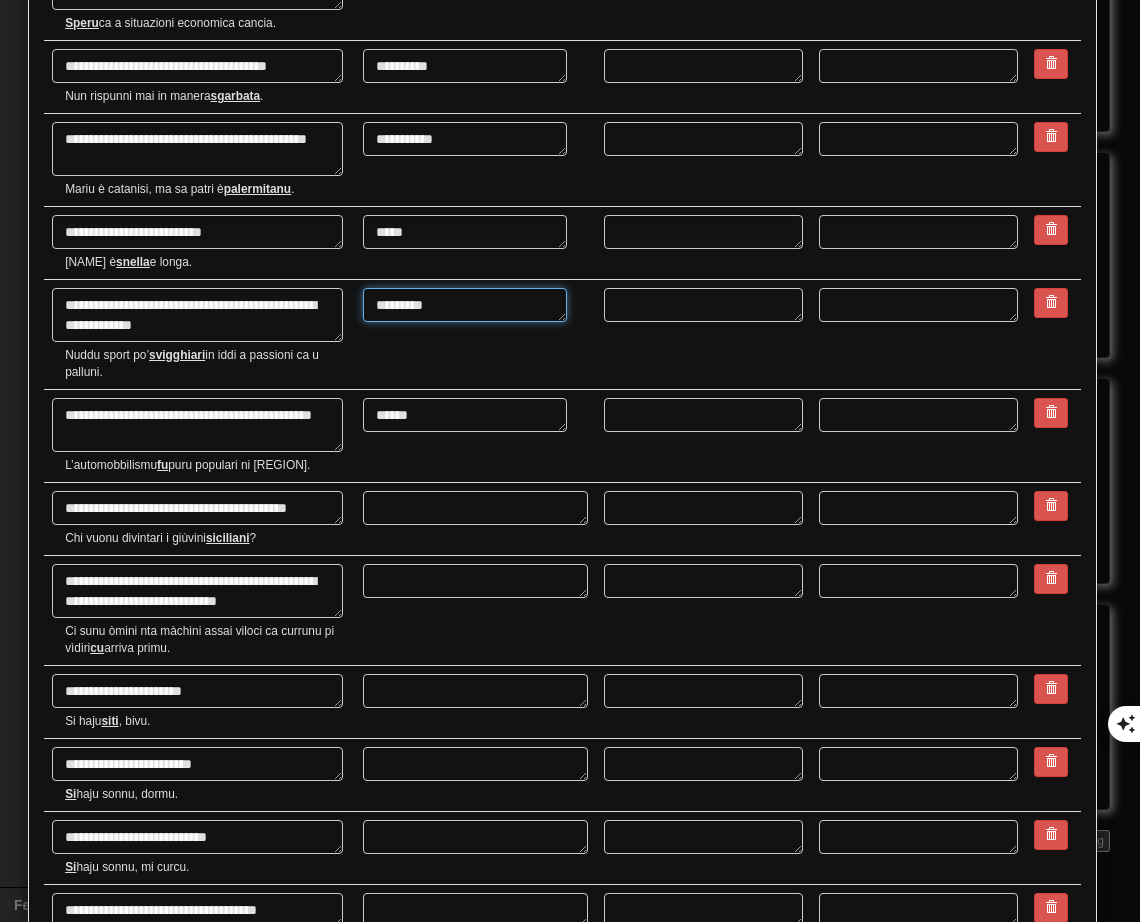 type on "*" 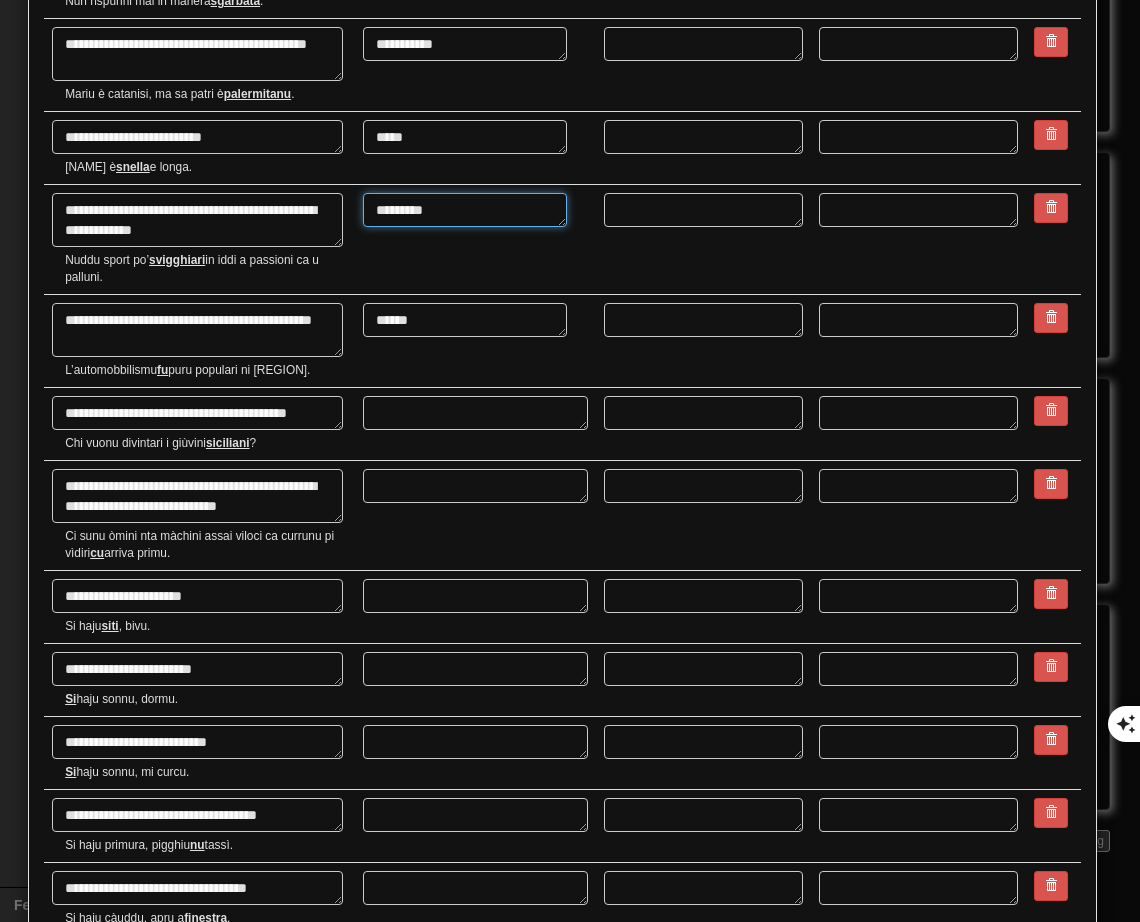 scroll, scrollTop: 400, scrollLeft: 0, axis: vertical 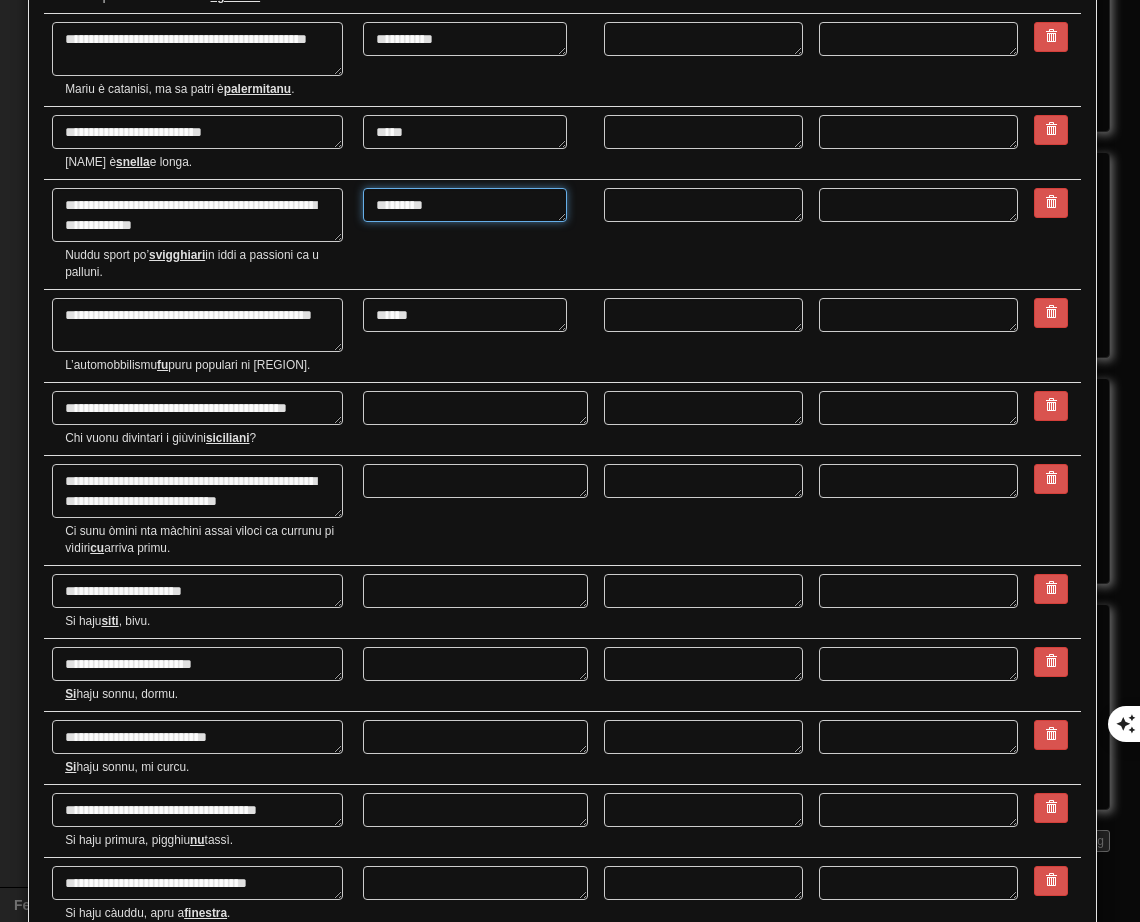 type on "*********" 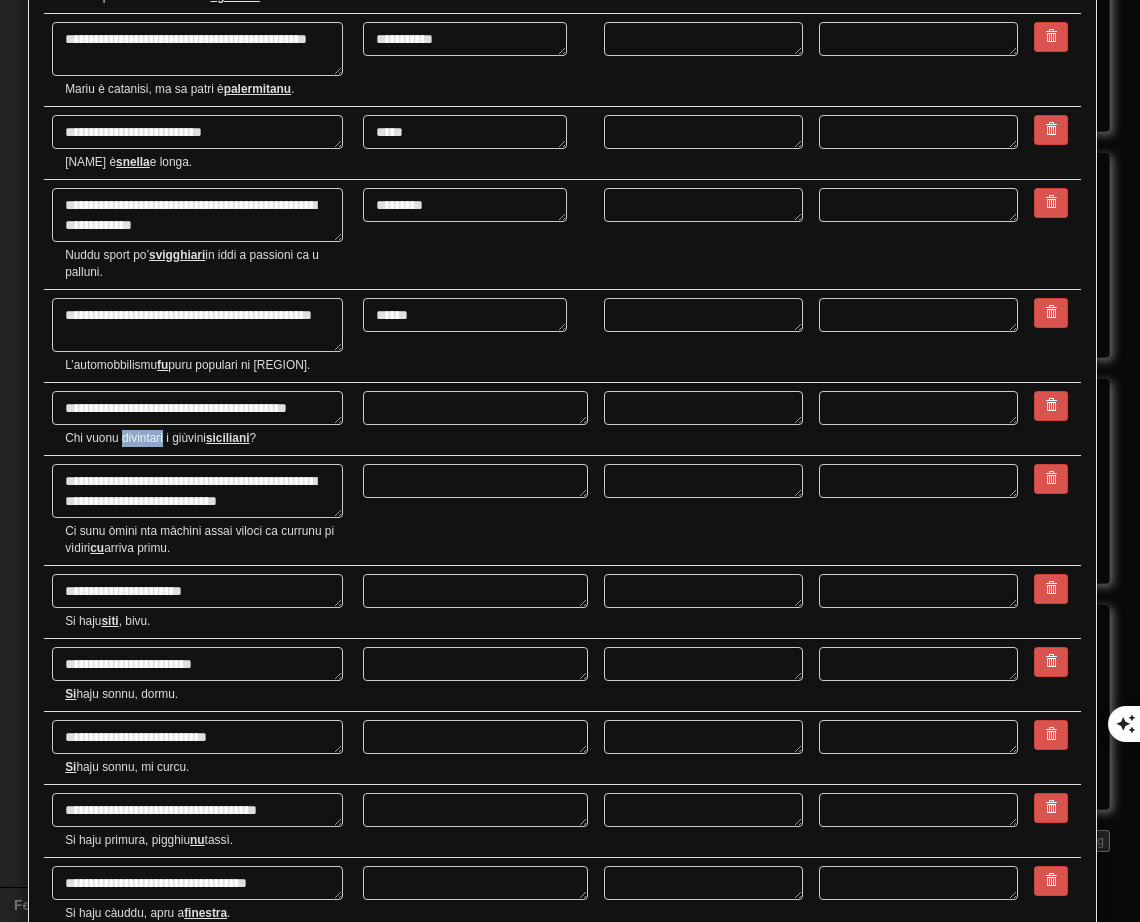 drag, startPoint x: 122, startPoint y: 440, endPoint x: 162, endPoint y: 437, distance: 40.112343 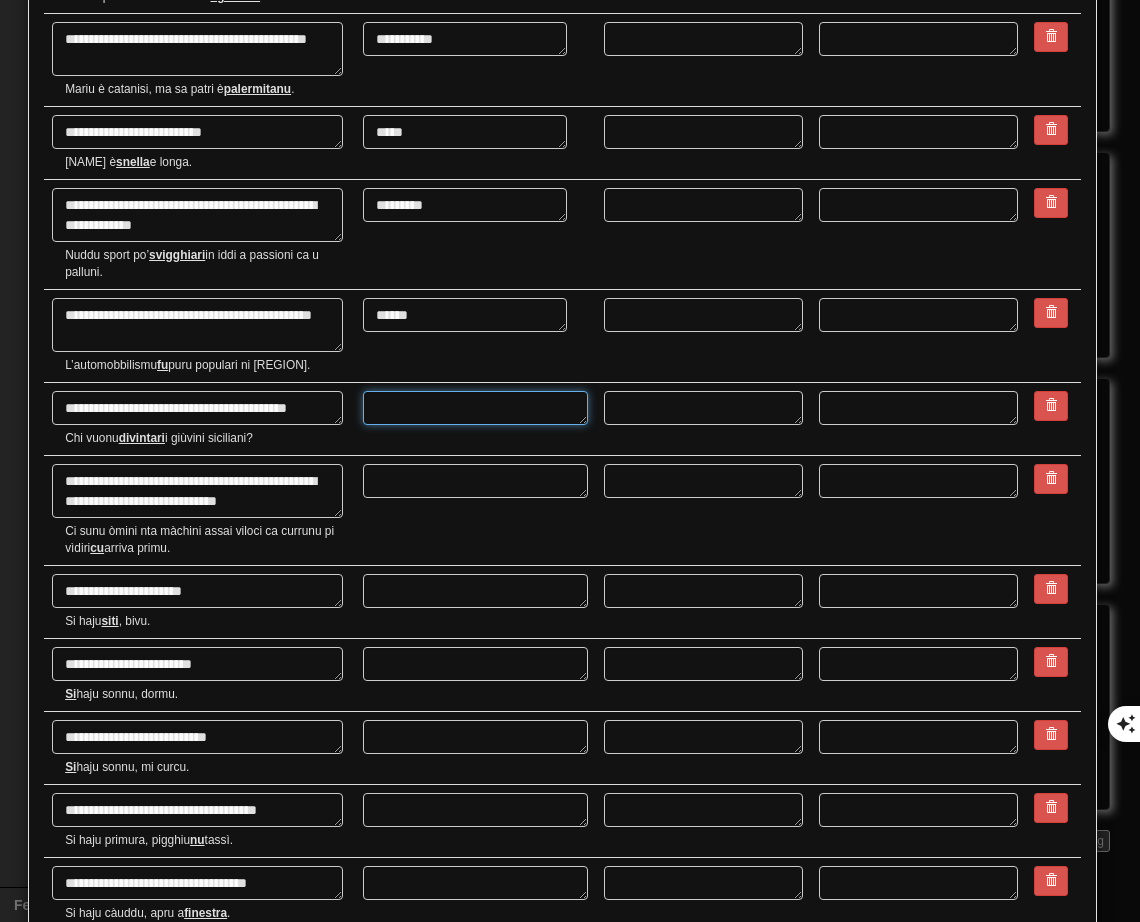 click at bounding box center (475, 408) 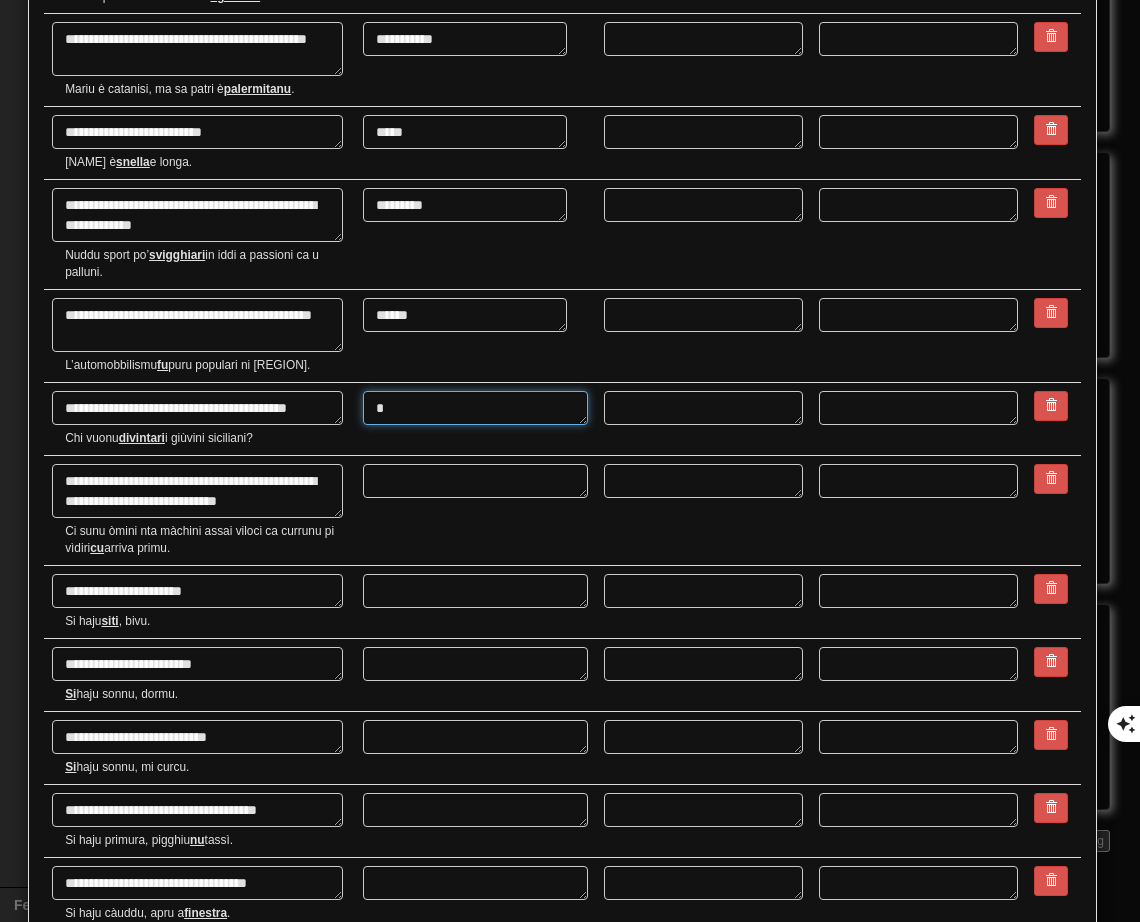 type on "*" 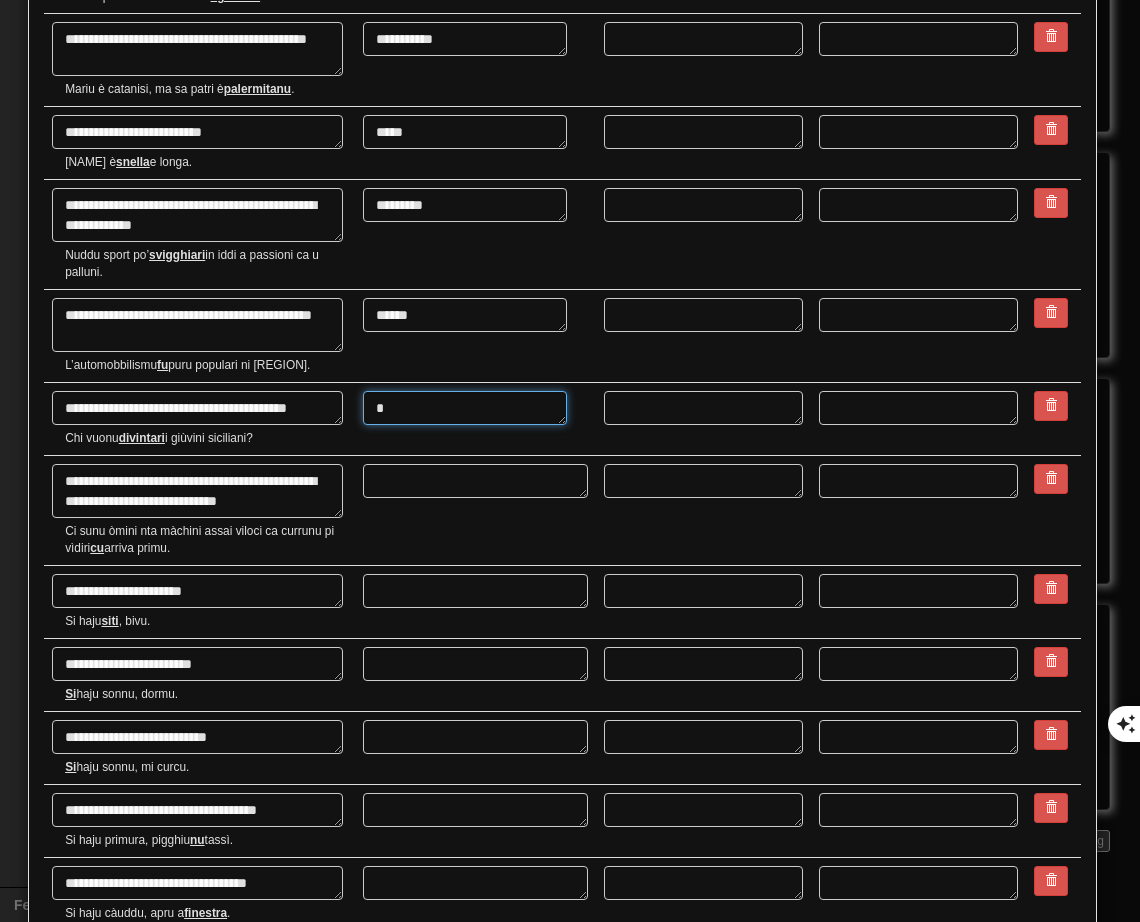 type on "**" 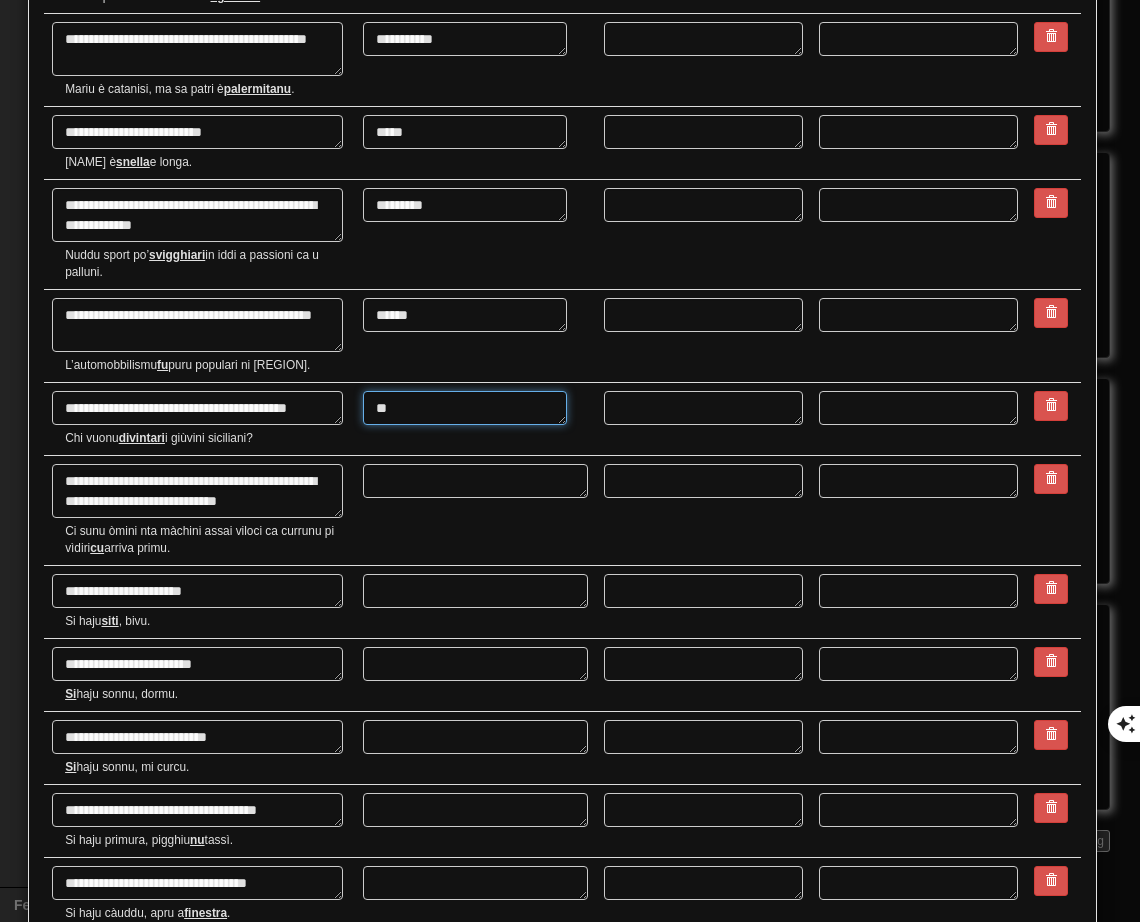 type on "*" 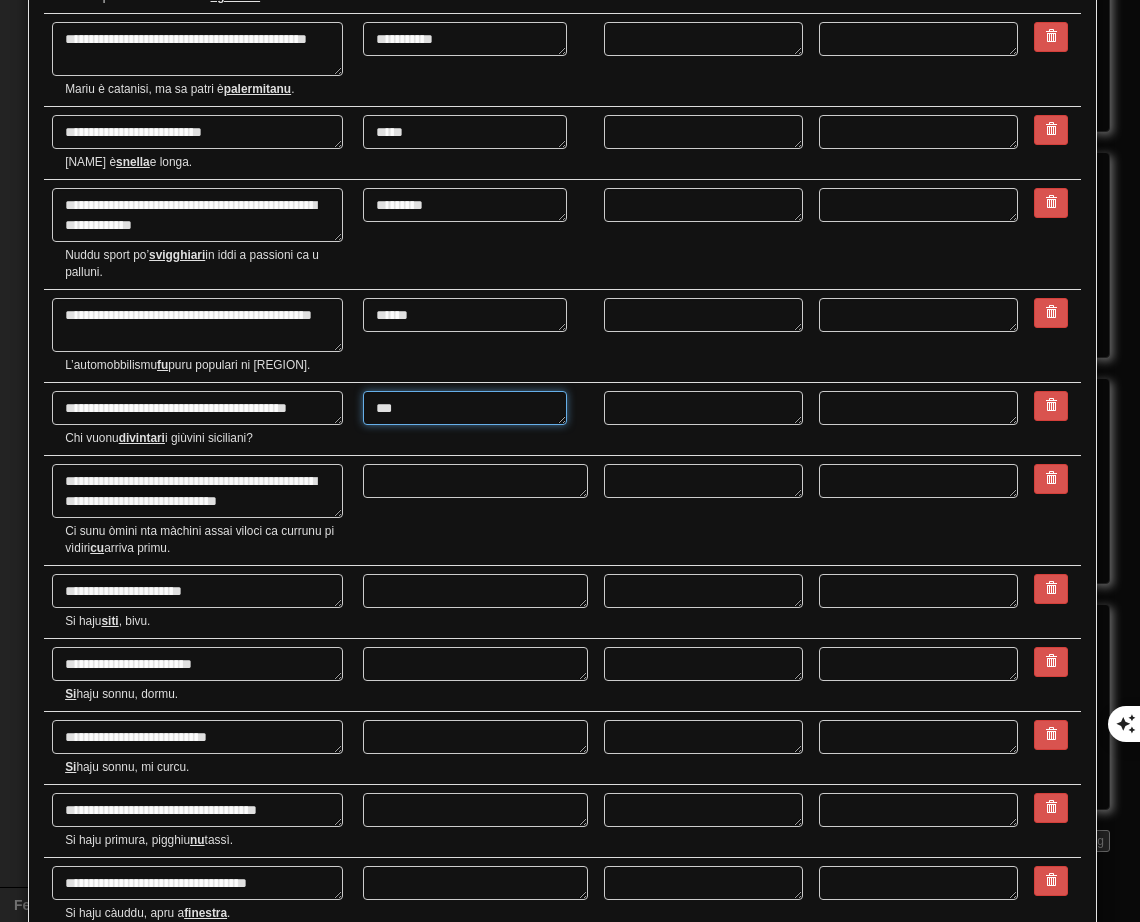 type on "*" 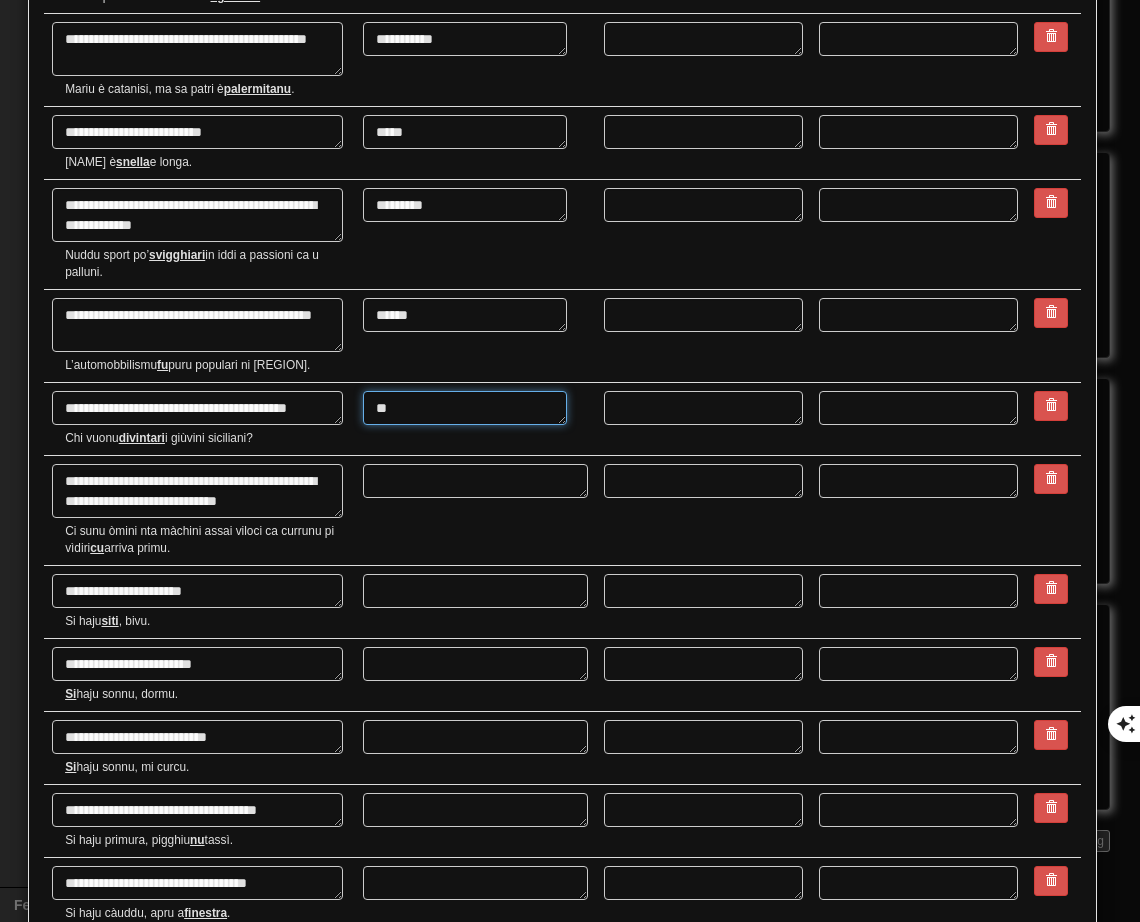 type on "*" 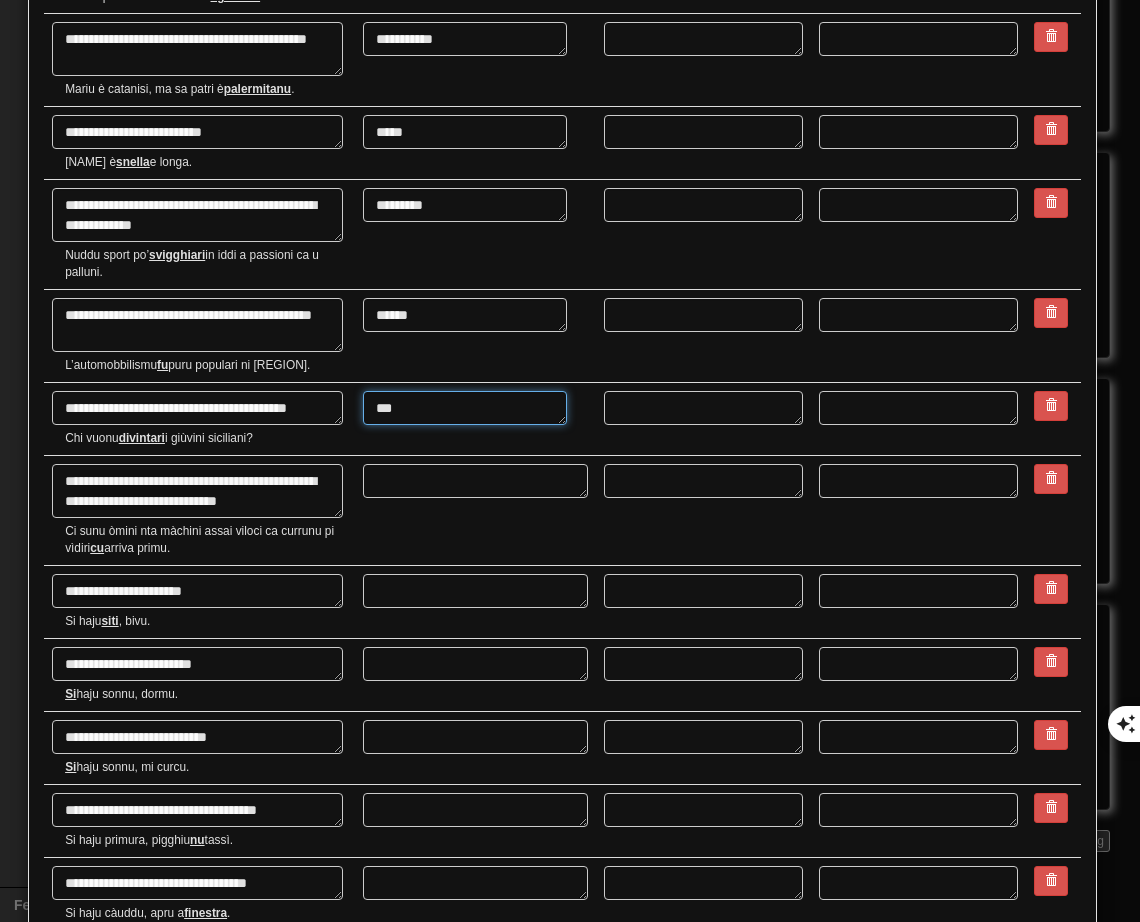type on "****" 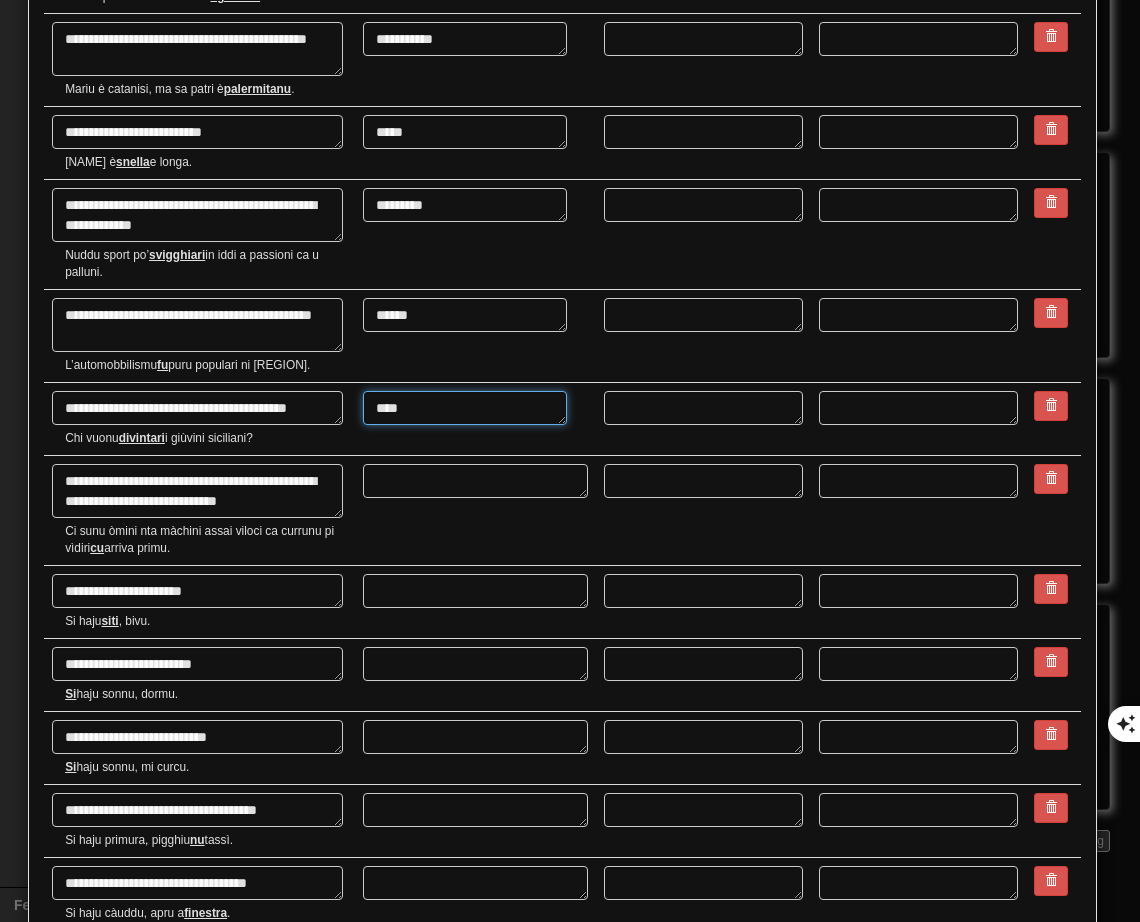 type on "*" 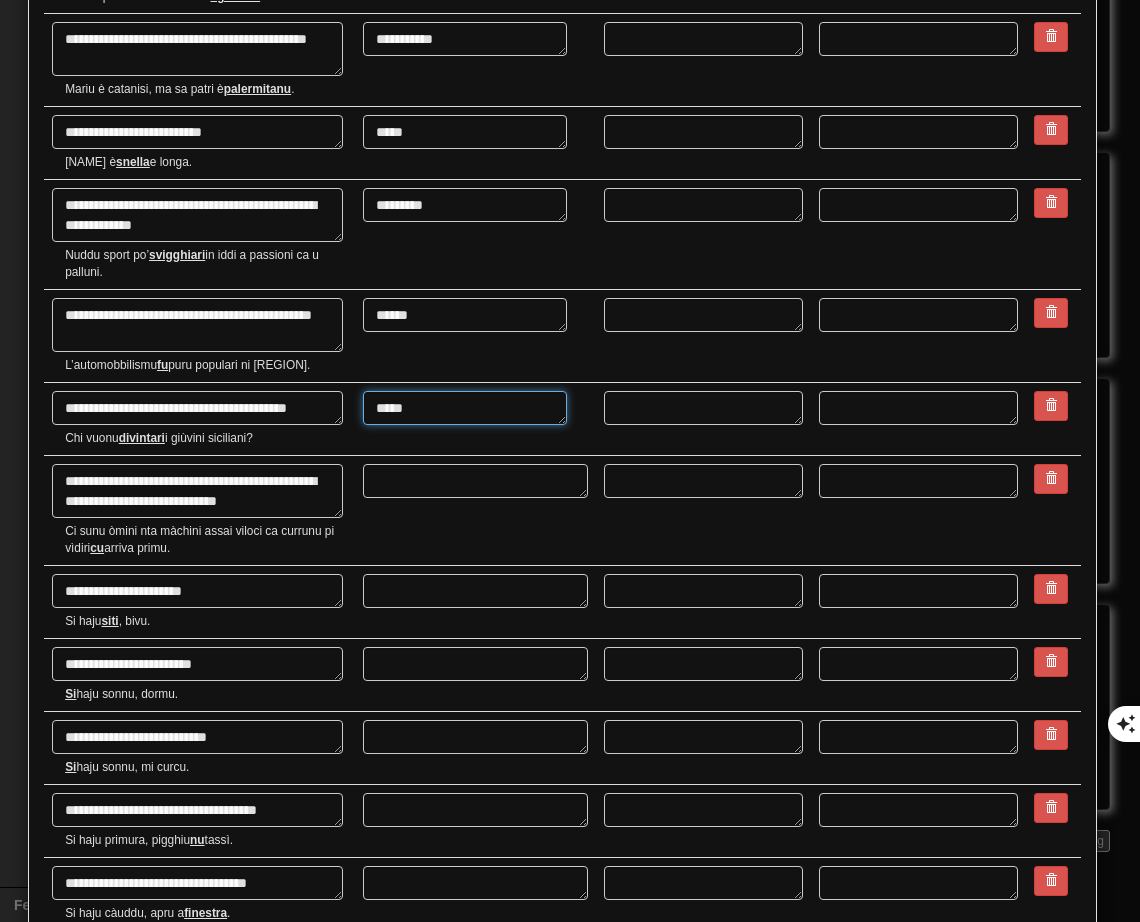 type on "*" 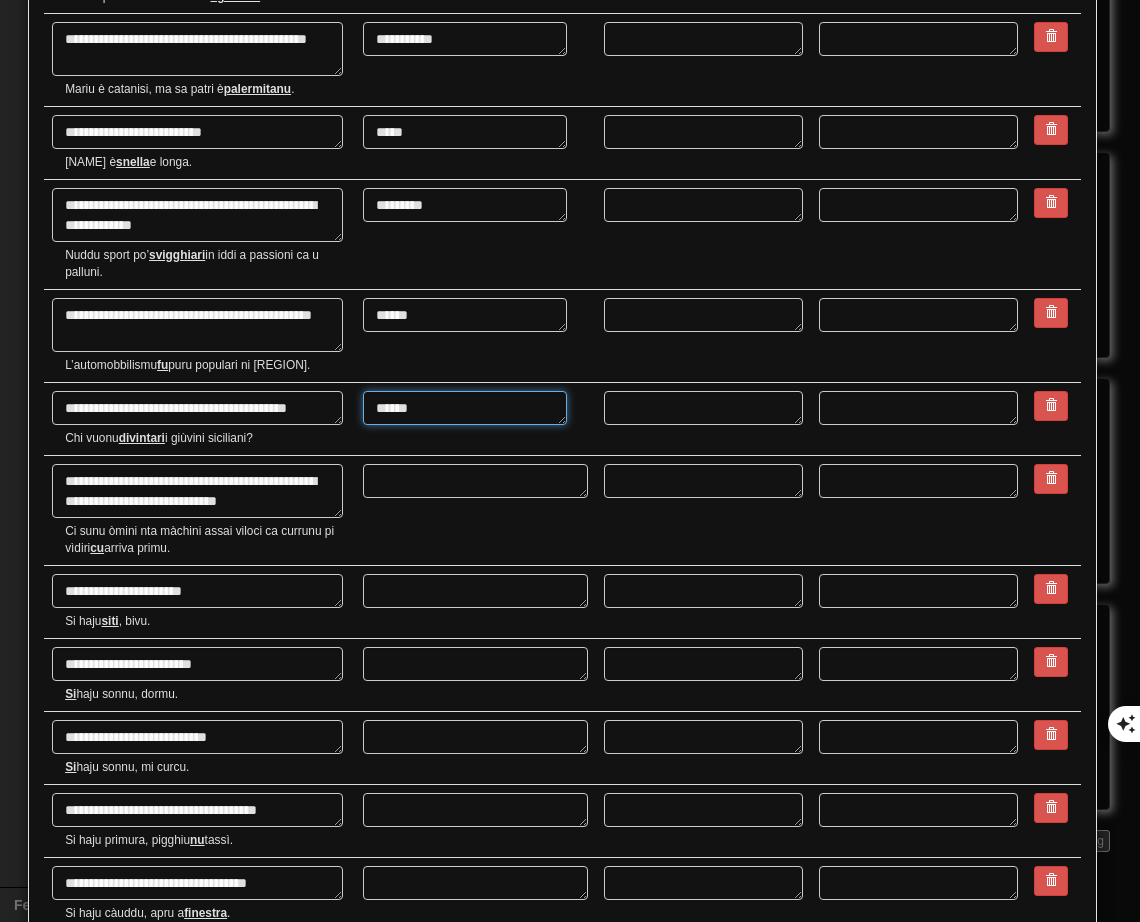 type on "*******" 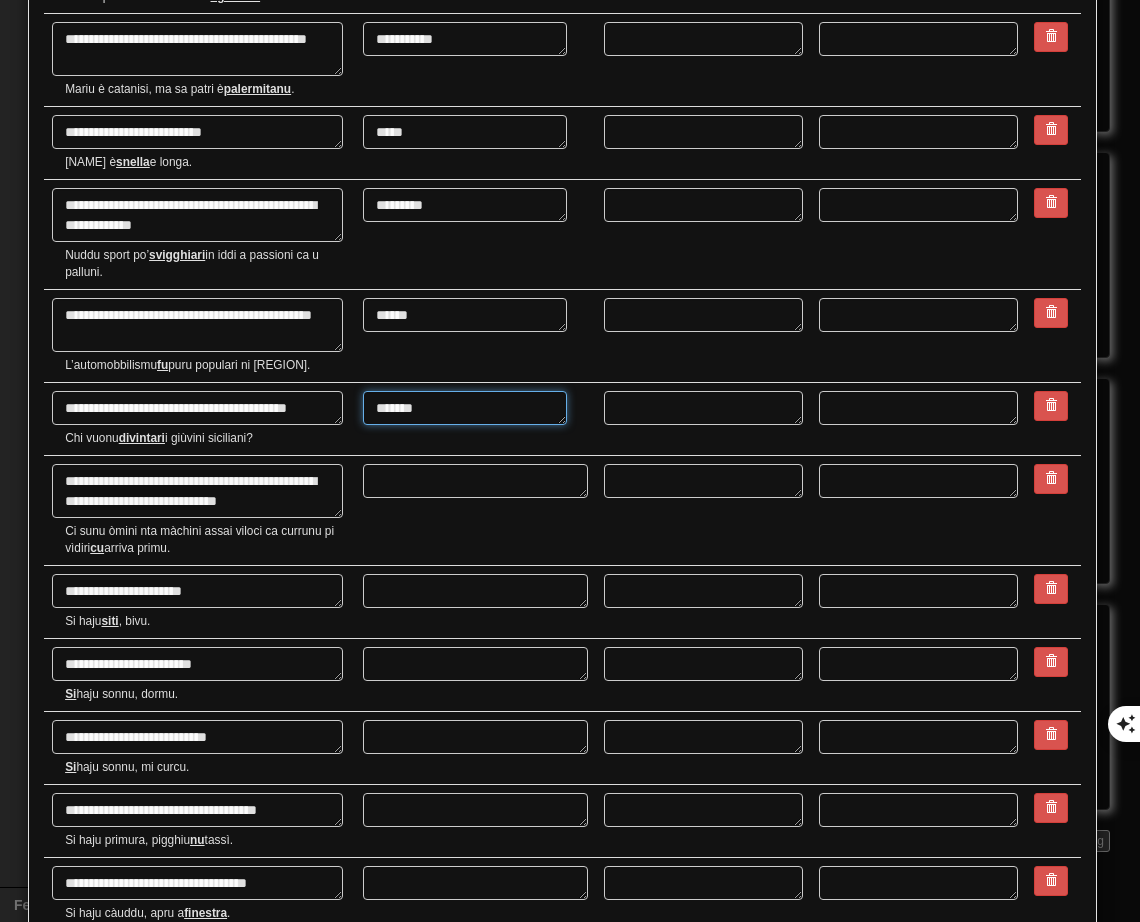 type on "*" 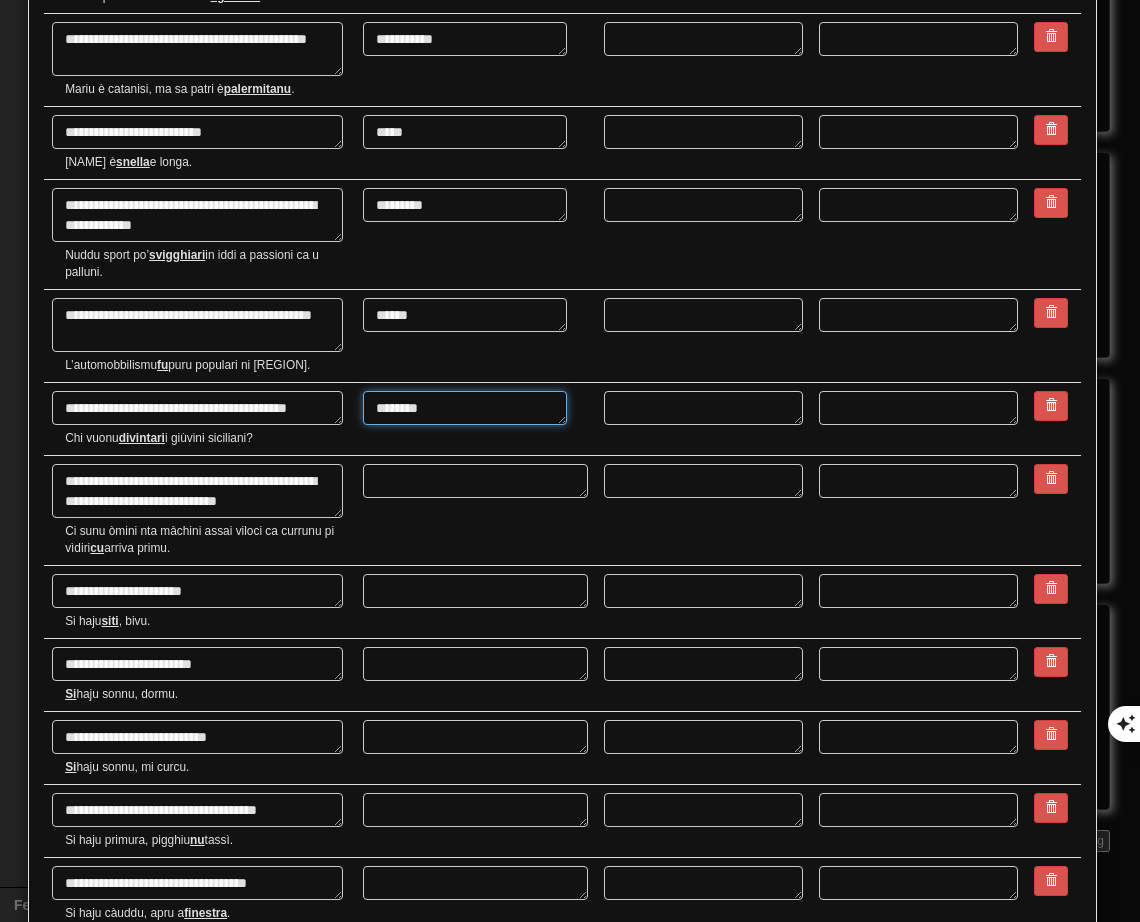 type on "*" 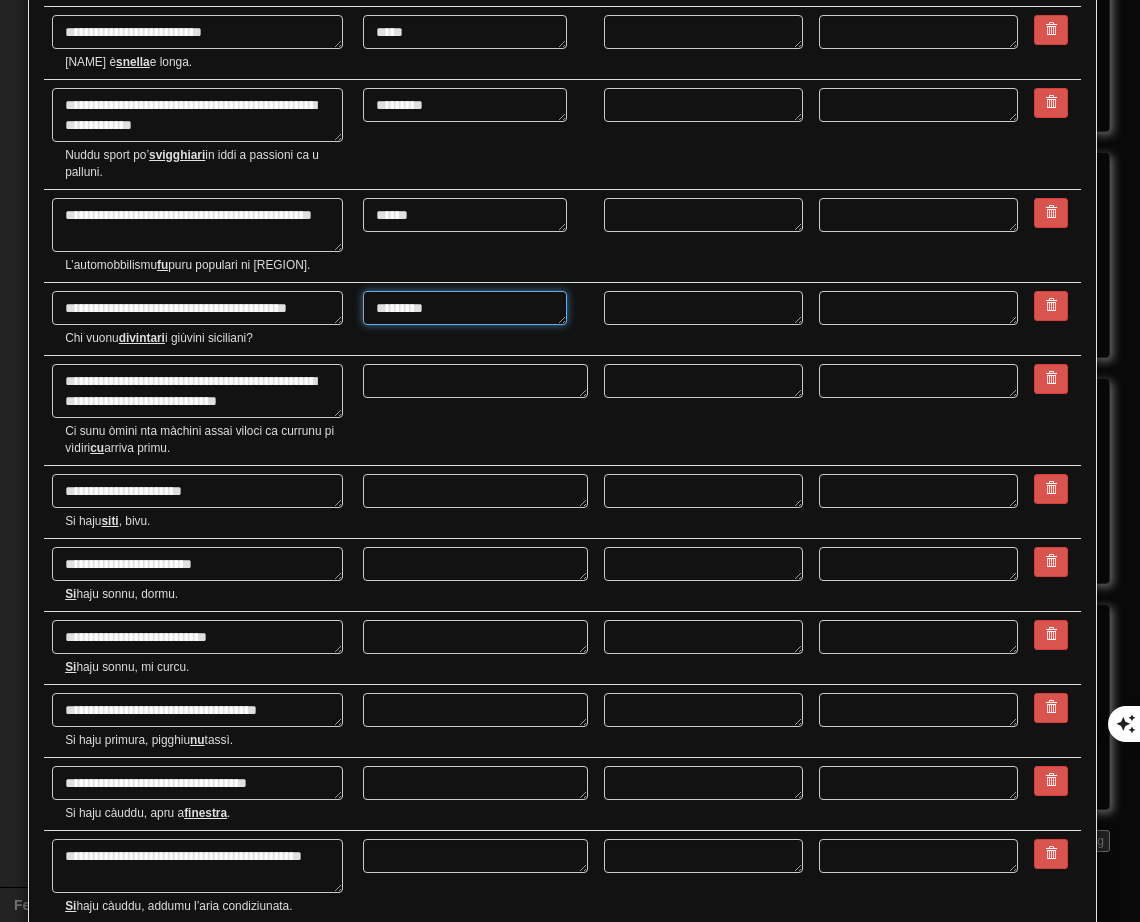 scroll, scrollTop: 600, scrollLeft: 0, axis: vertical 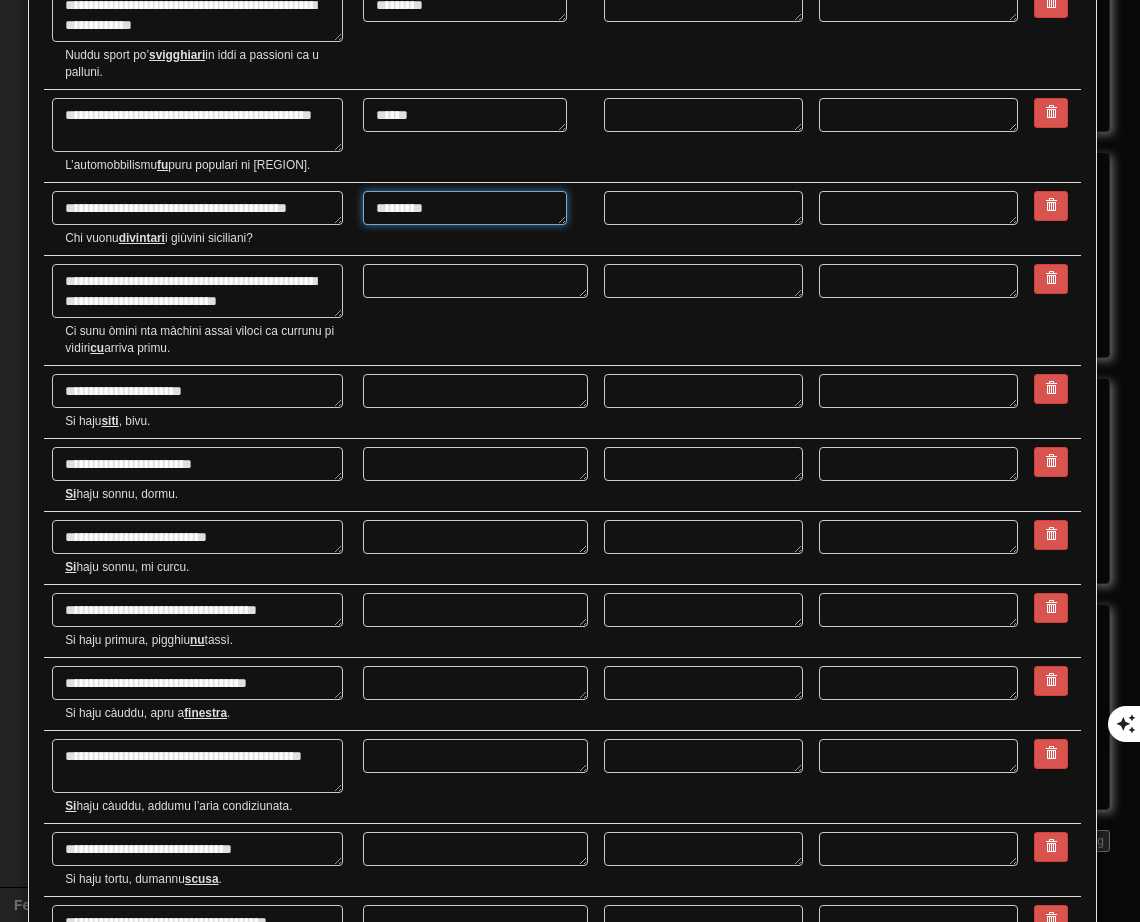 type on "*********" 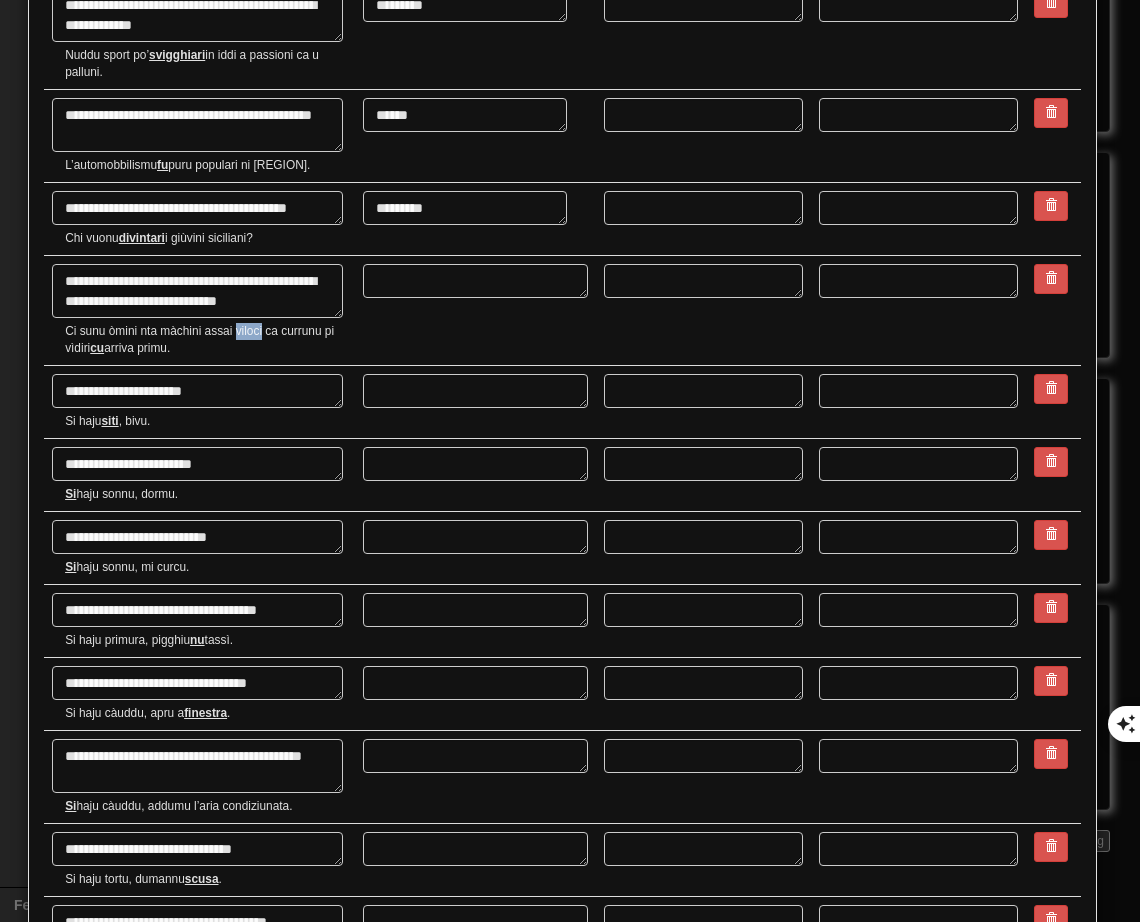 drag, startPoint x: 237, startPoint y: 333, endPoint x: 261, endPoint y: 331, distance: 24.083189 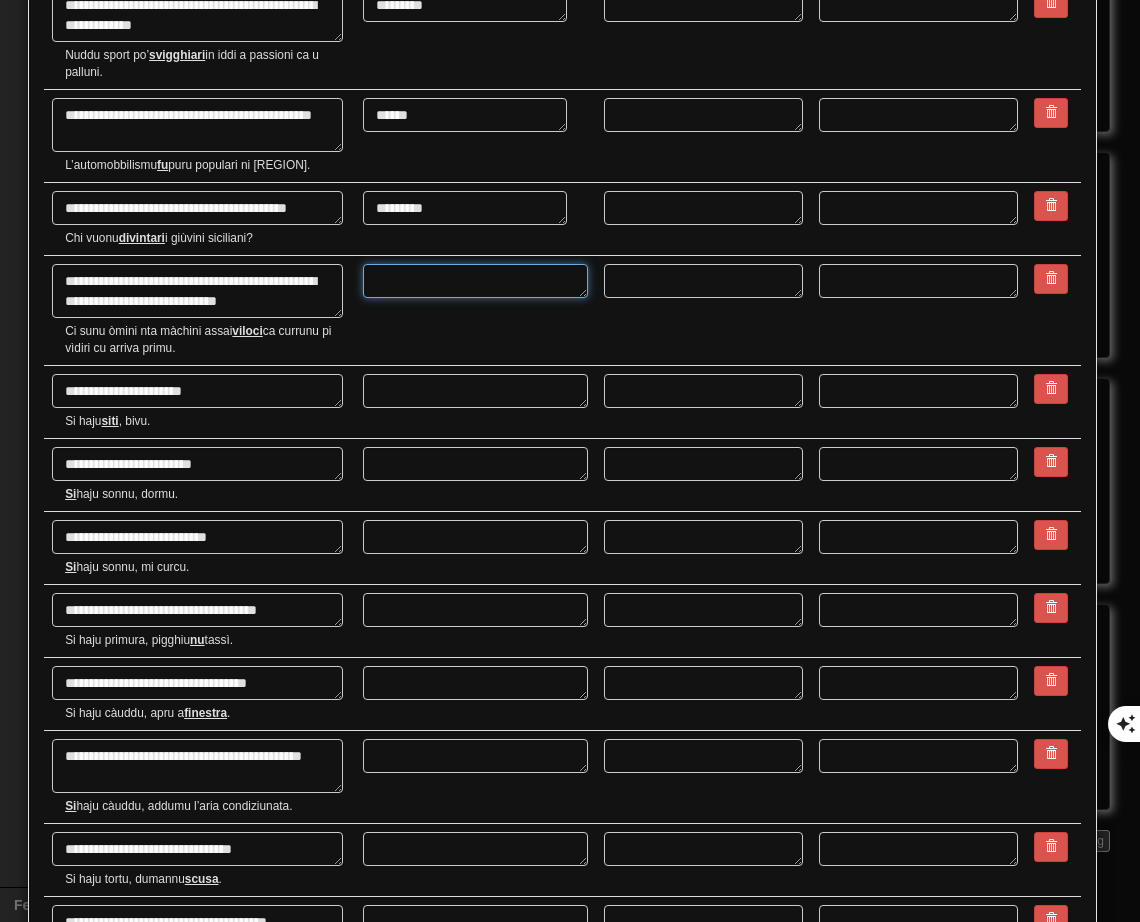 click at bounding box center [475, 281] 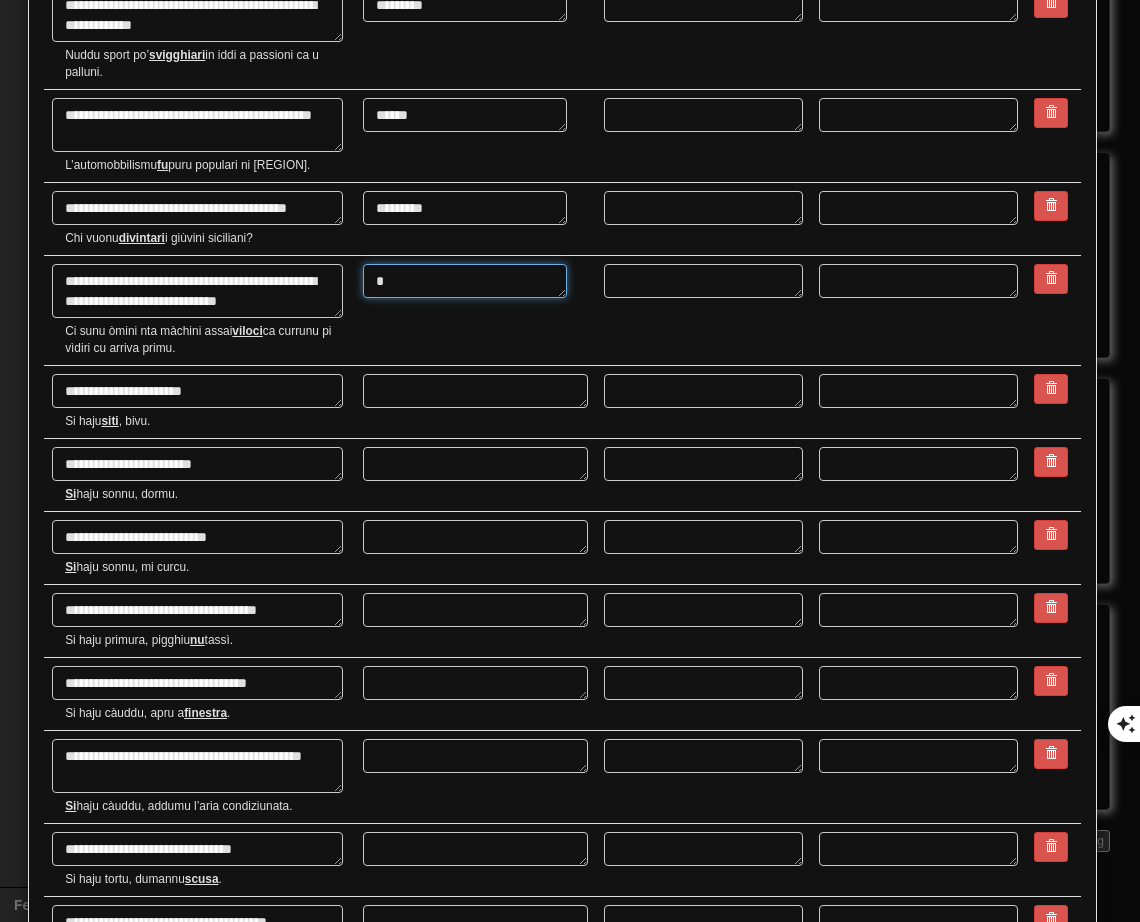 type on "*" 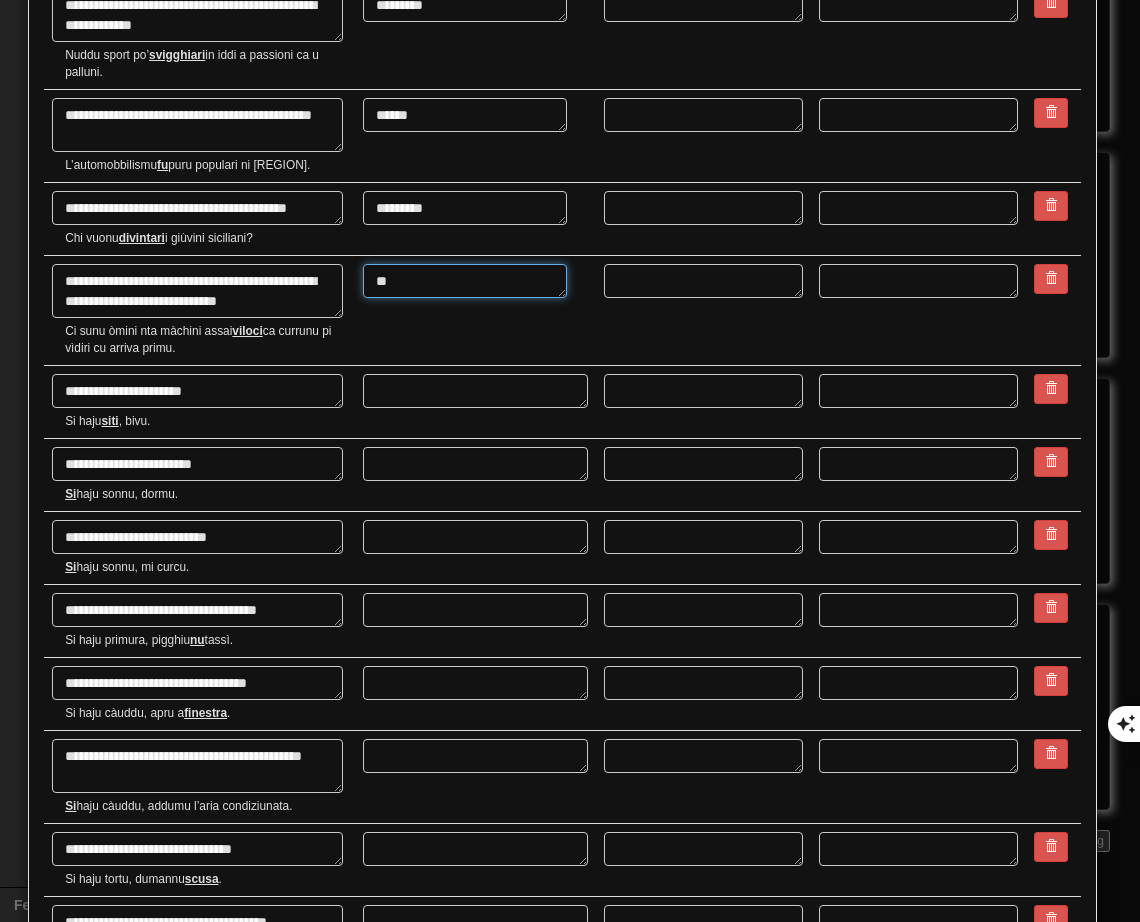 type on "***" 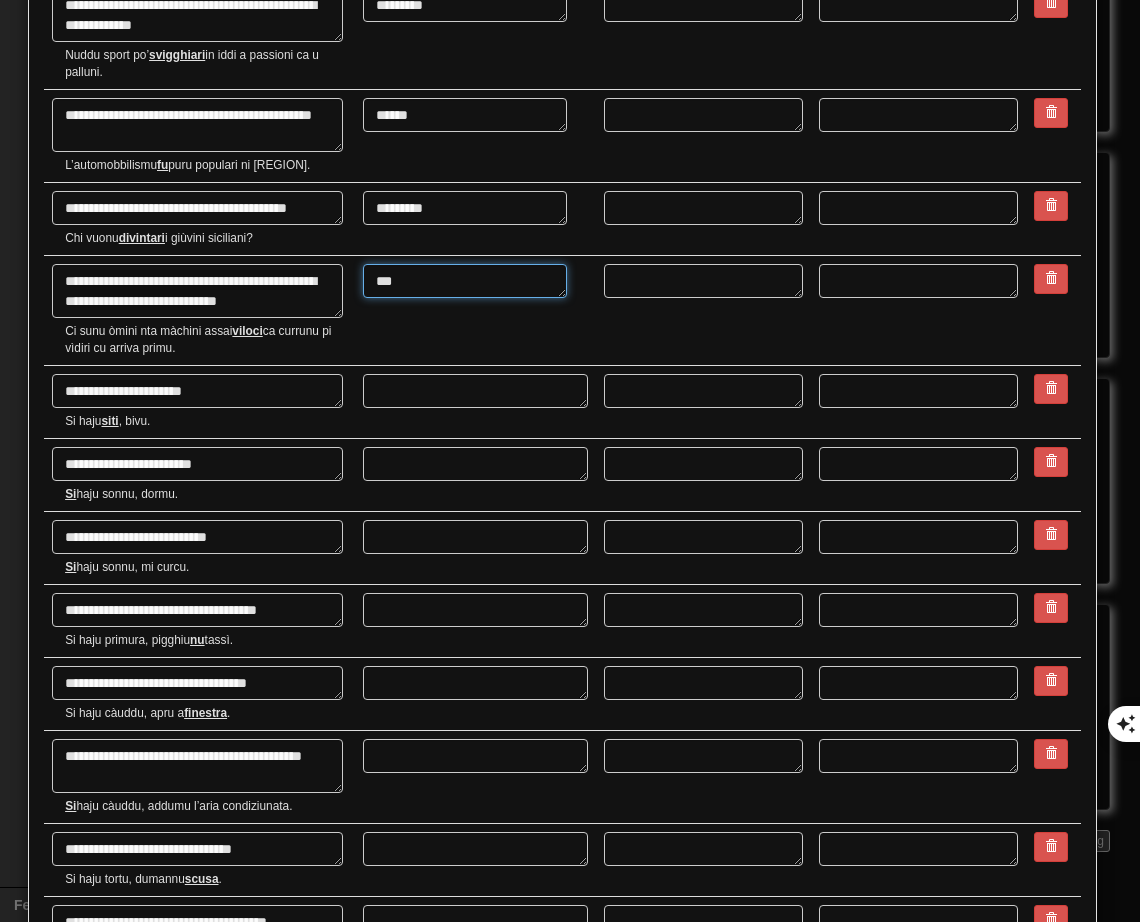 type on "*" 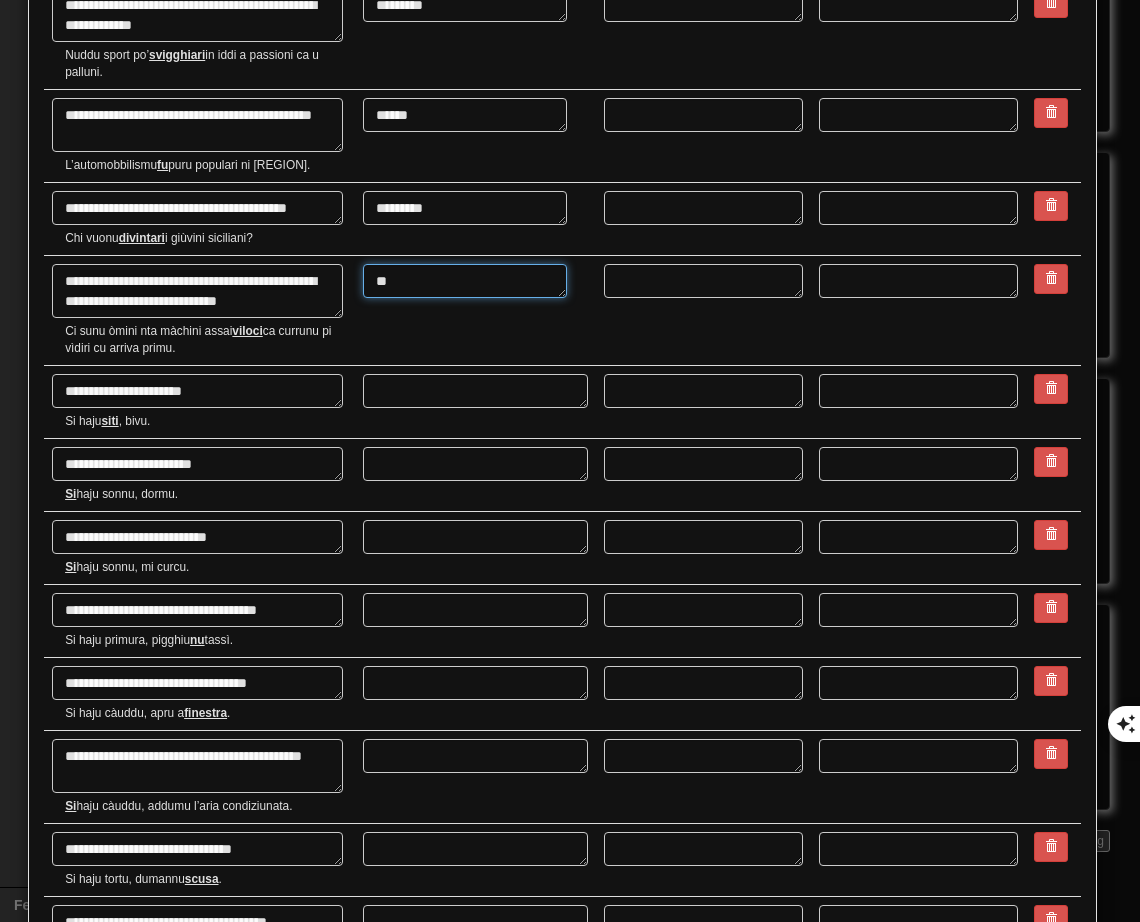 type on "*" 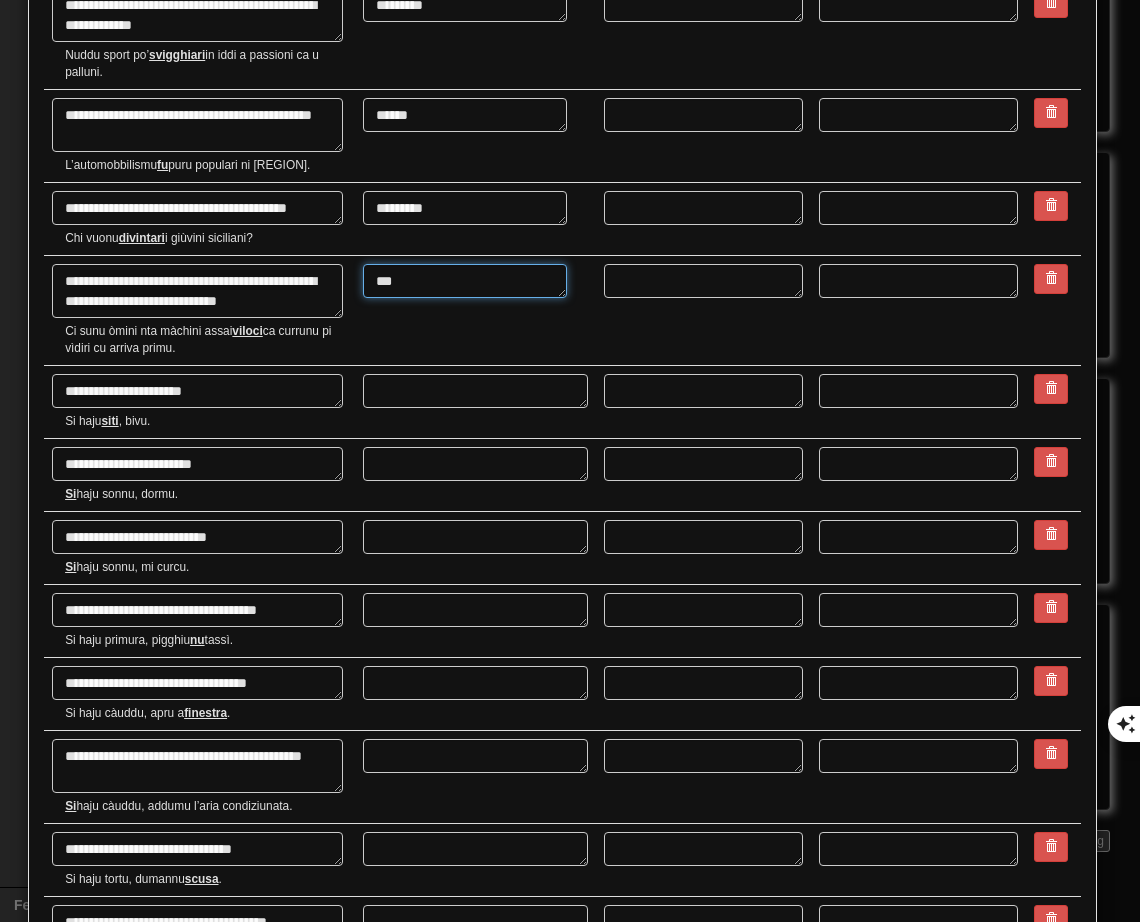 type on "**" 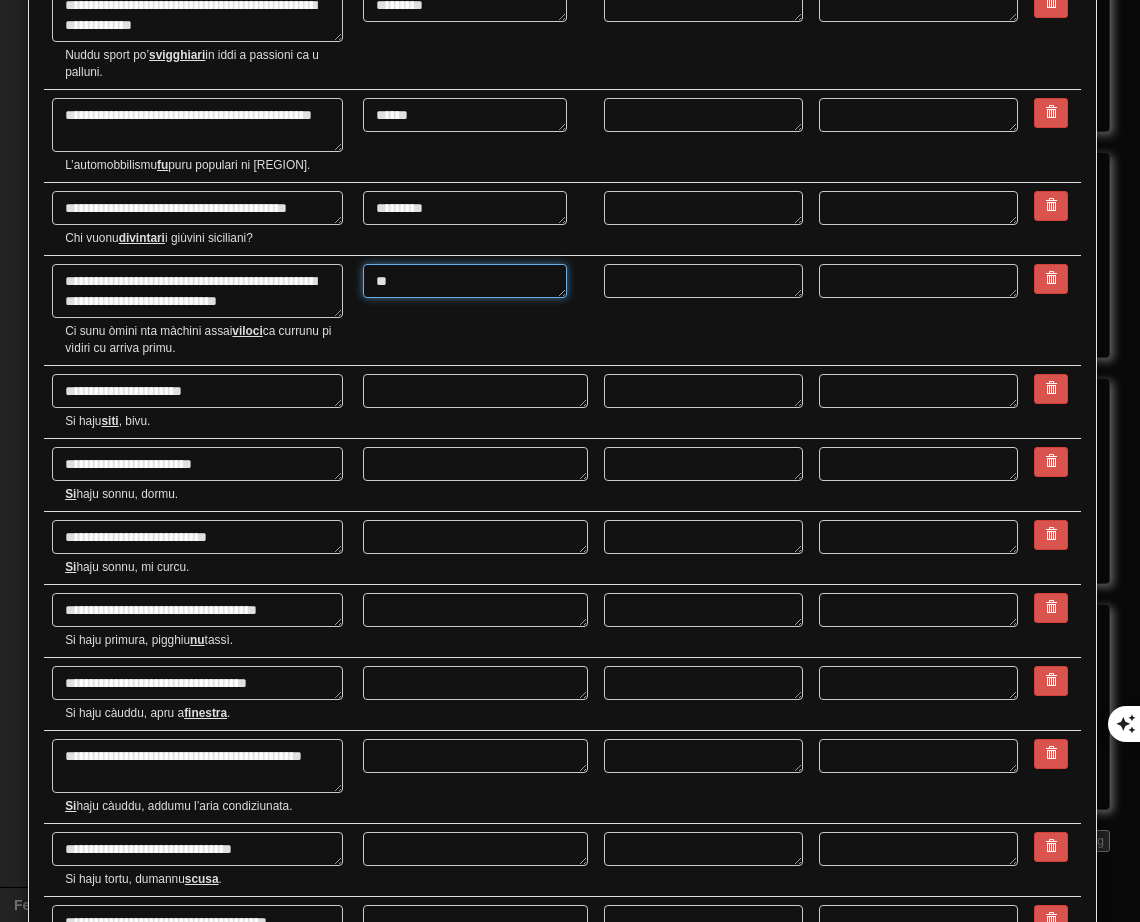 type on "*" 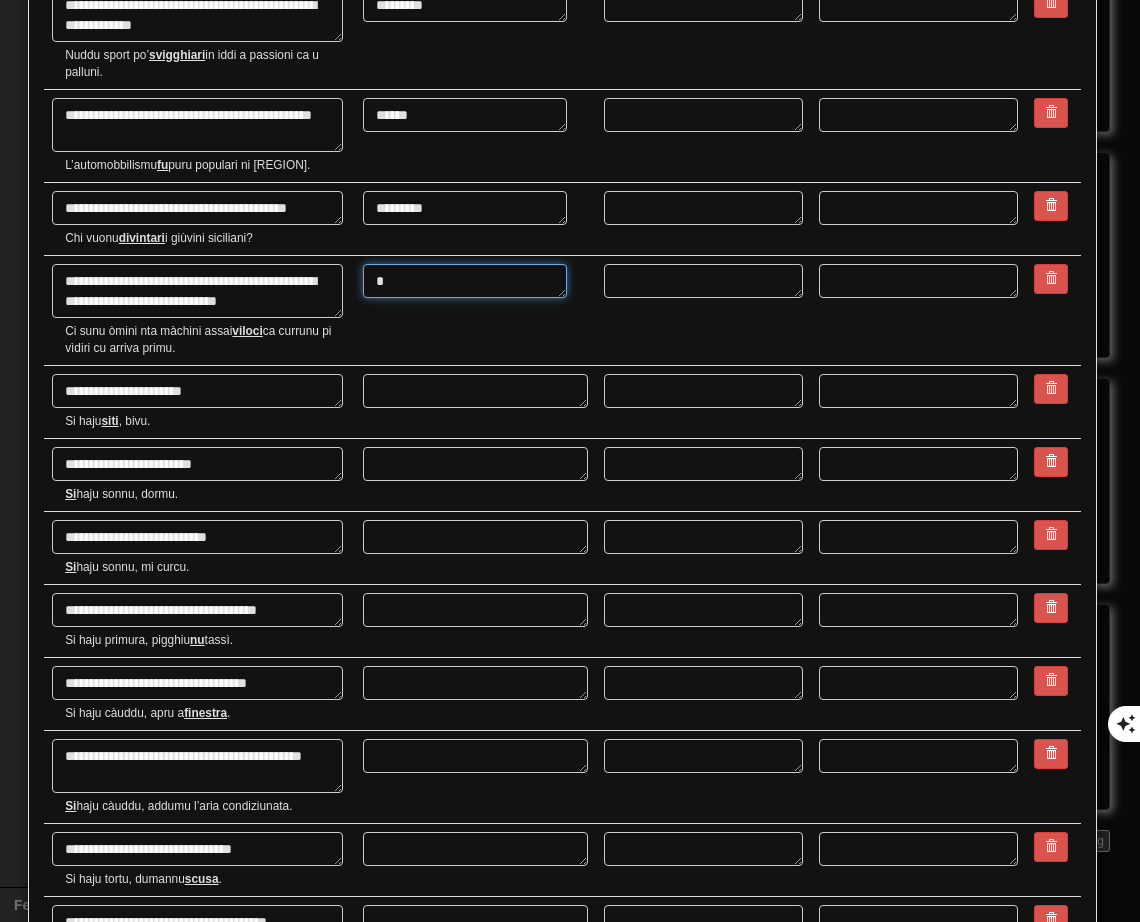 type on "**" 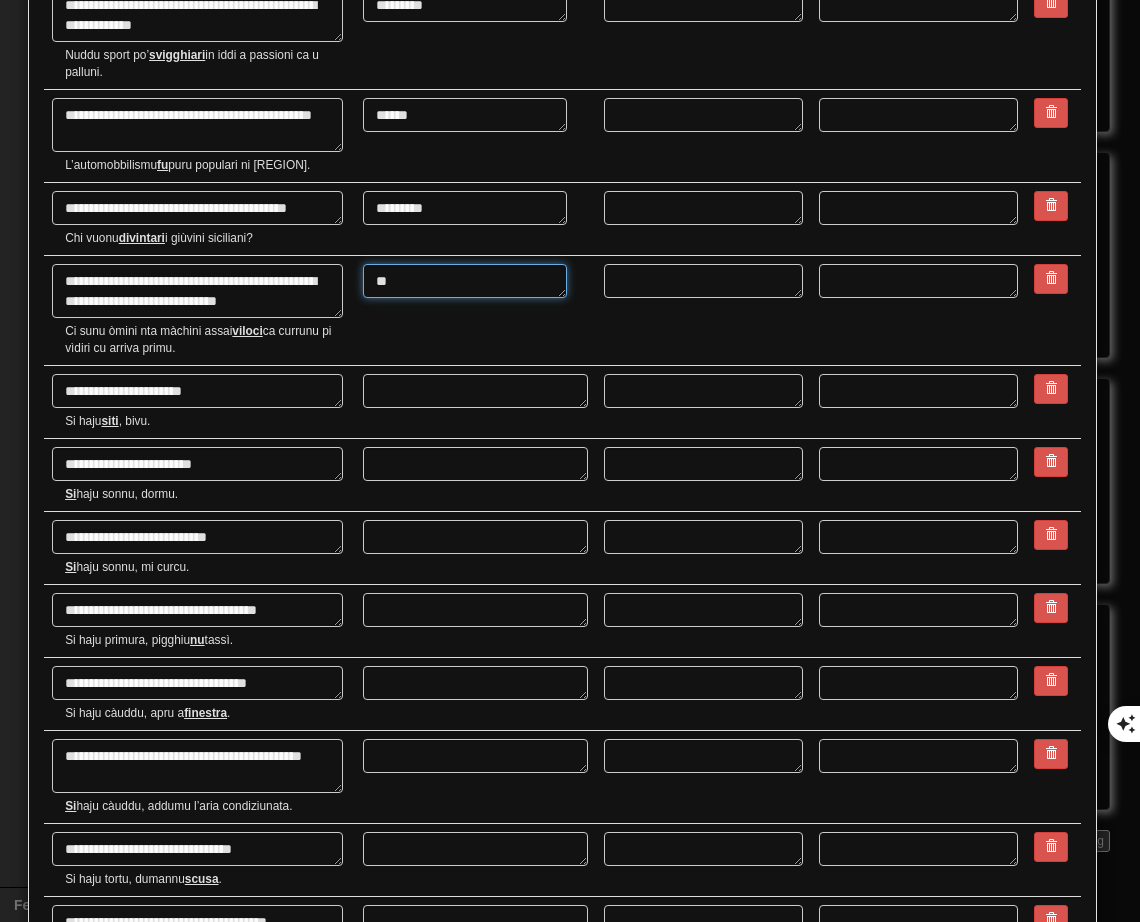 type on "*" 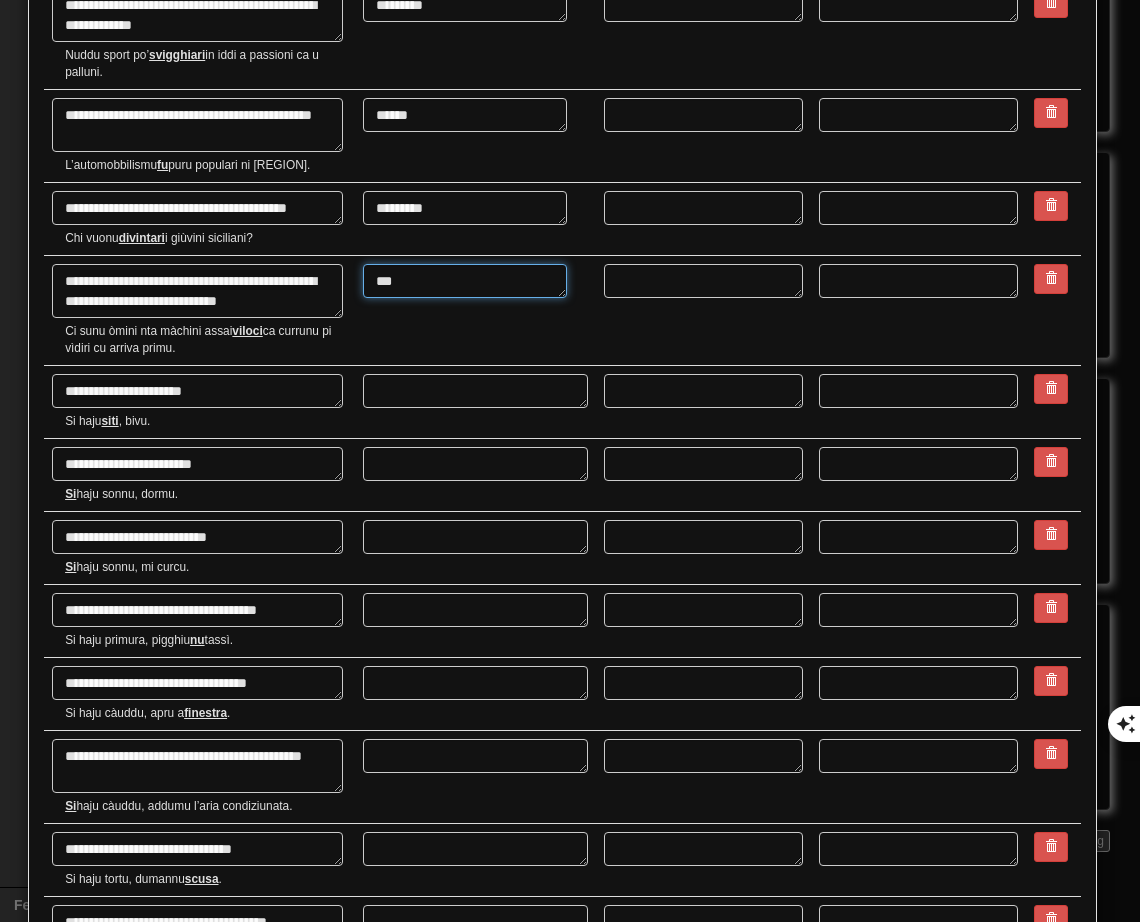 type on "*" 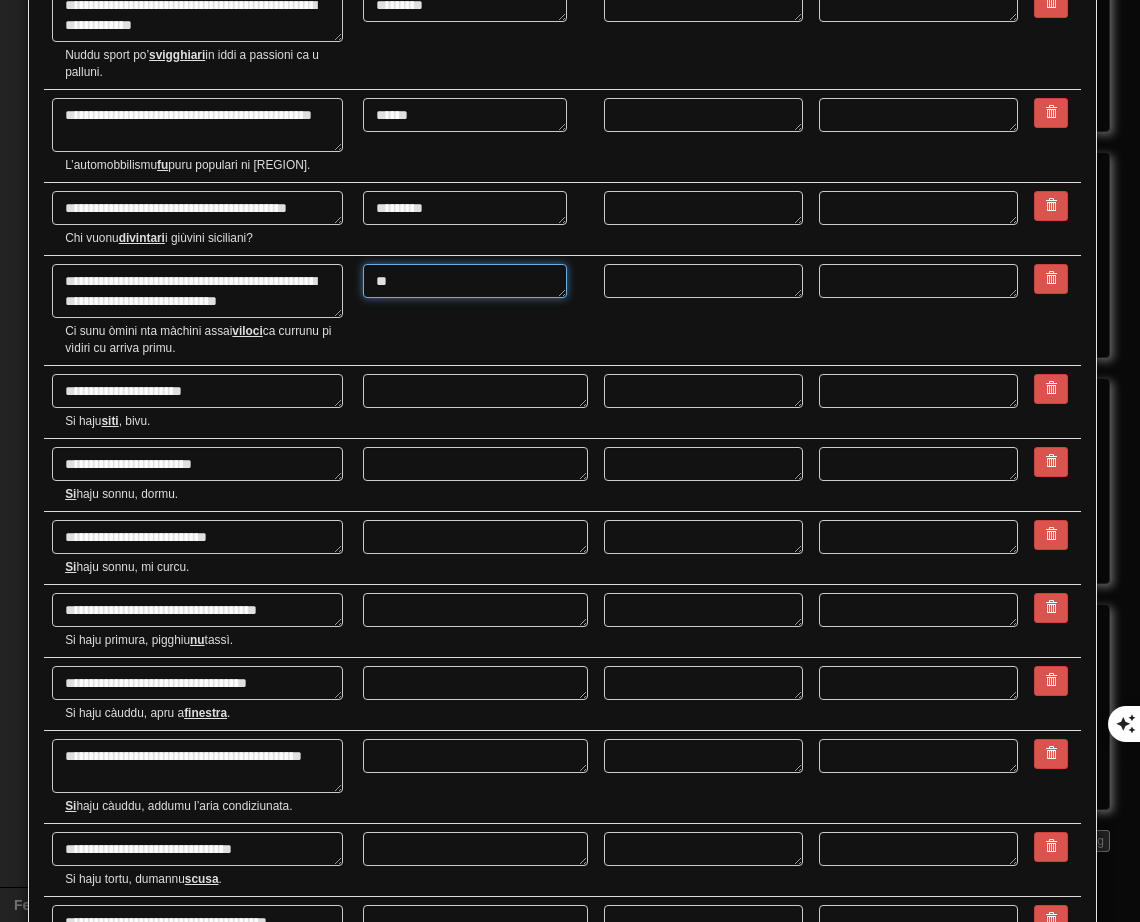 type on "*" 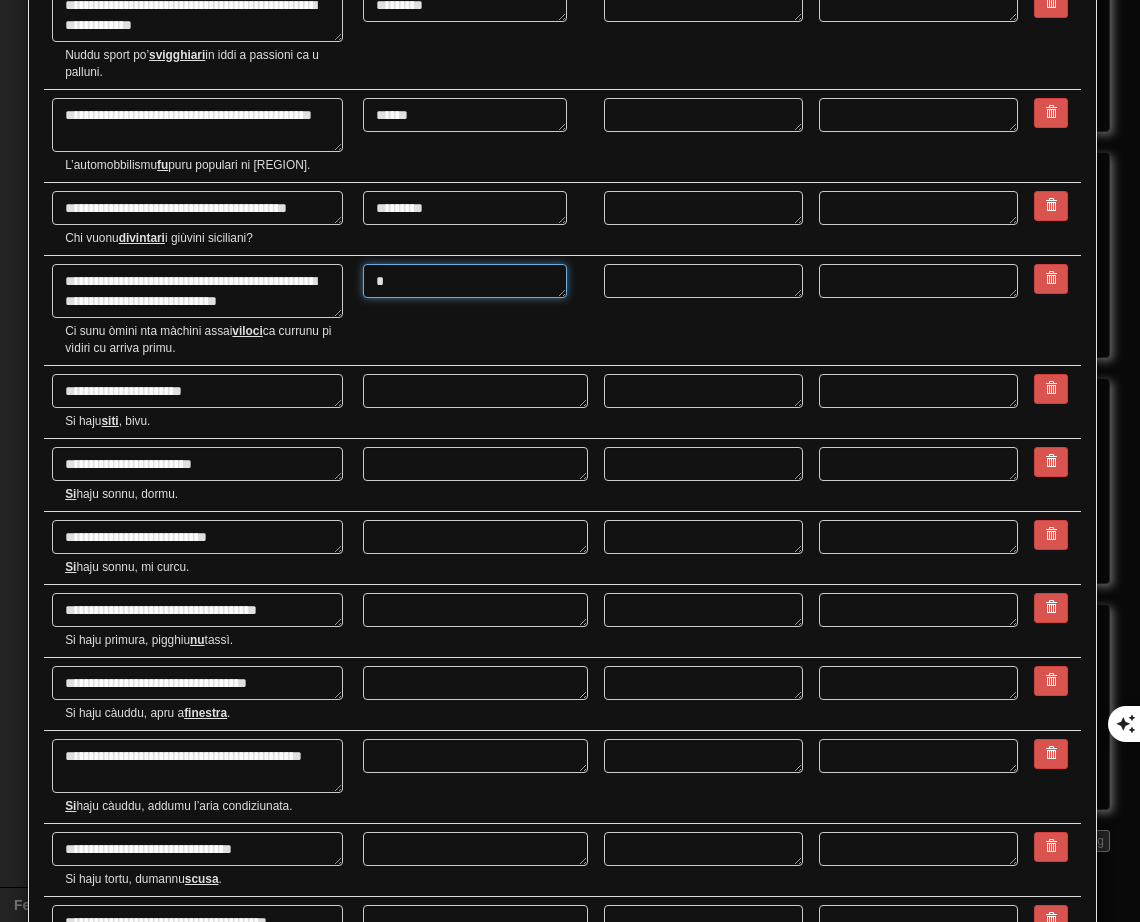 type on "*" 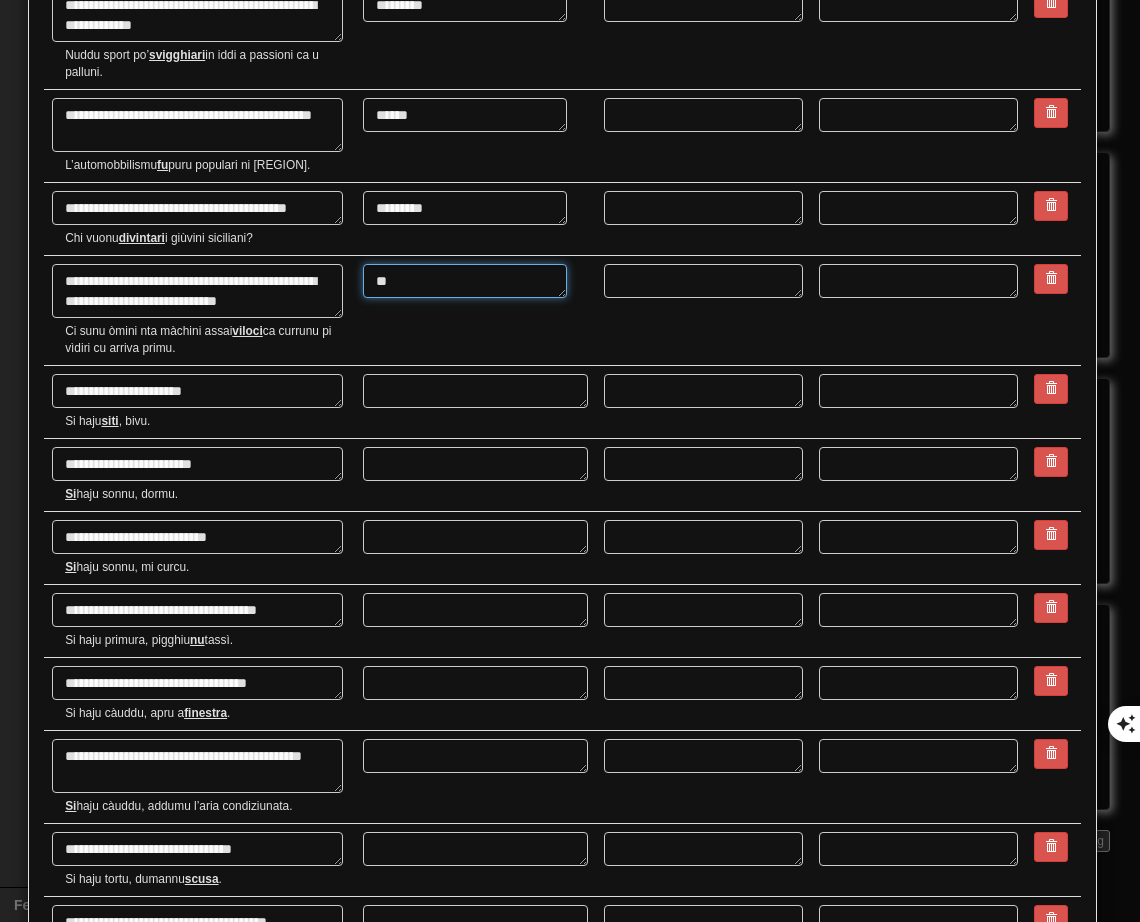 type on "***" 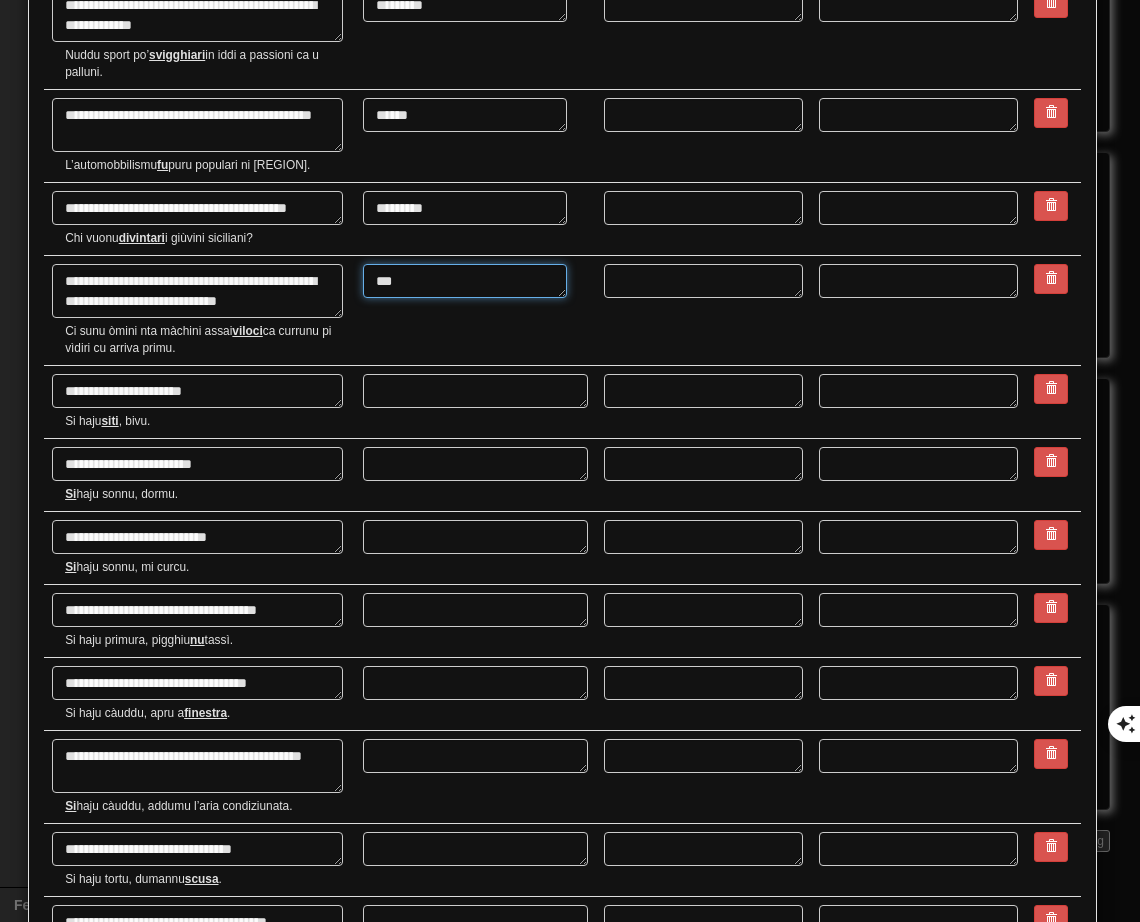 type on "*" 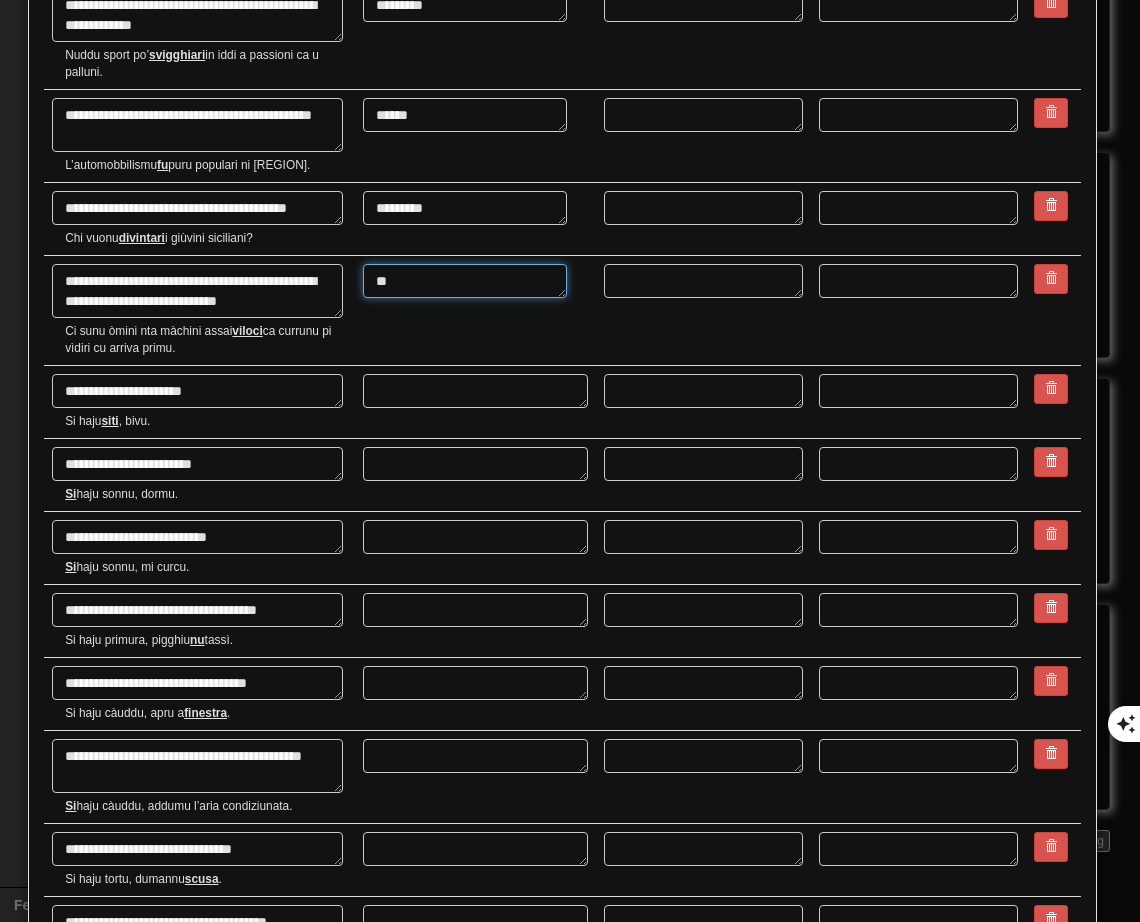 type on "*" 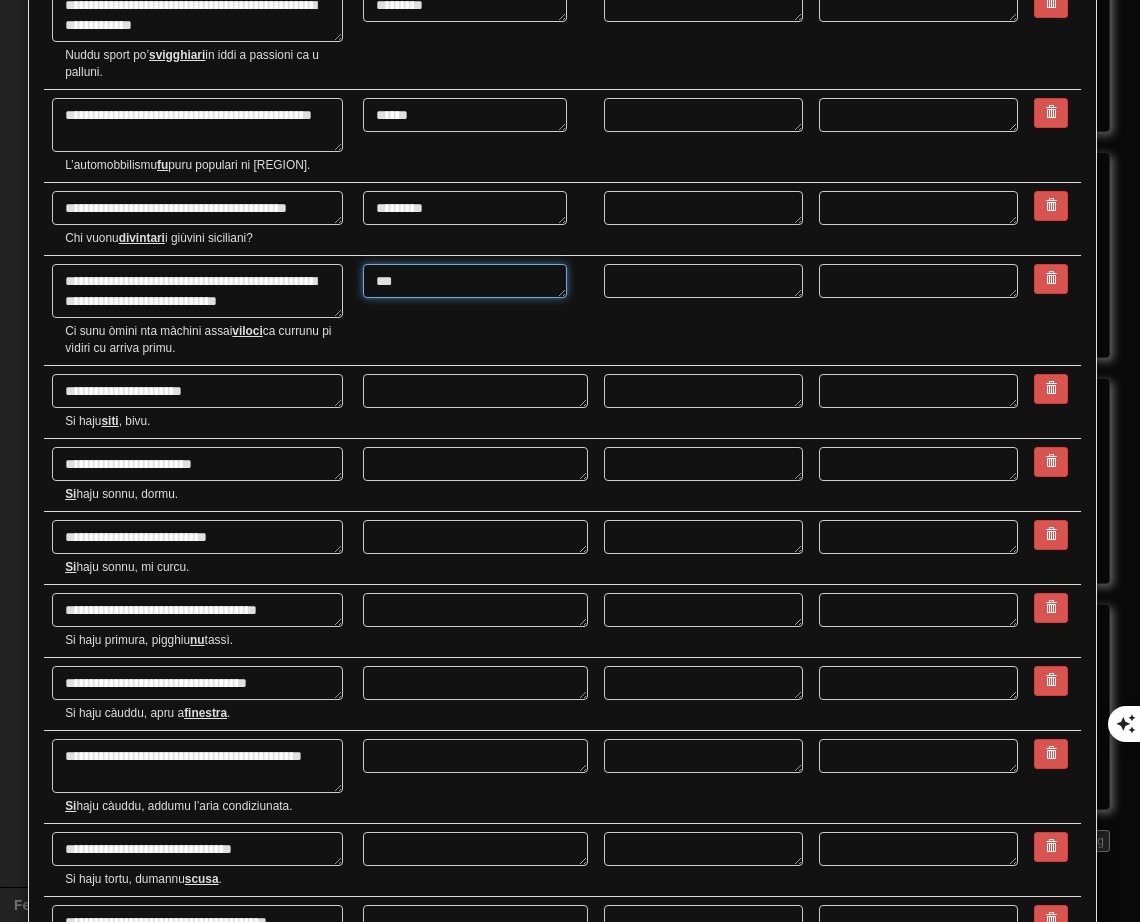 type on "****" 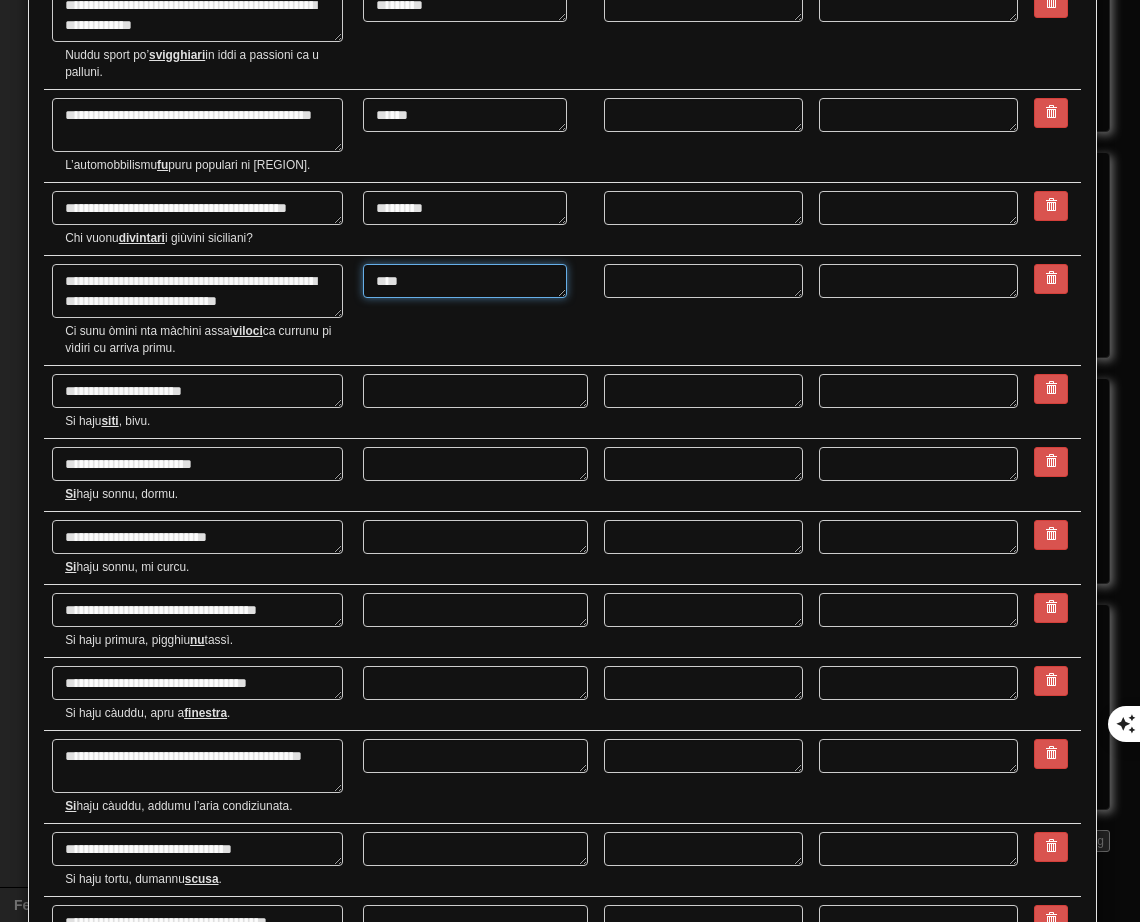 type on "*" 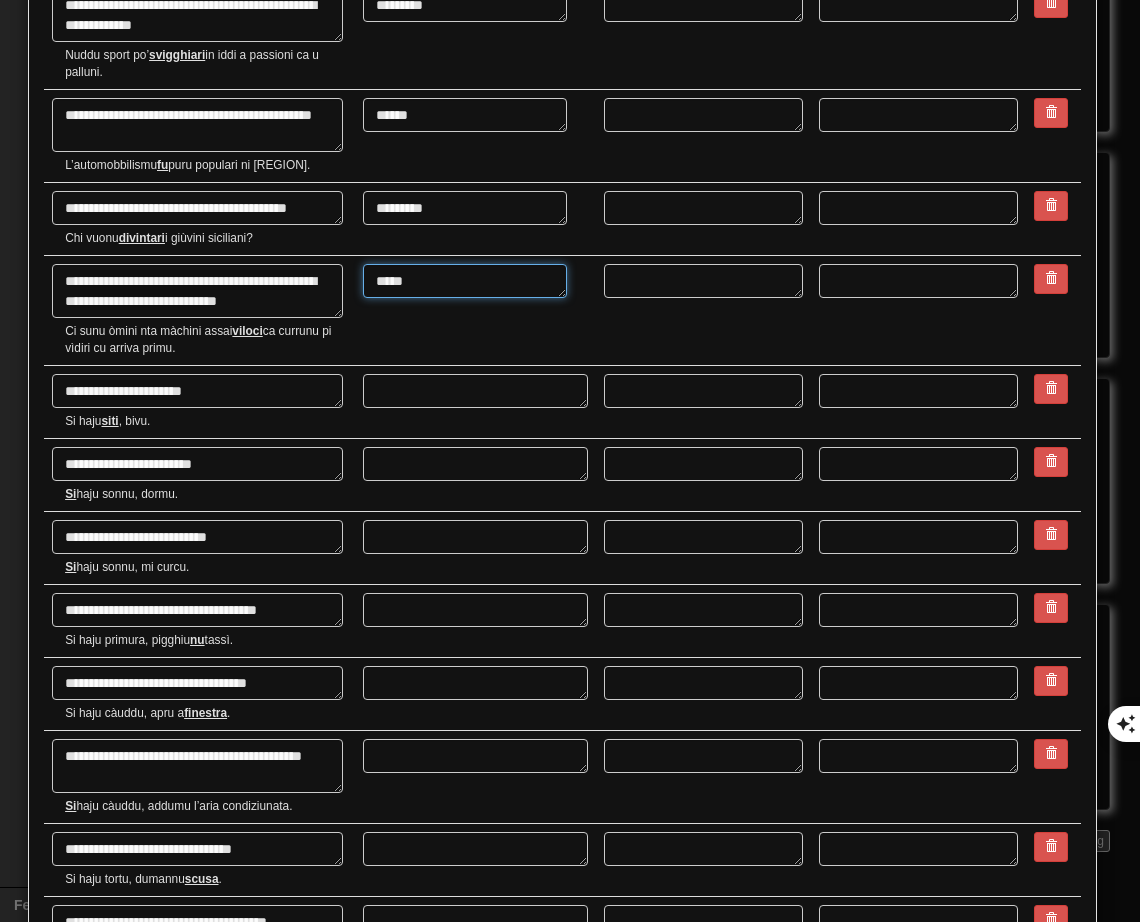 type on "*" 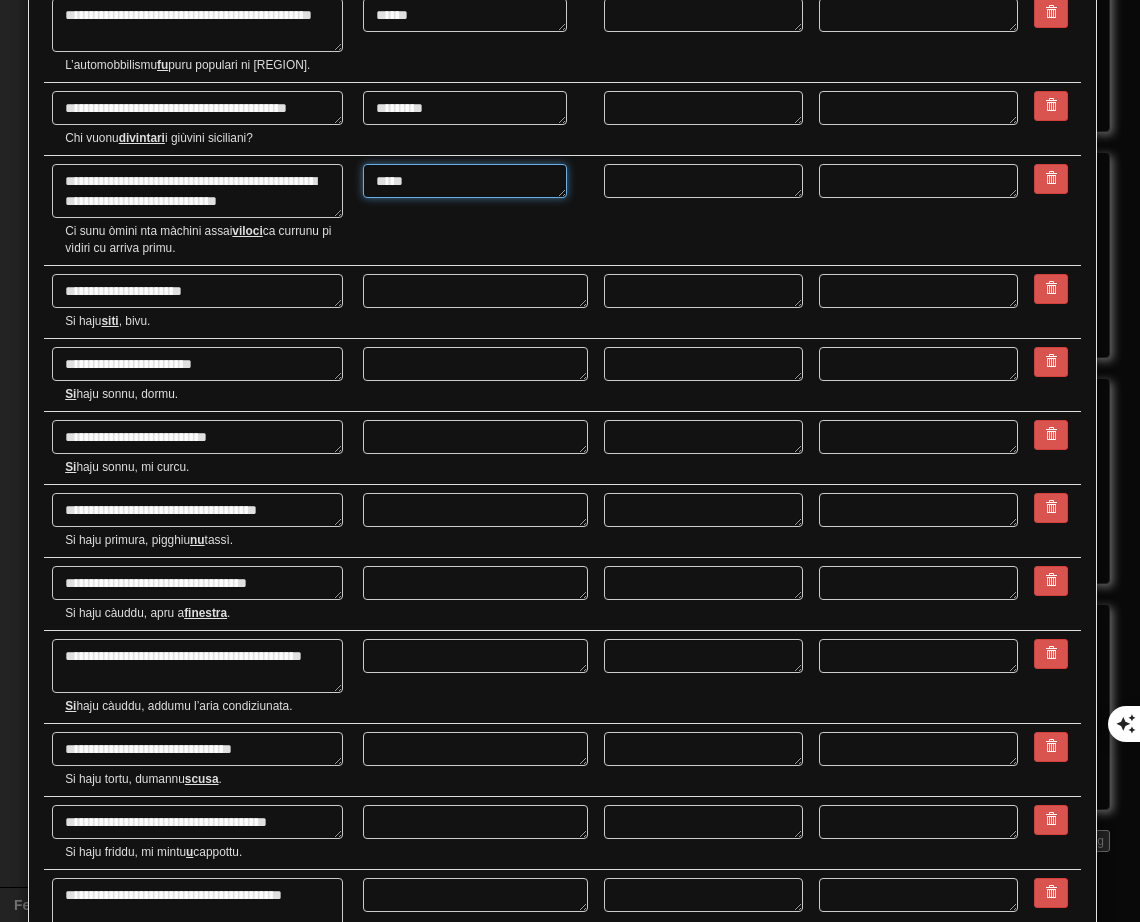 type on "*****" 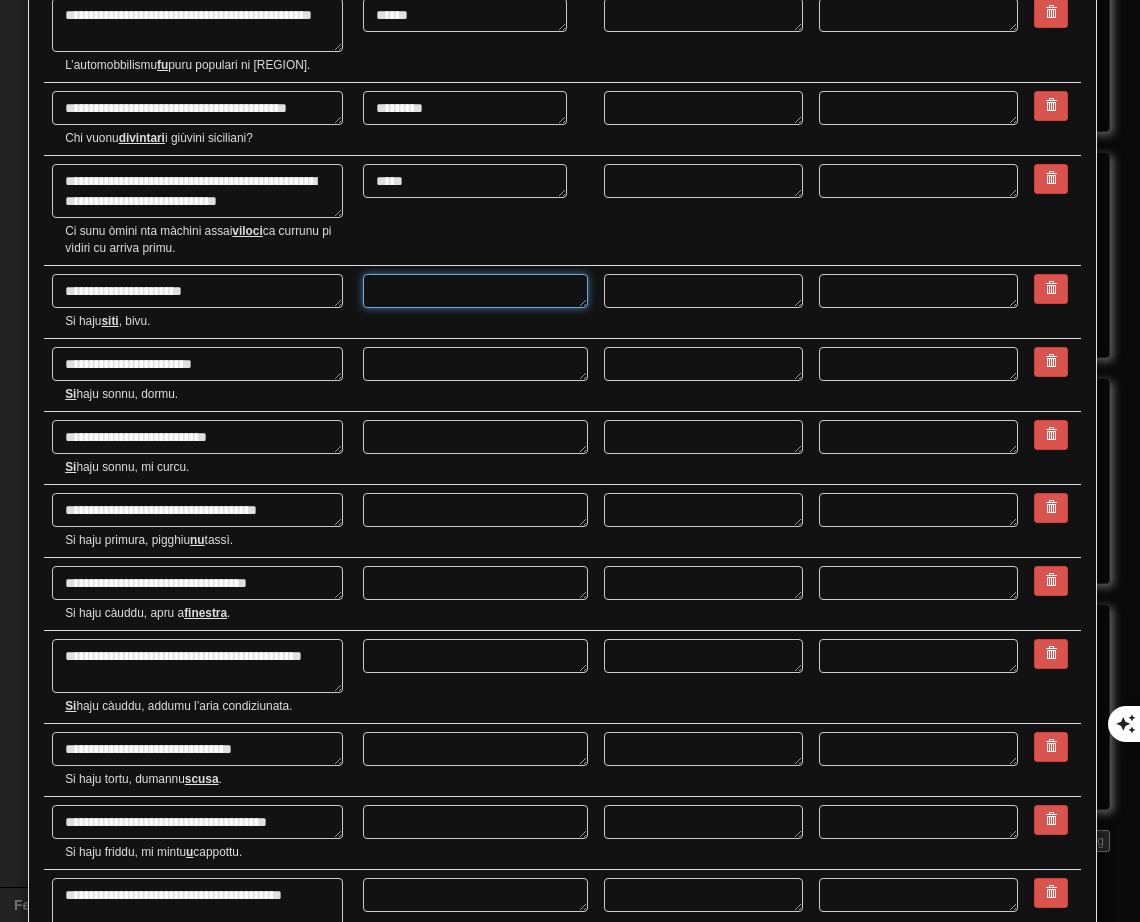 click at bounding box center [475, 291] 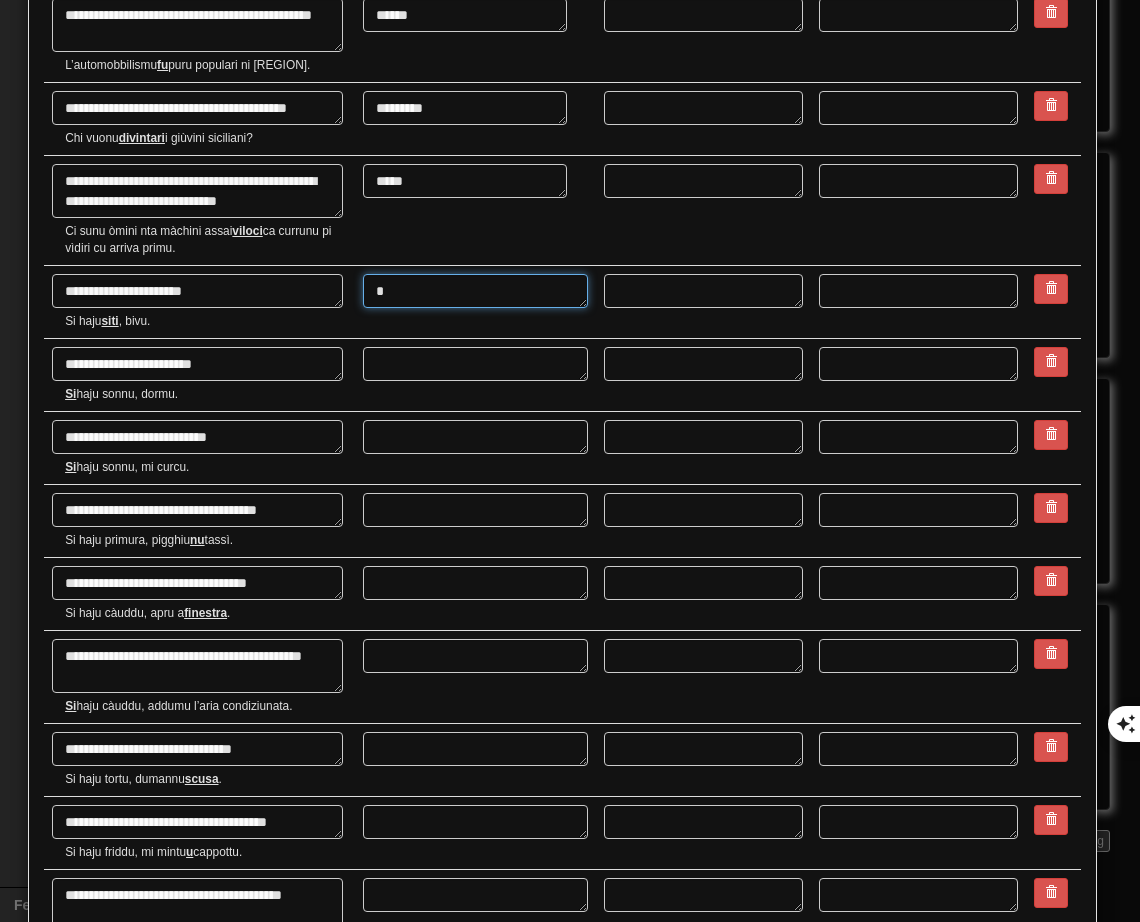 type on "*" 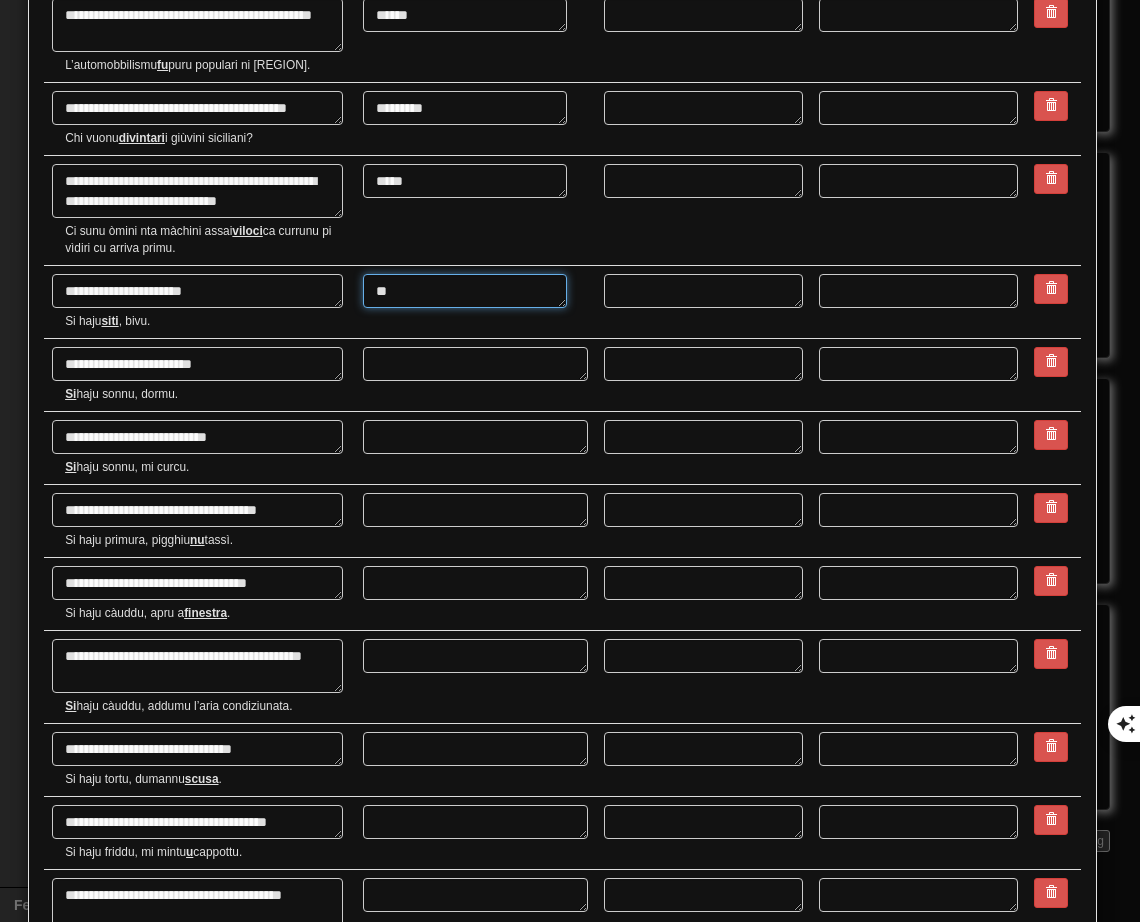 type on "***" 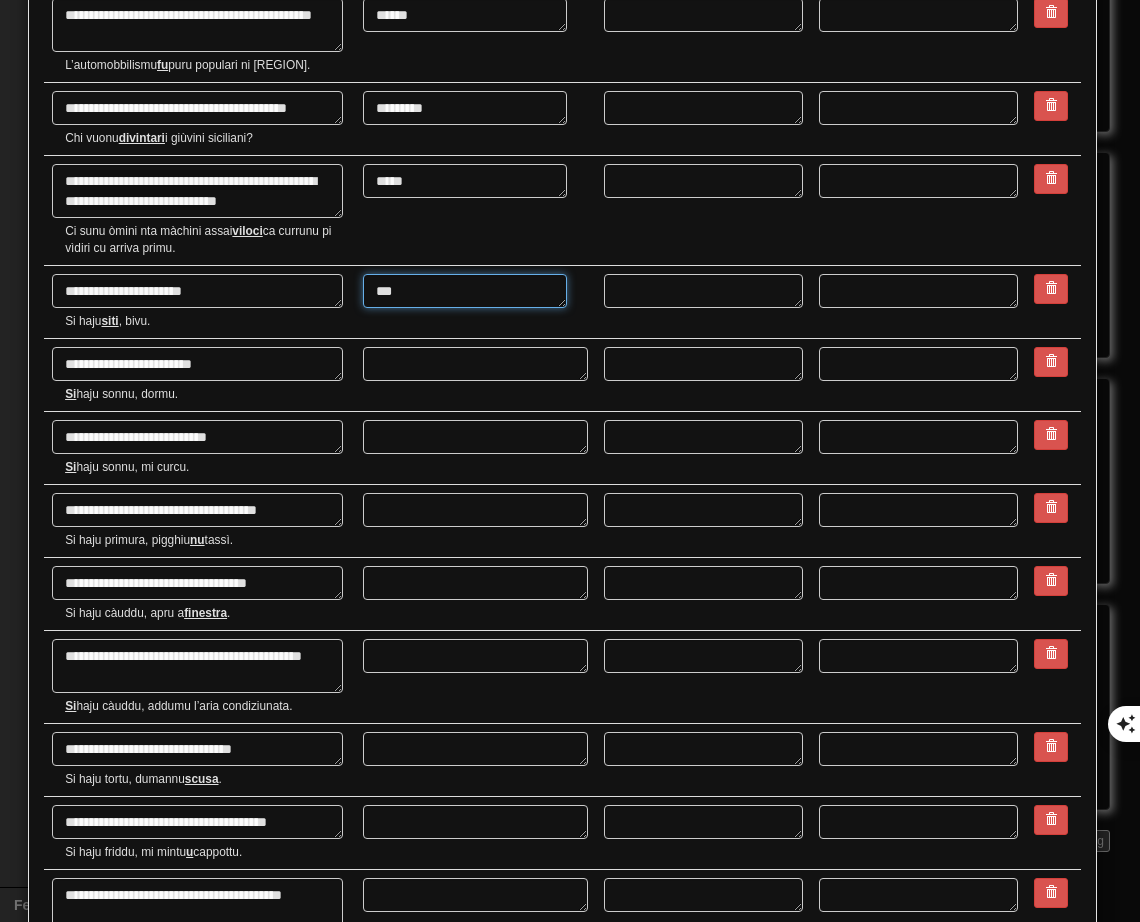 type on "*" 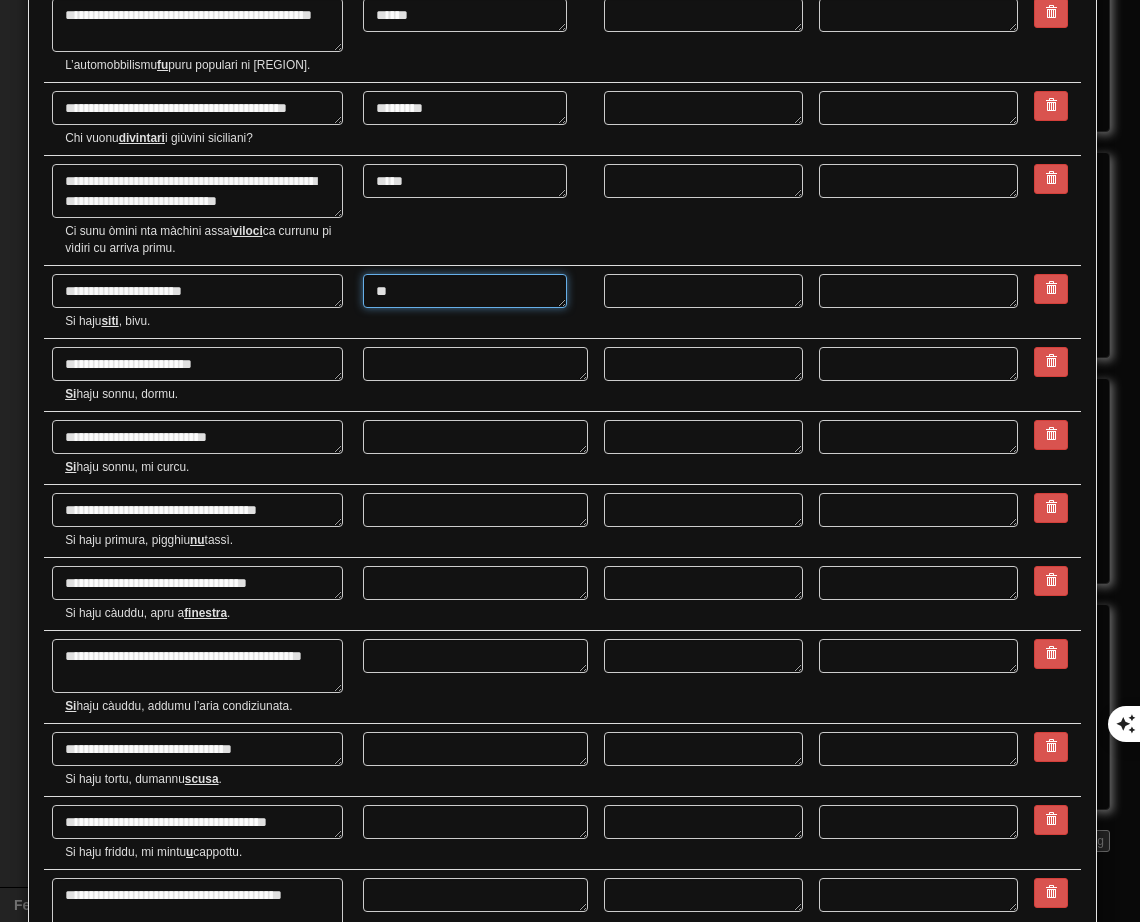 type on "*" 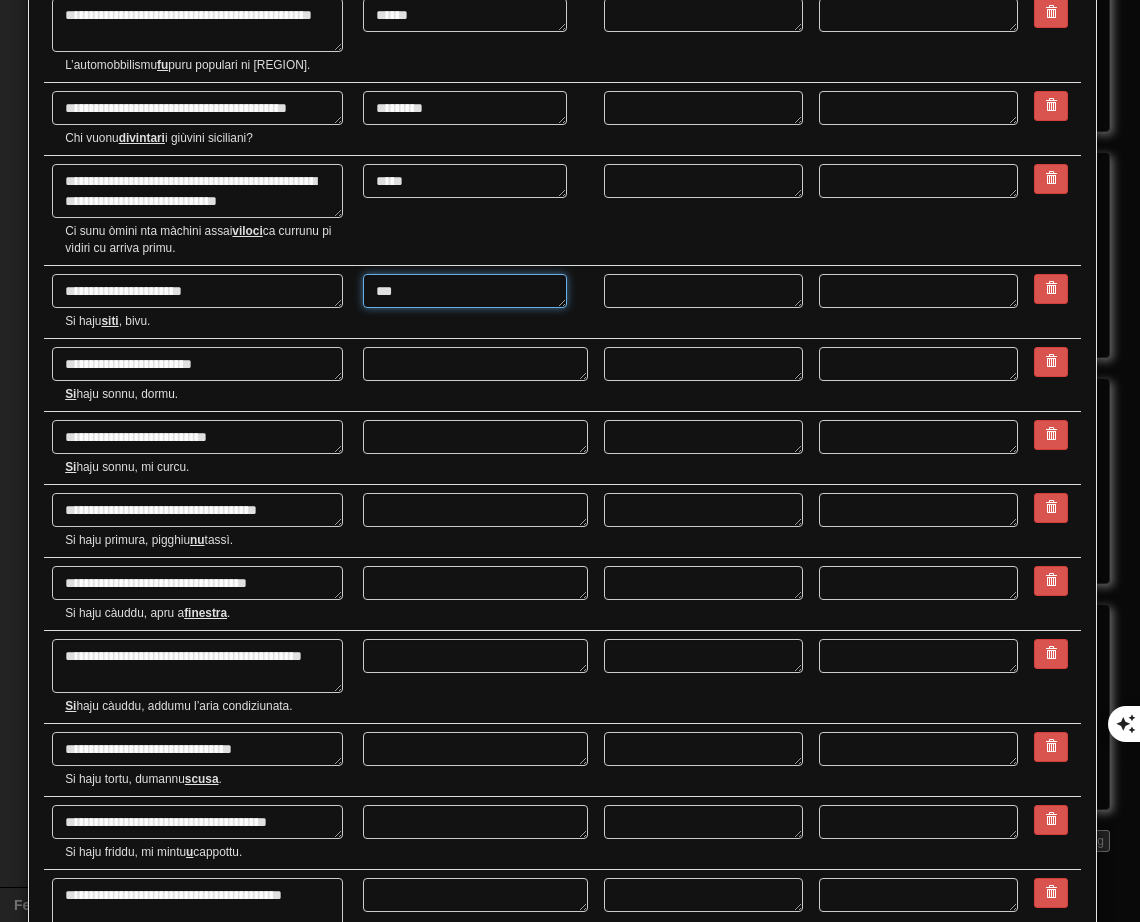 type on "*" 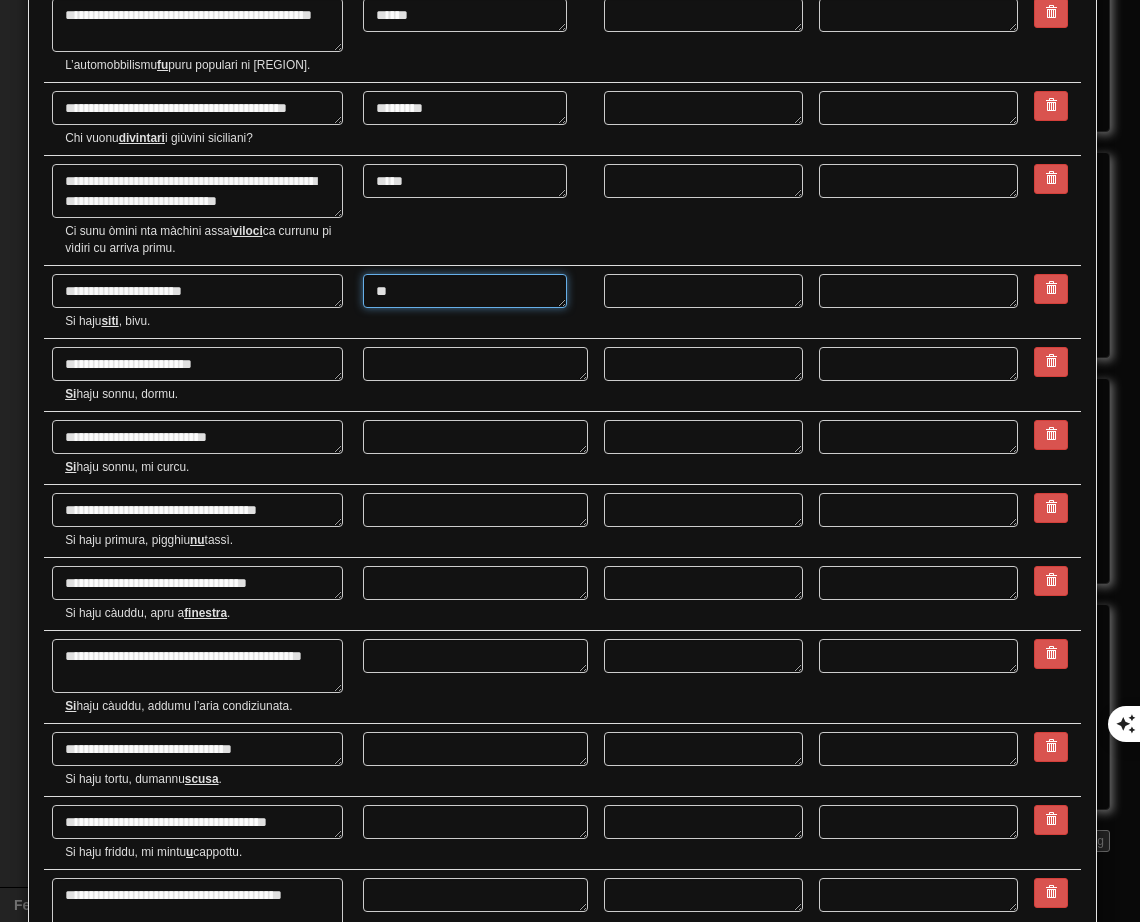 type on "***" 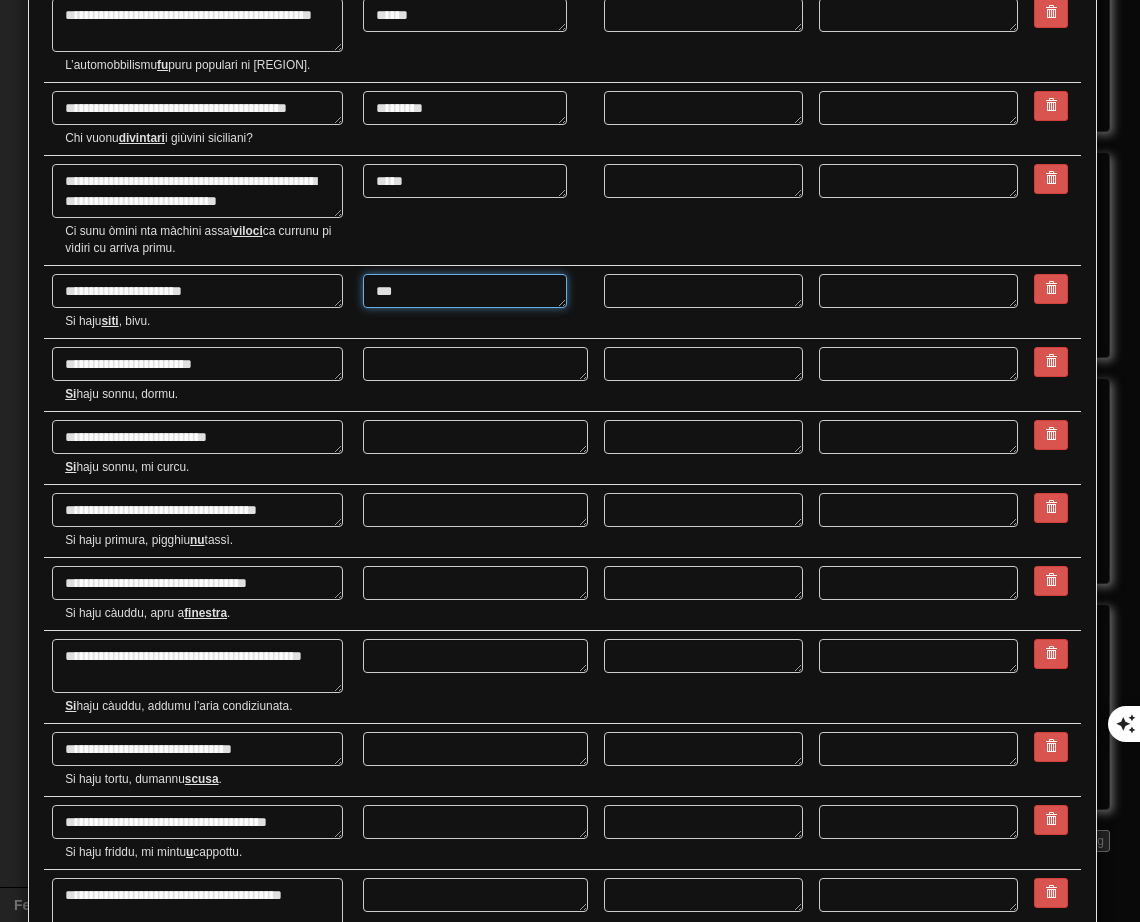type on "*" 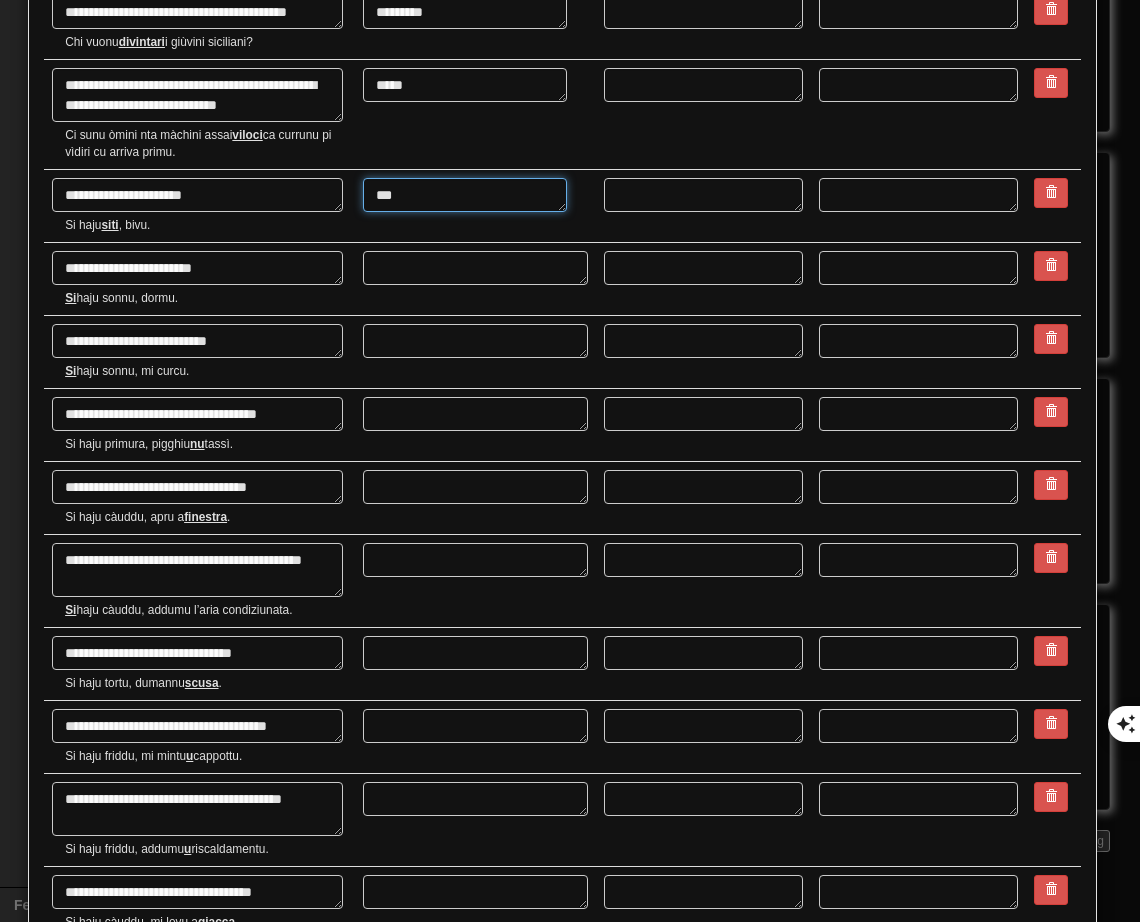 scroll, scrollTop: 800, scrollLeft: 0, axis: vertical 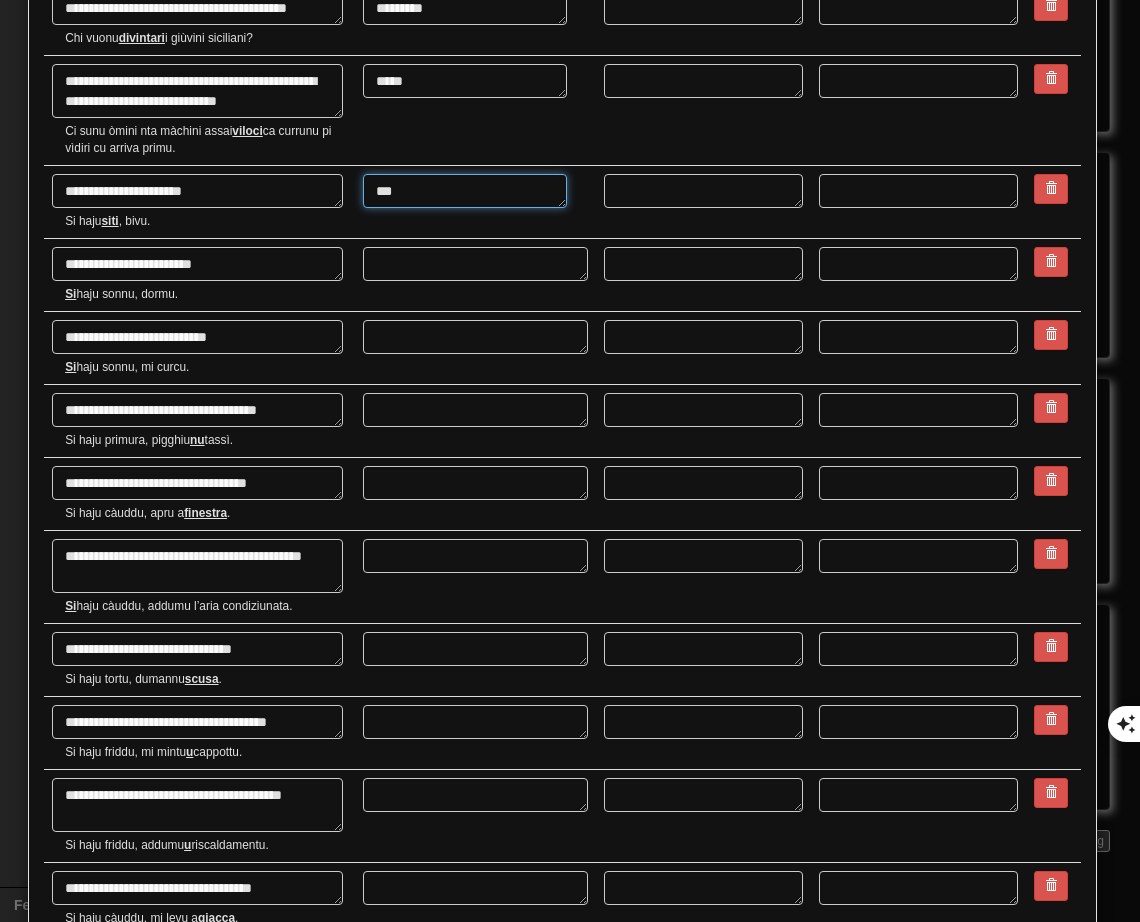 type on "***" 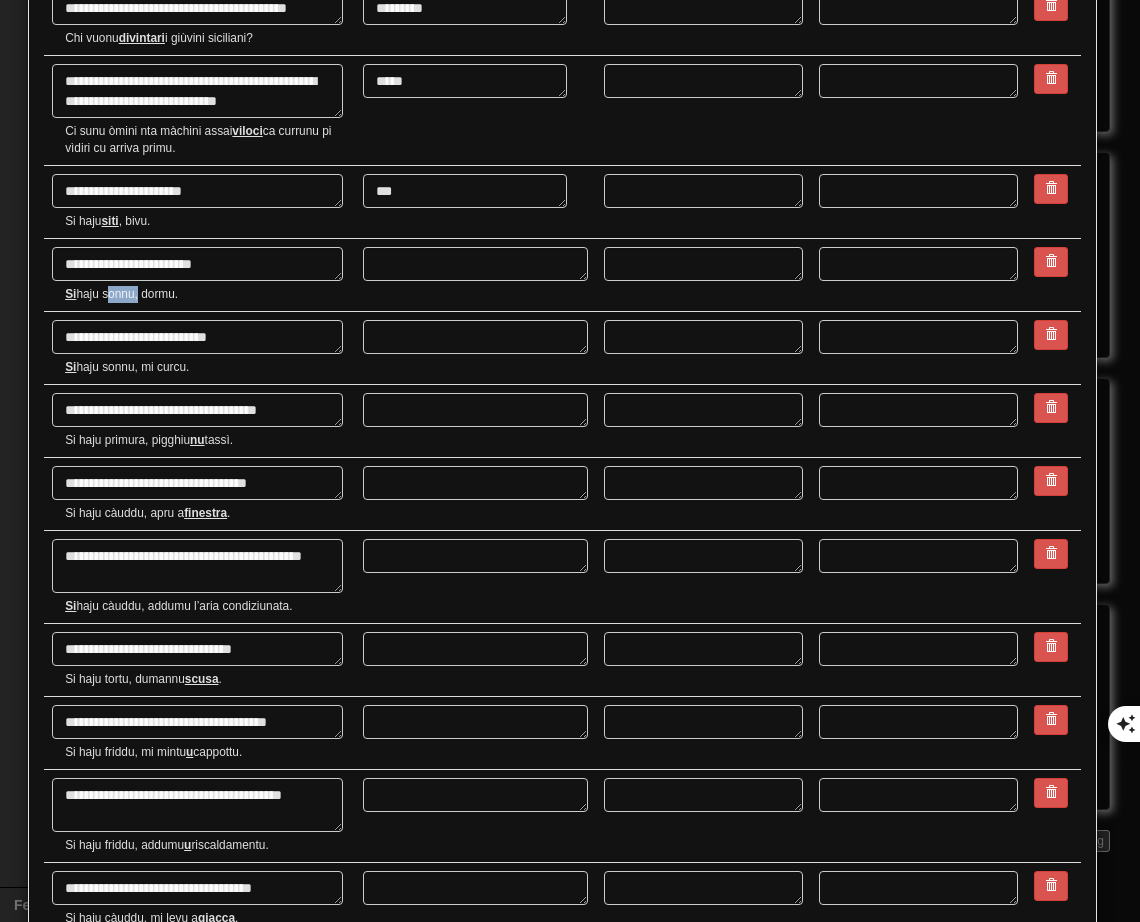 drag, startPoint x: 106, startPoint y: 294, endPoint x: 137, endPoint y: 289, distance: 31.400637 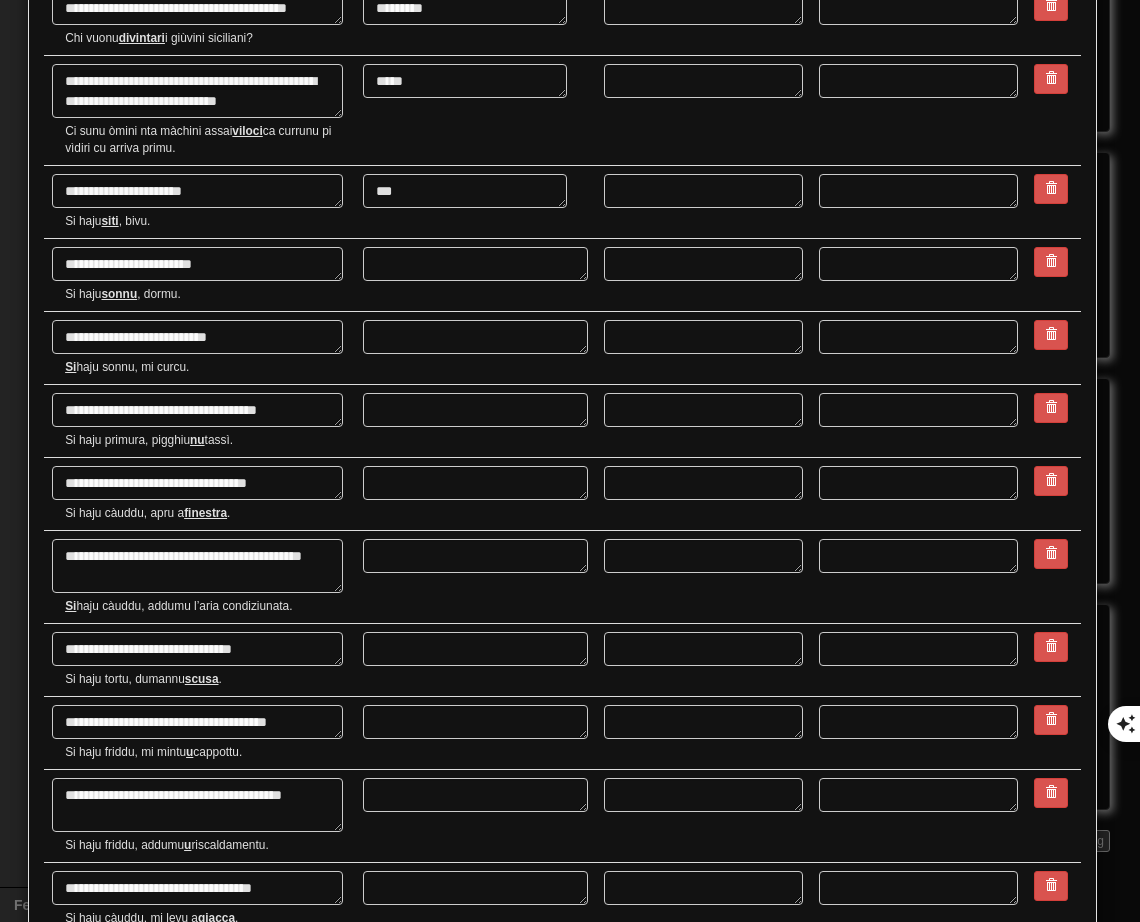 click at bounding box center (475, 275) 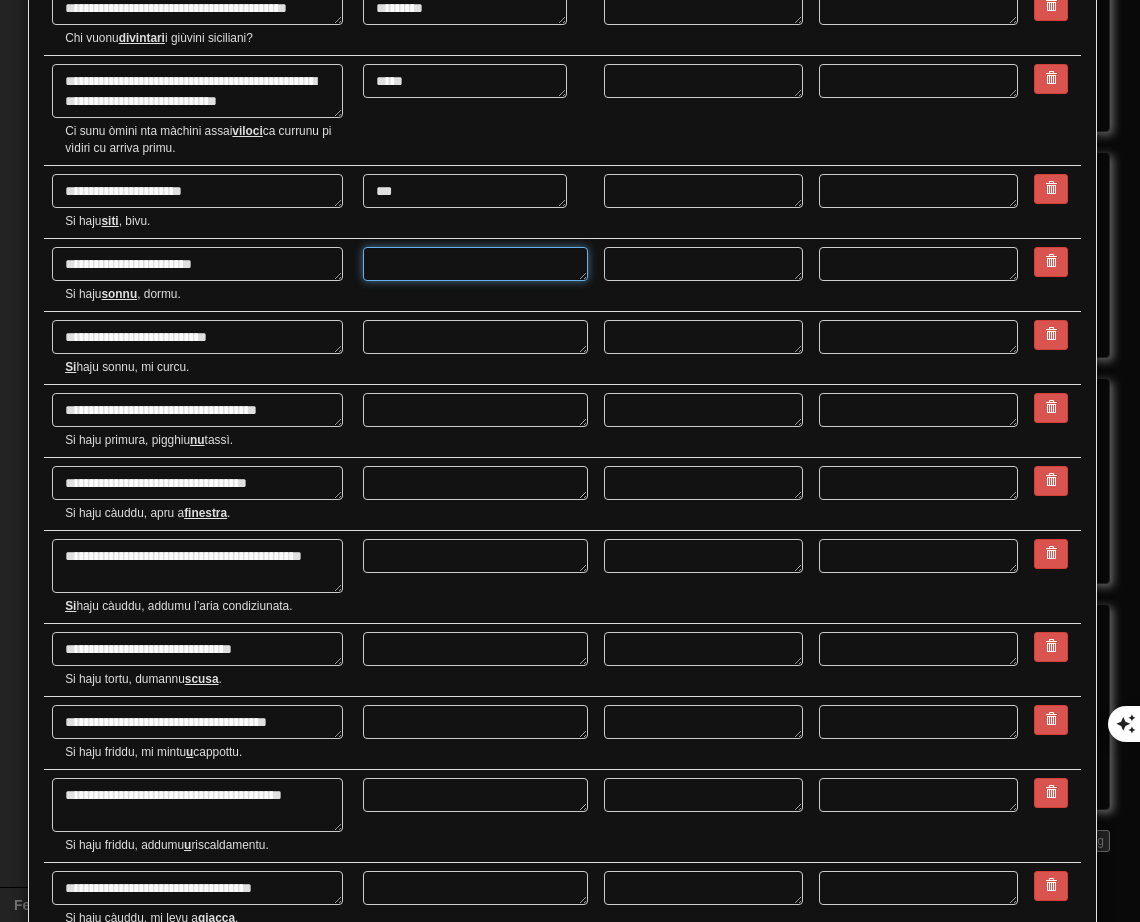 click at bounding box center (475, 264) 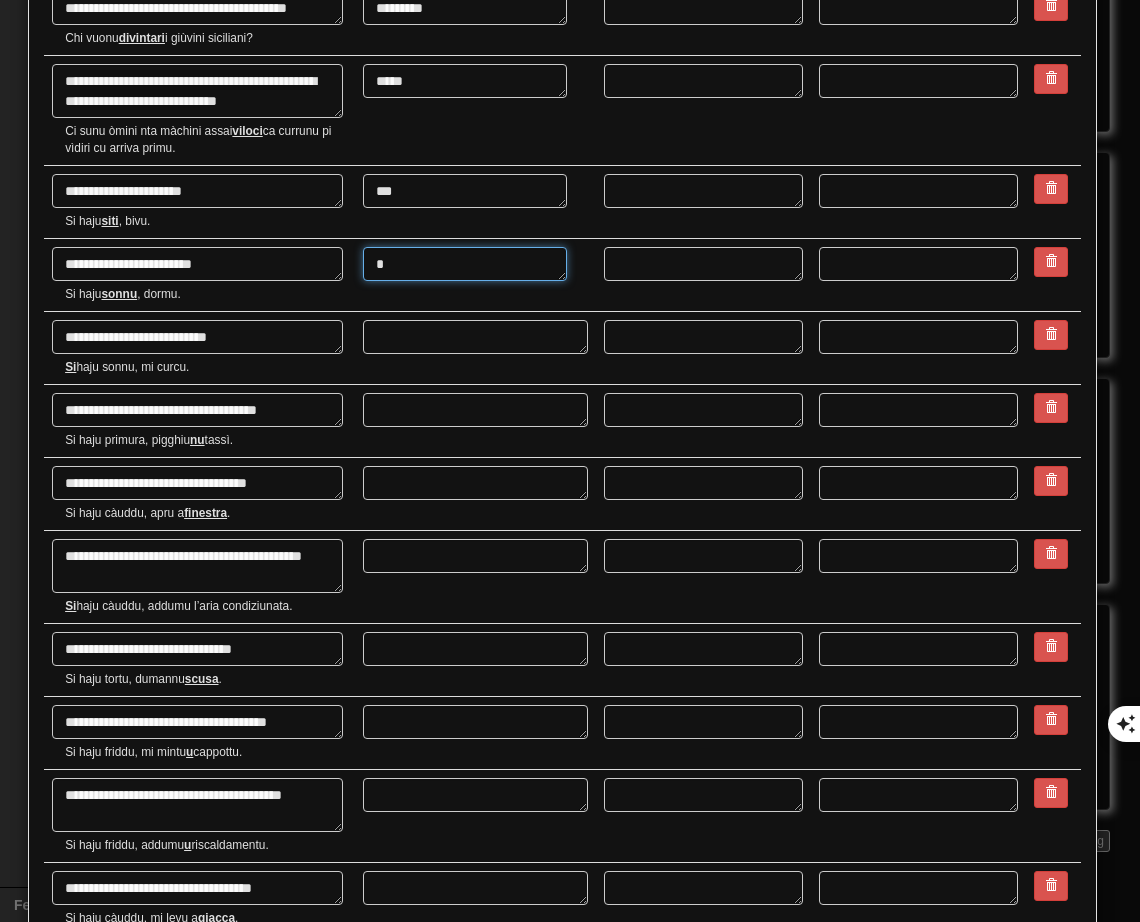 type on "**" 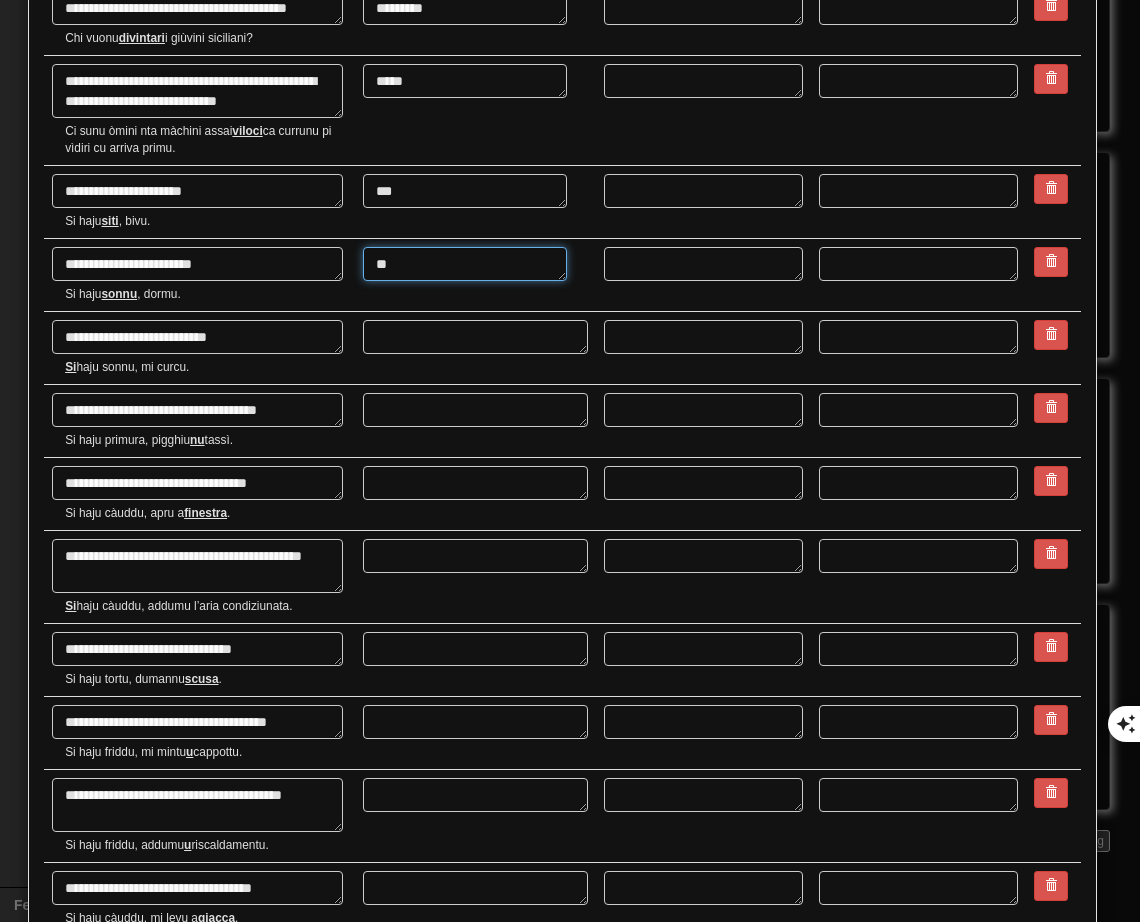 type on "*" 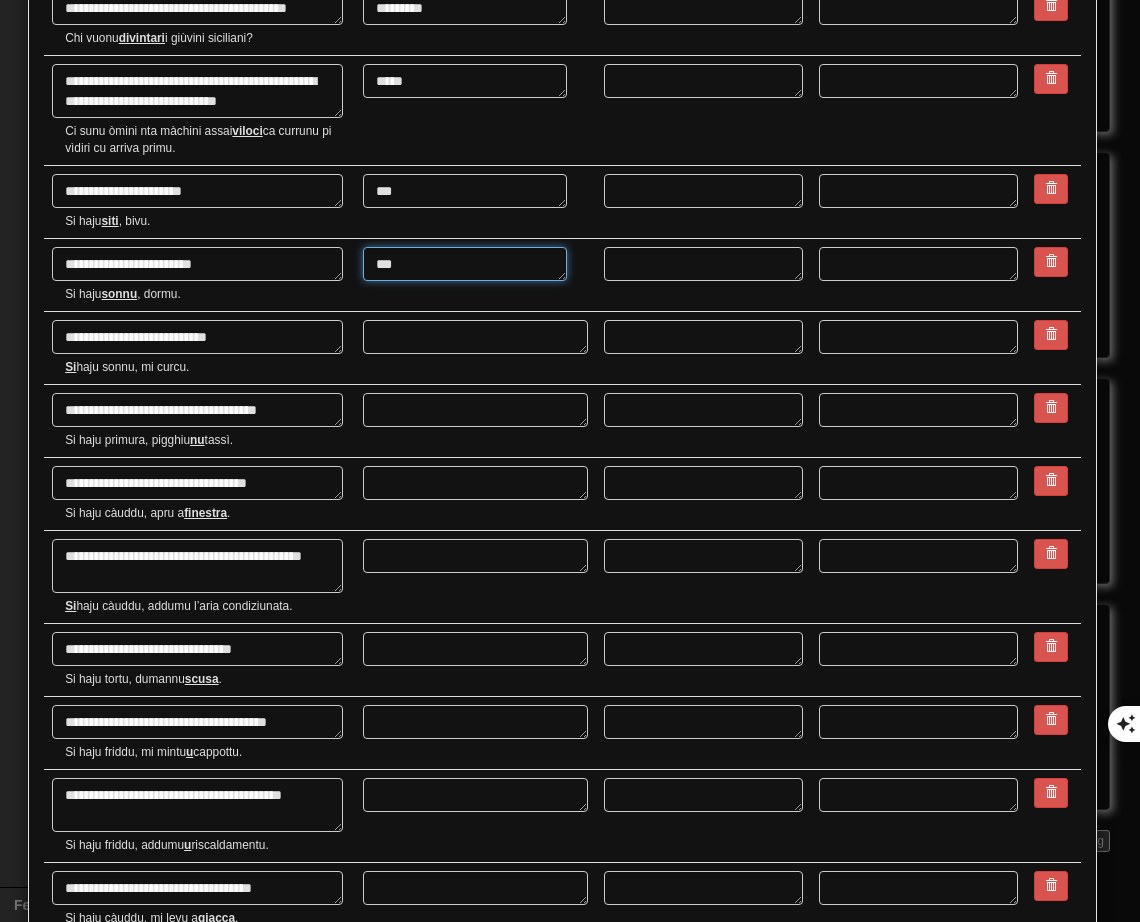 type on "*" 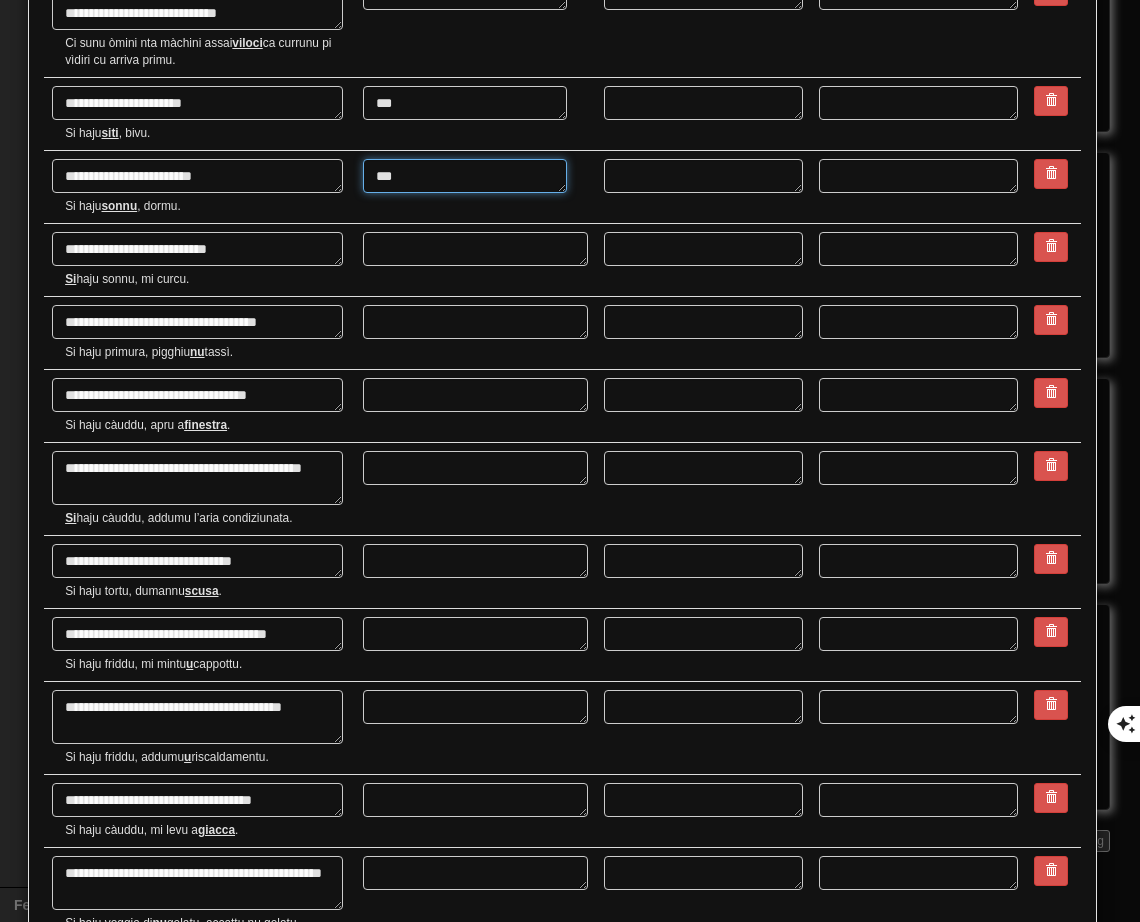 scroll, scrollTop: 900, scrollLeft: 0, axis: vertical 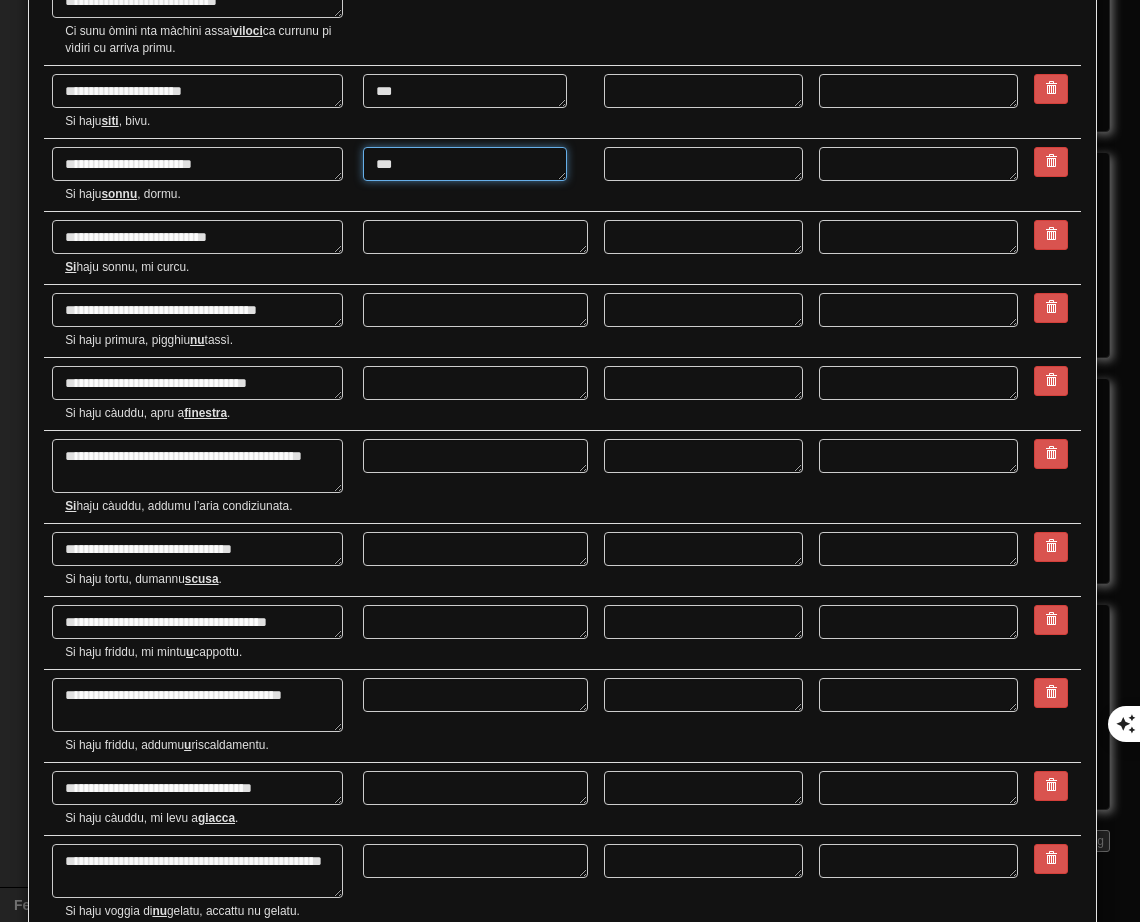 type on "***" 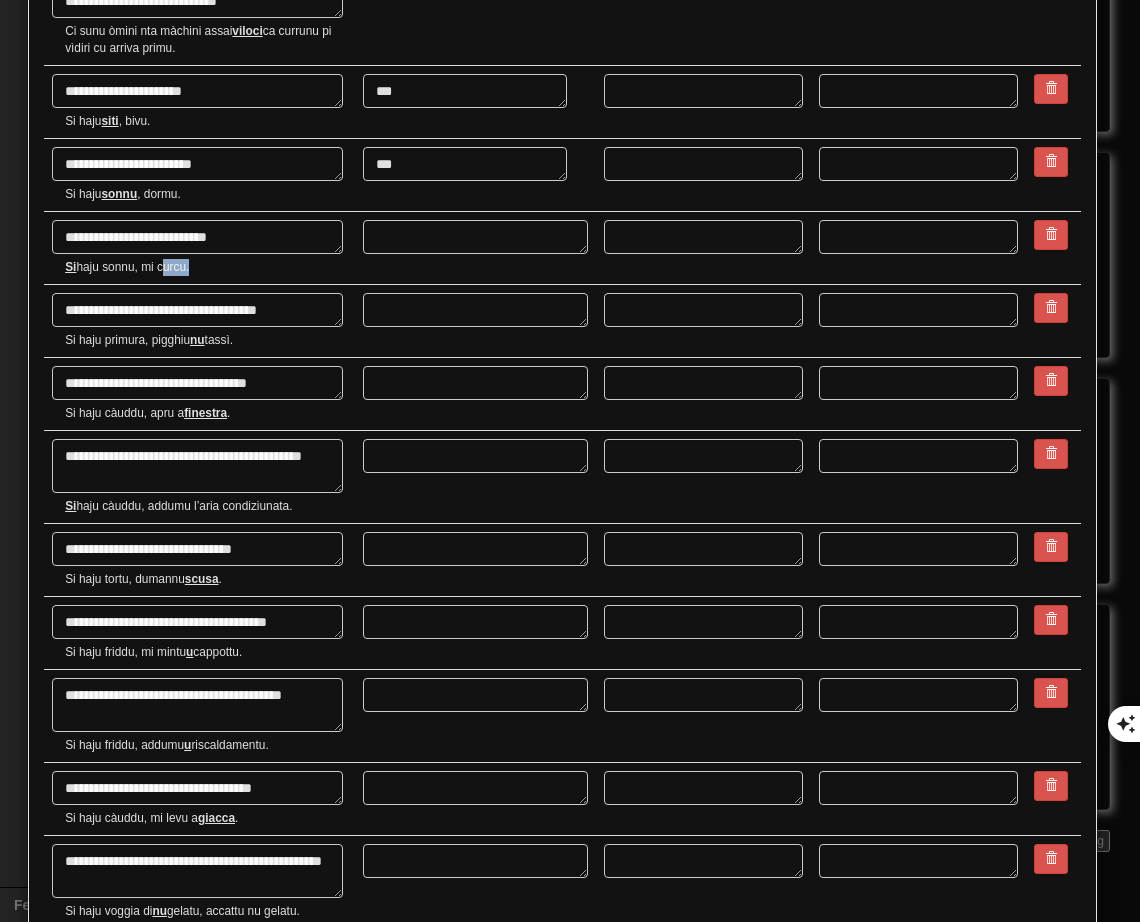 drag, startPoint x: 161, startPoint y: 270, endPoint x: 187, endPoint y: 268, distance: 26.076809 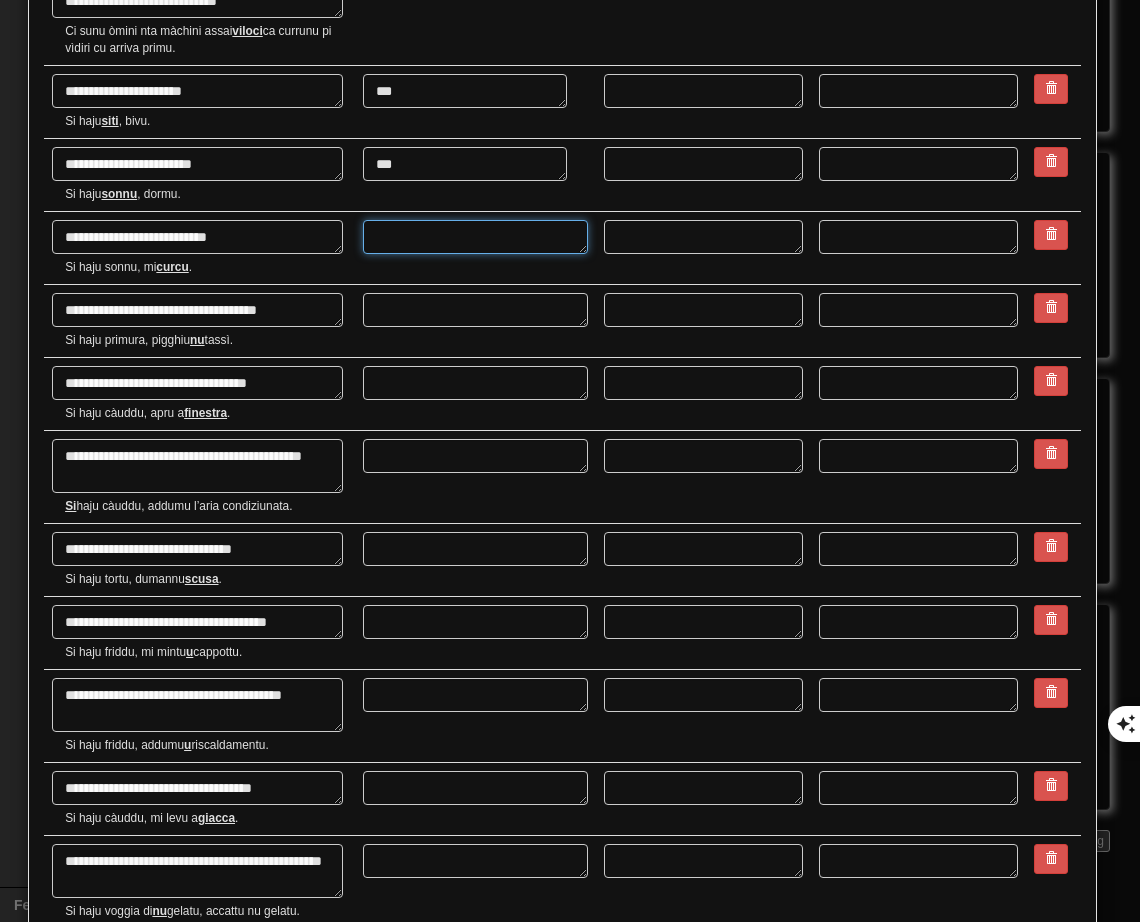click at bounding box center (475, 237) 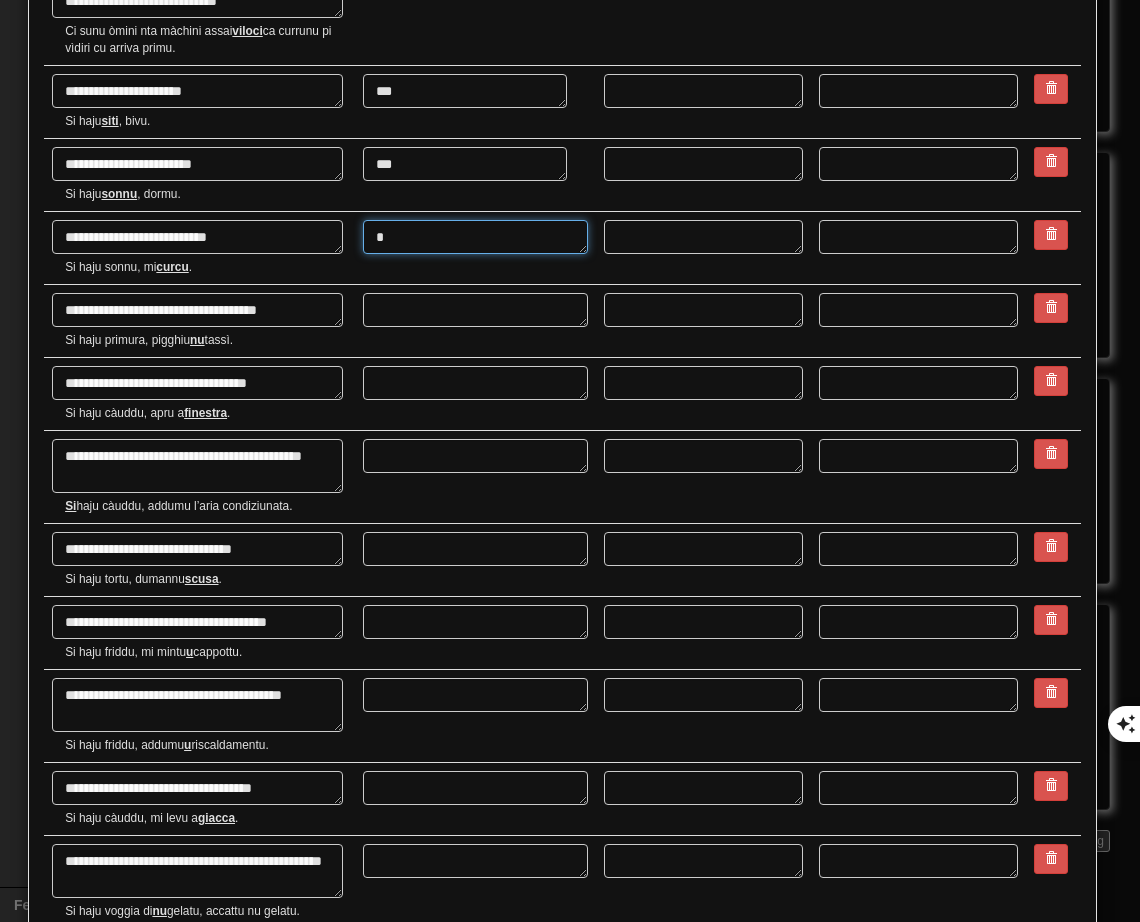 type on "*" 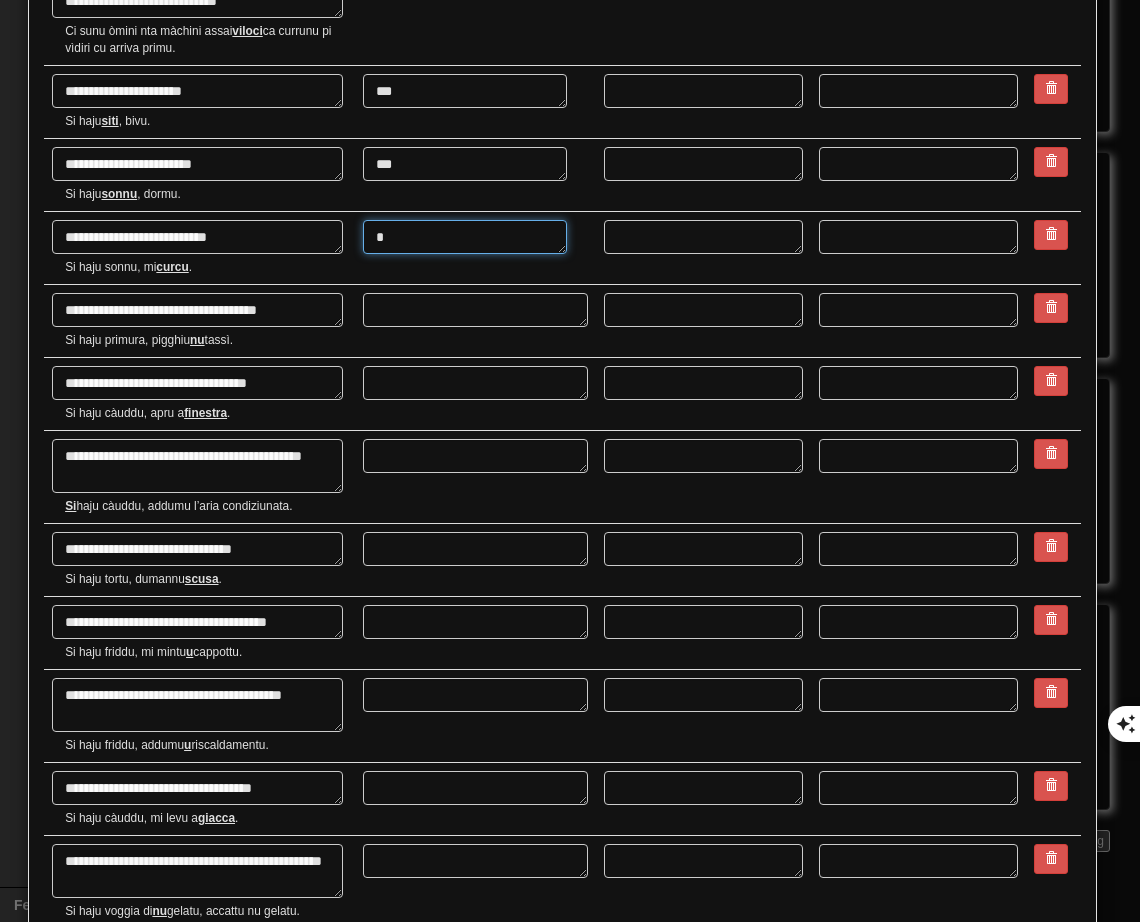type on "**" 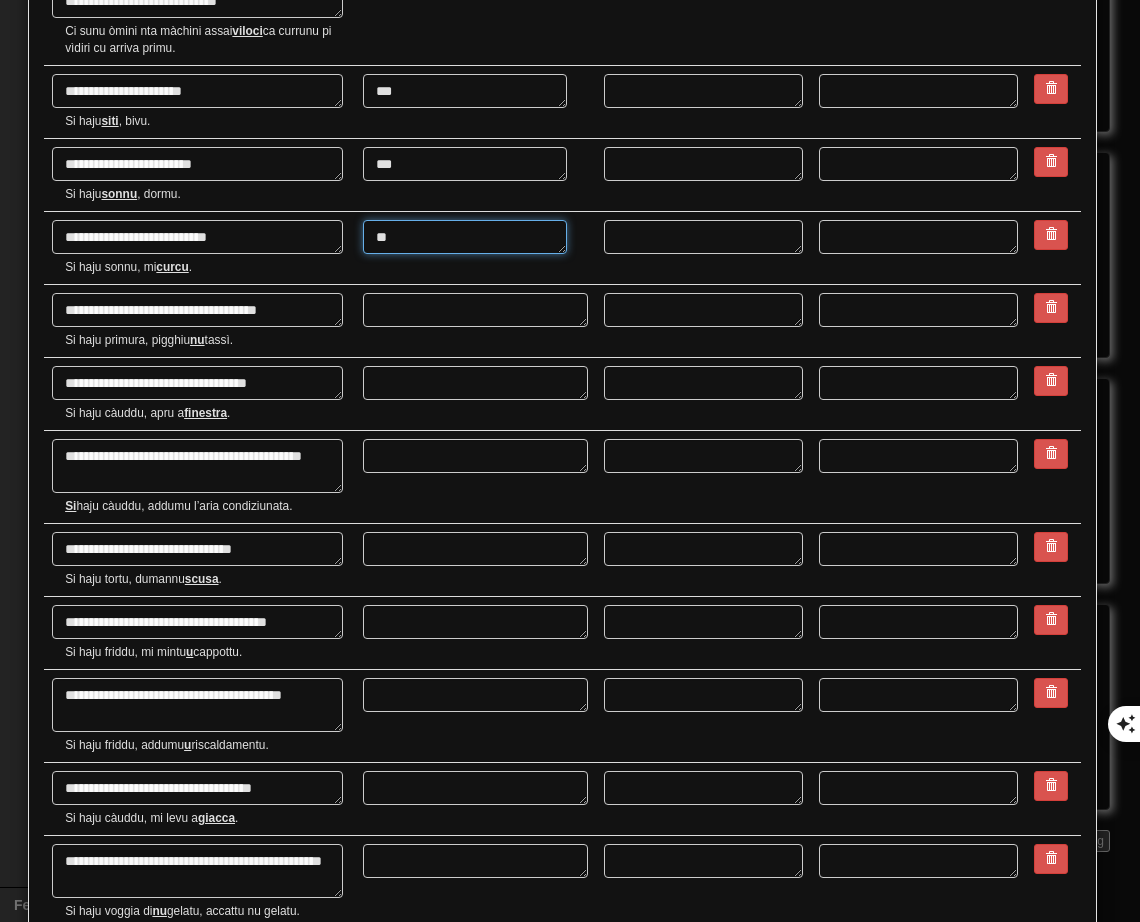 type on "*" 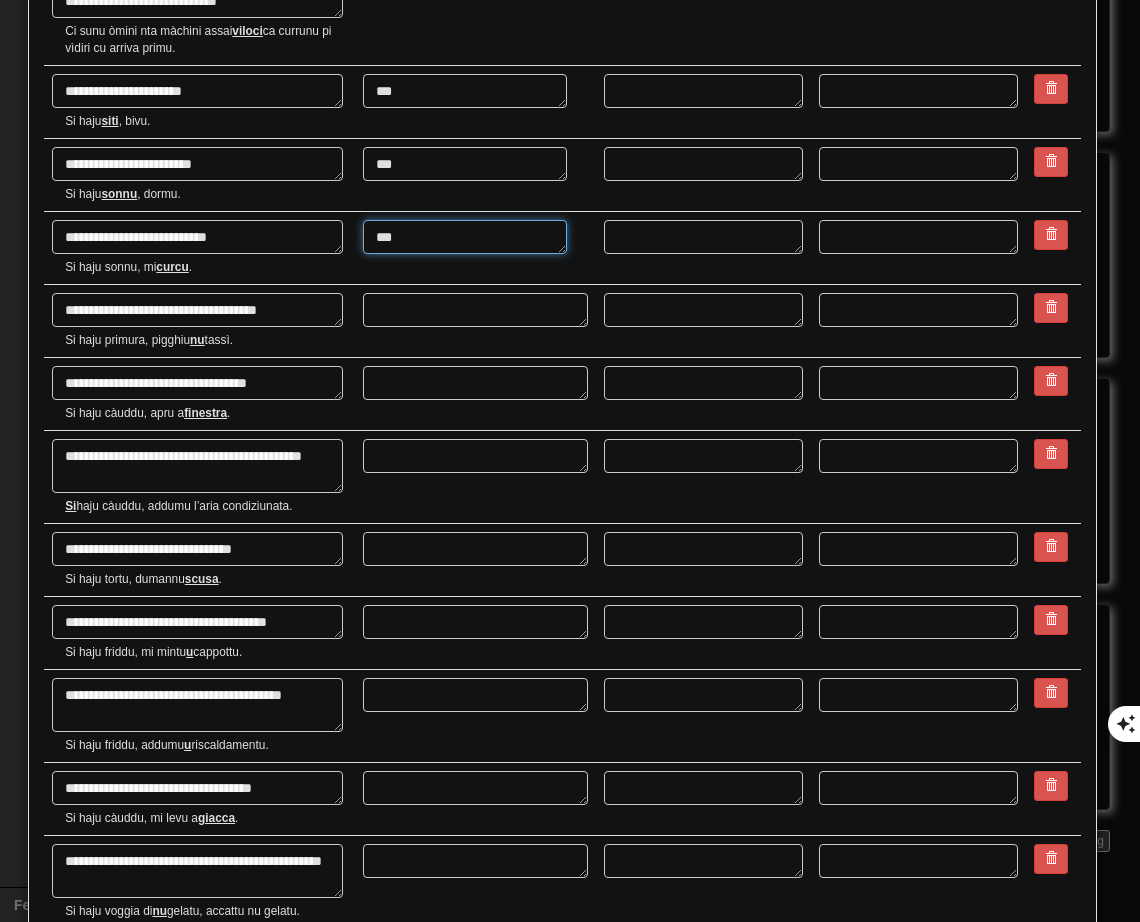 type on "****" 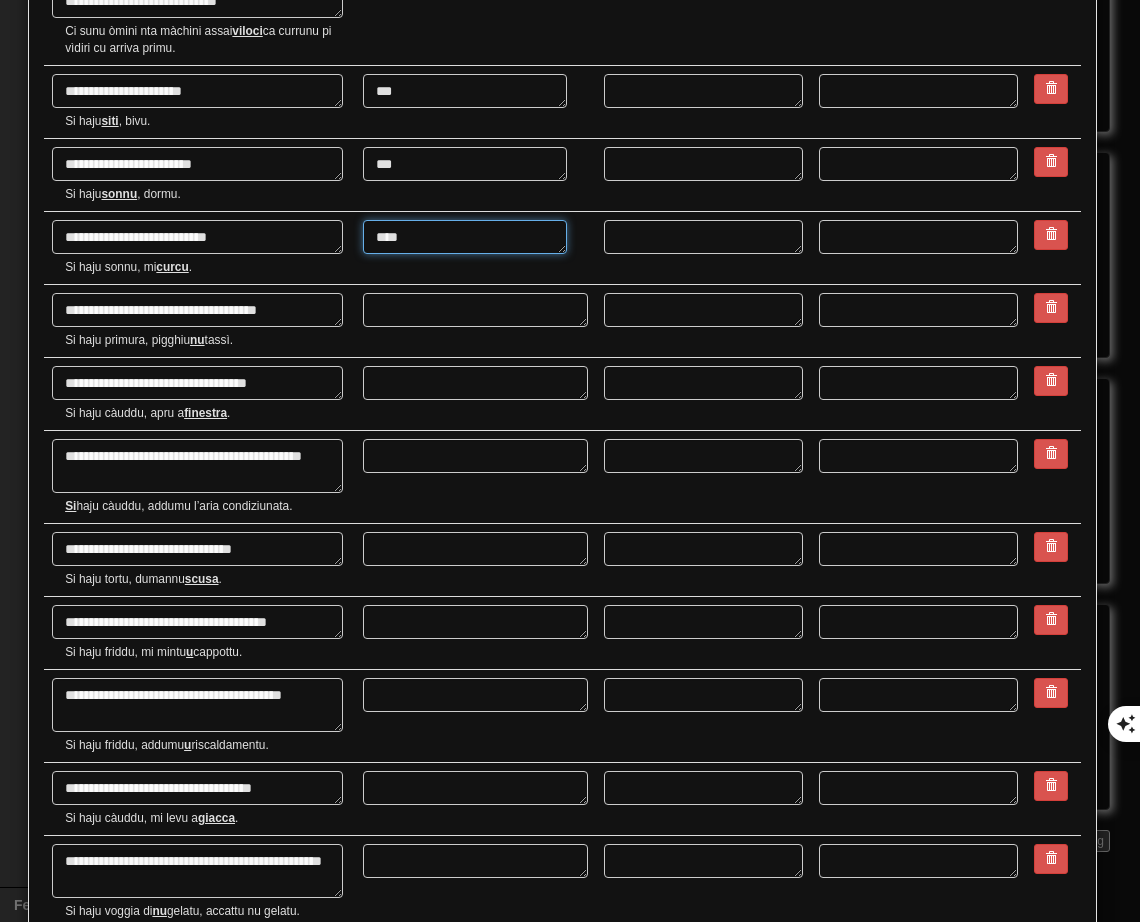 type on "*" 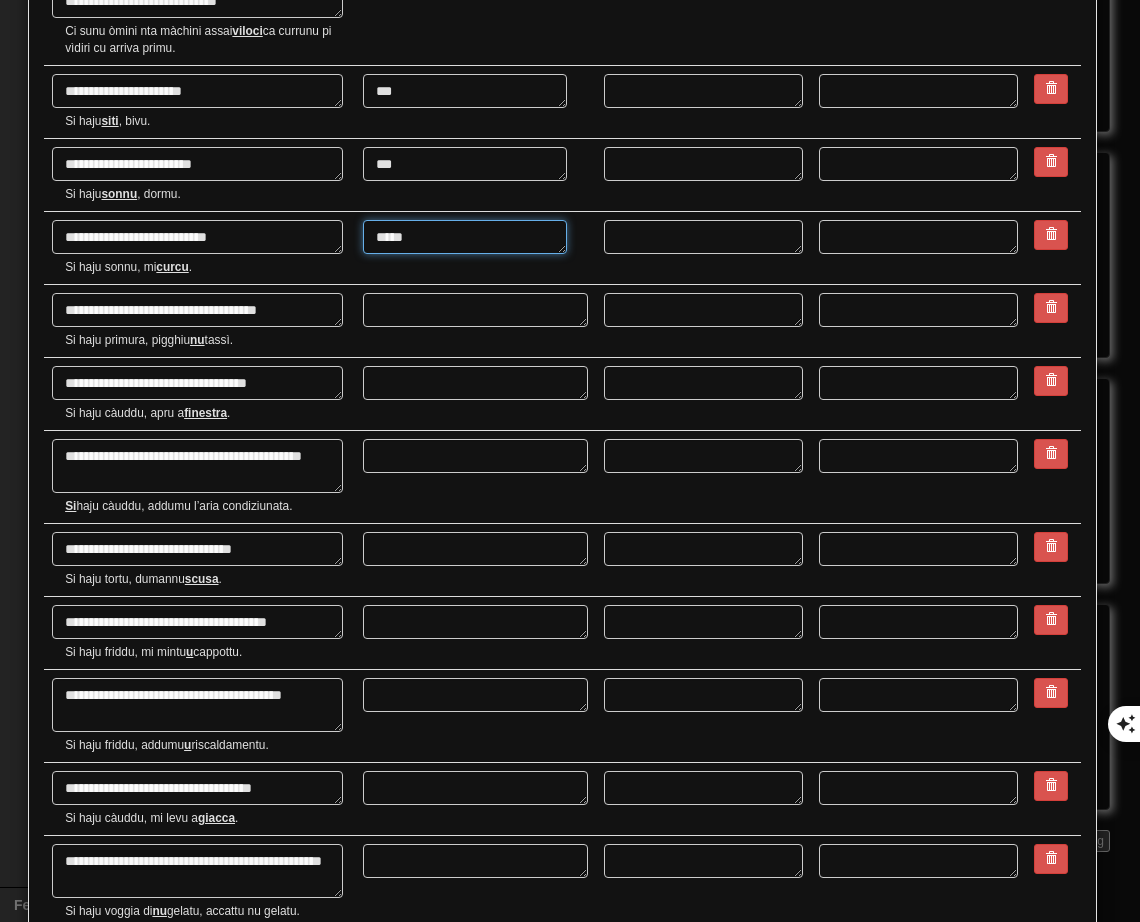 type on "*" 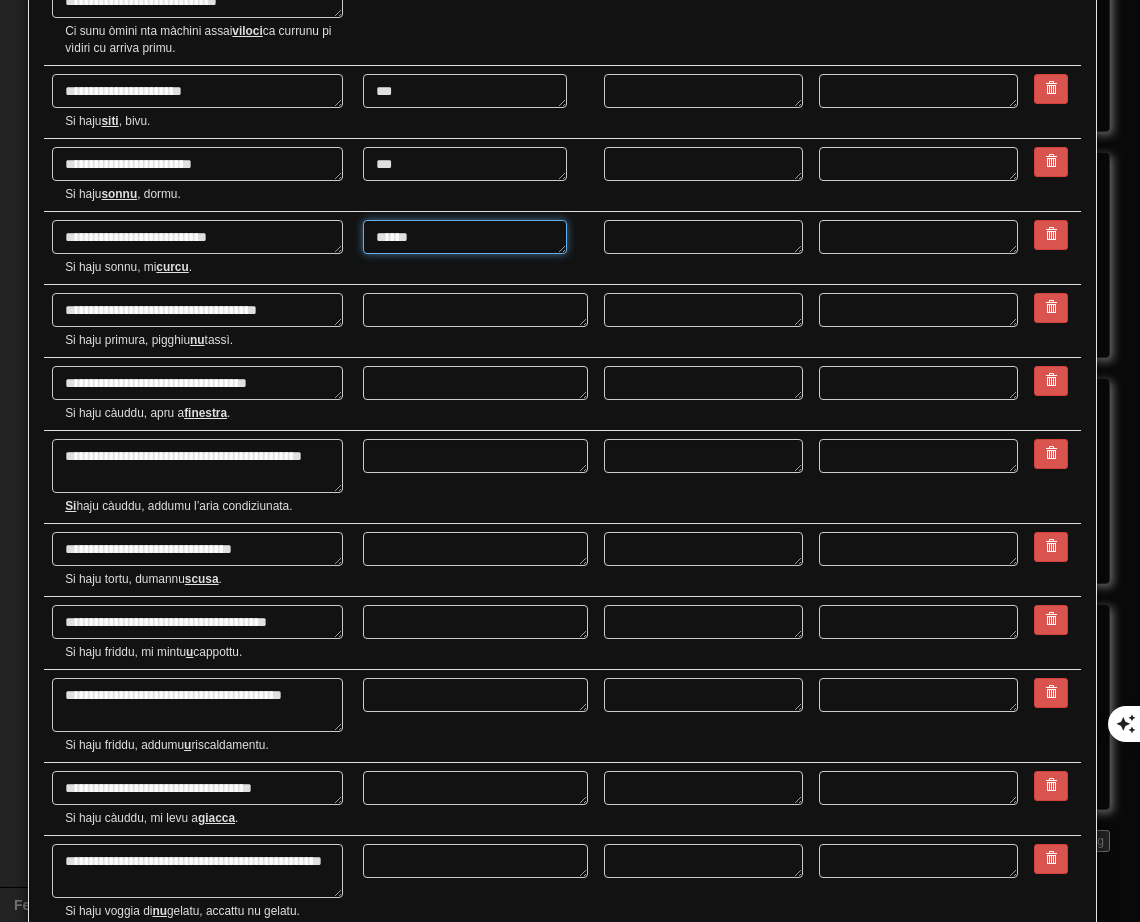 type on "*******" 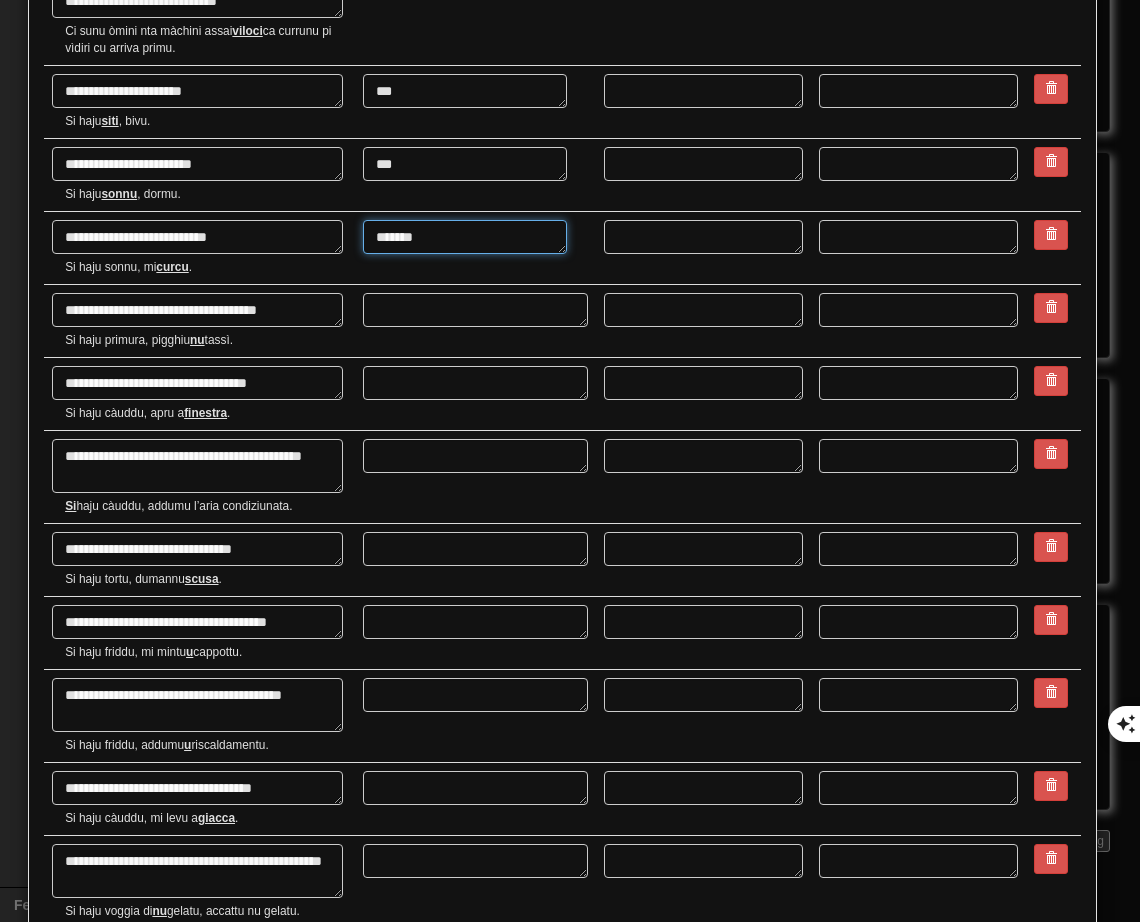 type on "*" 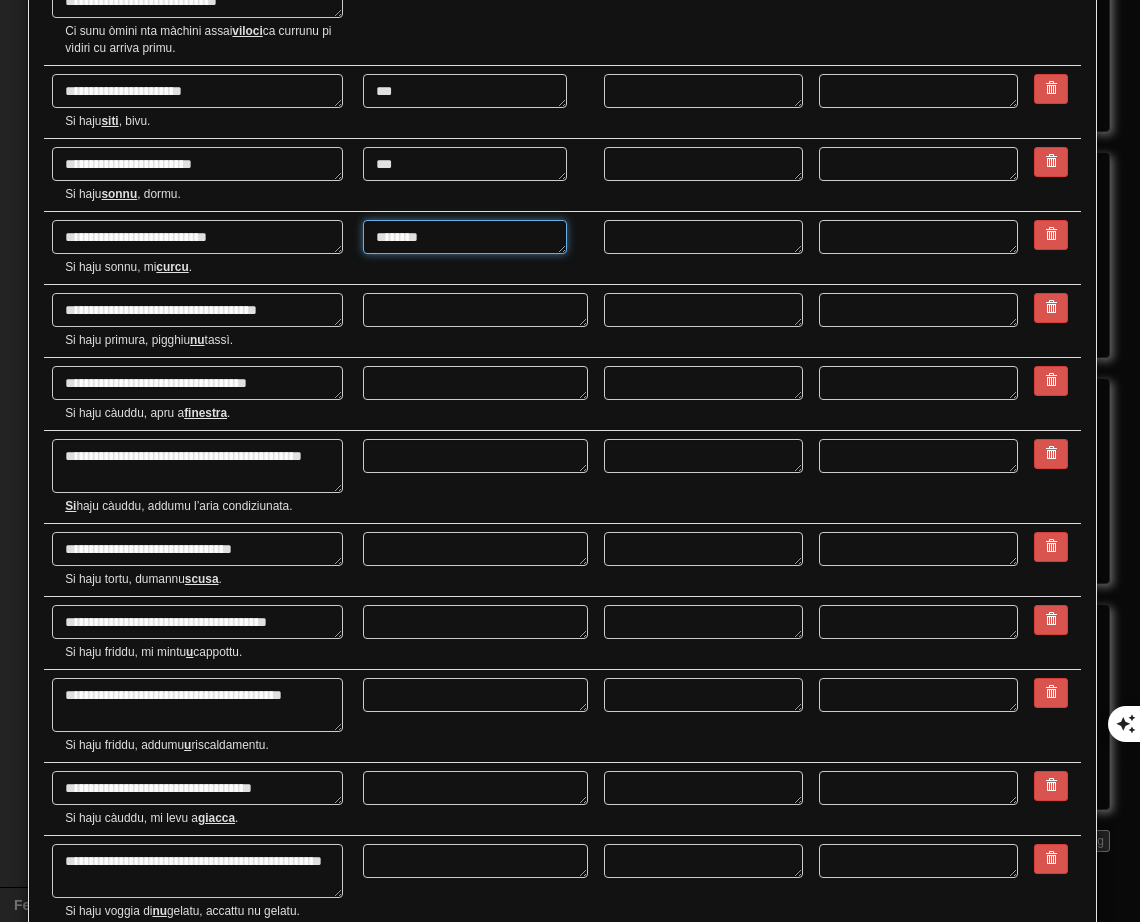 type on "*" 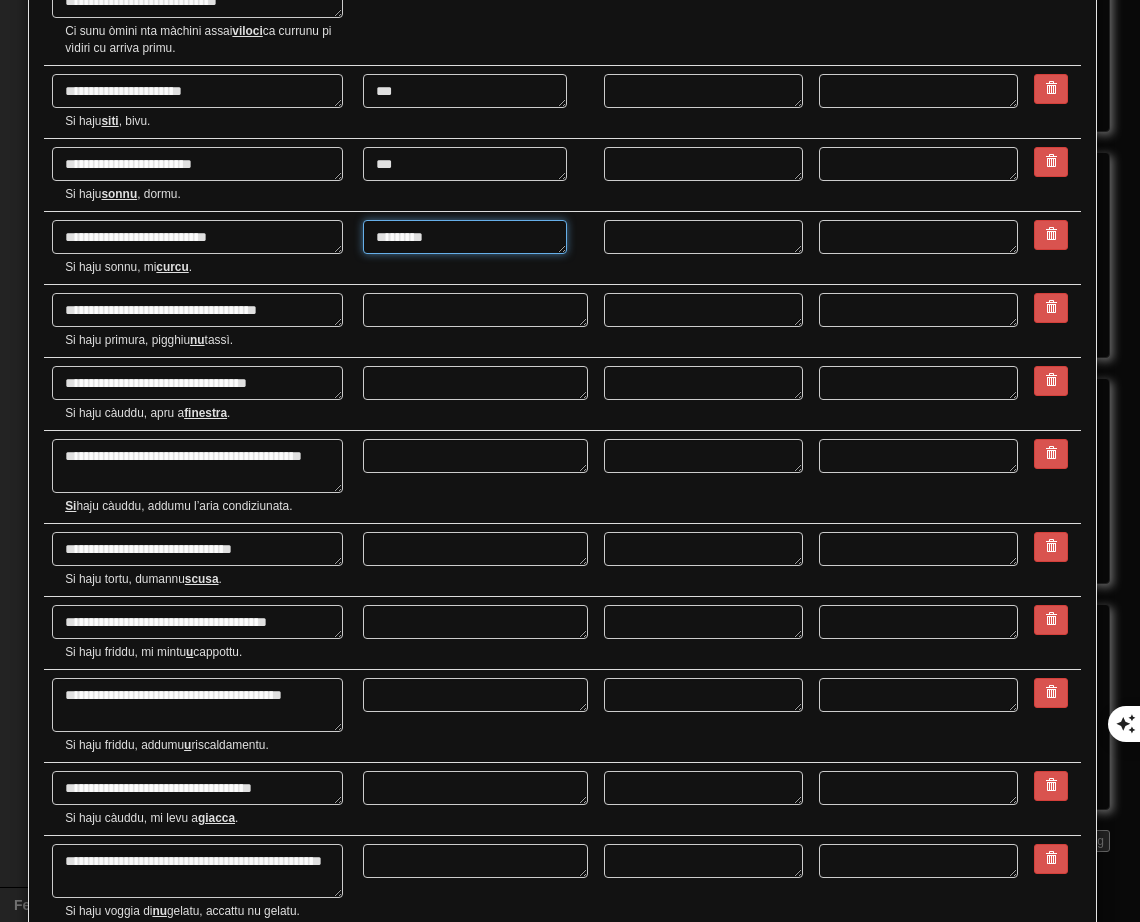 type on "**********" 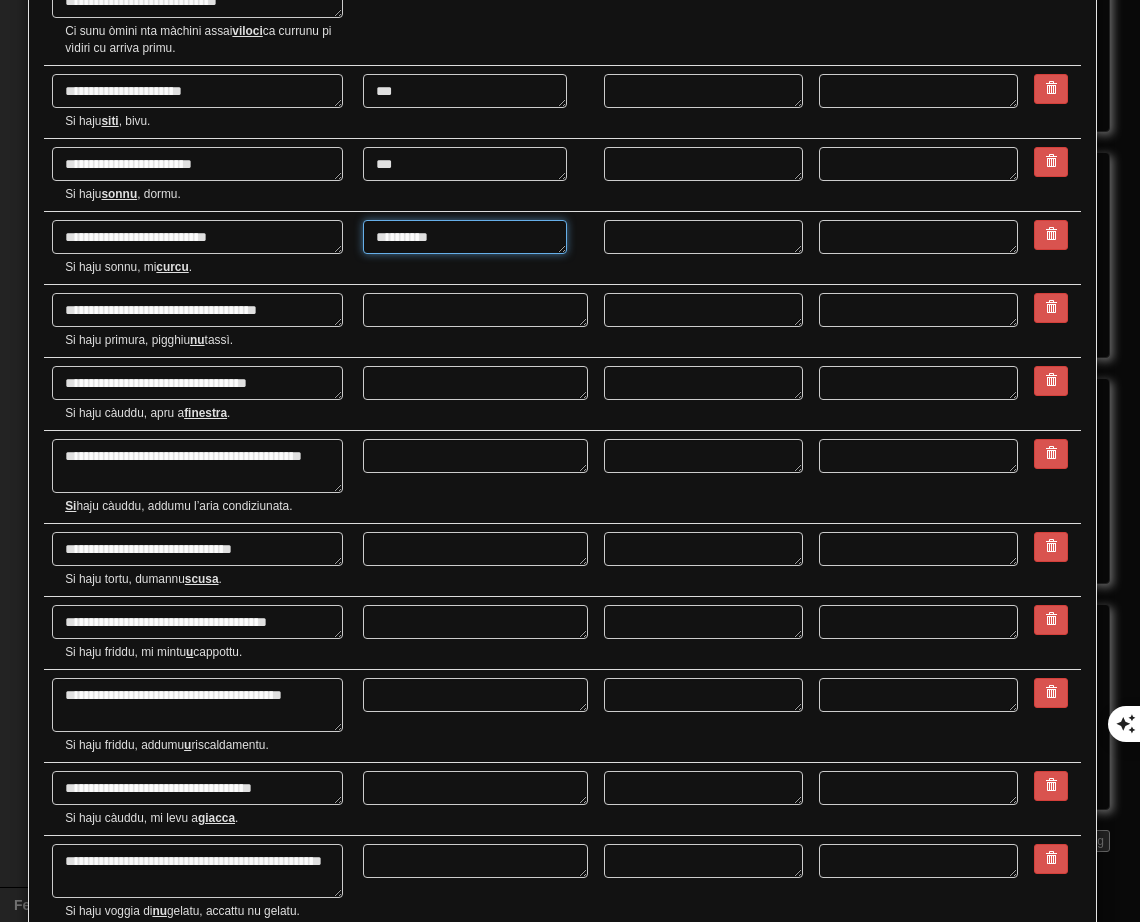 type on "*" 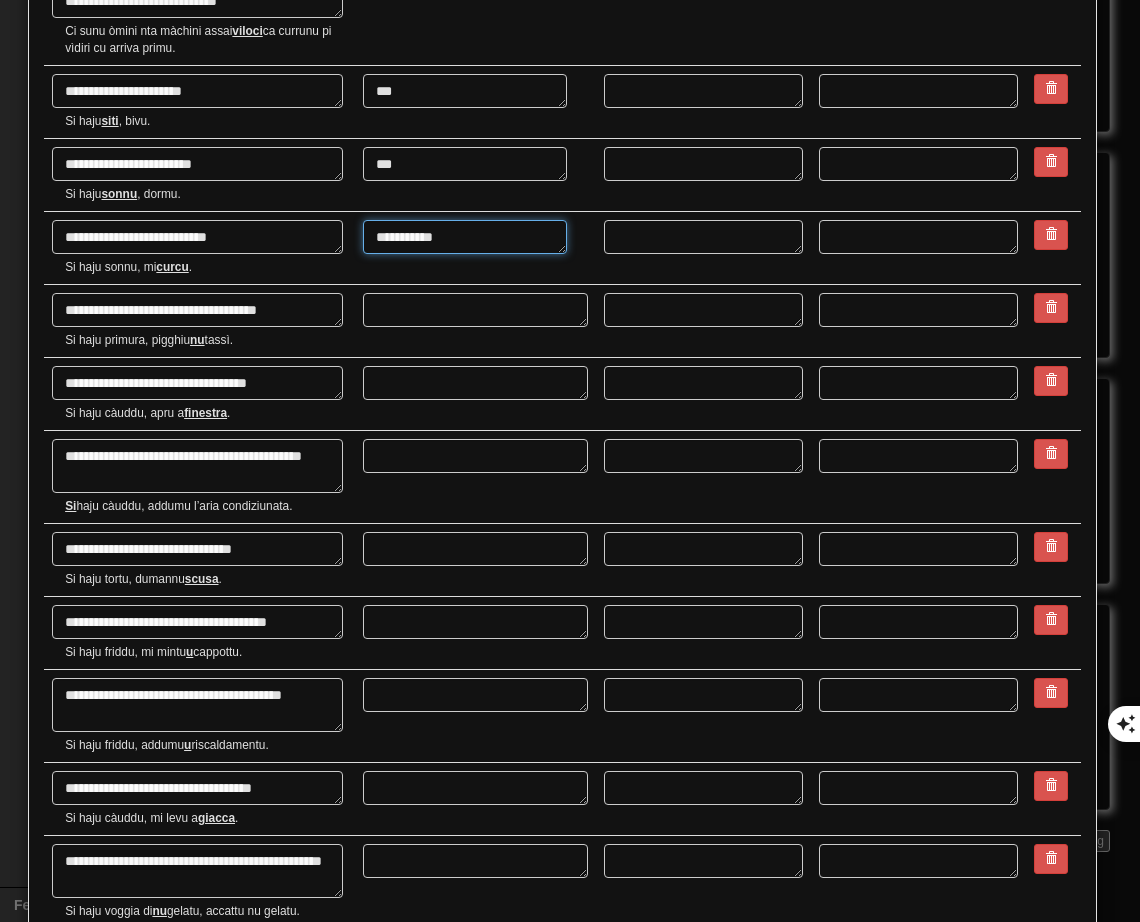 type on "**********" 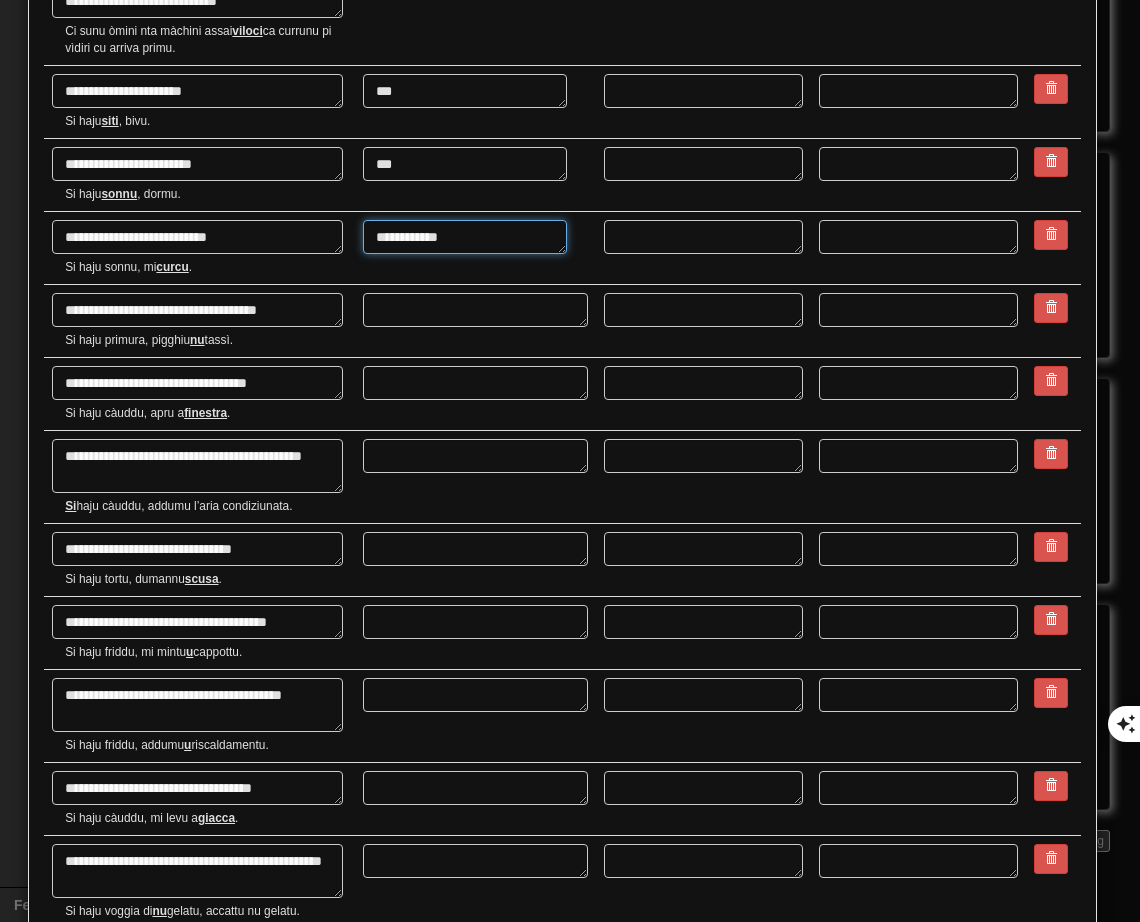 type on "*" 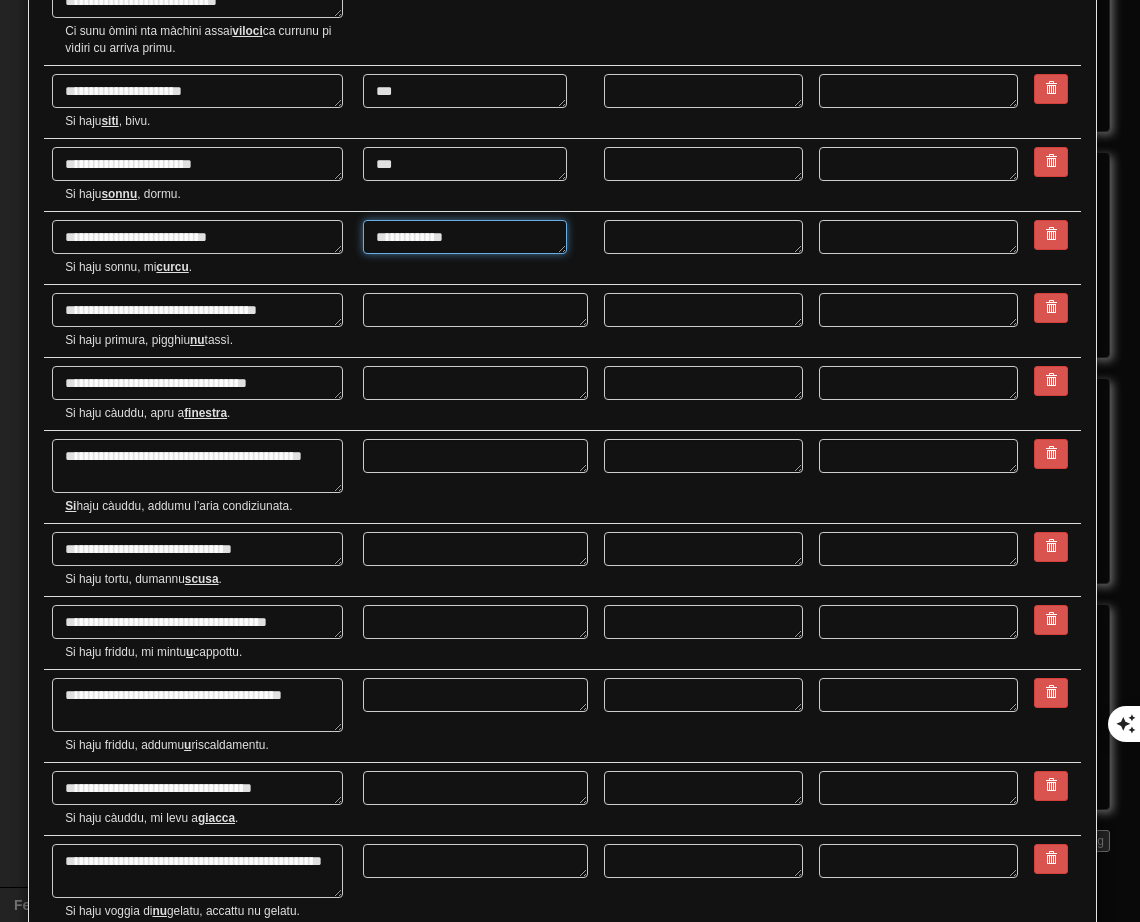 type on "*" 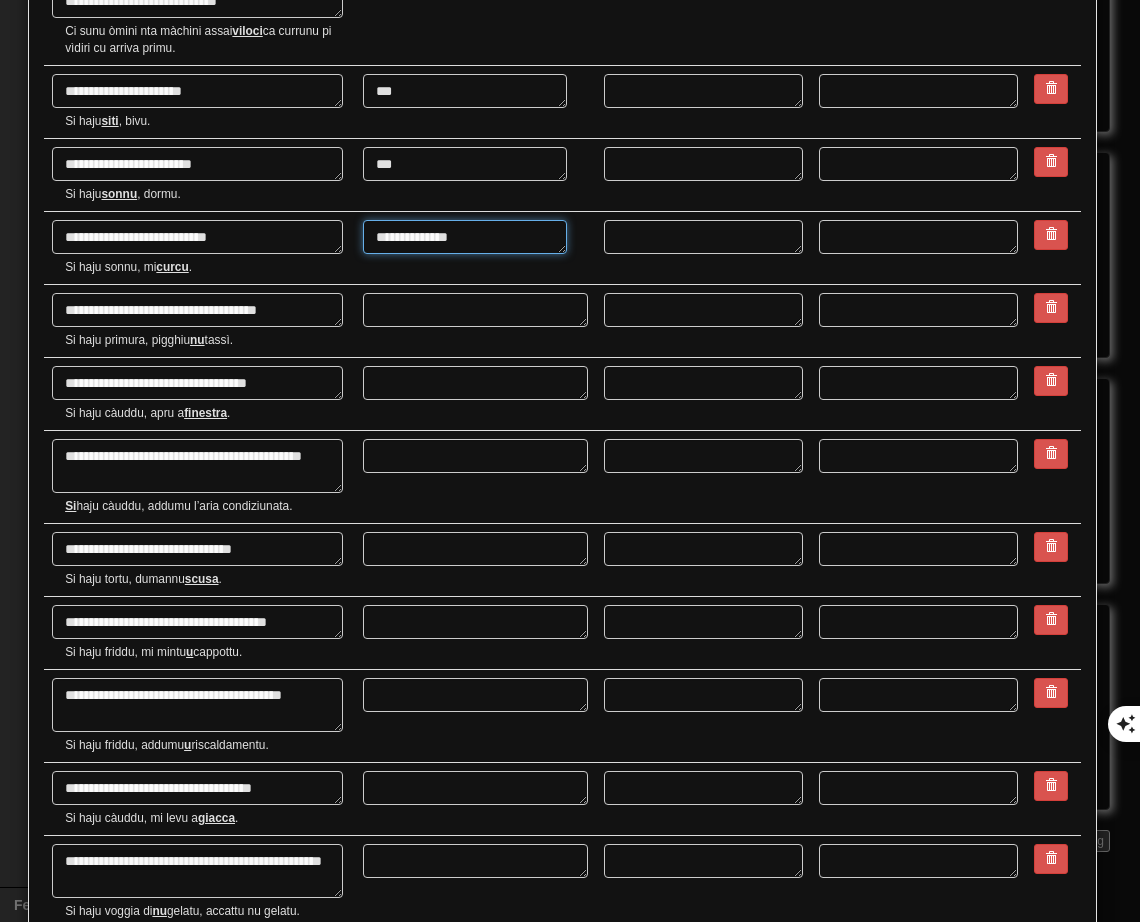 type on "*" 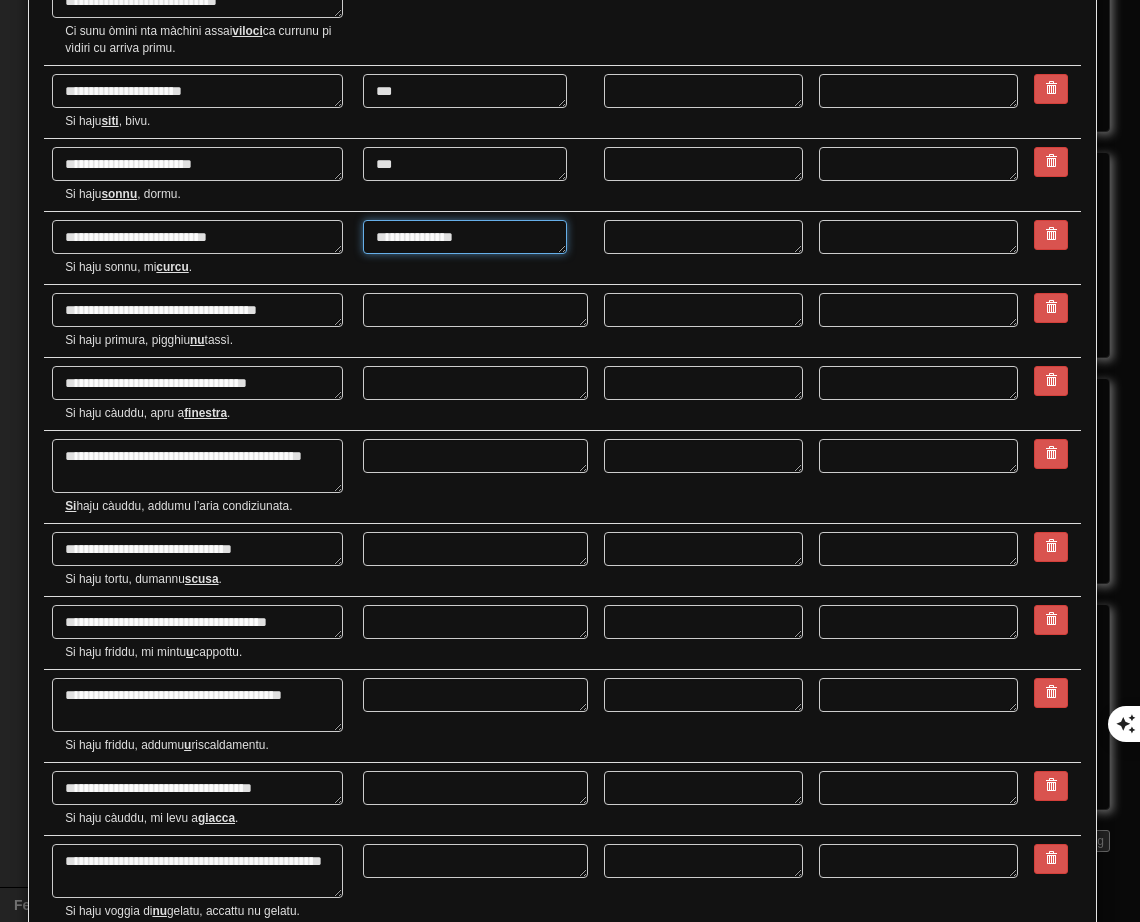 type on "**********" 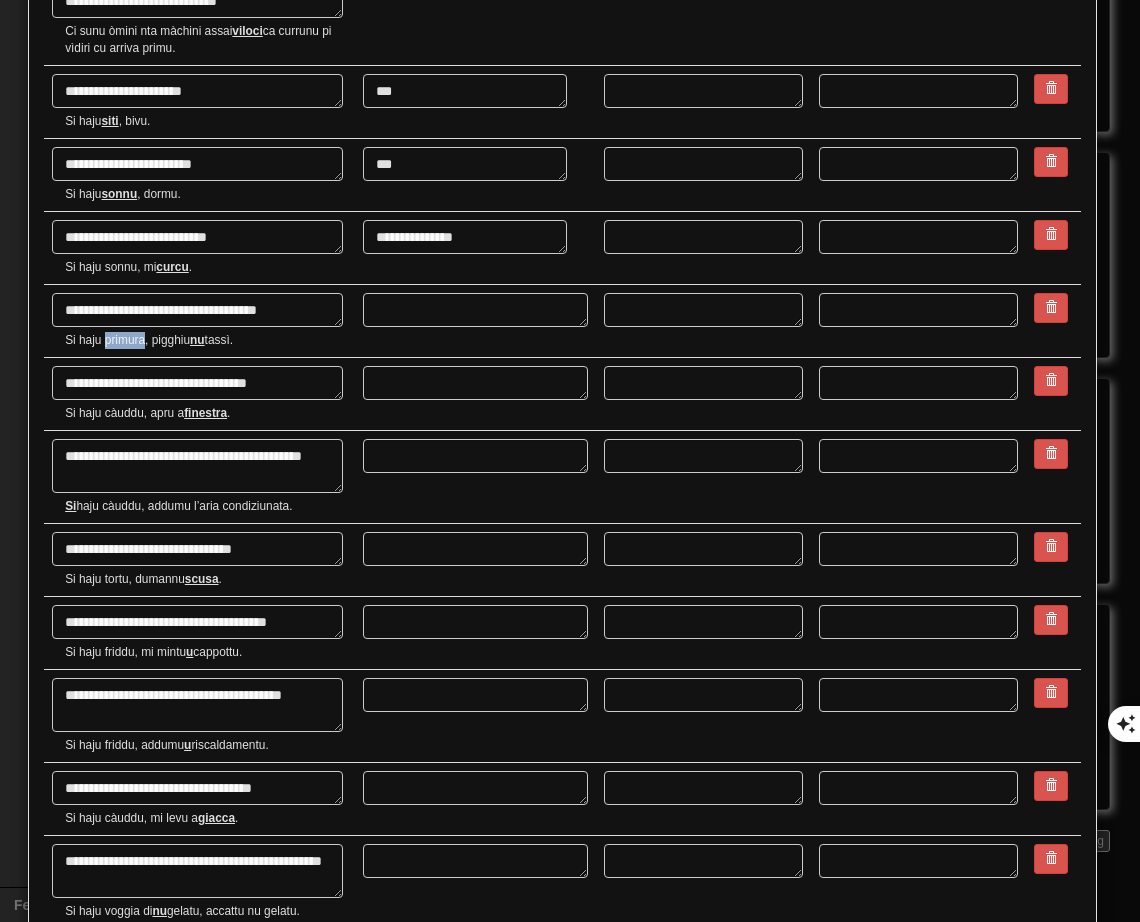 drag, startPoint x: 103, startPoint y: 337, endPoint x: 153, endPoint y: 334, distance: 50.08992 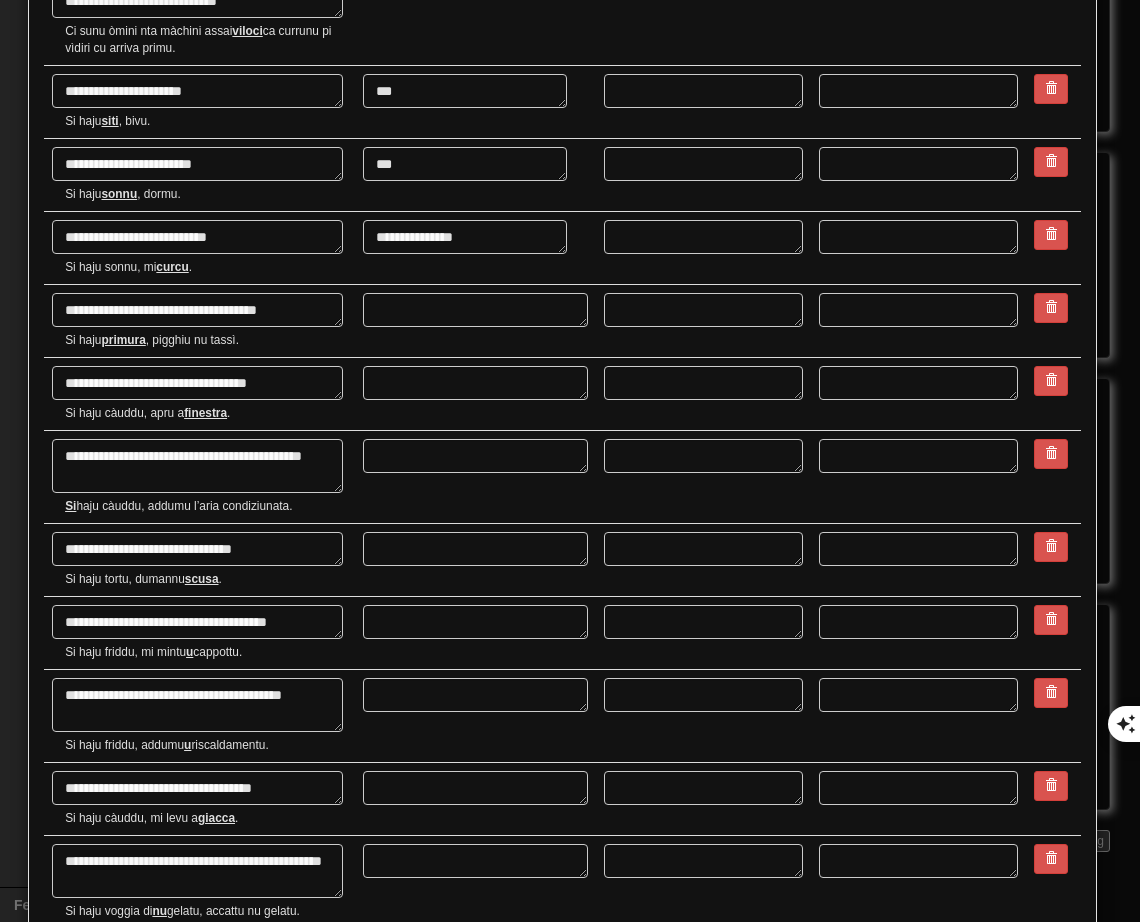 click at bounding box center [475, 321] 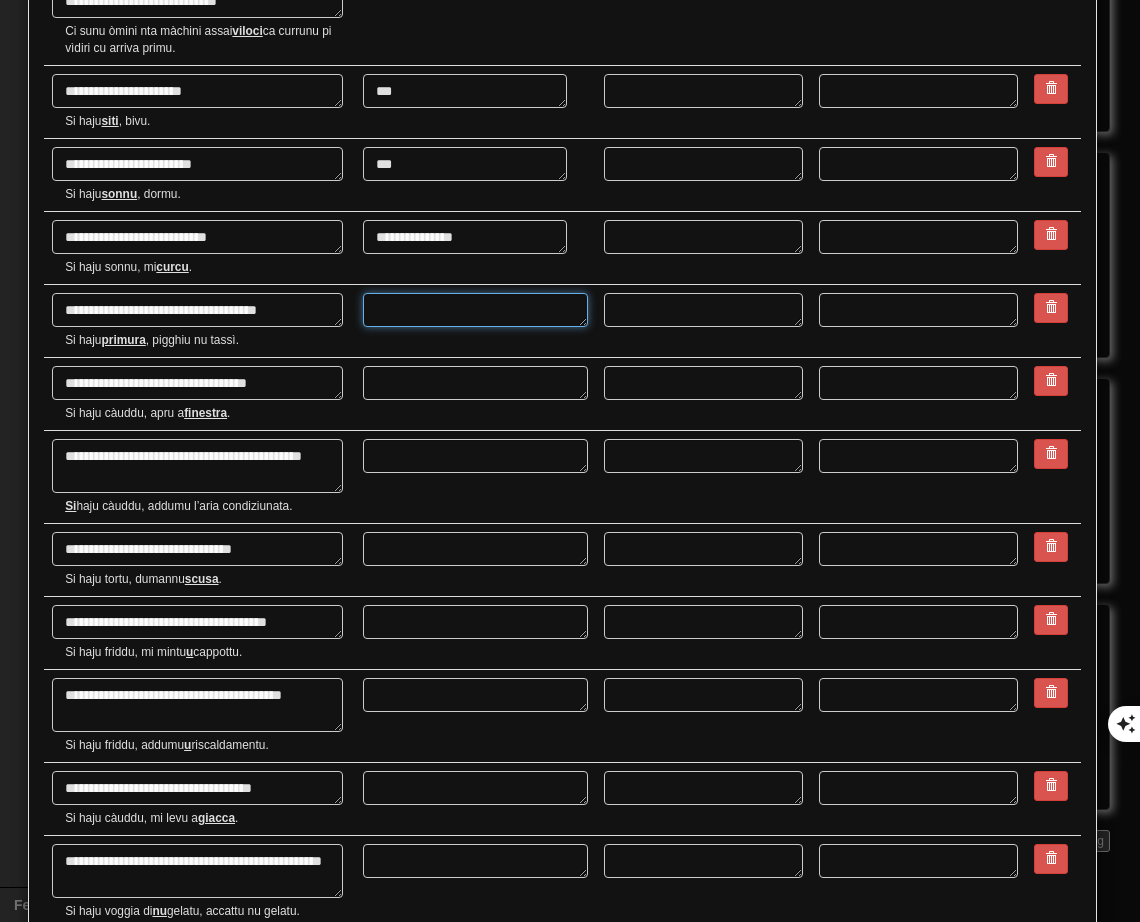 click at bounding box center [475, 310] 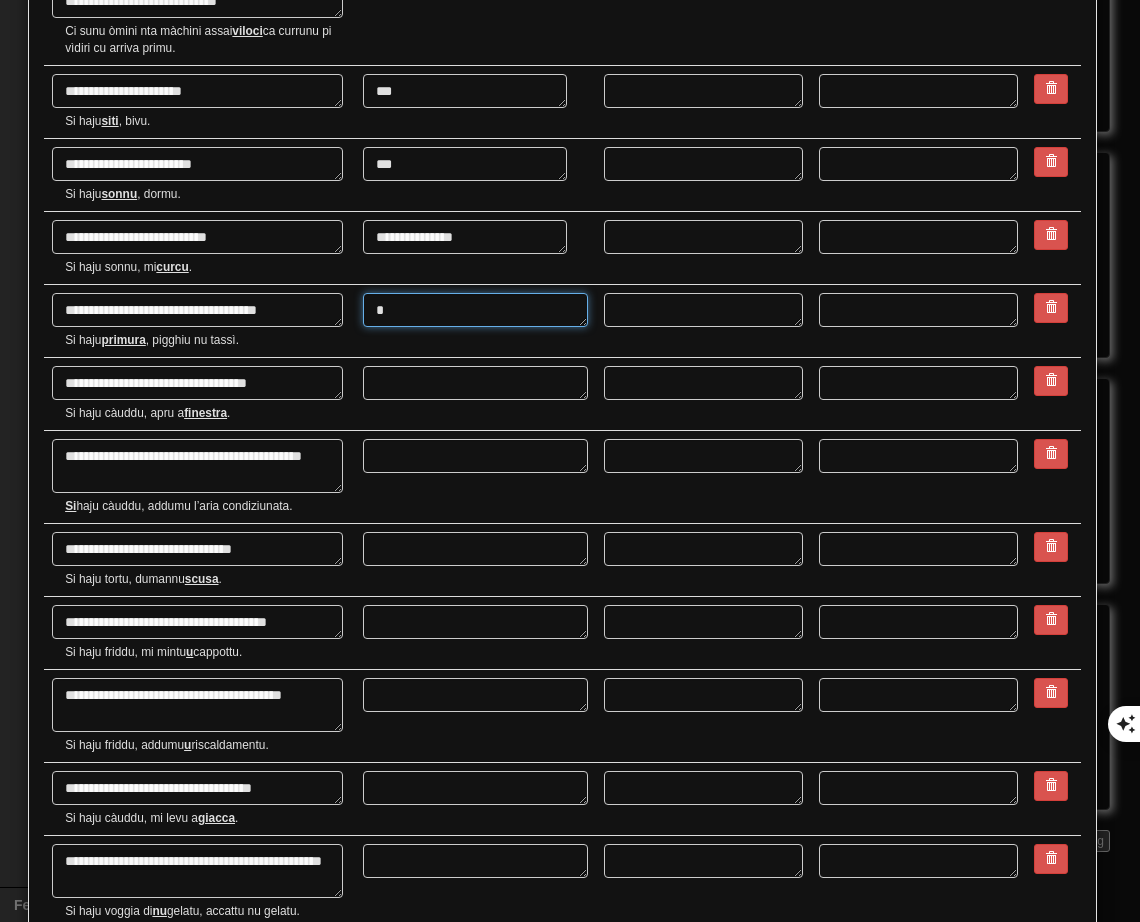type on "**" 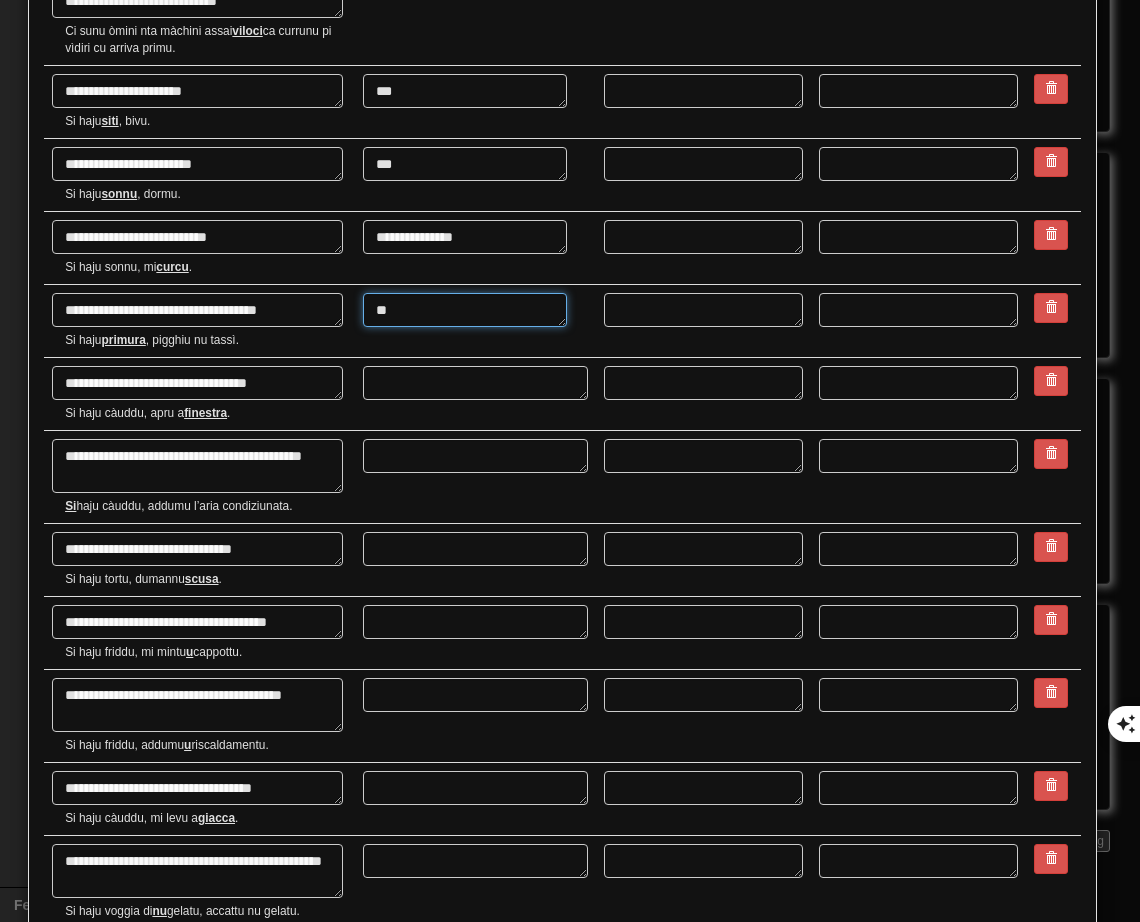 type on "*" 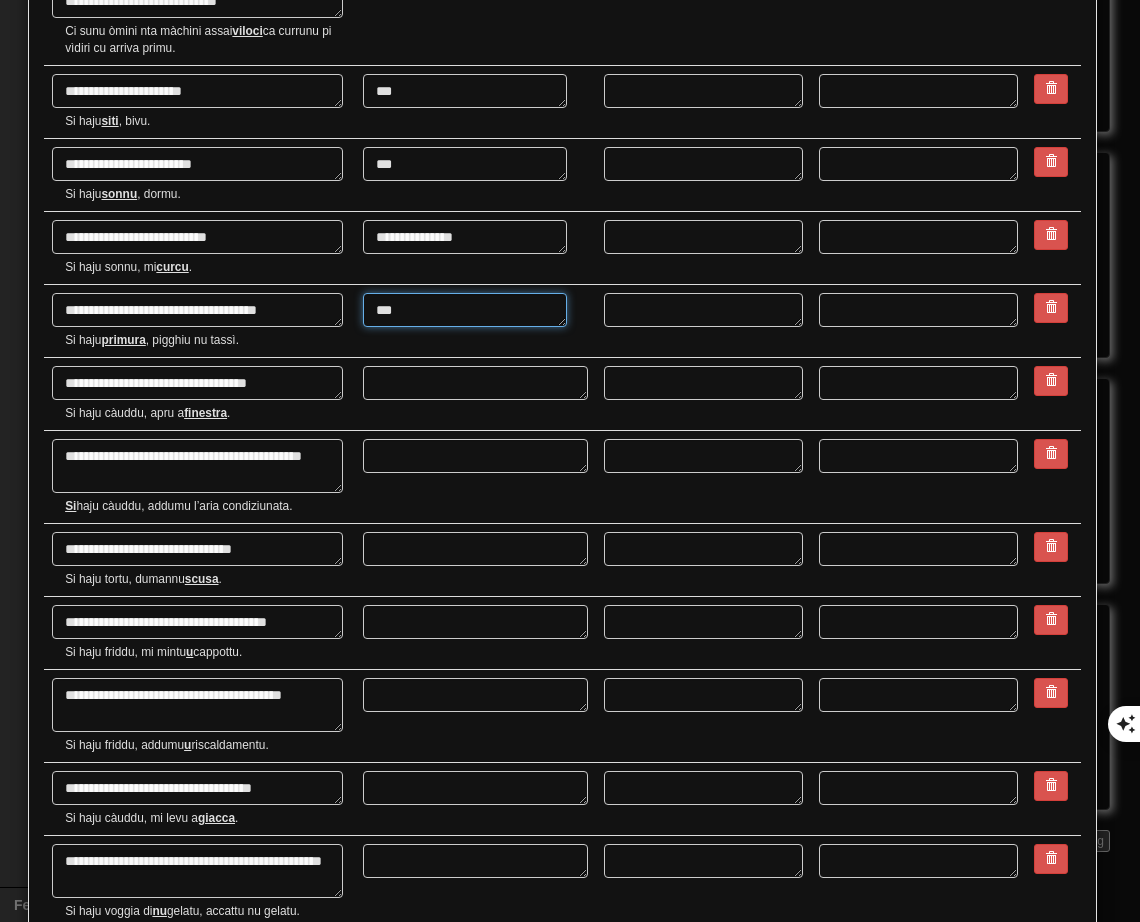 type on "****" 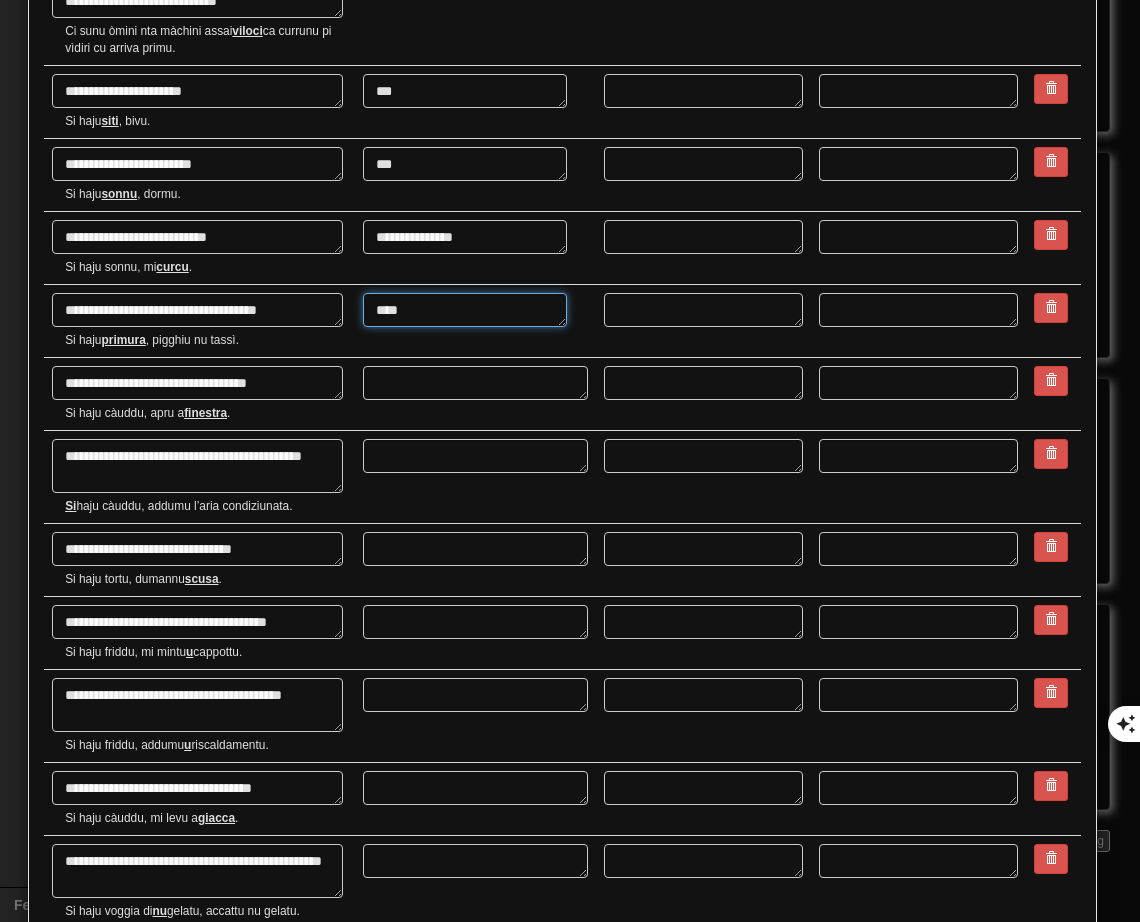 type on "*" 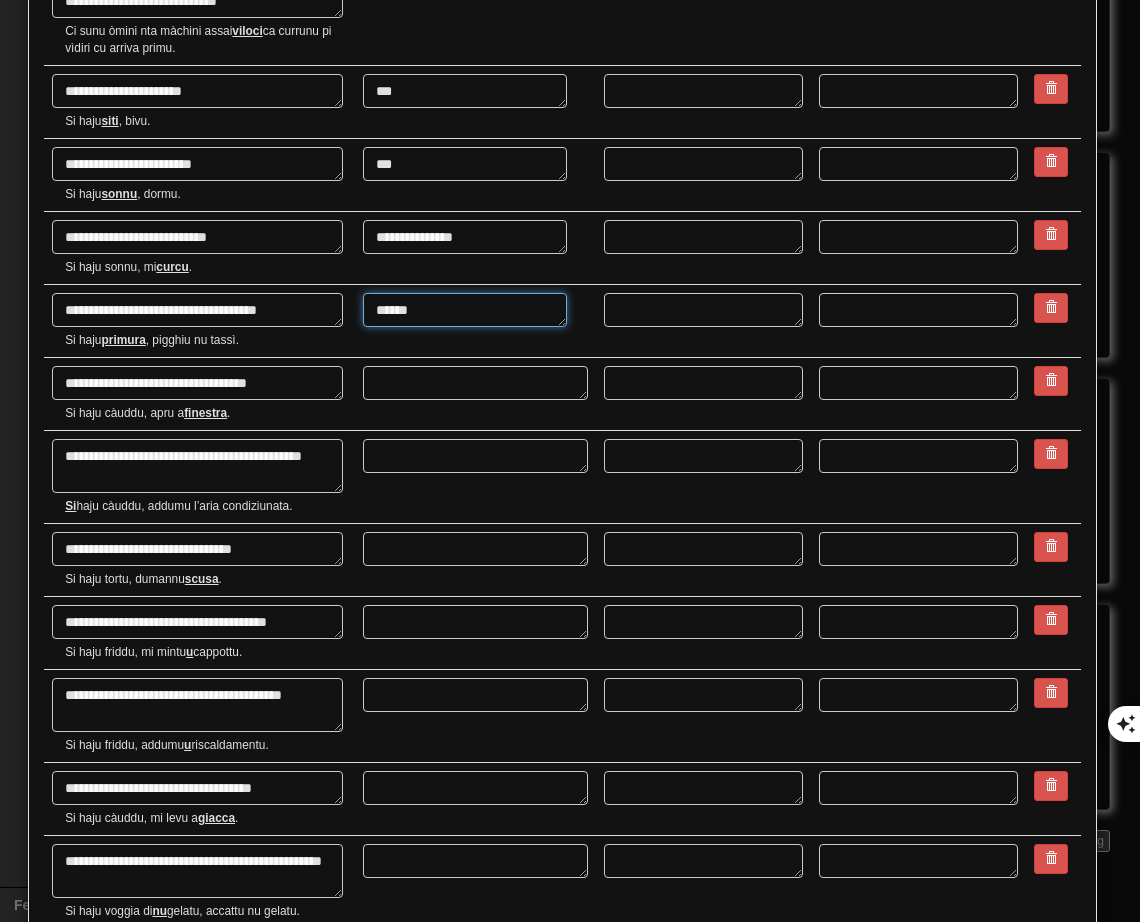 scroll, scrollTop: 1000, scrollLeft: 0, axis: vertical 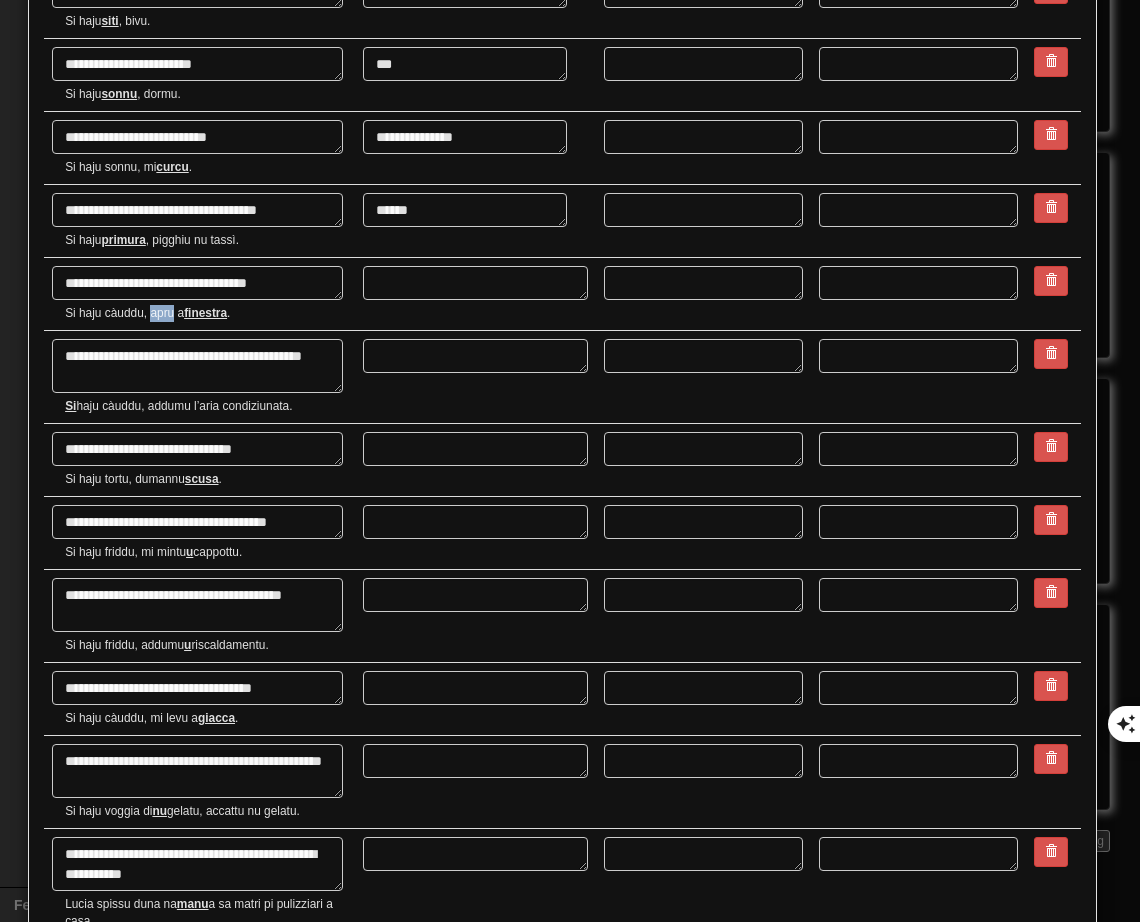 drag, startPoint x: 150, startPoint y: 312, endPoint x: 171, endPoint y: 310, distance: 21.095022 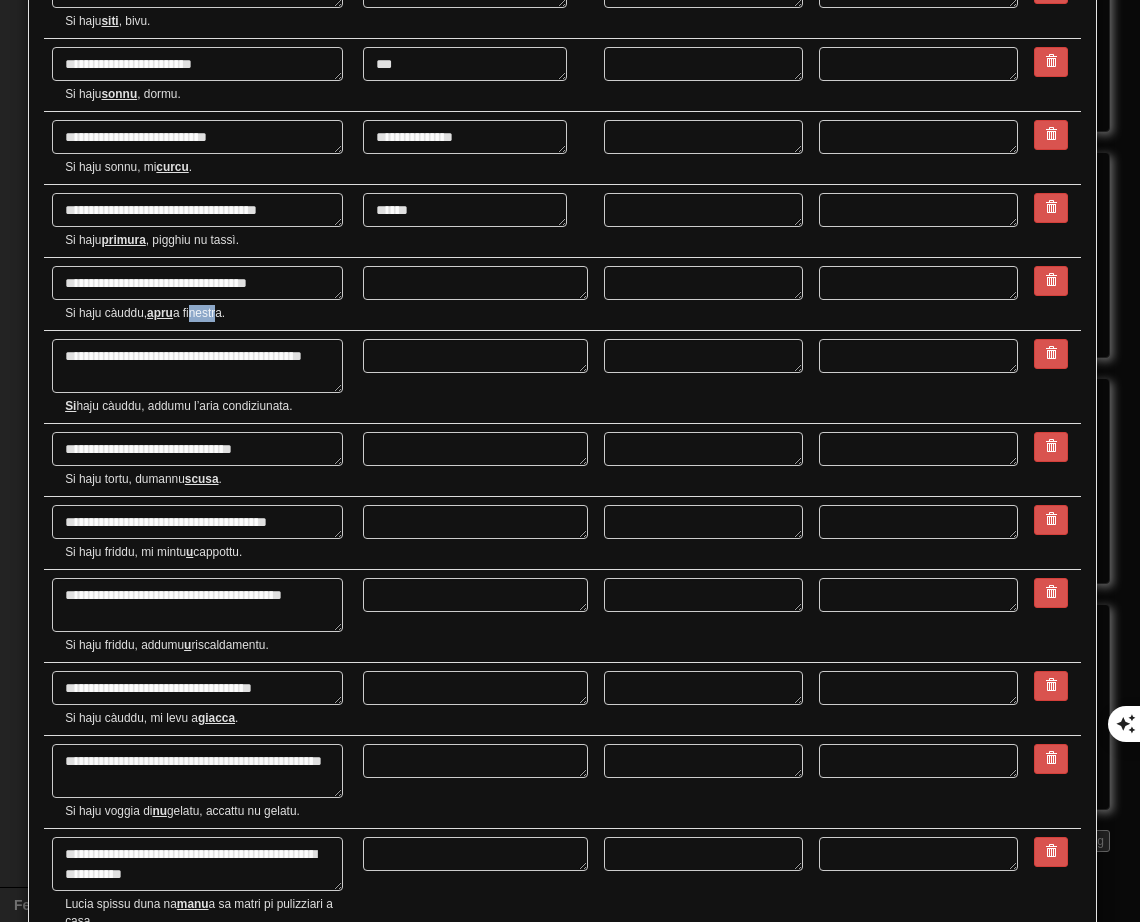 drag, startPoint x: 191, startPoint y: 314, endPoint x: 218, endPoint y: 311, distance: 27.166155 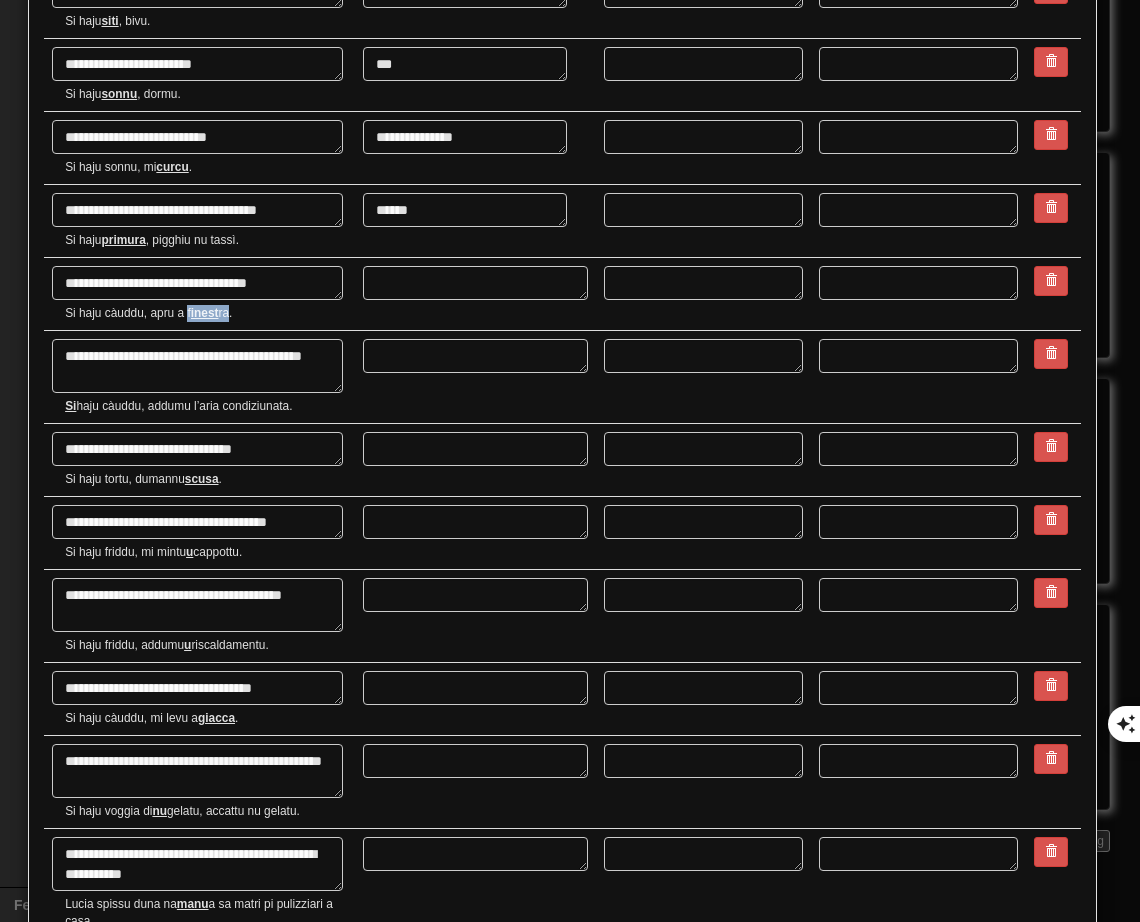 drag, startPoint x: 186, startPoint y: 313, endPoint x: 227, endPoint y: 310, distance: 41.109608 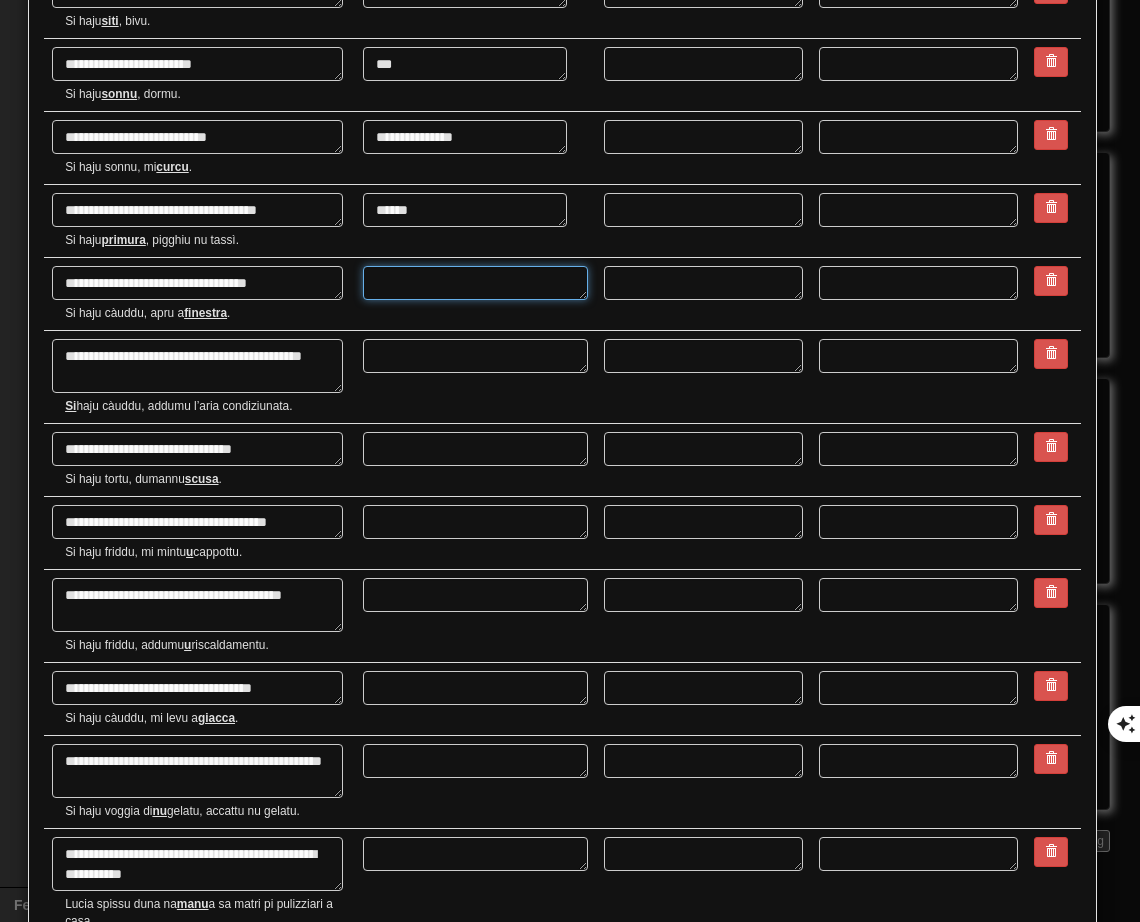 click at bounding box center (475, 283) 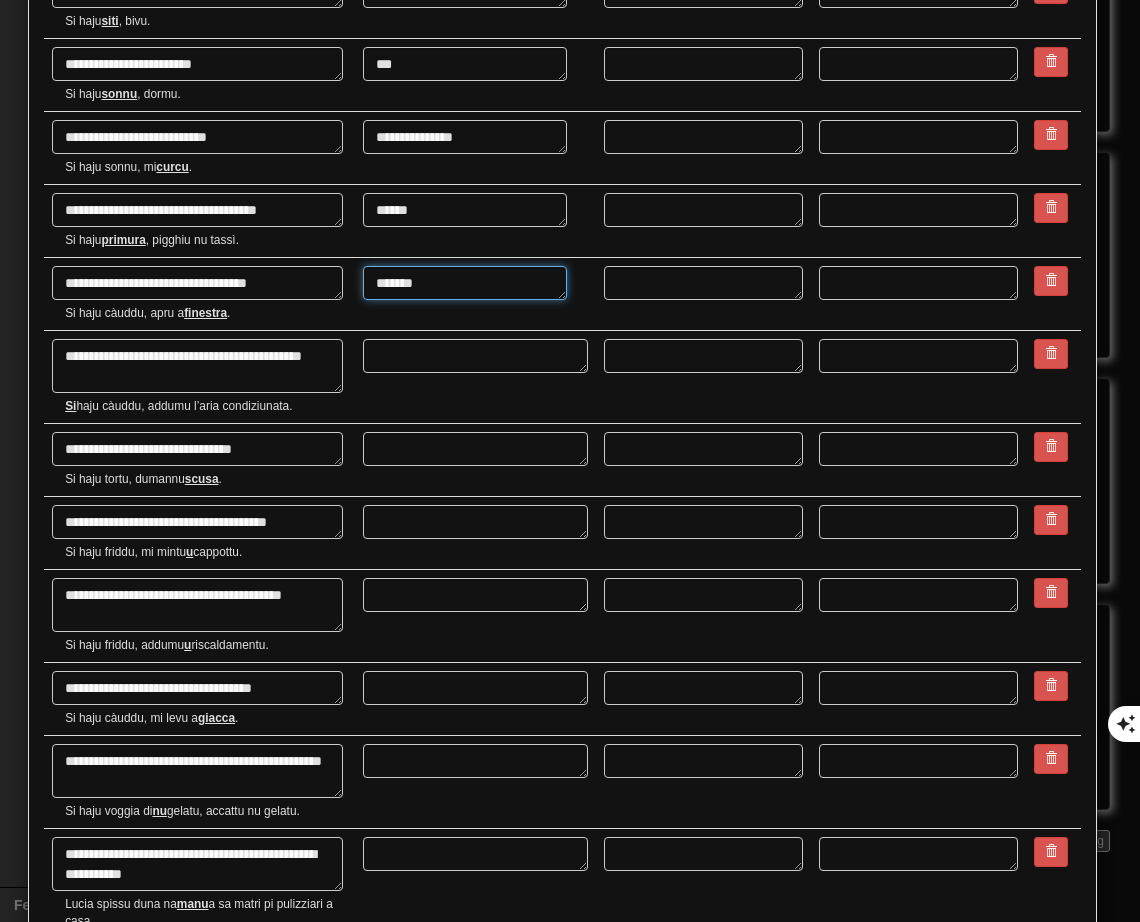 scroll, scrollTop: 1100, scrollLeft: 0, axis: vertical 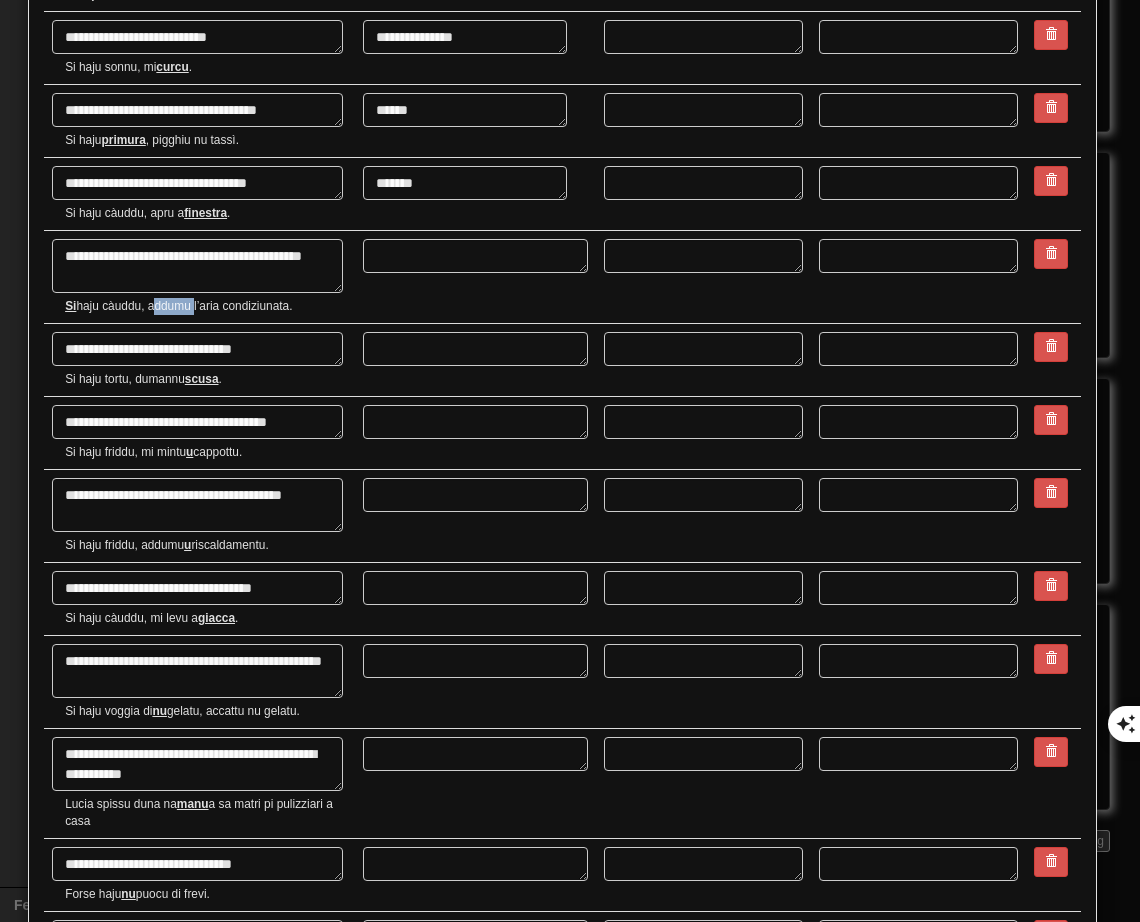 drag, startPoint x: 151, startPoint y: 307, endPoint x: 191, endPoint y: 301, distance: 40.4475 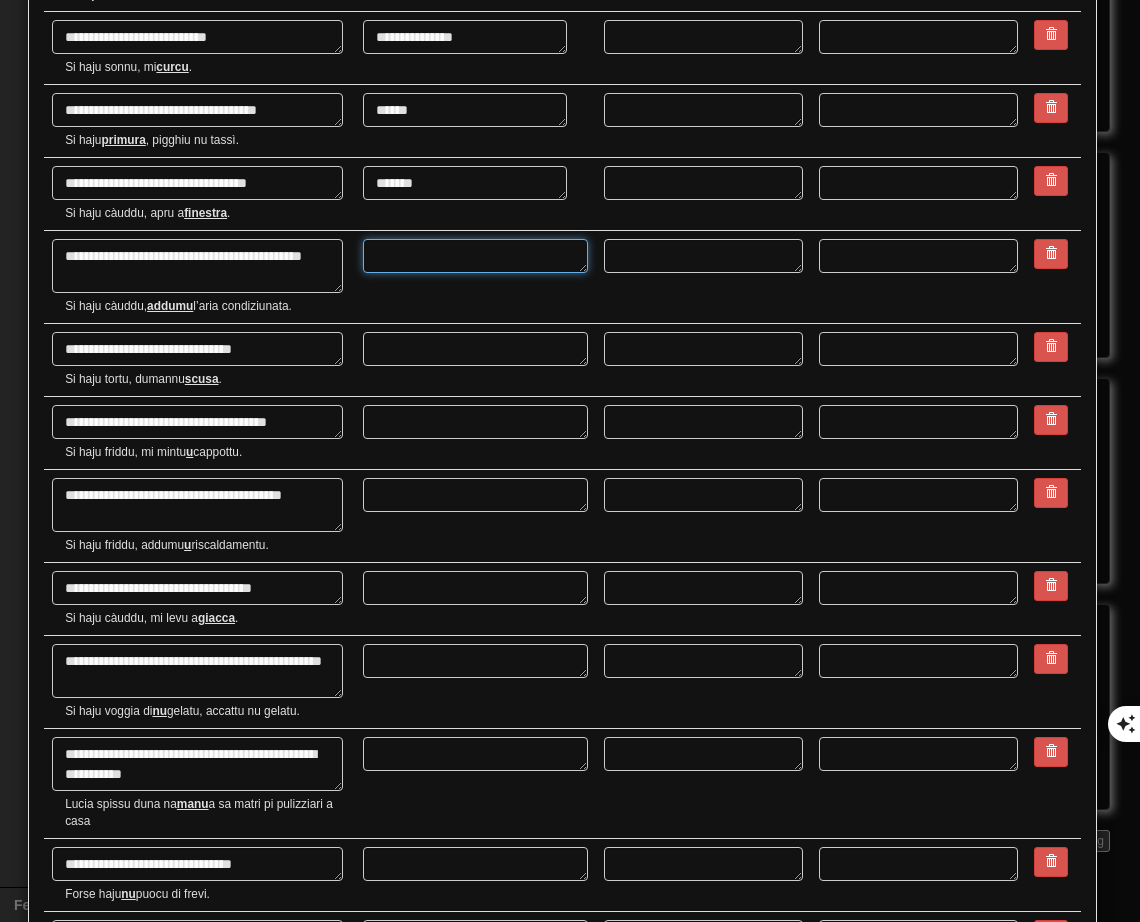 click at bounding box center (475, 256) 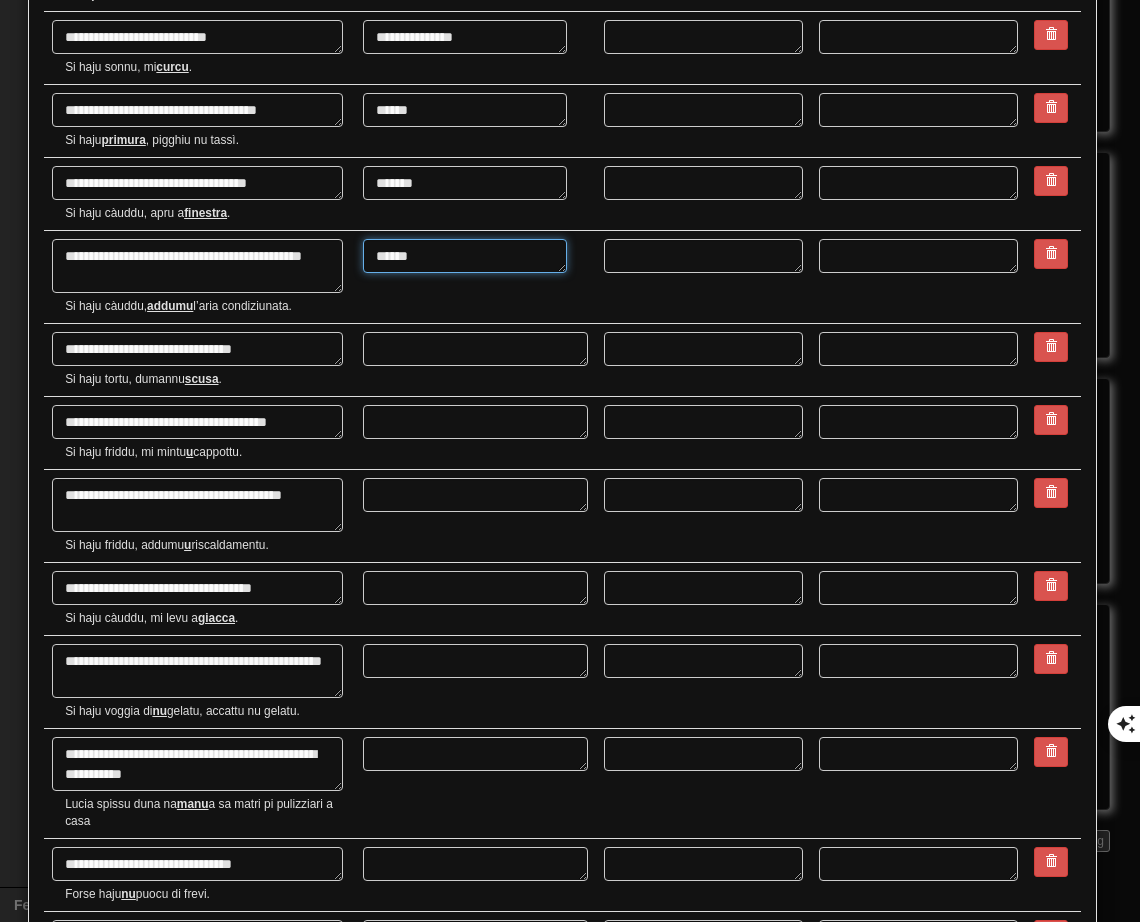 scroll, scrollTop: 1200, scrollLeft: 0, axis: vertical 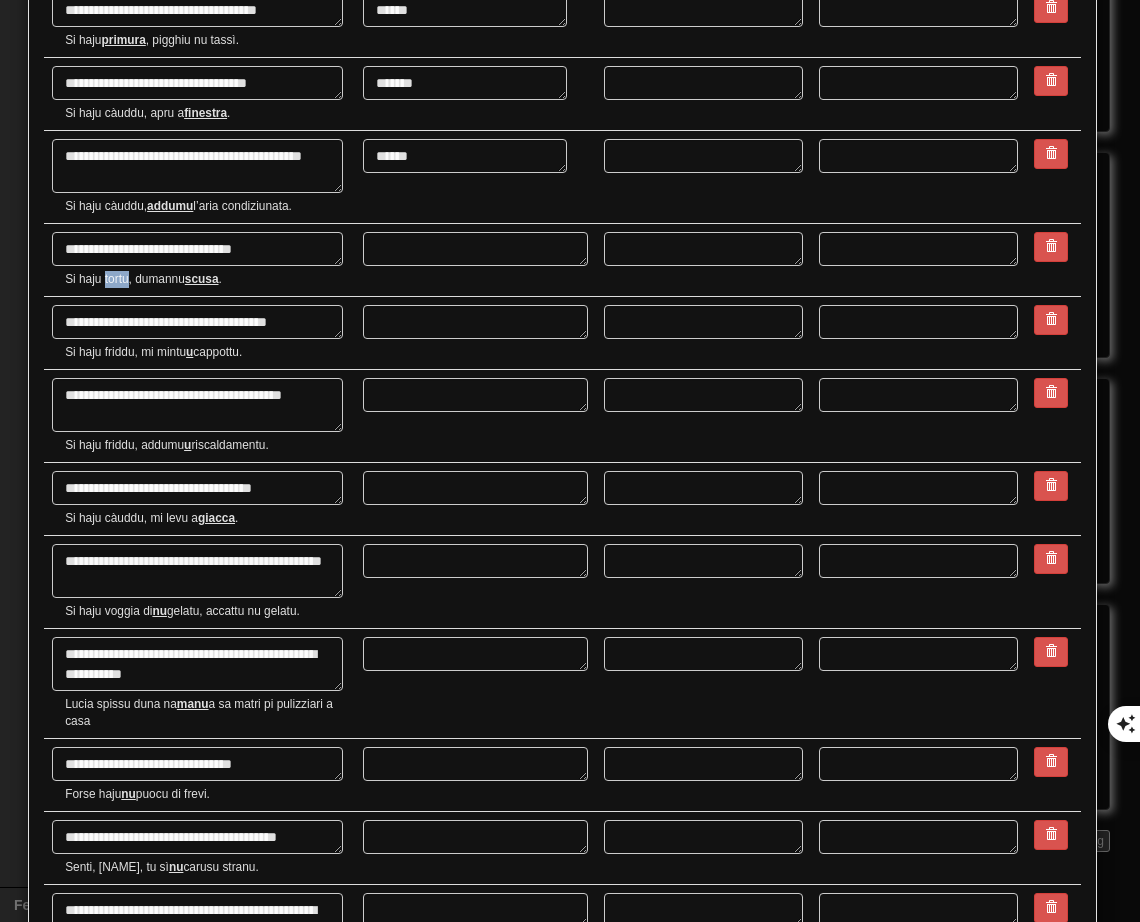 drag, startPoint x: 104, startPoint y: 278, endPoint x: 127, endPoint y: 278, distance: 23 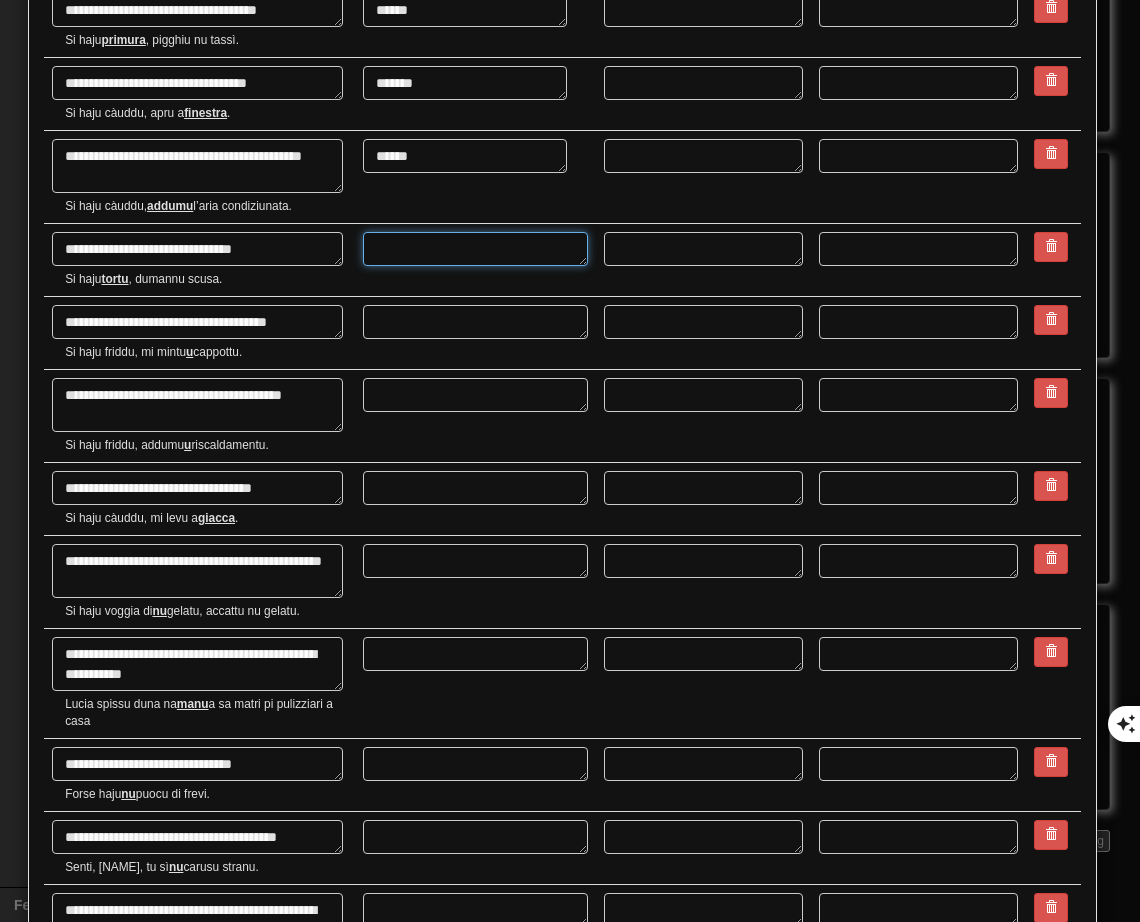 click at bounding box center [475, 249] 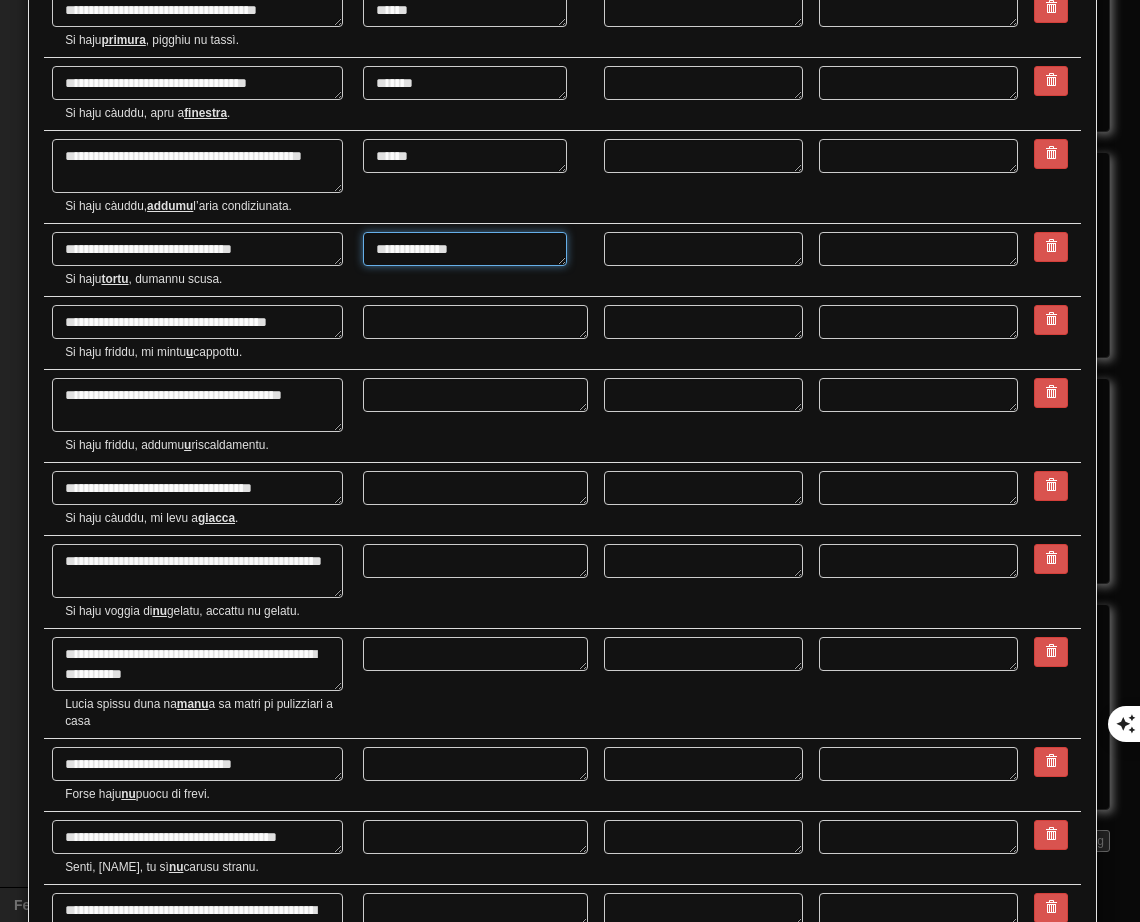 click on "**********" at bounding box center (465, 249) 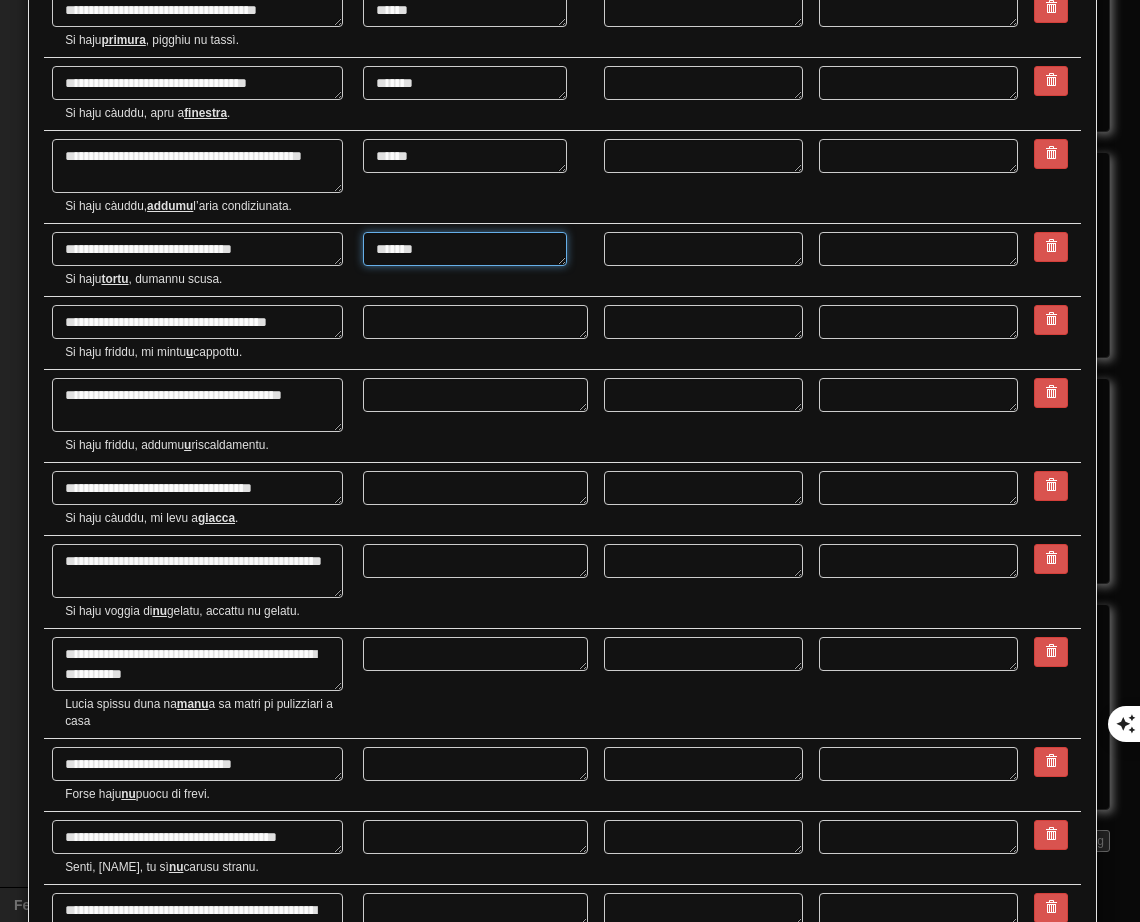scroll, scrollTop: 1300, scrollLeft: 0, axis: vertical 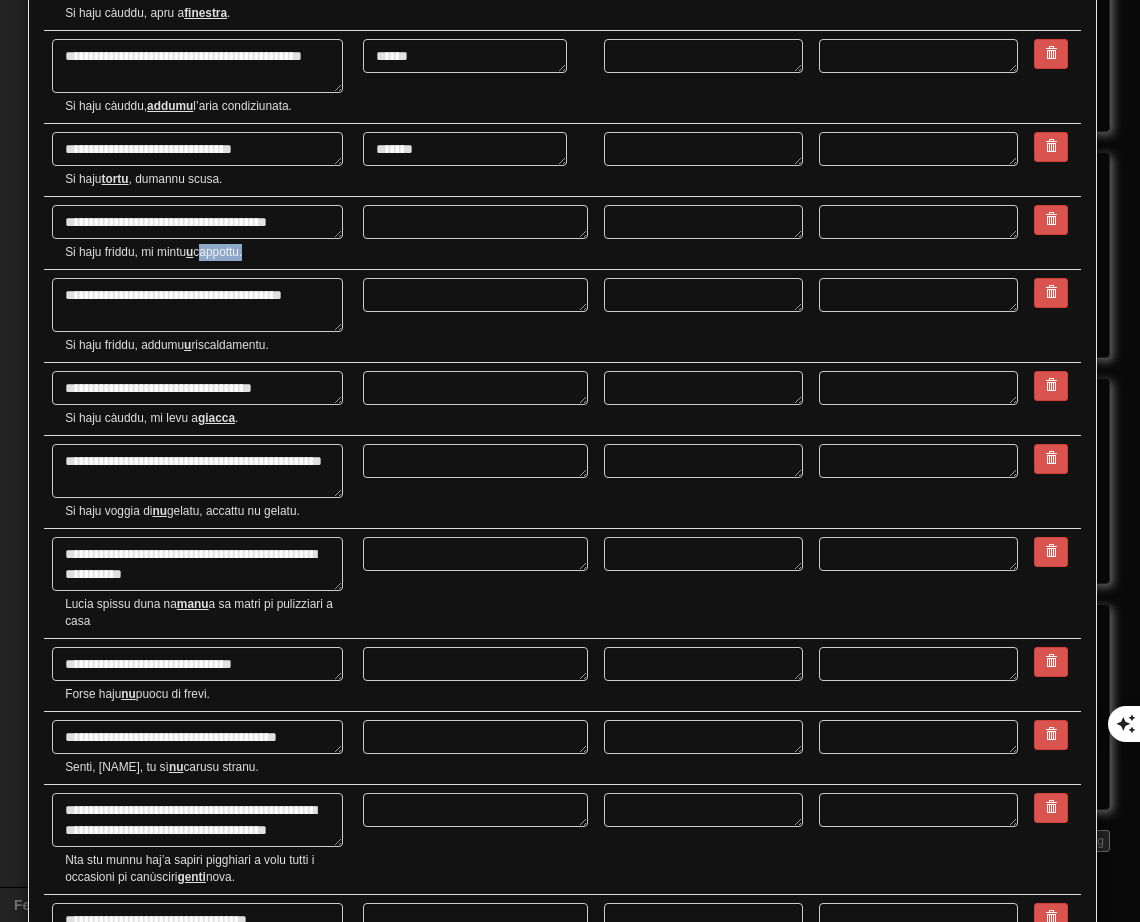 drag, startPoint x: 199, startPoint y: 252, endPoint x: 245, endPoint y: 249, distance: 46.09772 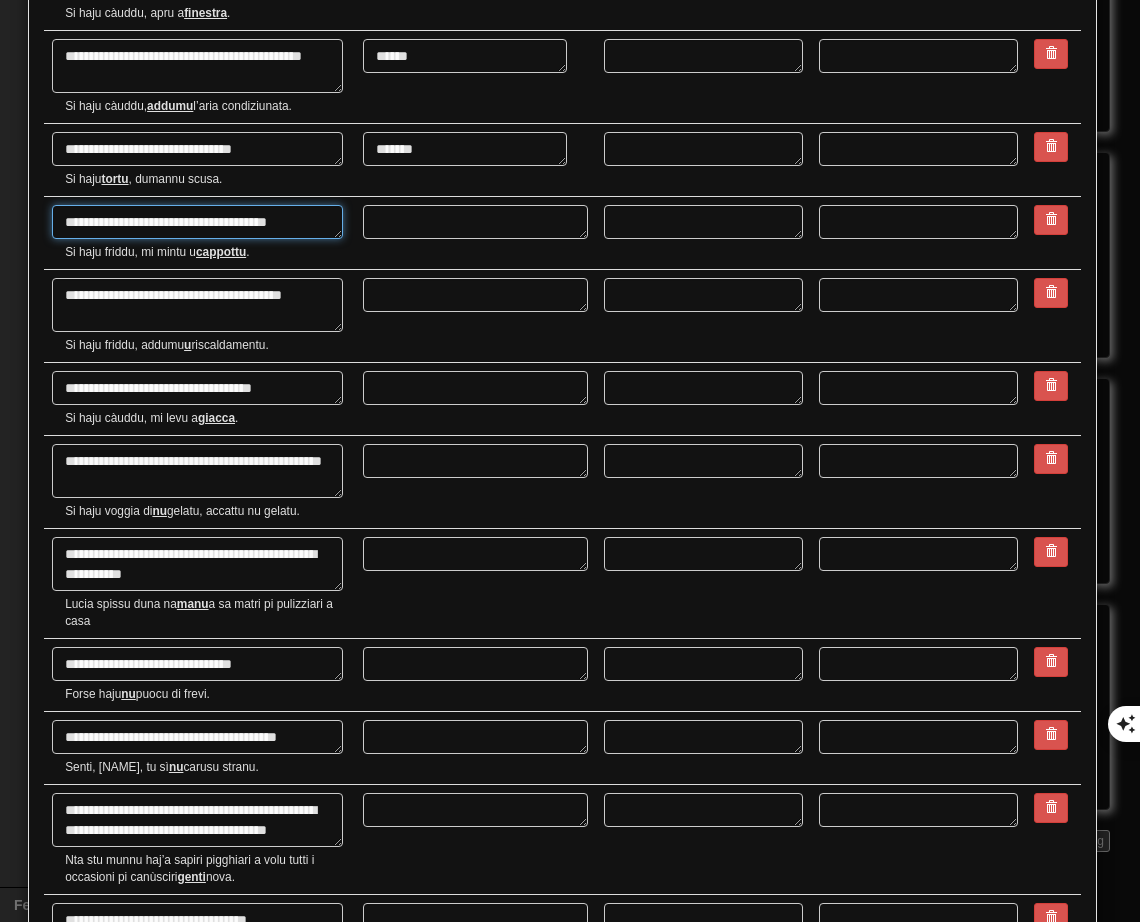 click on "**********" at bounding box center [197, 222] 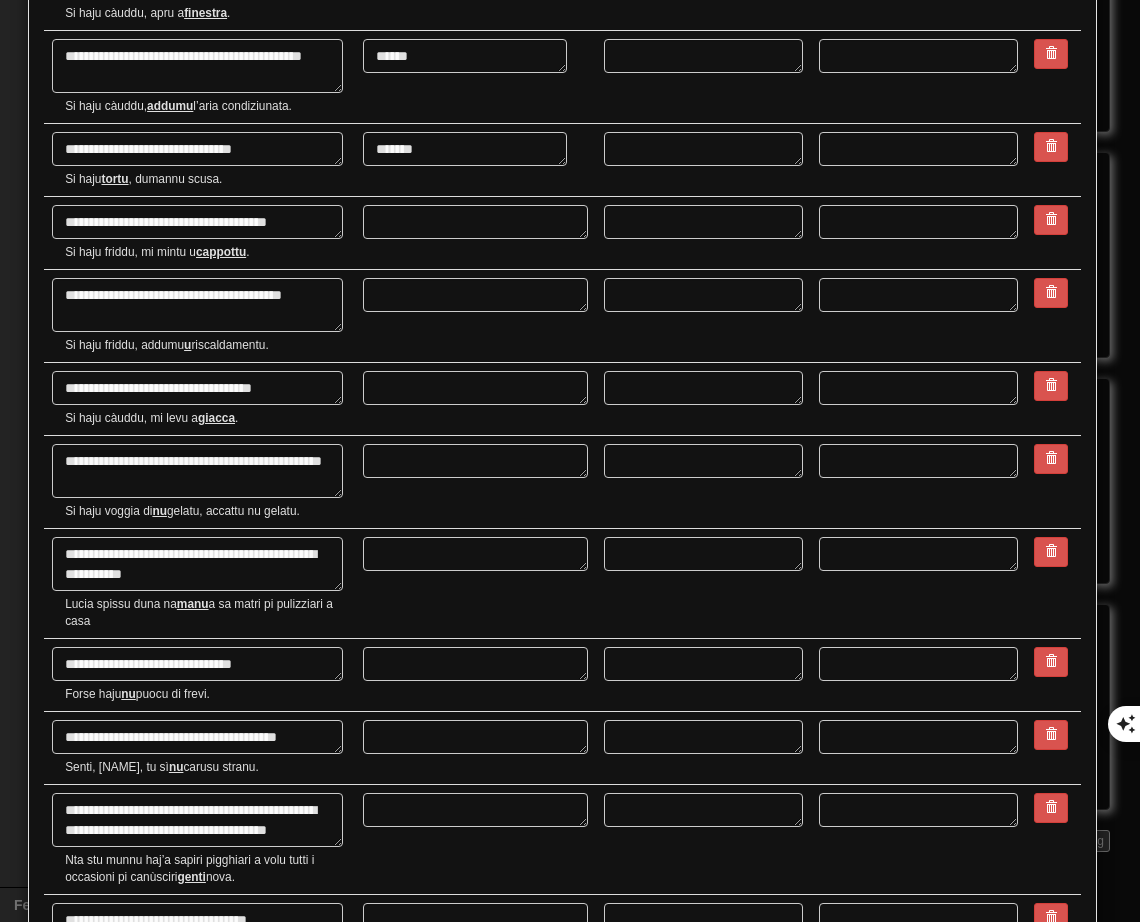 click at bounding box center (475, 233) 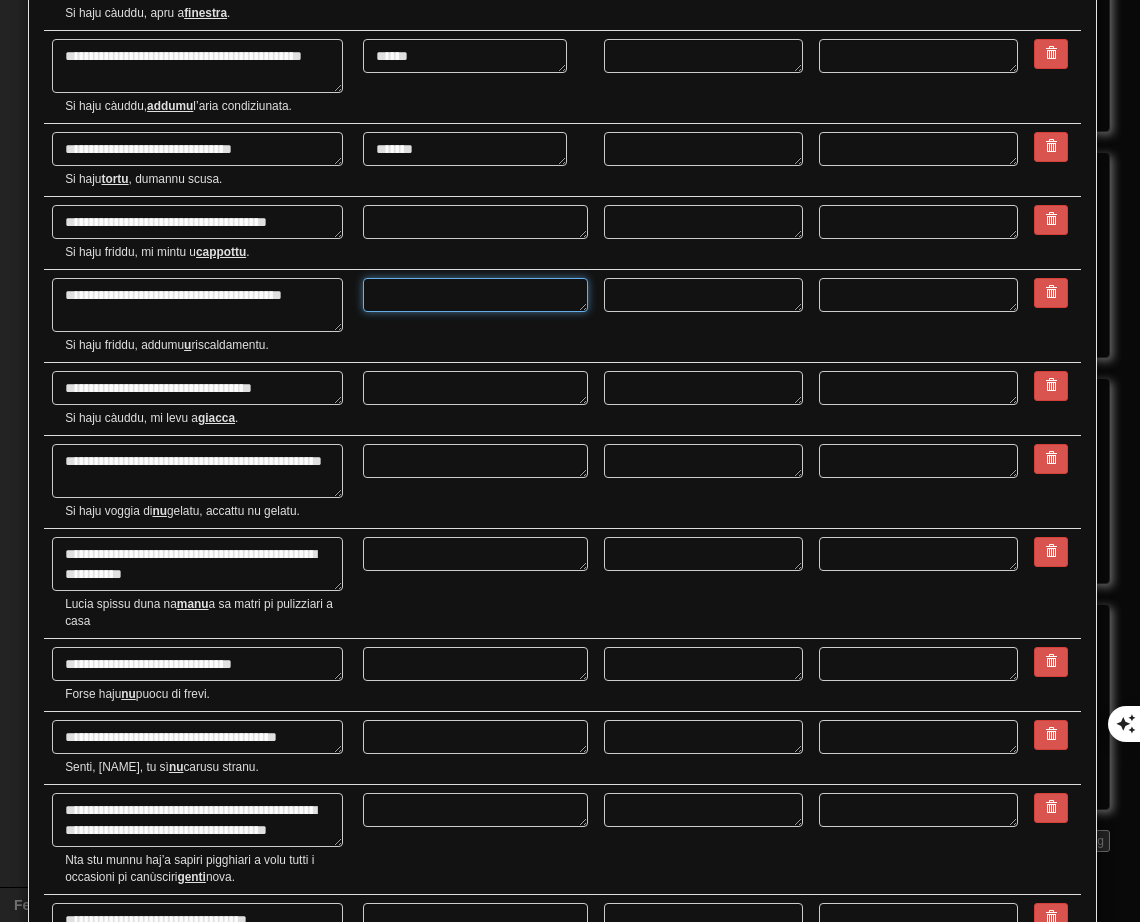 click at bounding box center (475, 295) 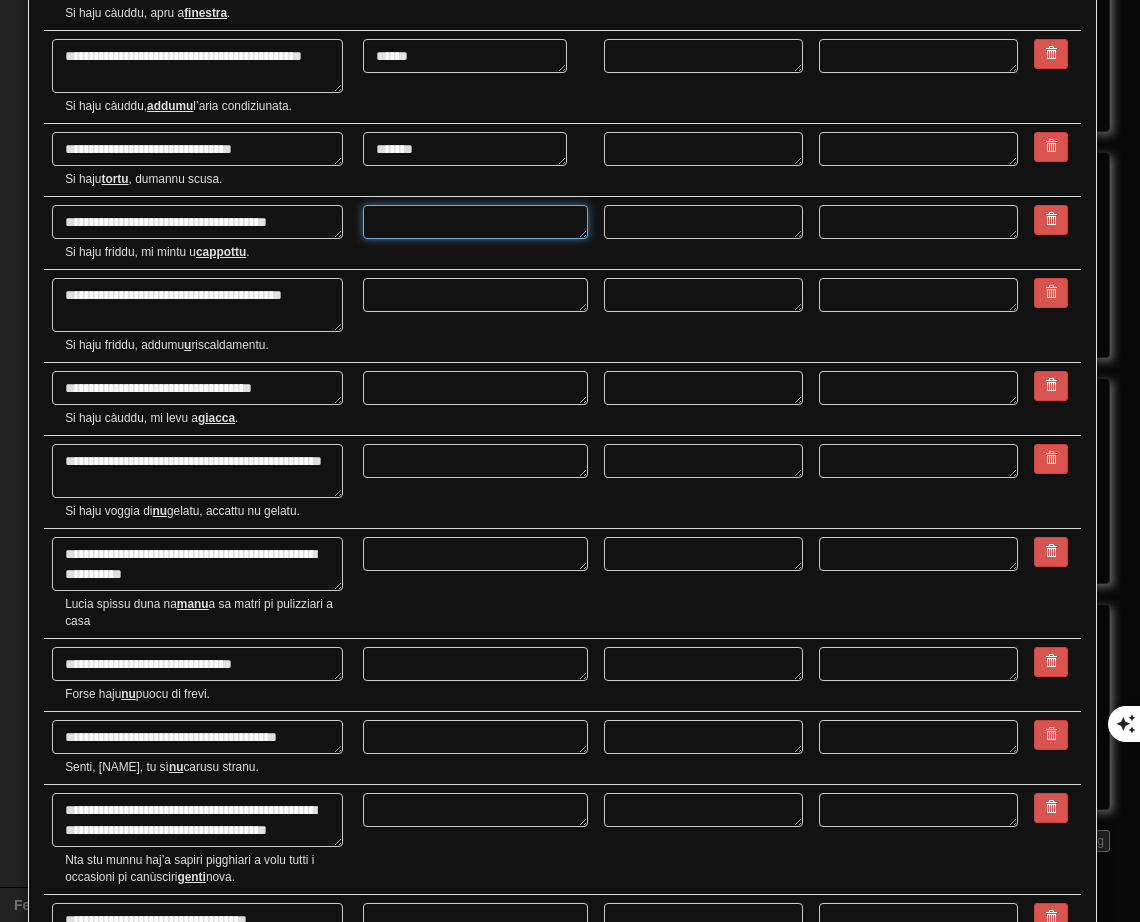 click at bounding box center (475, 222) 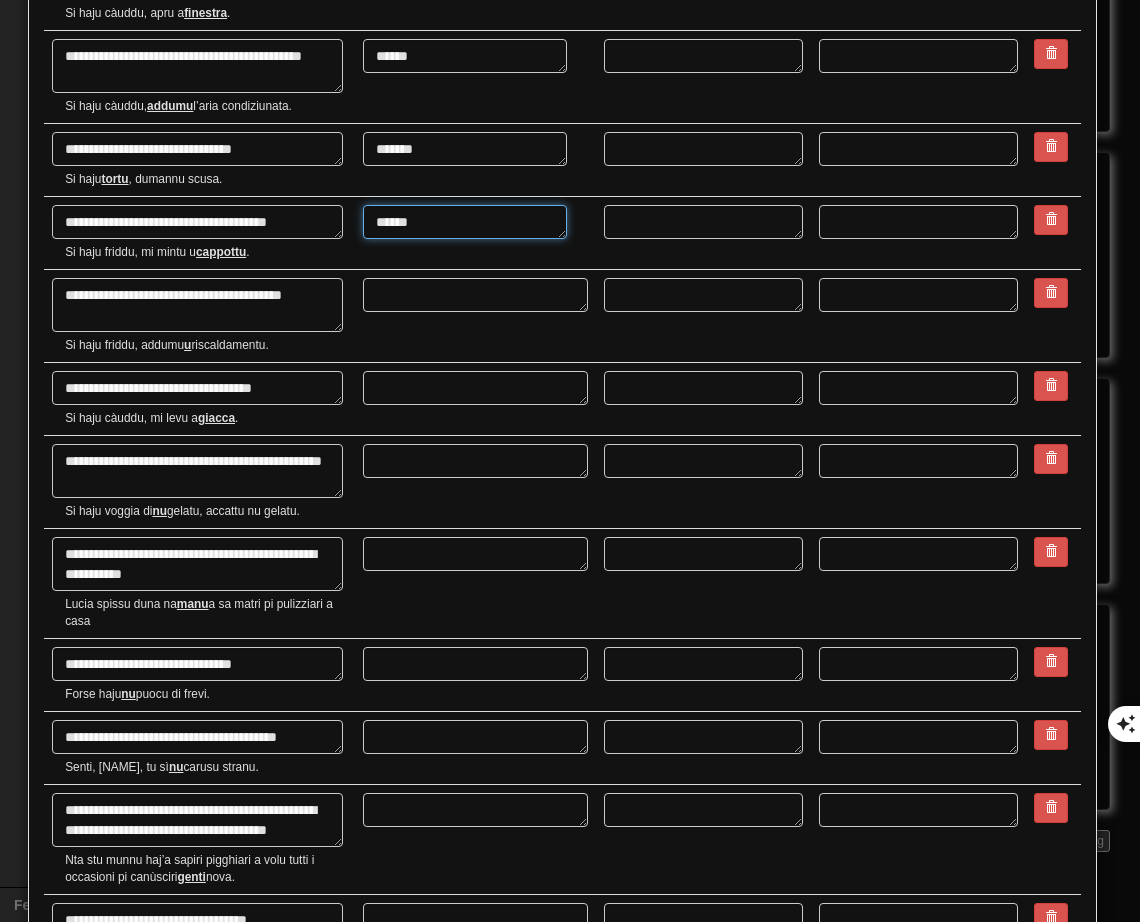 scroll, scrollTop: 1400, scrollLeft: 0, axis: vertical 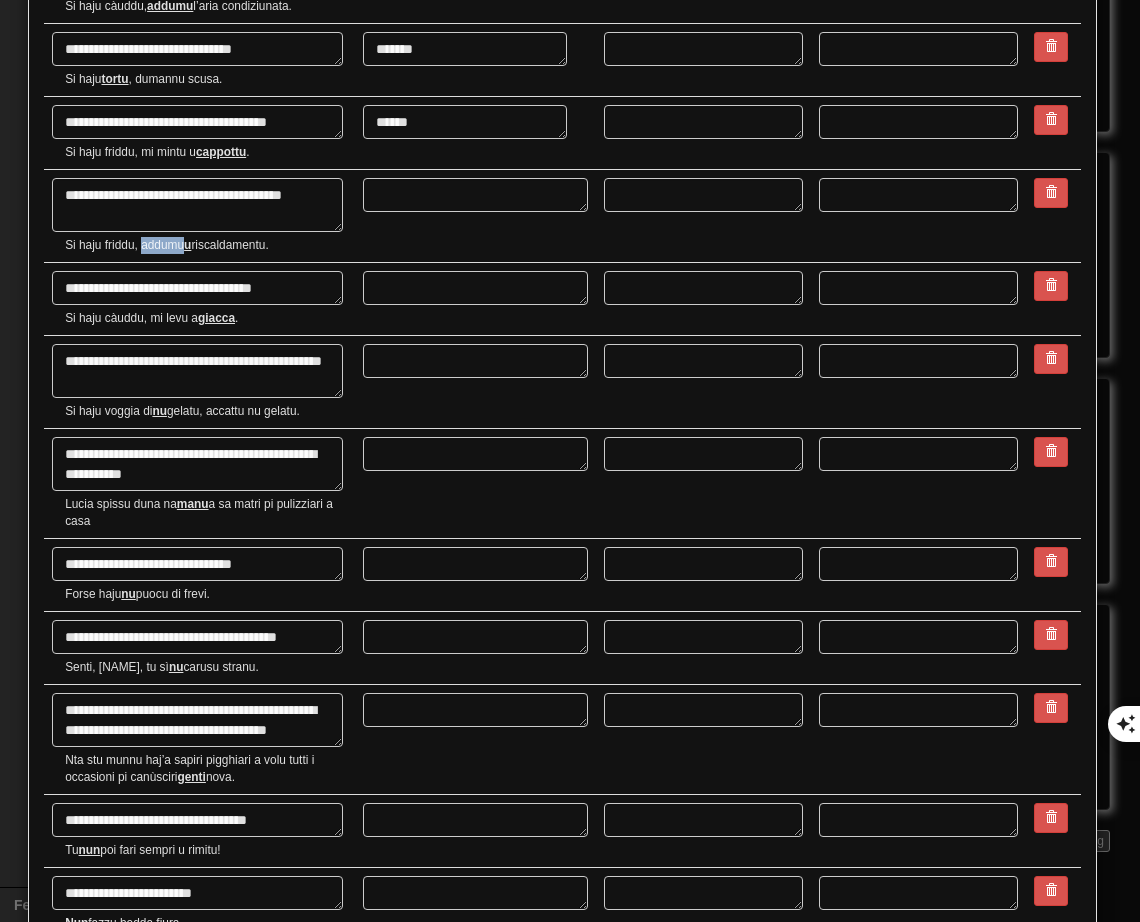 drag, startPoint x: 140, startPoint y: 245, endPoint x: 182, endPoint y: 247, distance: 42.047592 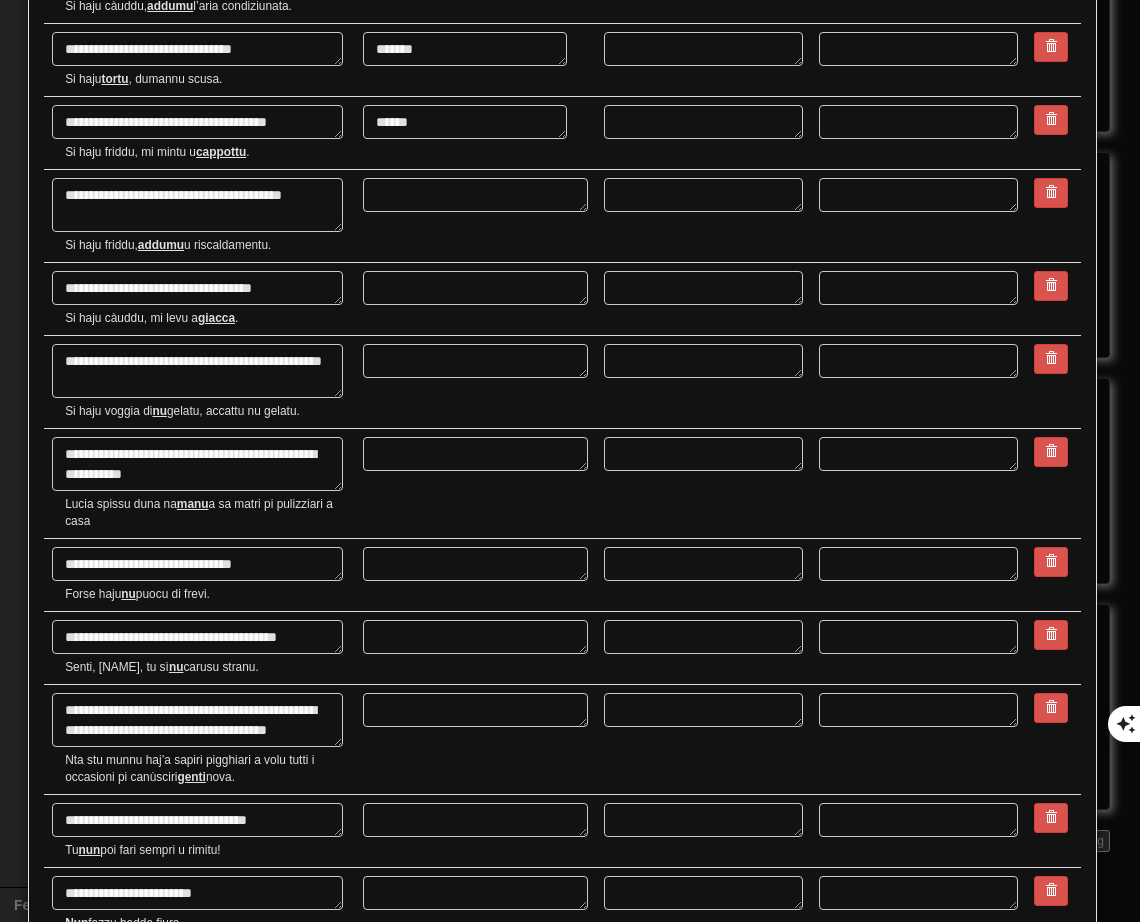 click at bounding box center [475, 216] 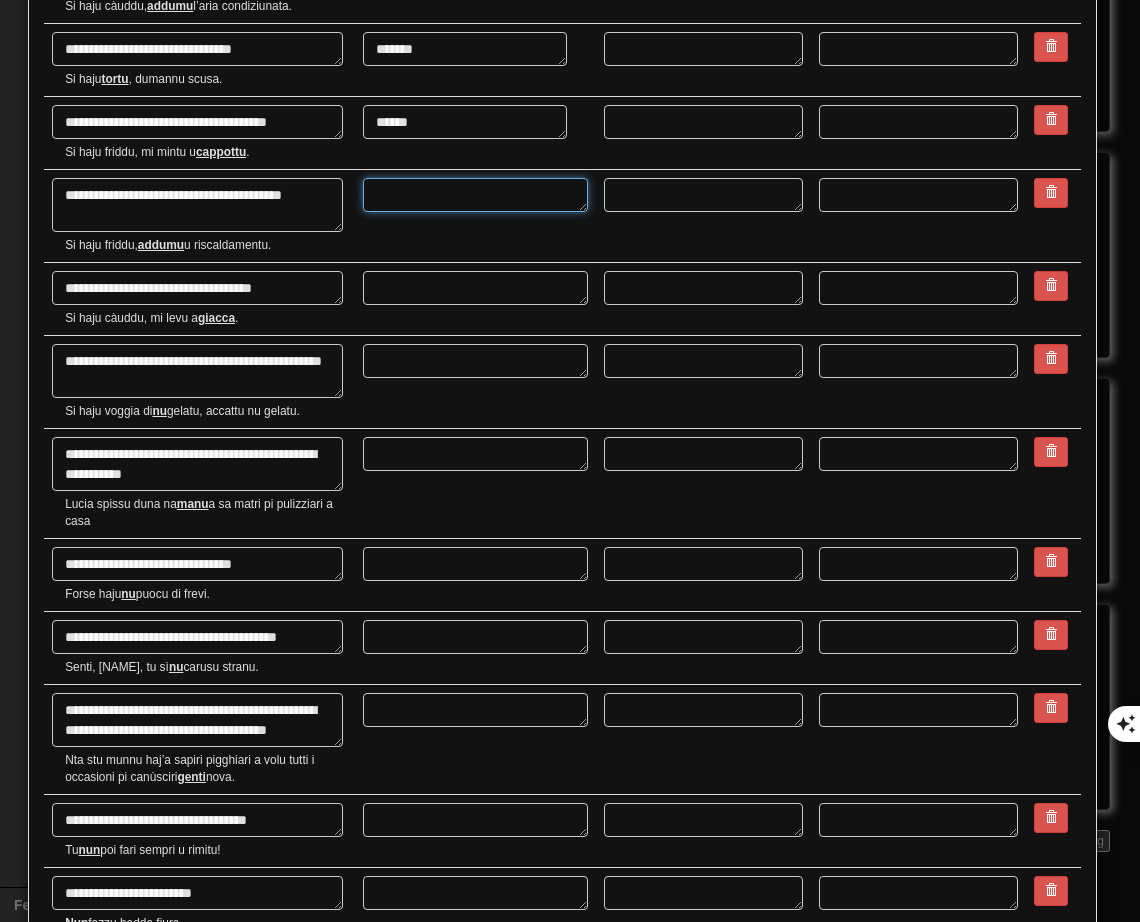 click at bounding box center (475, 195) 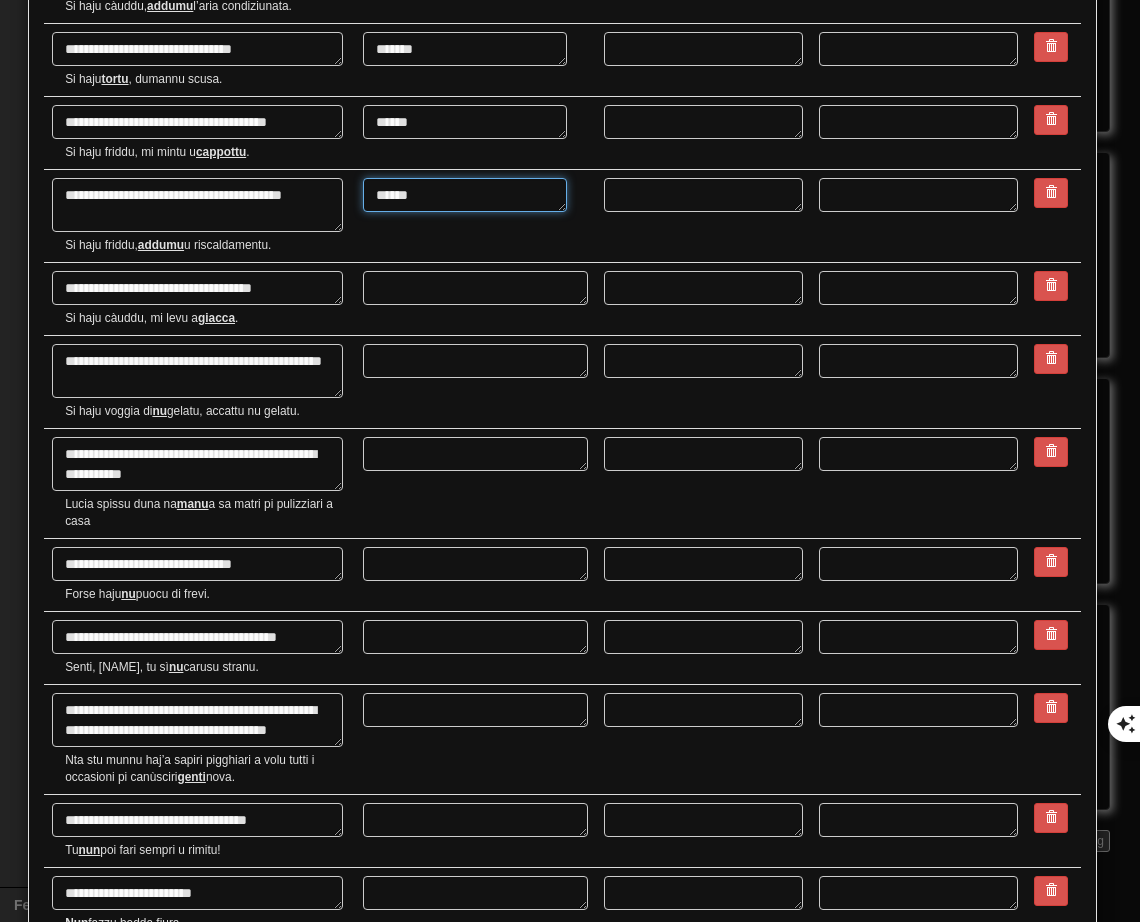 scroll, scrollTop: 1500, scrollLeft: 0, axis: vertical 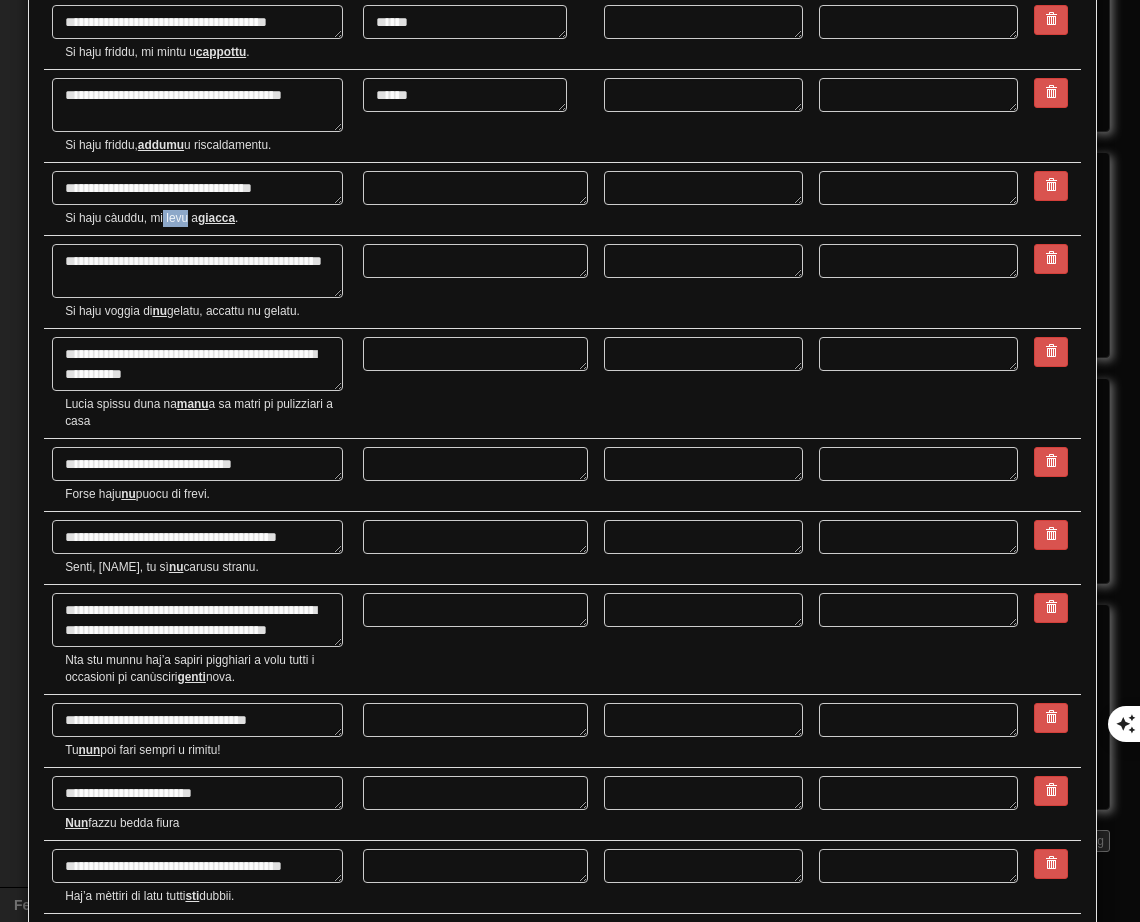 drag, startPoint x: 164, startPoint y: 219, endPoint x: 185, endPoint y: 215, distance: 21.377558 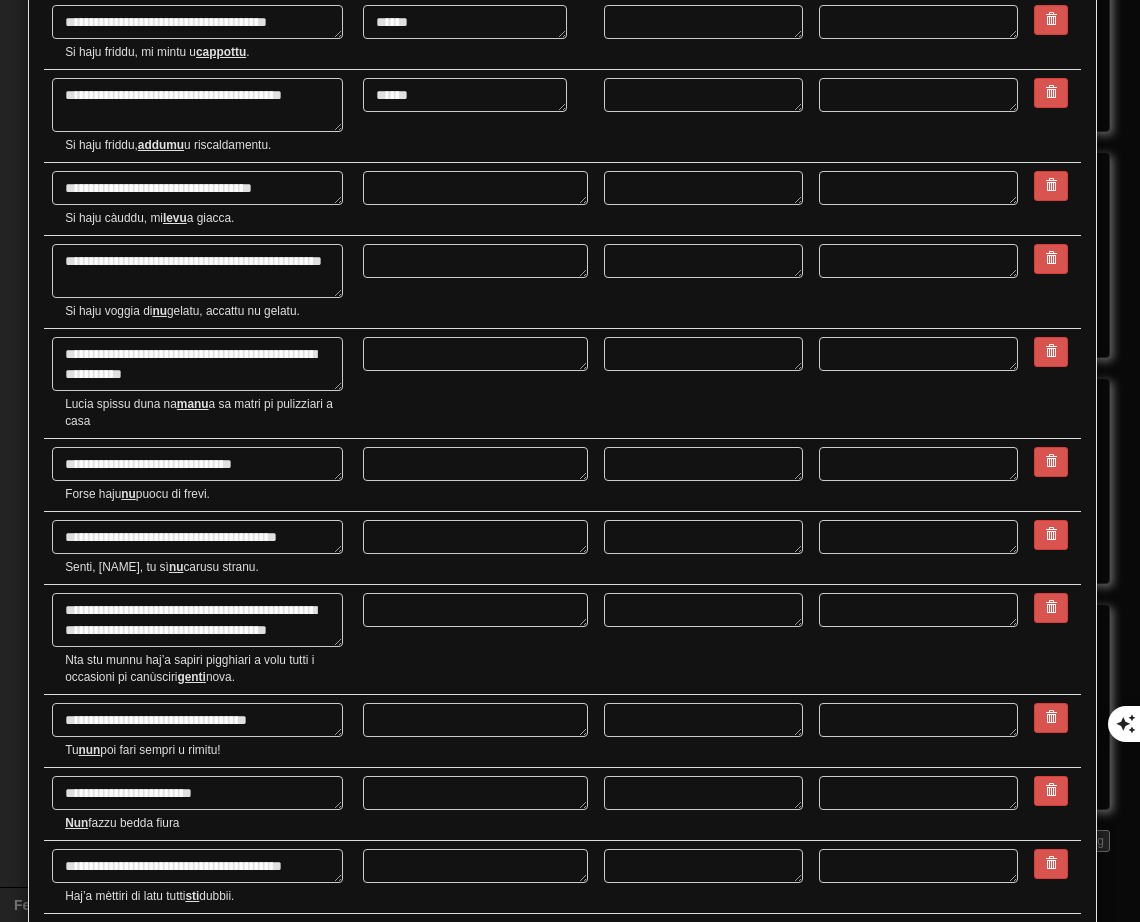 drag, startPoint x: 166, startPoint y: 215, endPoint x: 188, endPoint y: 218, distance: 22.203604 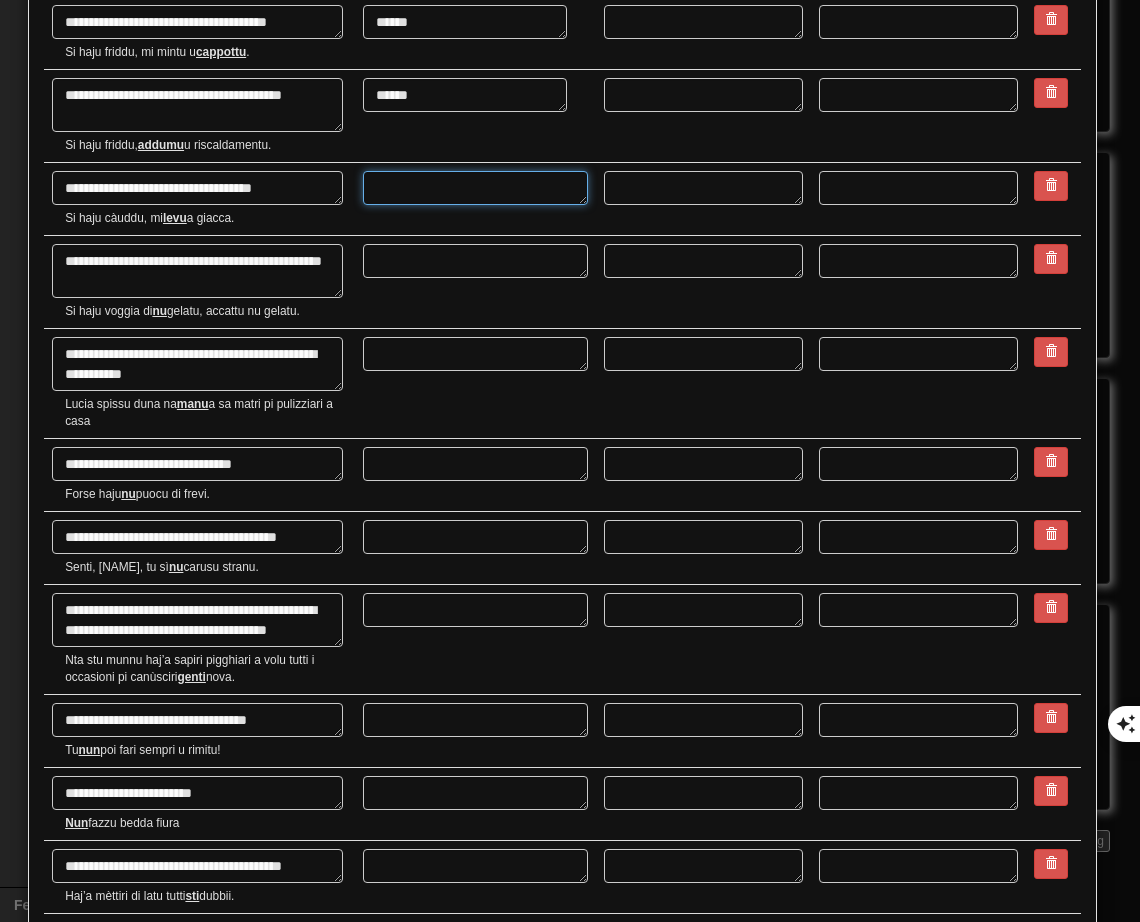 click at bounding box center (475, 188) 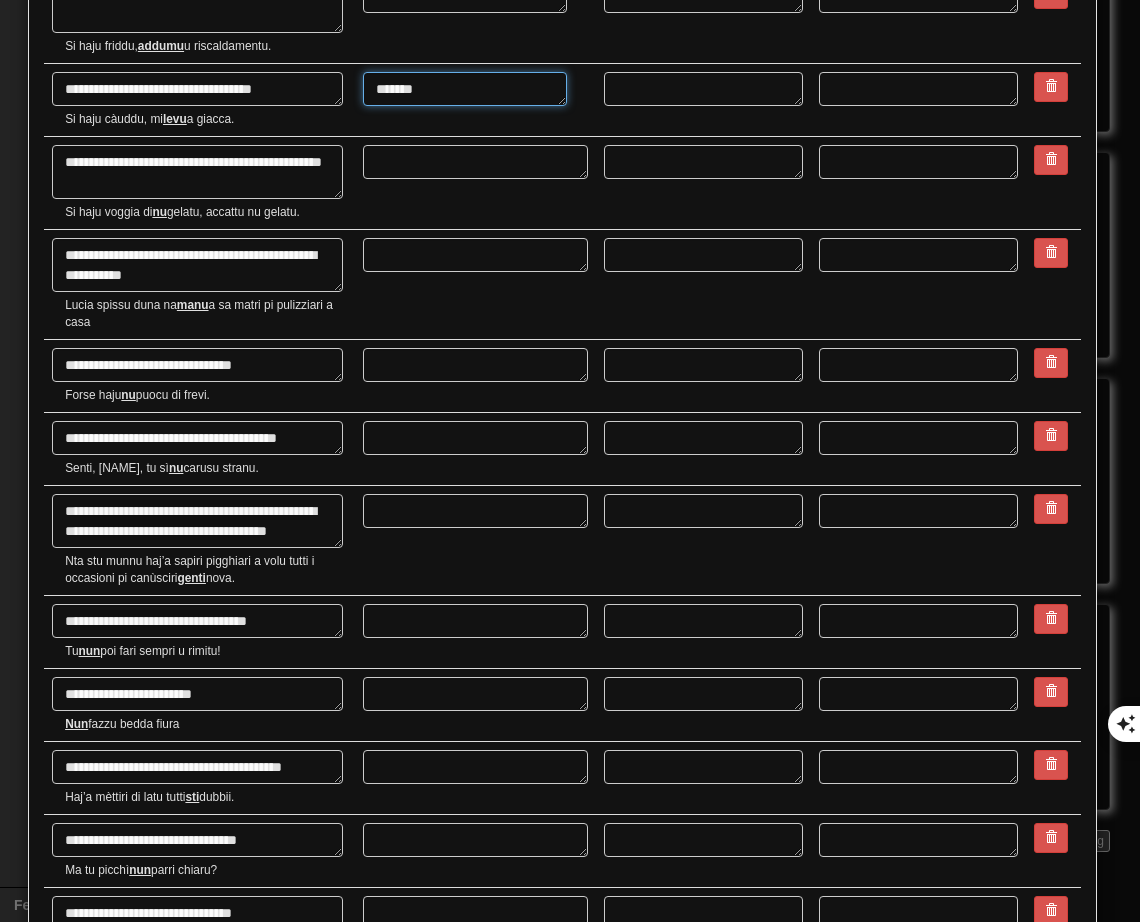 scroll, scrollTop: 1600, scrollLeft: 0, axis: vertical 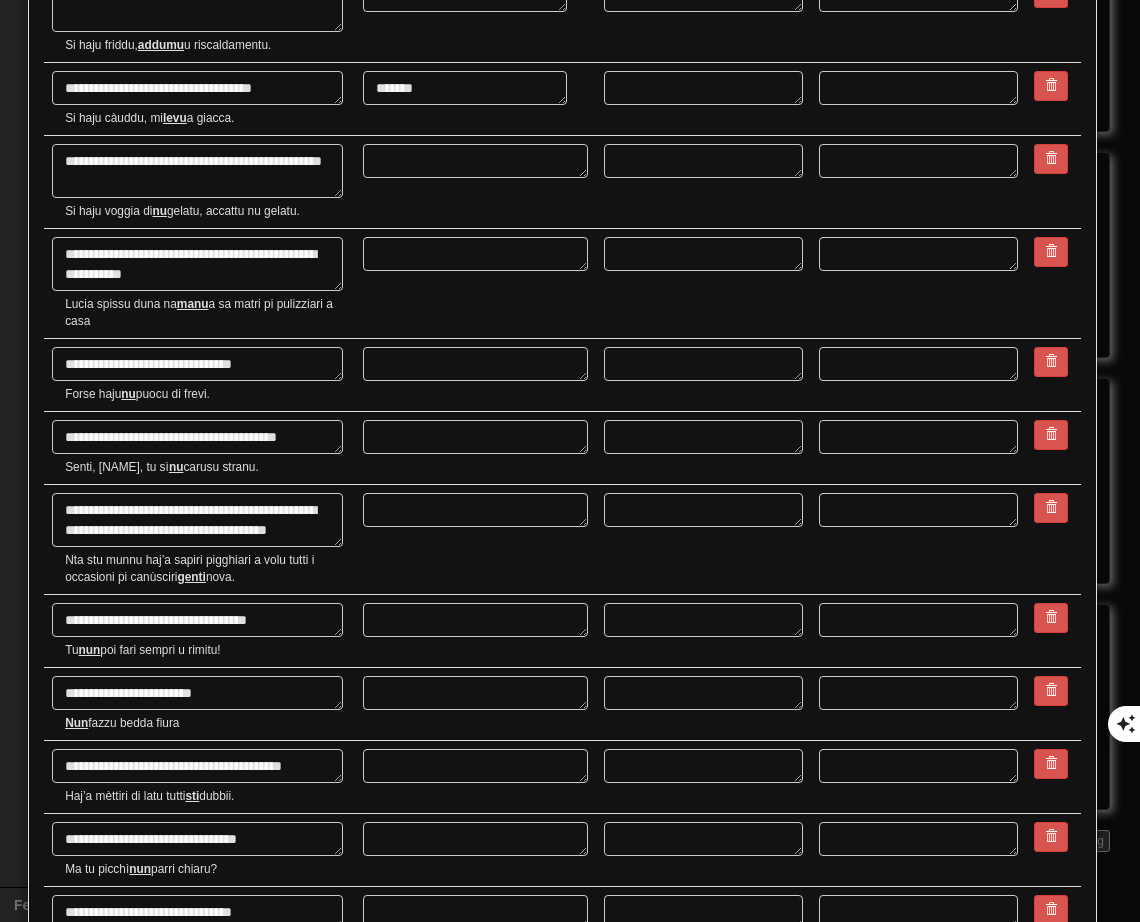 click on "Si haju voggia di nu gelatu, accattu nu gelatu." at bounding box center [206, 211] 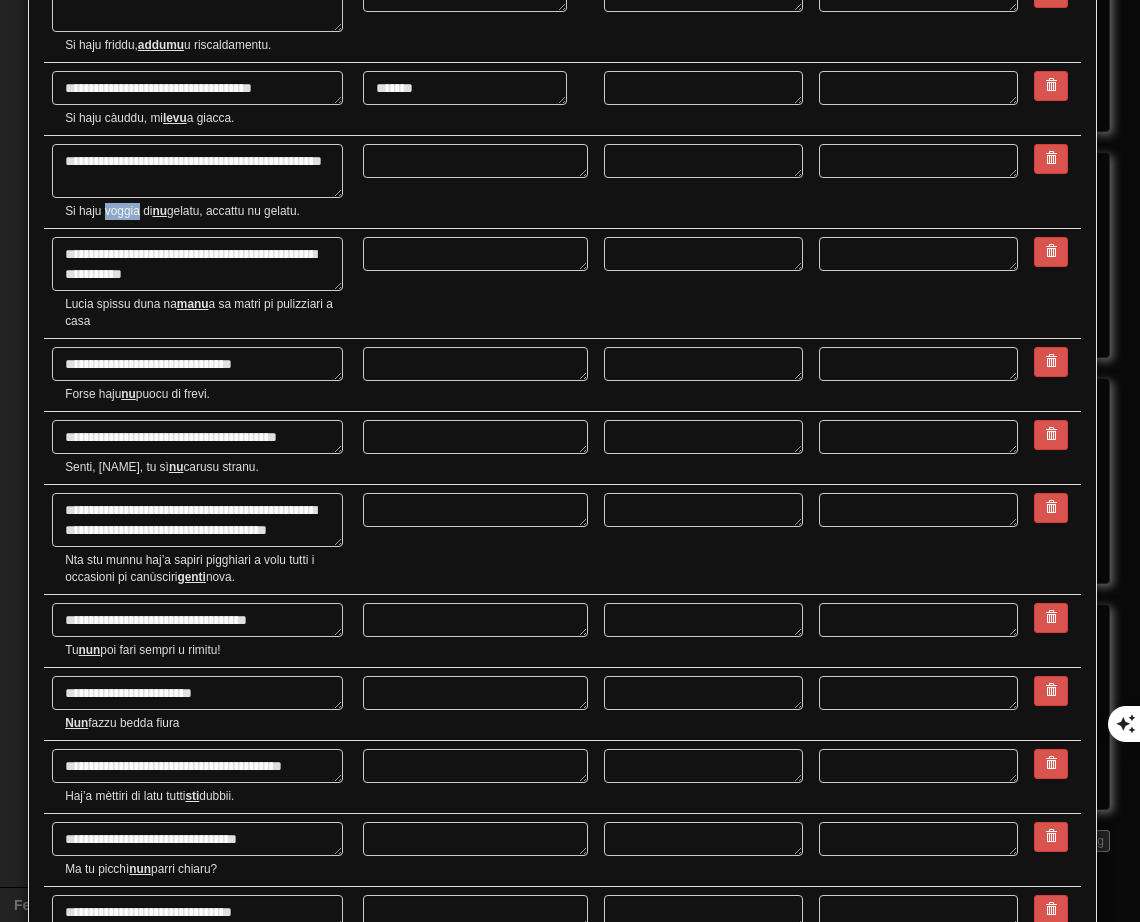 drag, startPoint x: 107, startPoint y: 209, endPoint x: 138, endPoint y: 209, distance: 31 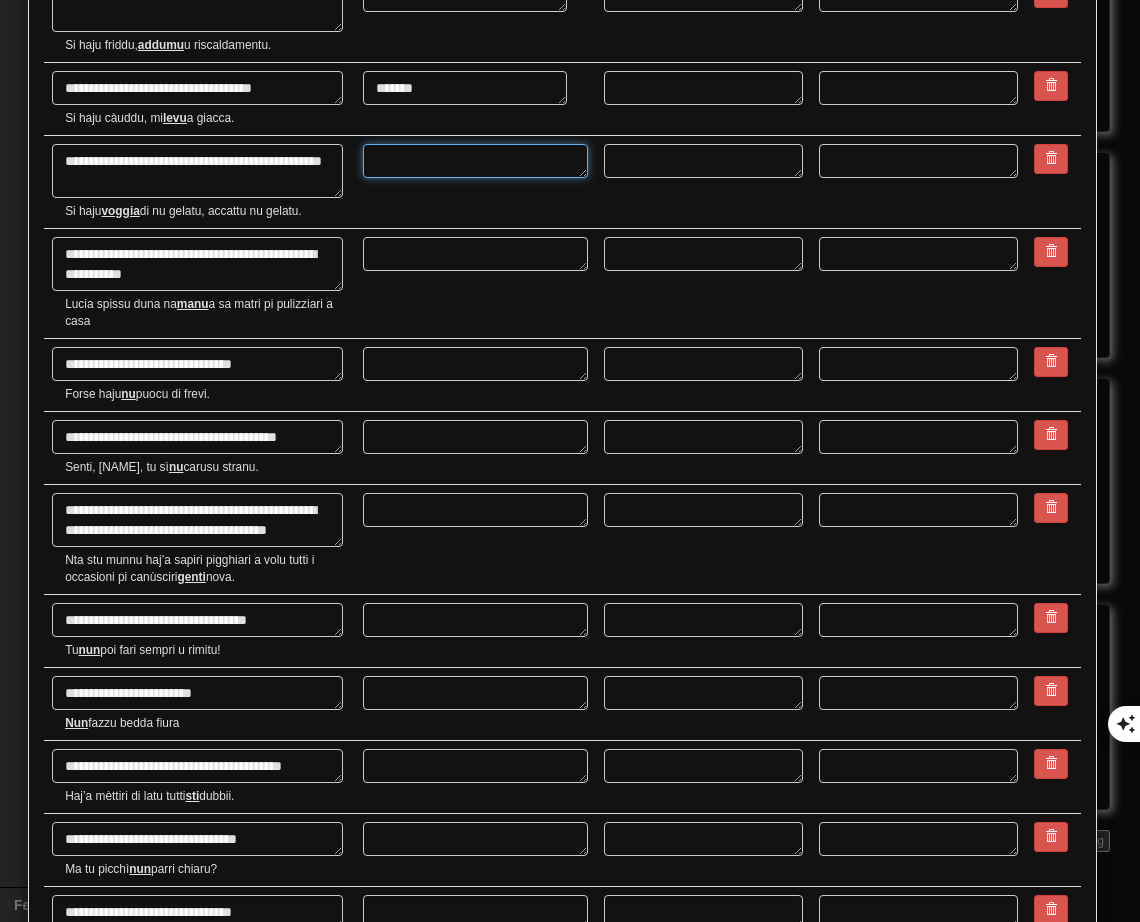 click at bounding box center [475, 161] 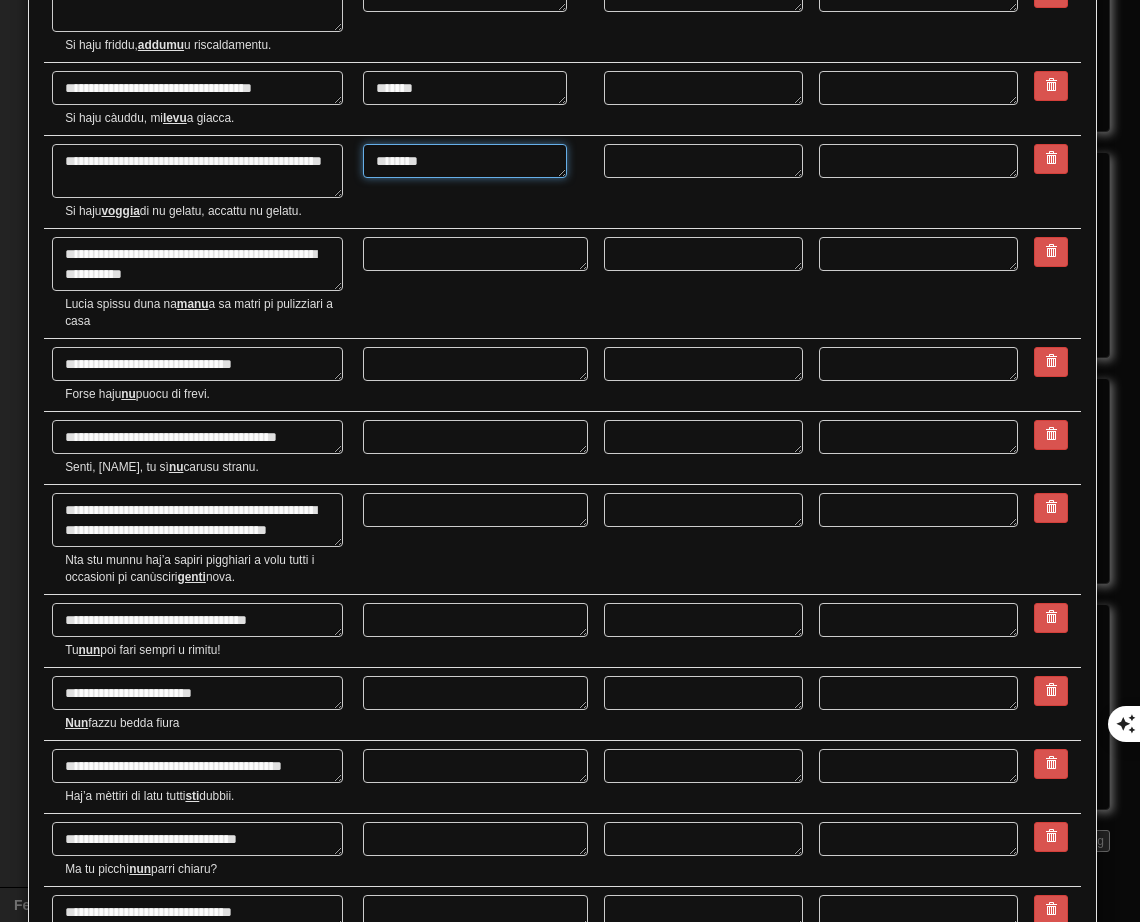 scroll, scrollTop: 1700, scrollLeft: 0, axis: vertical 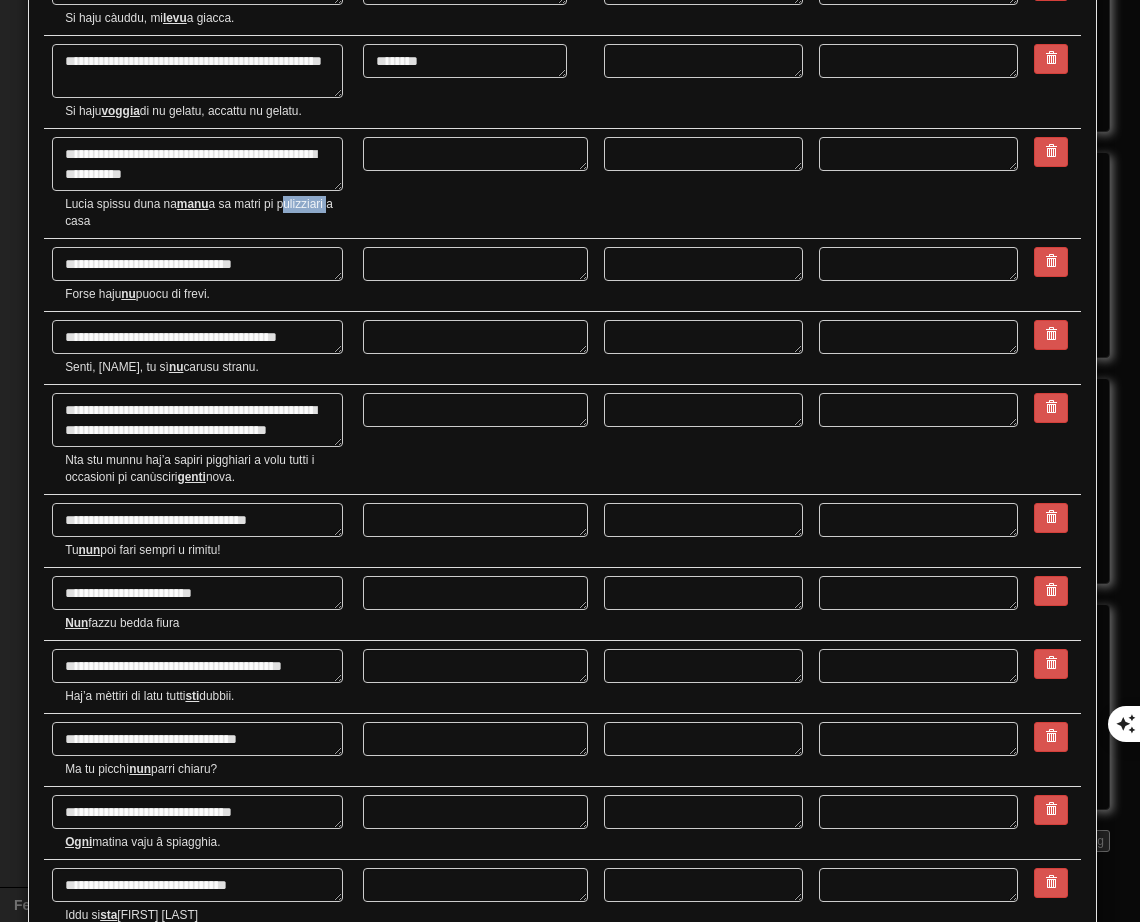 drag, startPoint x: 282, startPoint y: 207, endPoint x: 330, endPoint y: 201, distance: 48.373547 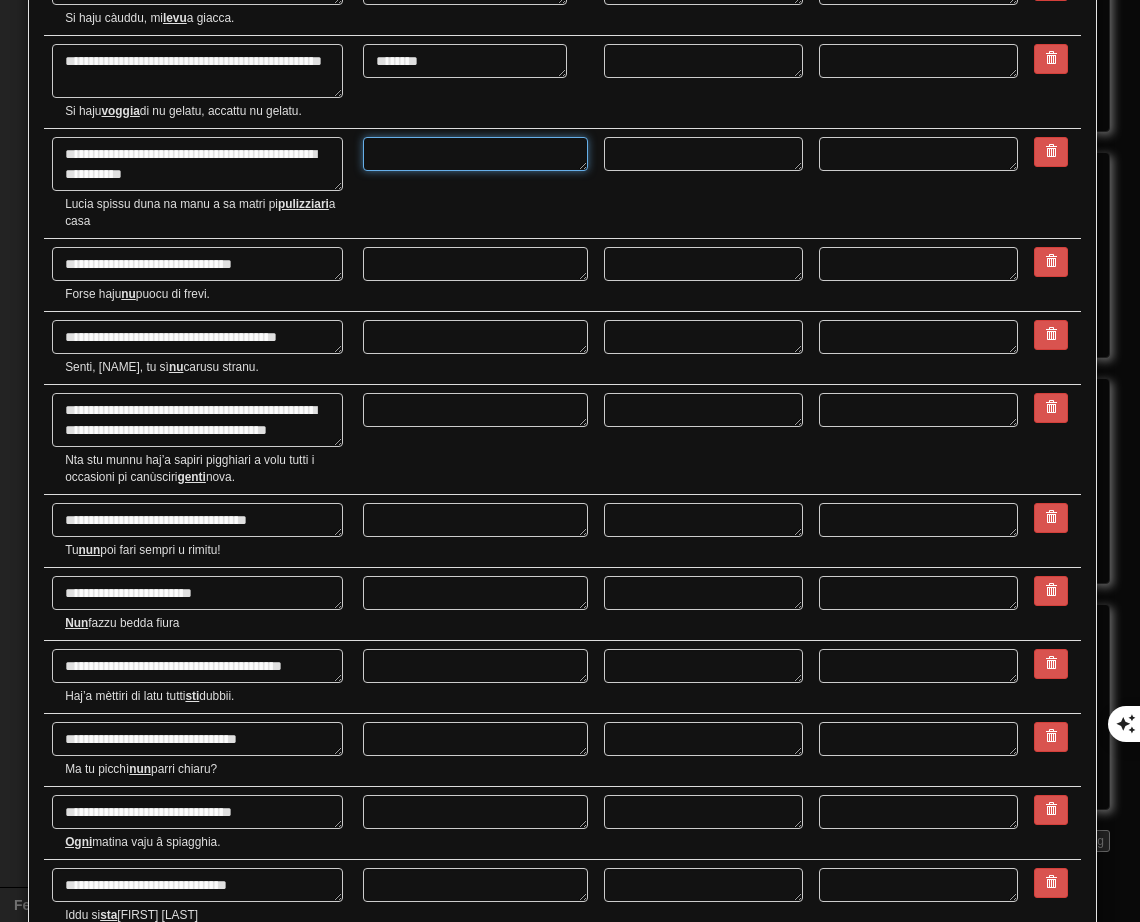 click at bounding box center [475, 154] 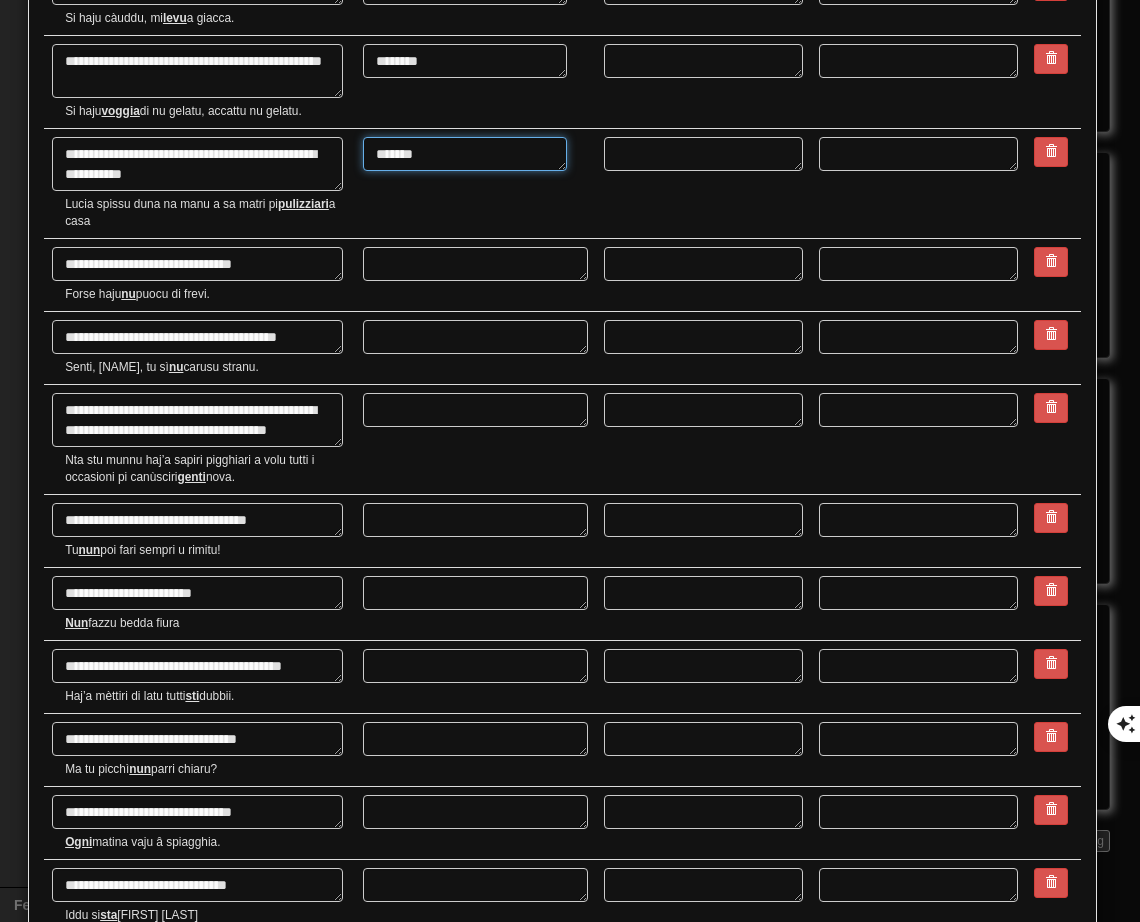 scroll, scrollTop: 1800, scrollLeft: 0, axis: vertical 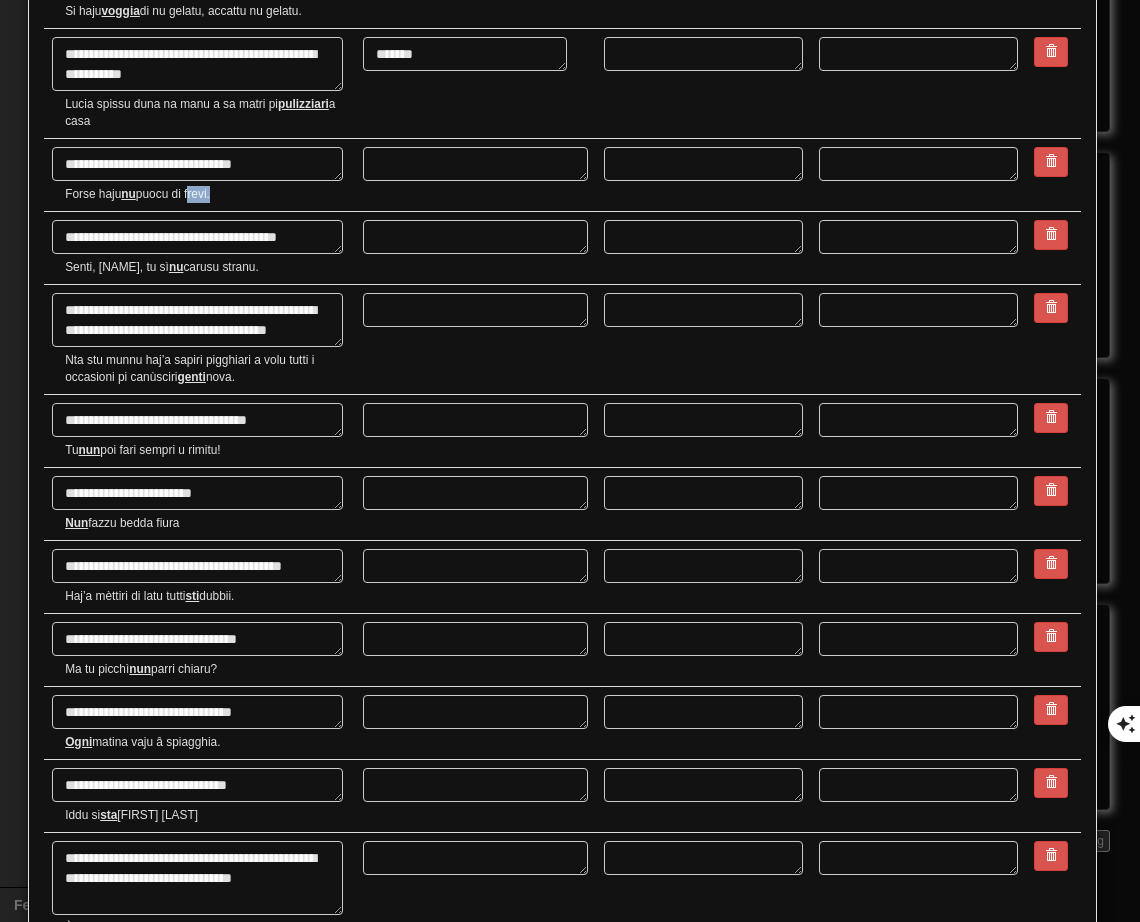 drag, startPoint x: 189, startPoint y: 194, endPoint x: 212, endPoint y: 192, distance: 23.086792 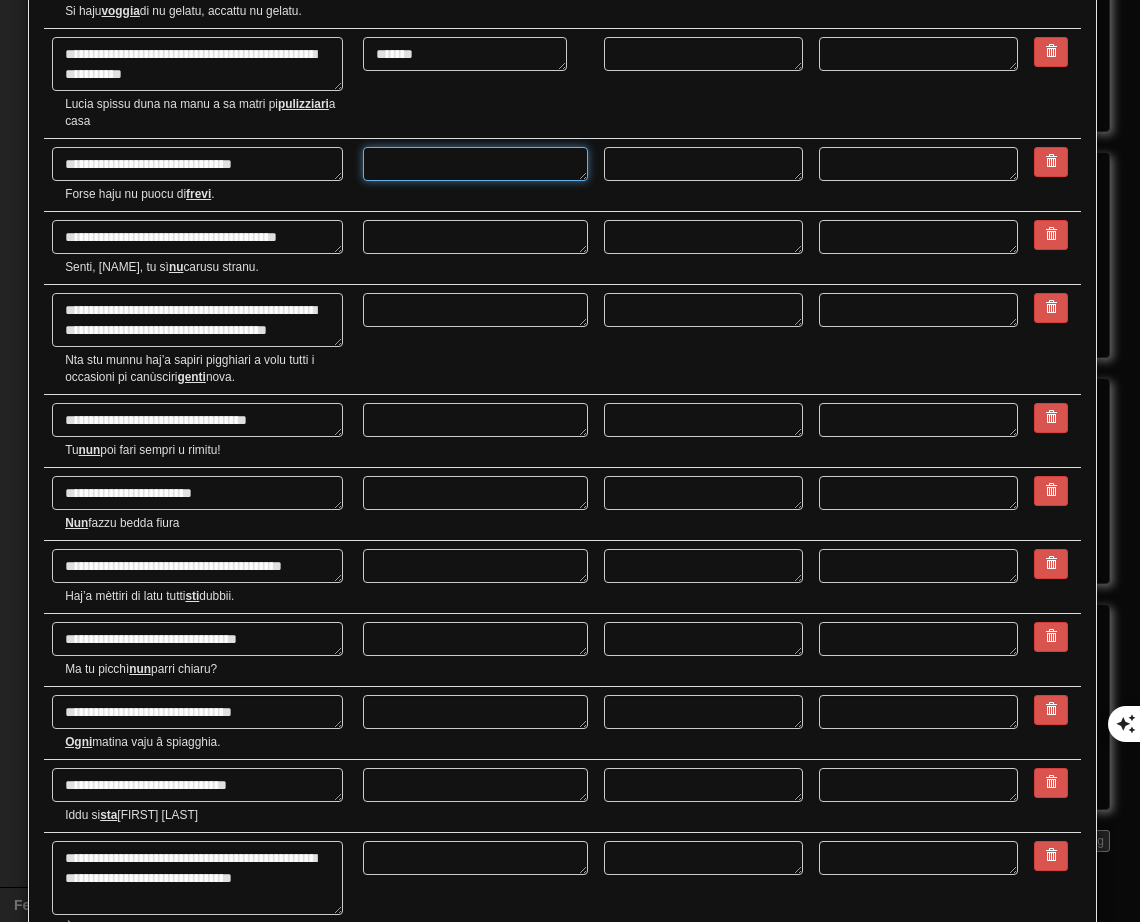 click at bounding box center (475, 164) 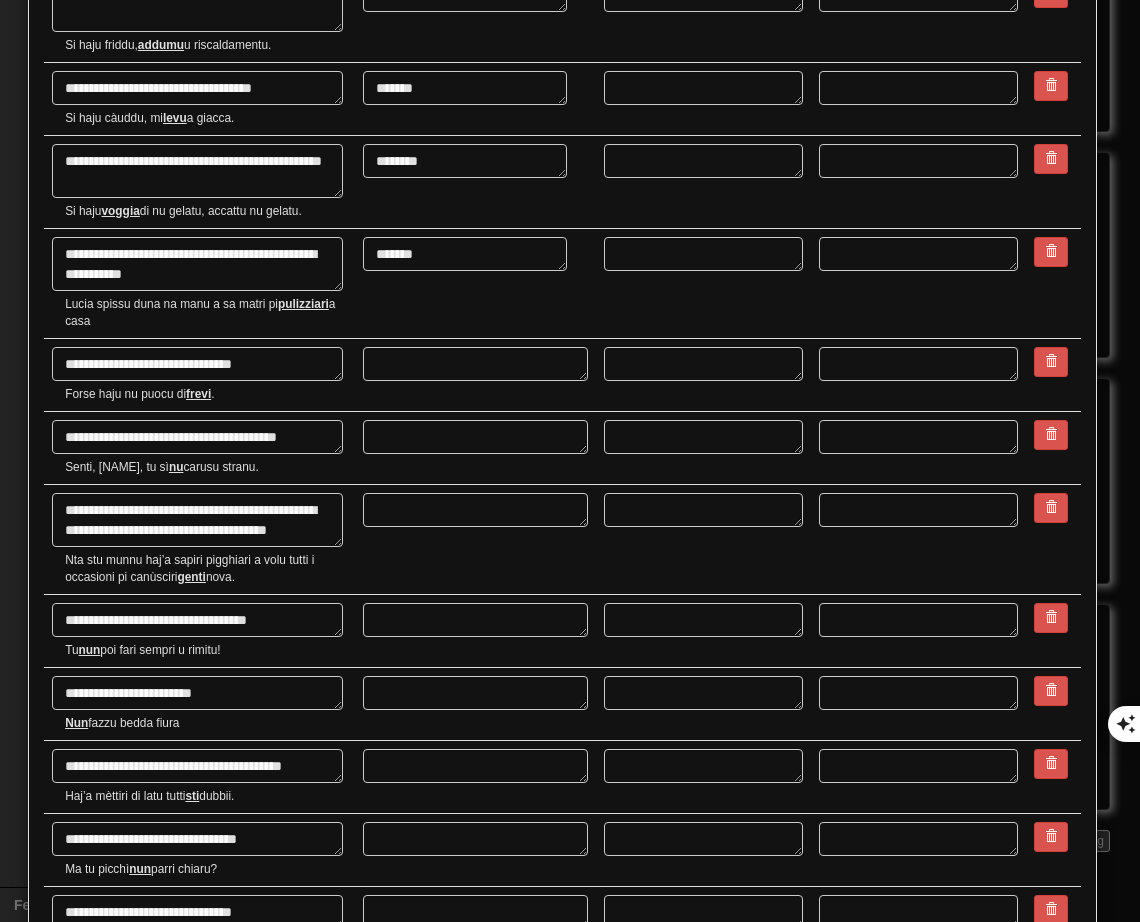 click at bounding box center [703, 182] 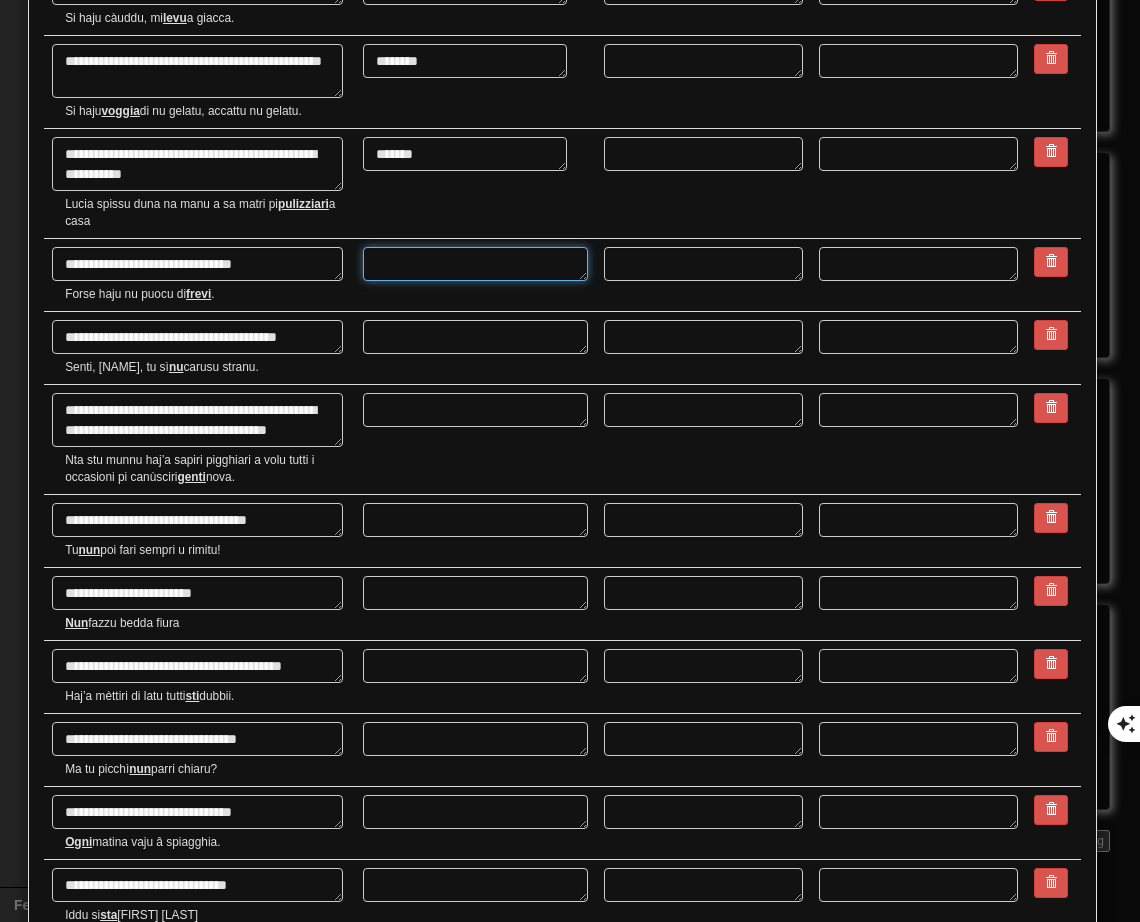 click at bounding box center [475, 264] 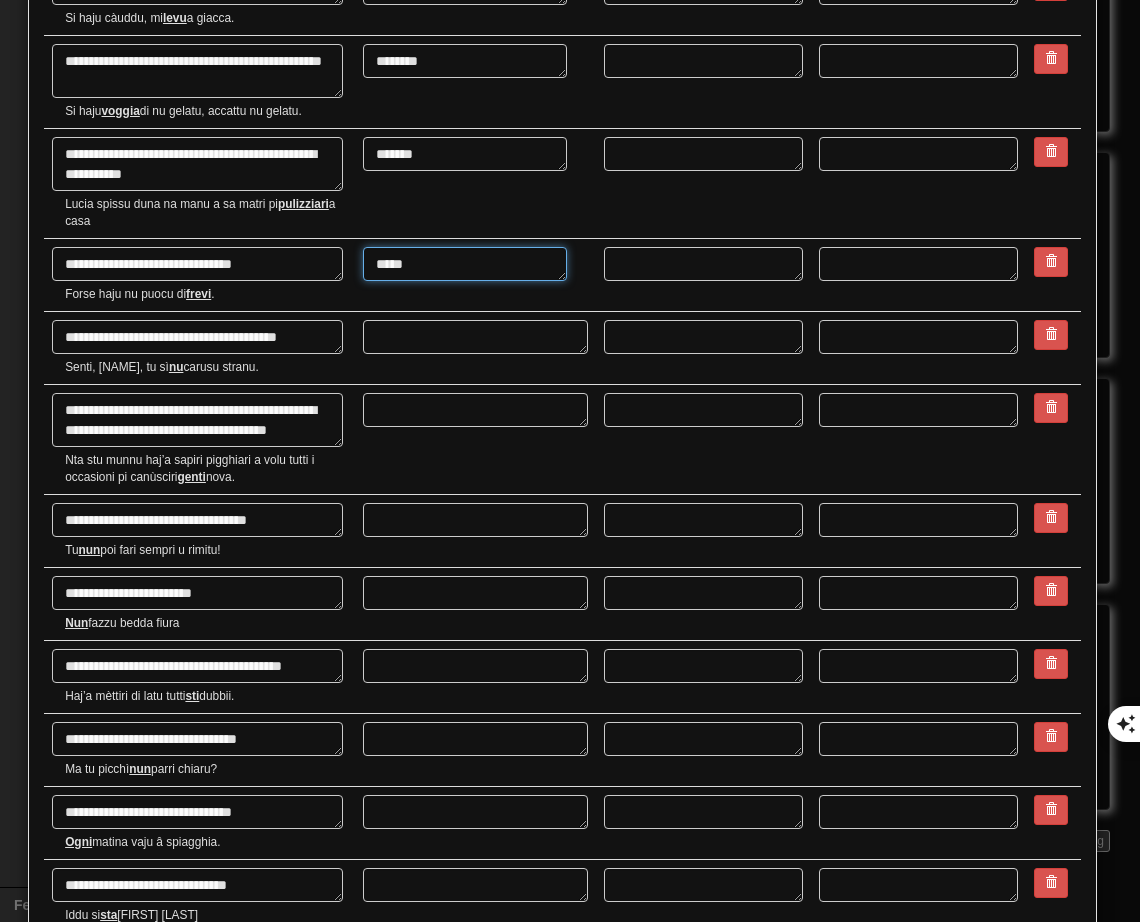 scroll, scrollTop: 1800, scrollLeft: 0, axis: vertical 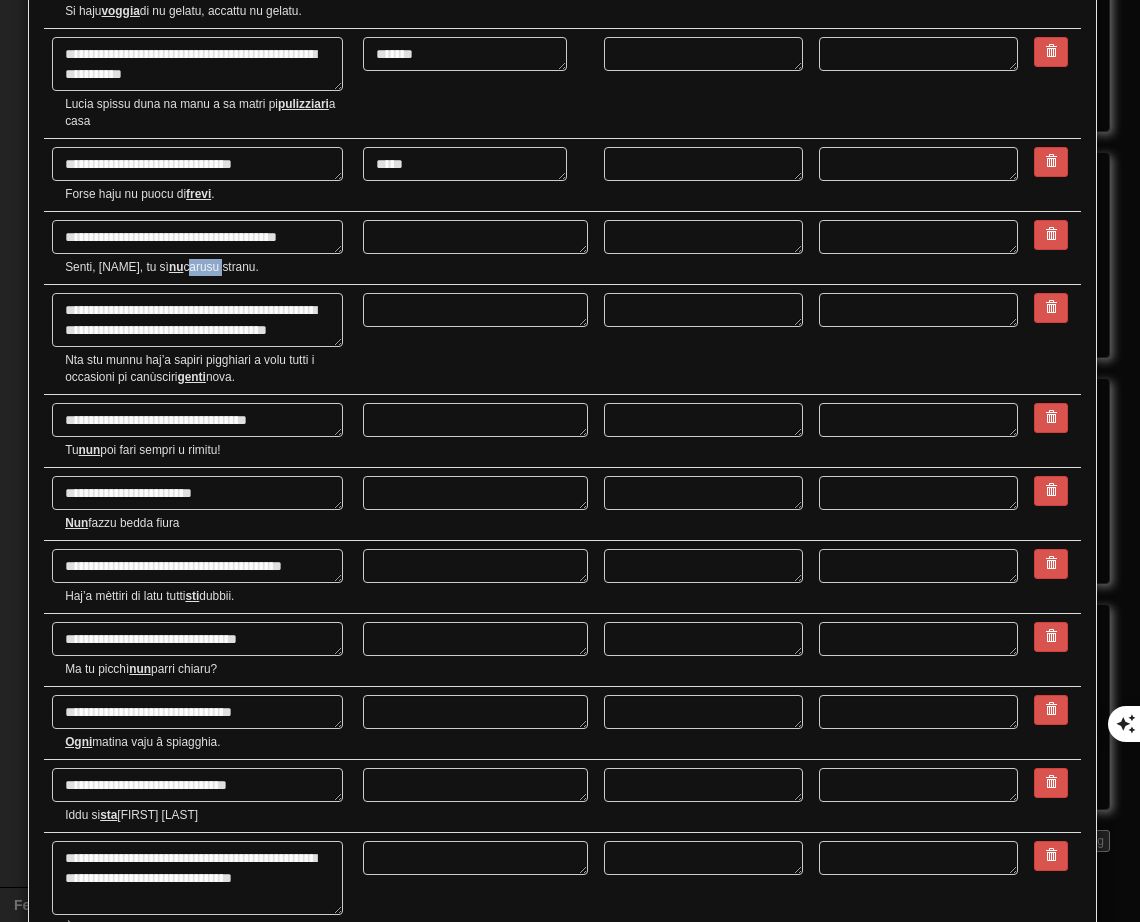 drag, startPoint x: 185, startPoint y: 268, endPoint x: 216, endPoint y: 266, distance: 31.06445 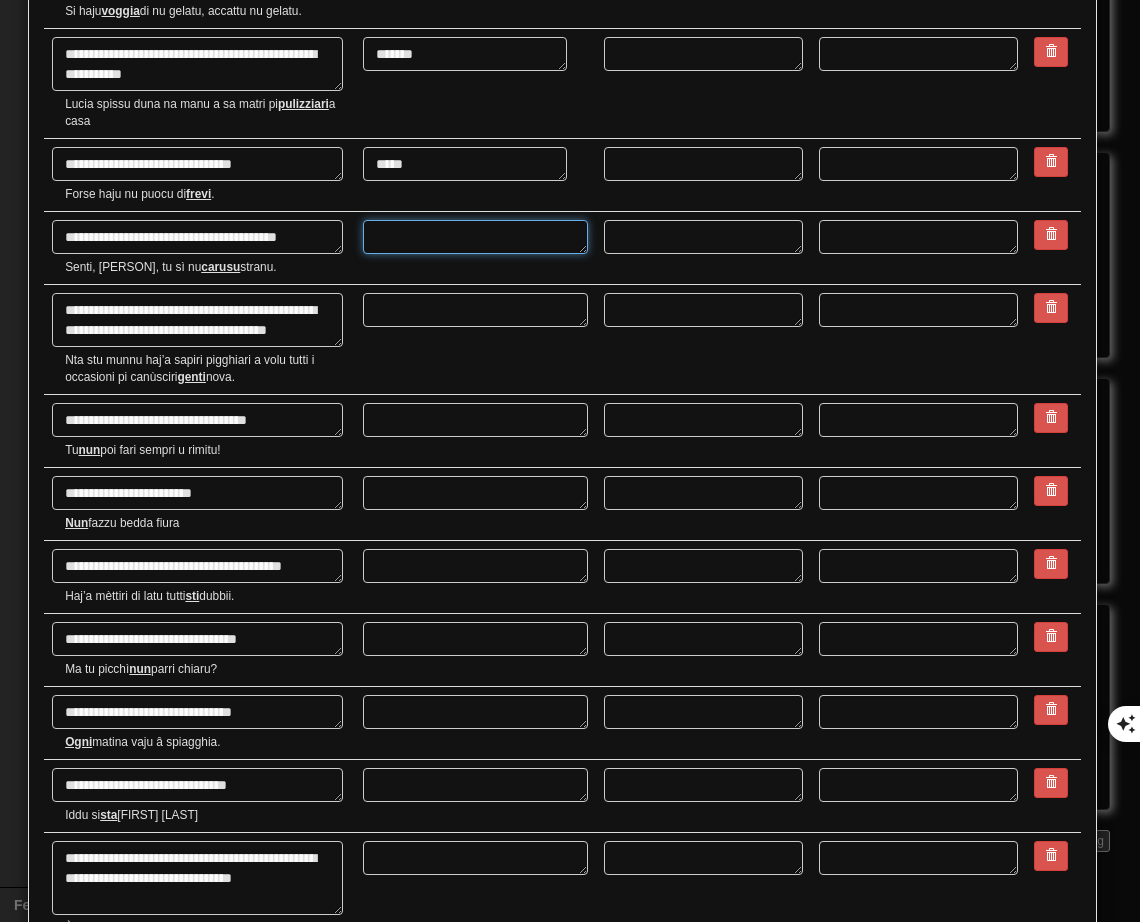 click at bounding box center [475, 237] 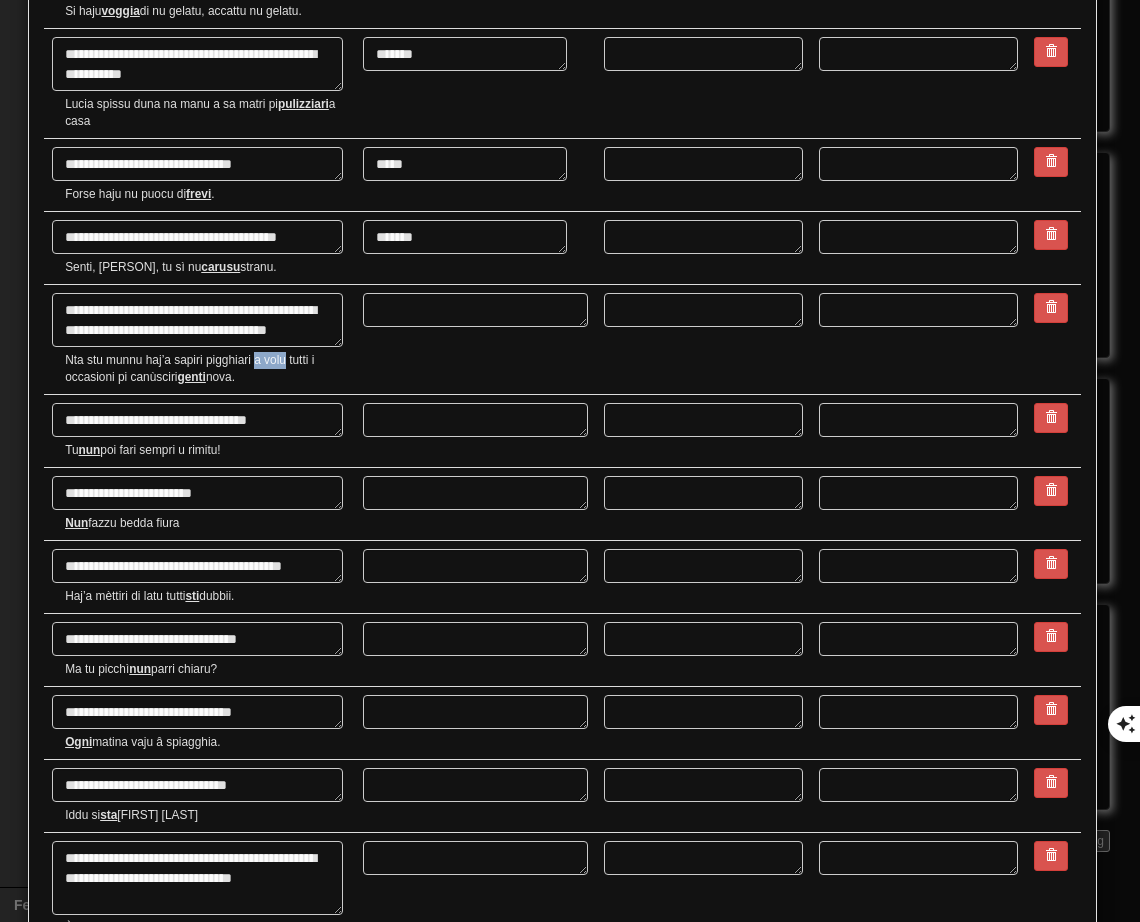 drag, startPoint x: 253, startPoint y: 358, endPoint x: 286, endPoint y: 356, distance: 33.06055 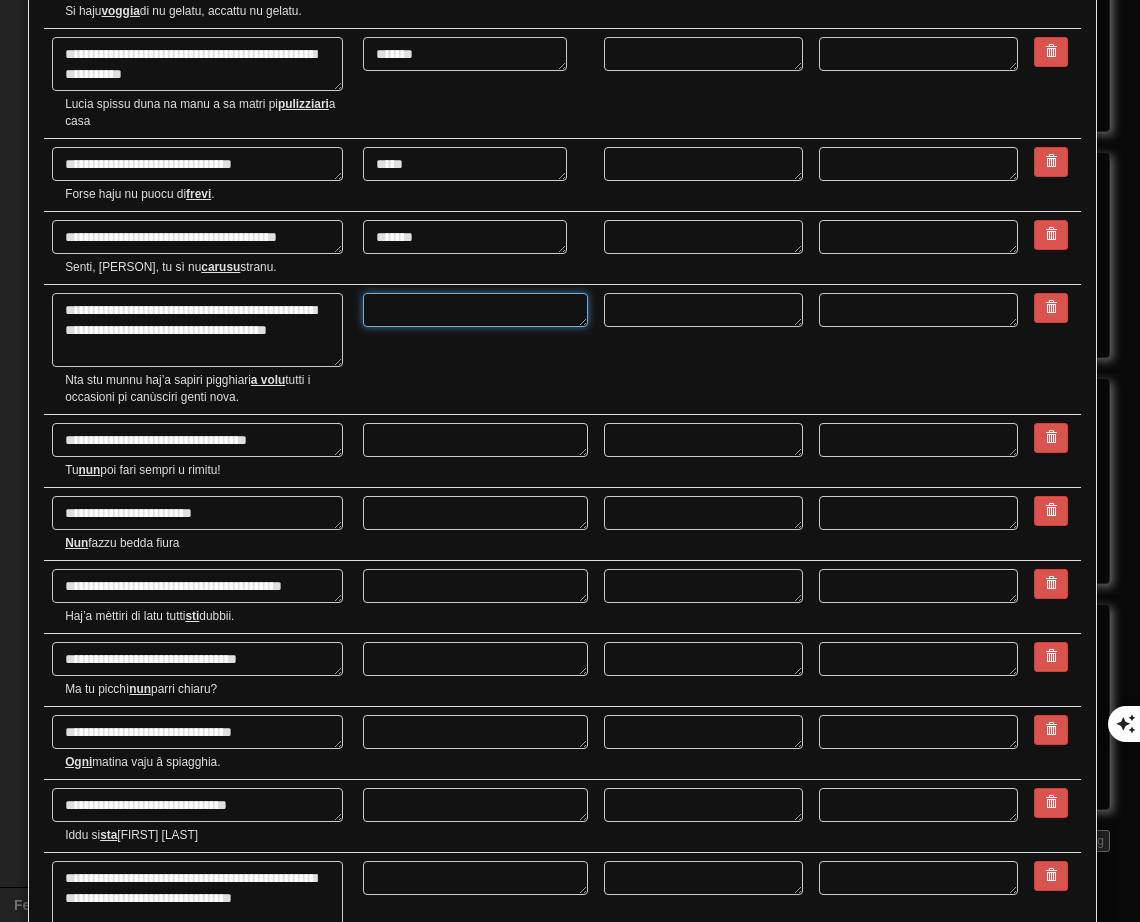 click at bounding box center [475, 310] 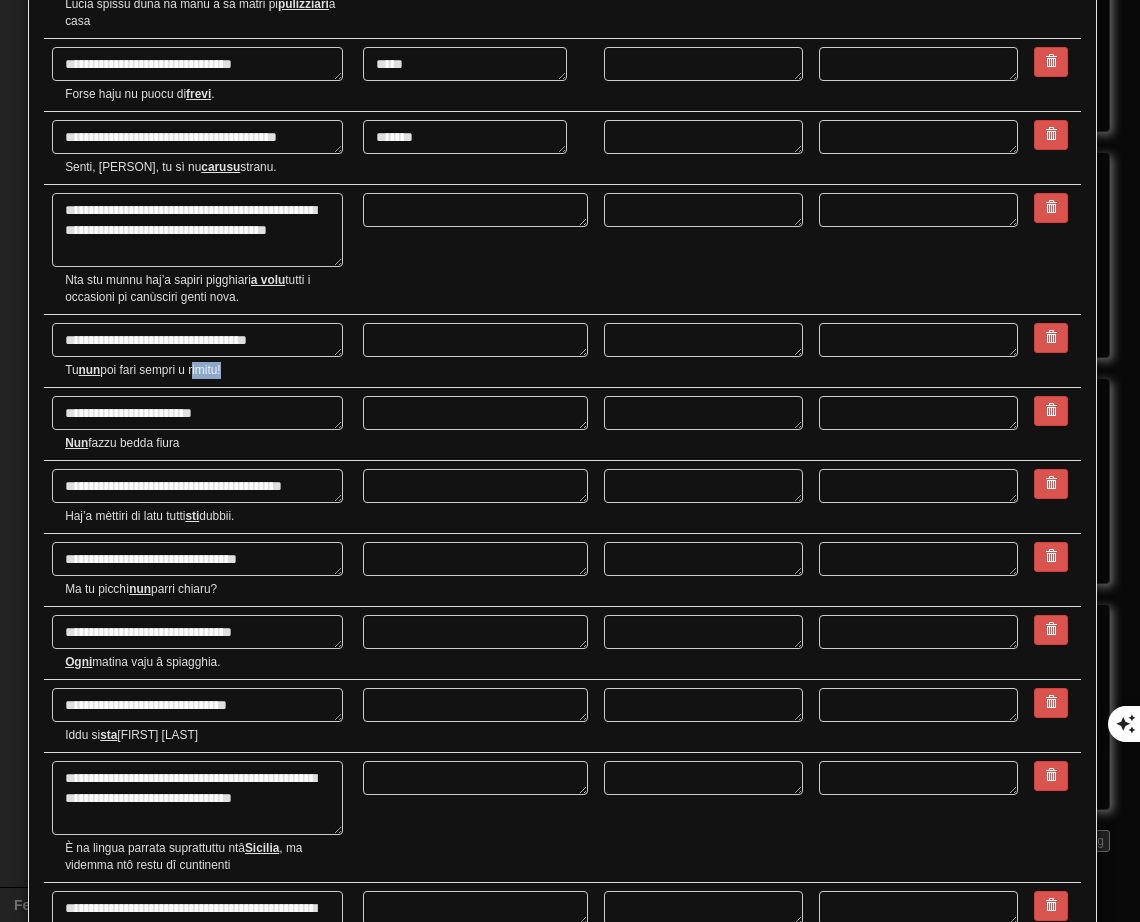drag, startPoint x: 197, startPoint y: 371, endPoint x: 222, endPoint y: 367, distance: 25.317978 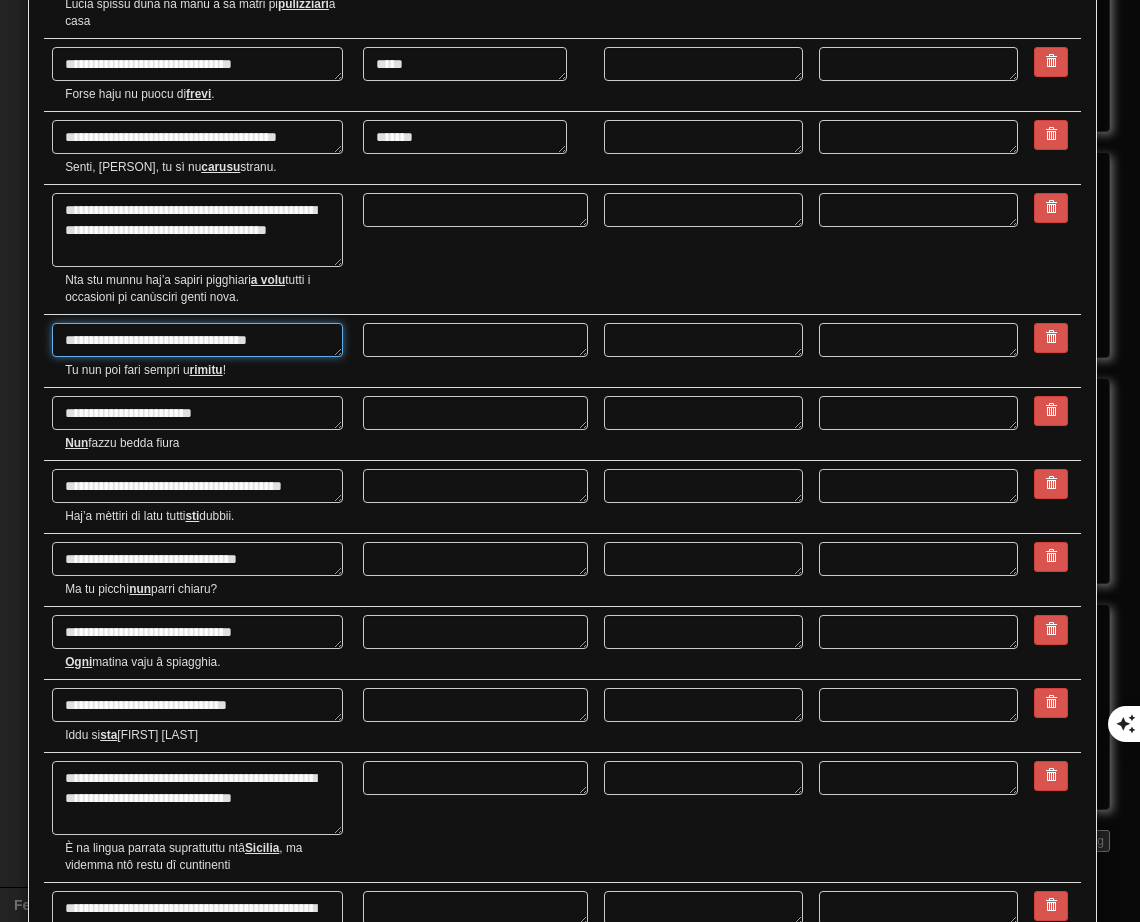 click on "**********" at bounding box center [197, 340] 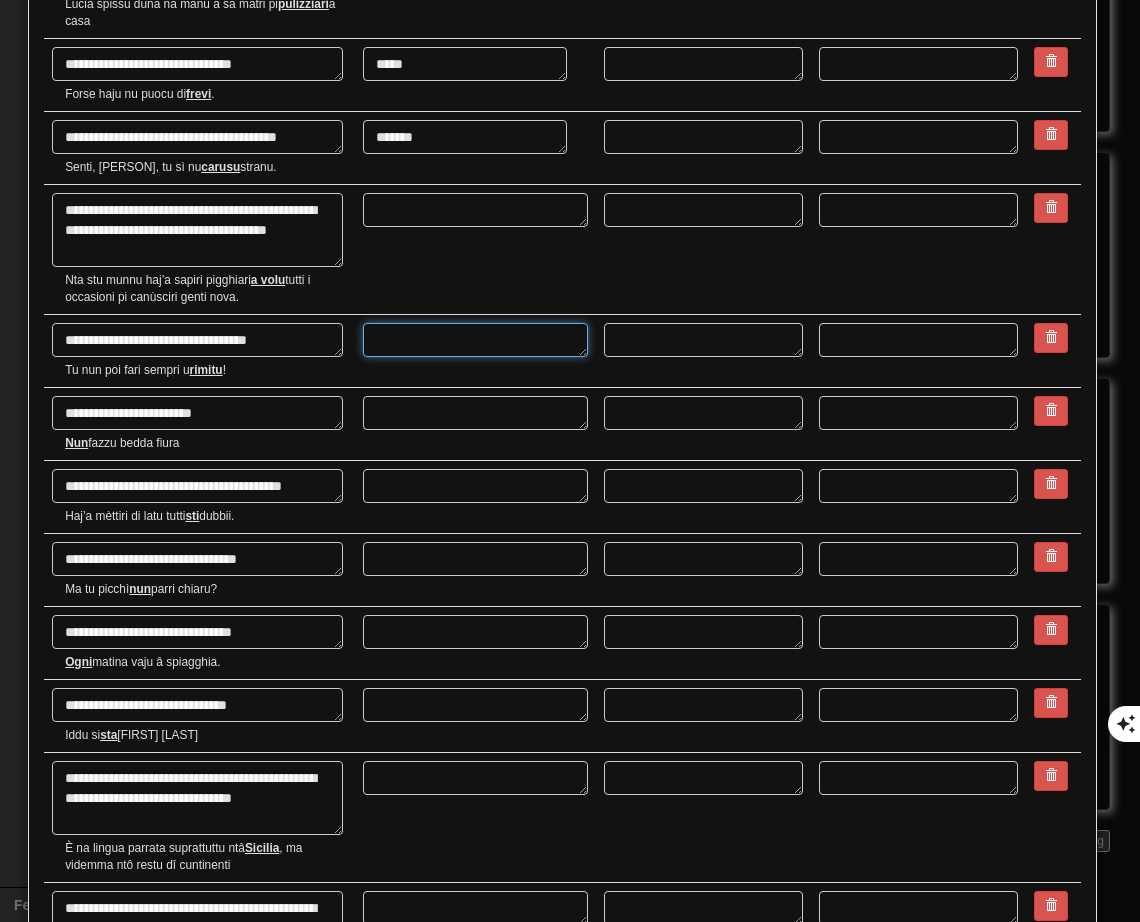 click at bounding box center [475, 340] 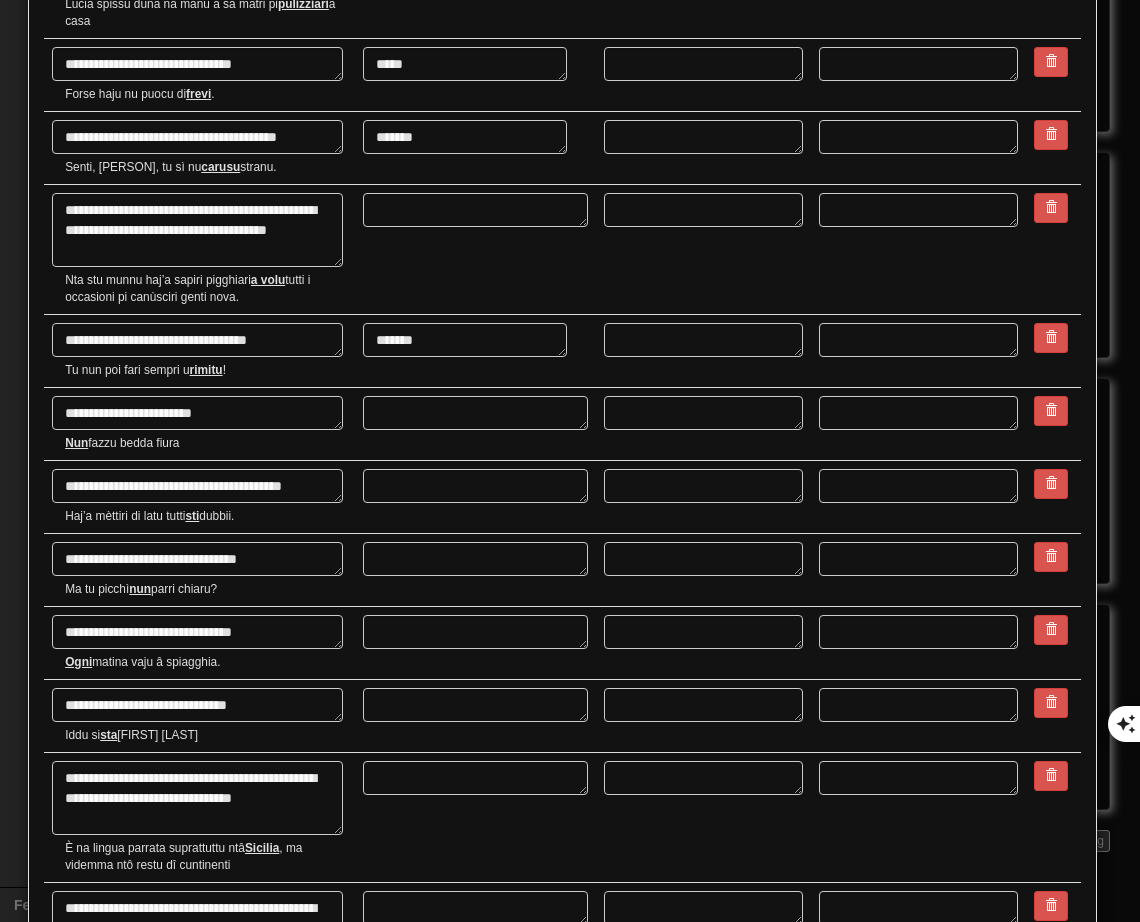 drag, startPoint x: 161, startPoint y: 445, endPoint x: 181, endPoint y: 445, distance: 20 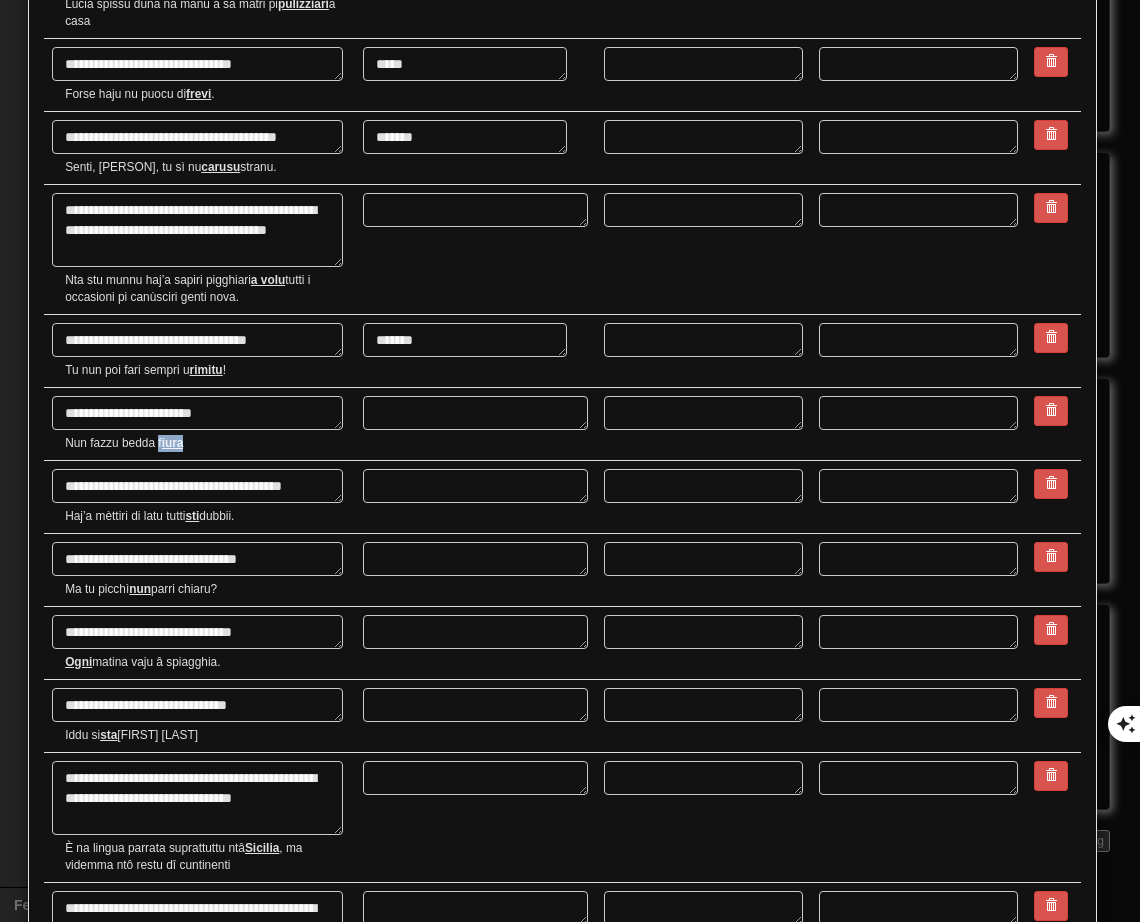 drag, startPoint x: 158, startPoint y: 447, endPoint x: 182, endPoint y: 446, distance: 24.020824 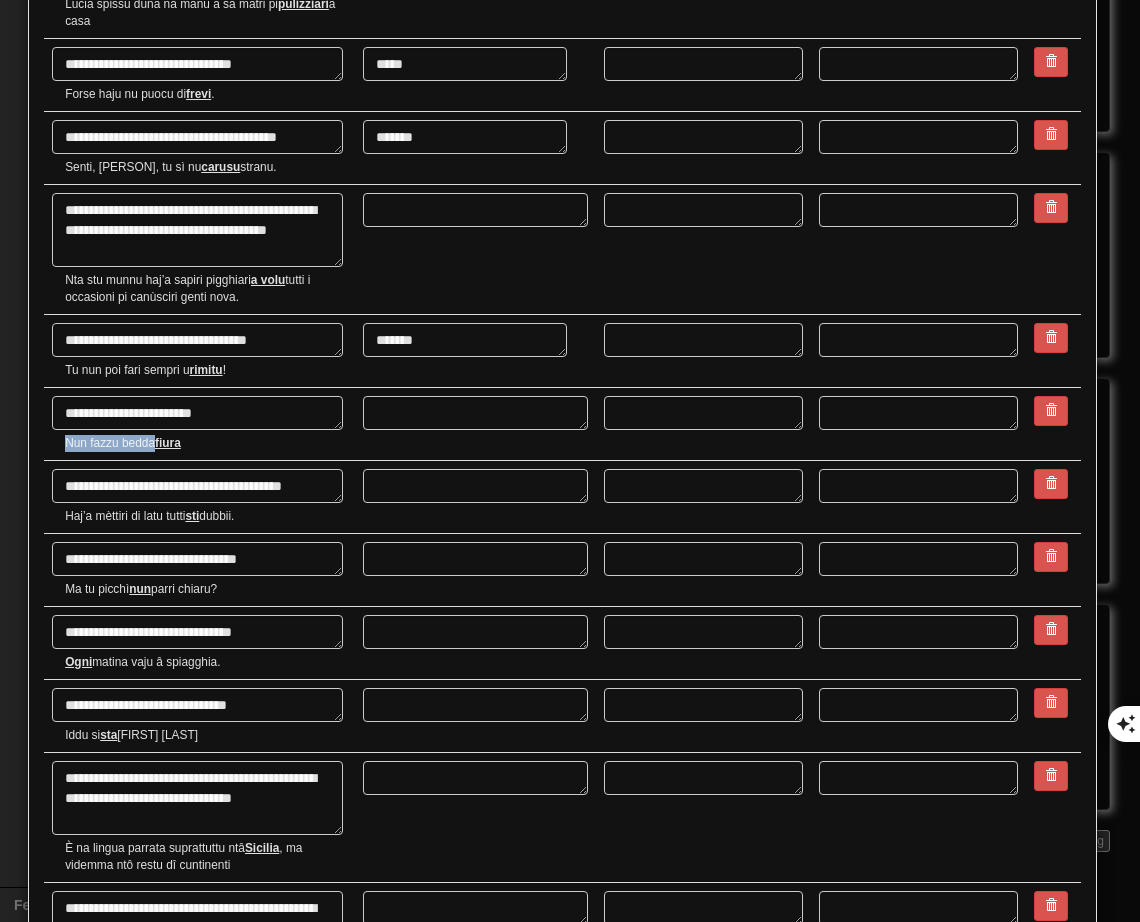 click on "******* *******" at bounding box center [475, 351] 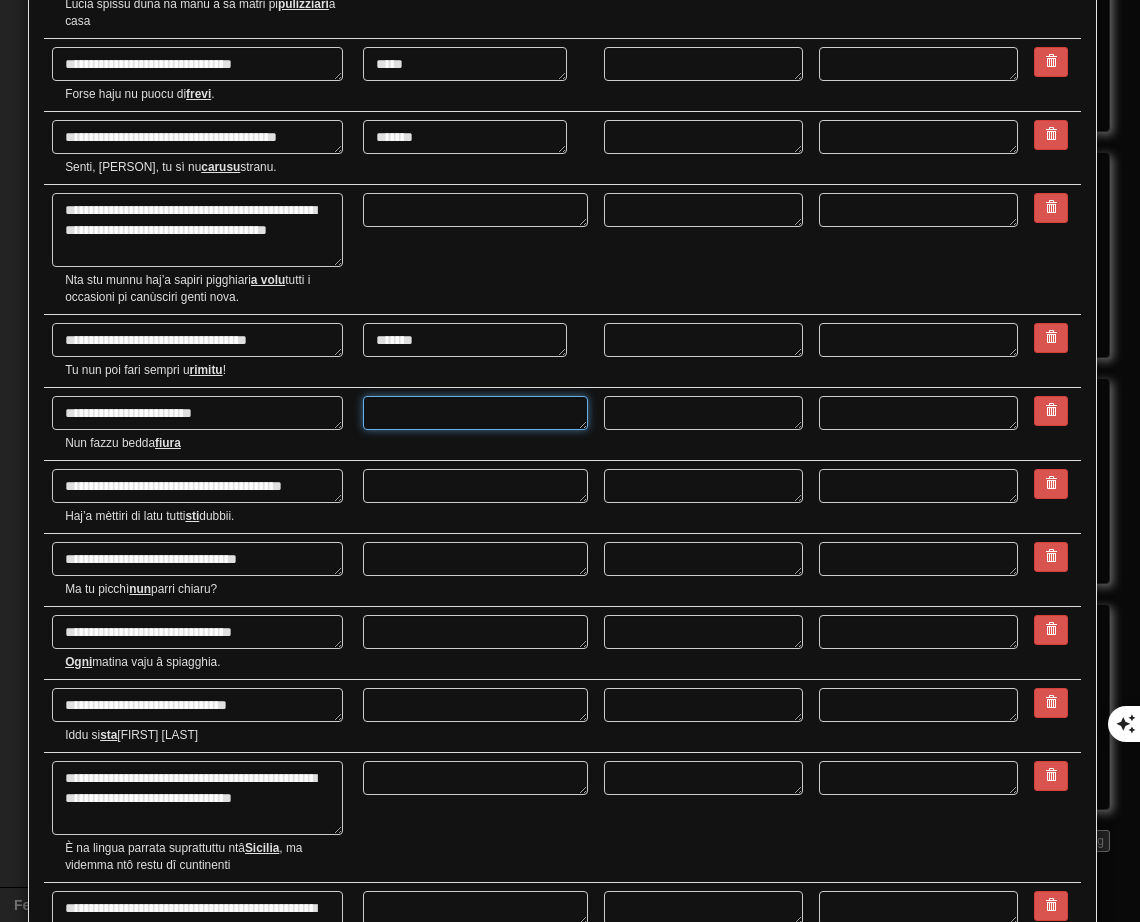 click at bounding box center [475, 413] 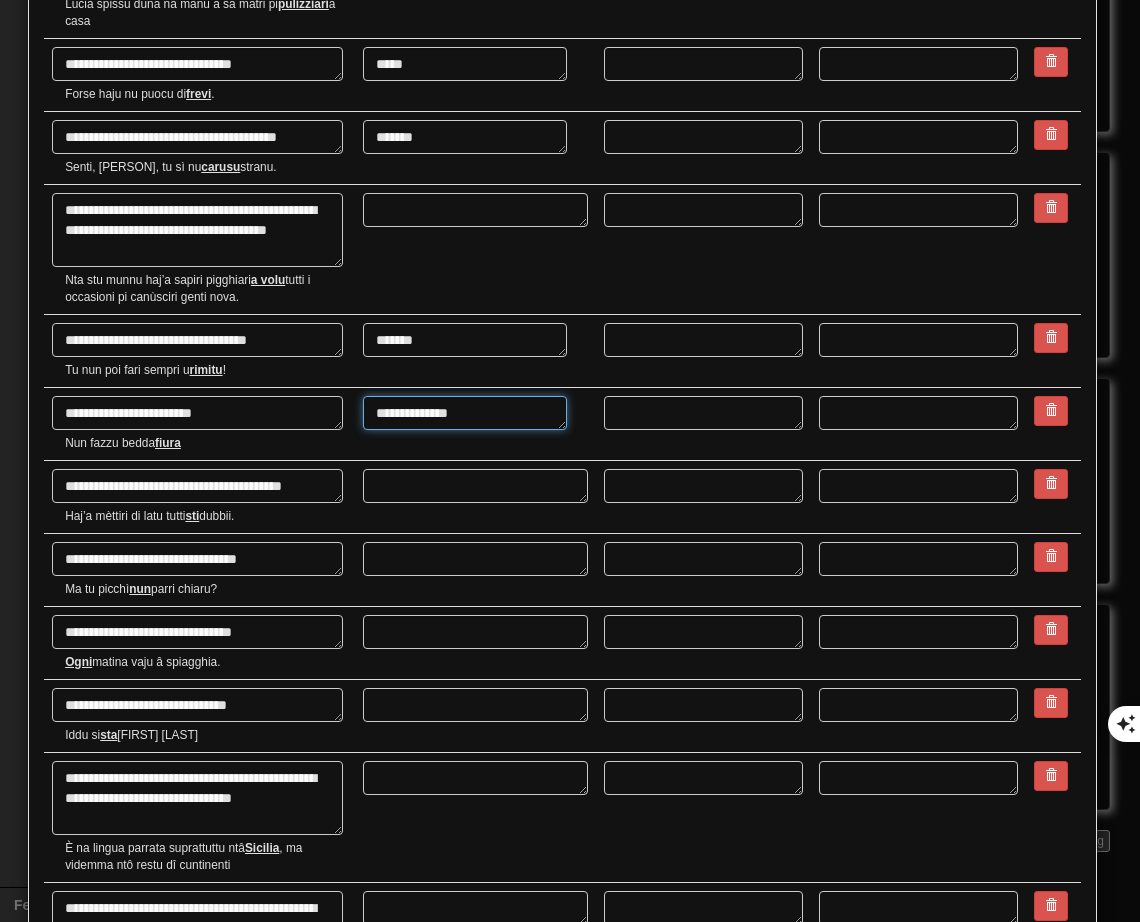 scroll, scrollTop: 2000, scrollLeft: 0, axis: vertical 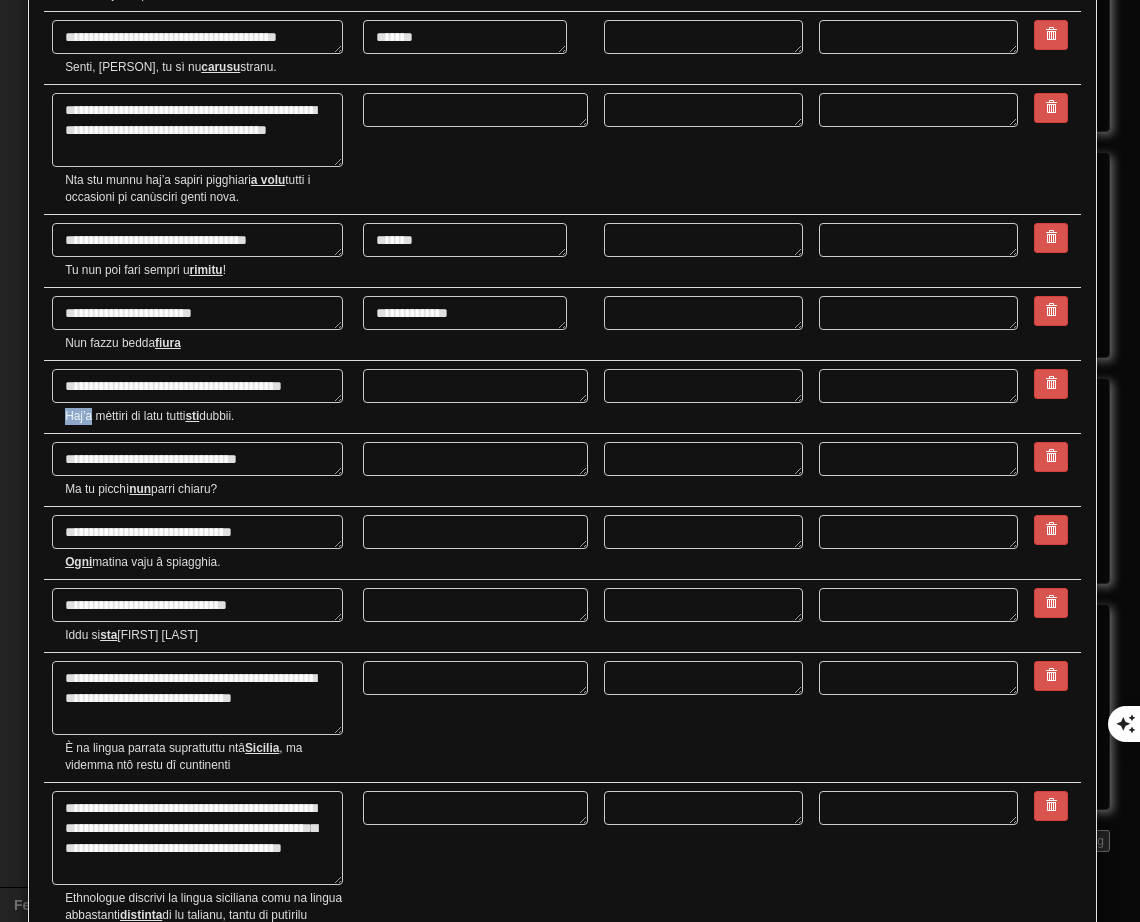 drag, startPoint x: 62, startPoint y: 414, endPoint x: 92, endPoint y: 412, distance: 30.066593 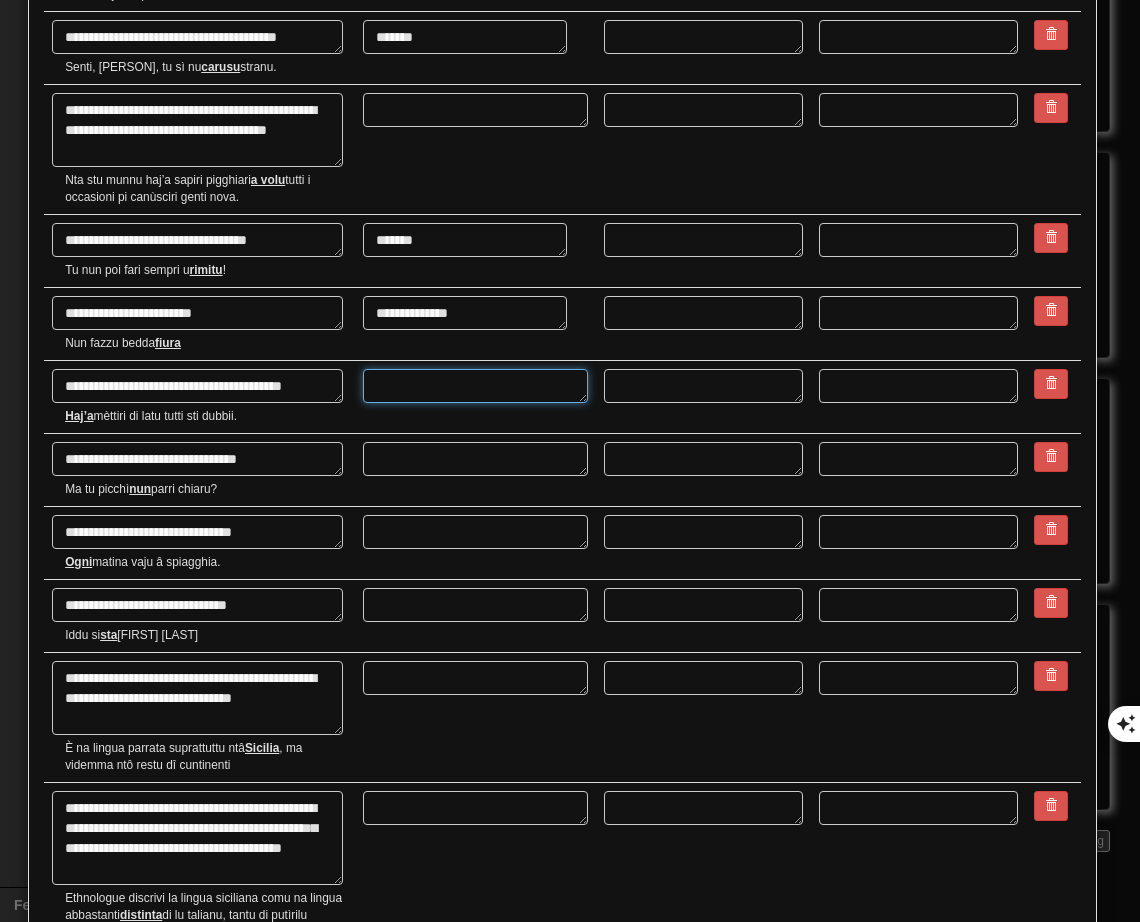 click at bounding box center [475, 386] 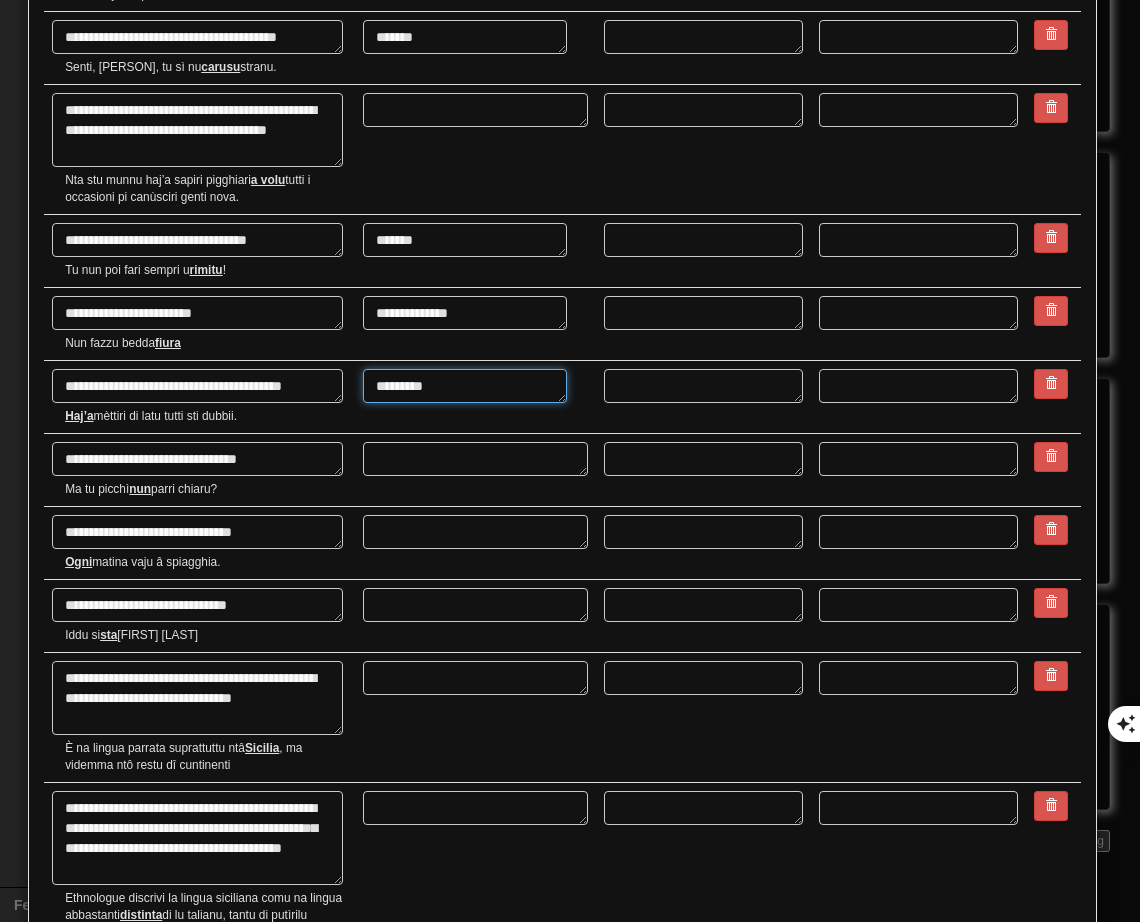 scroll, scrollTop: 2100, scrollLeft: 0, axis: vertical 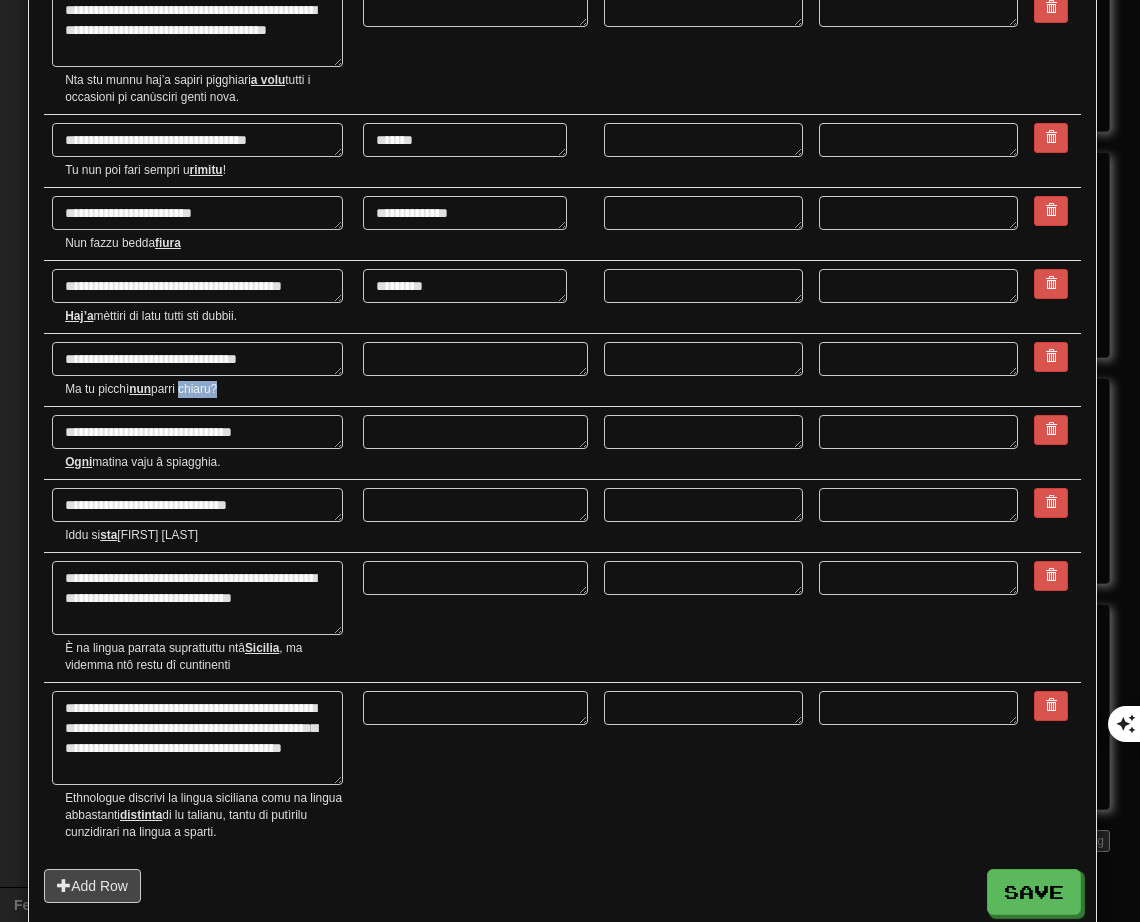 drag, startPoint x: 180, startPoint y: 389, endPoint x: 215, endPoint y: 388, distance: 35.014282 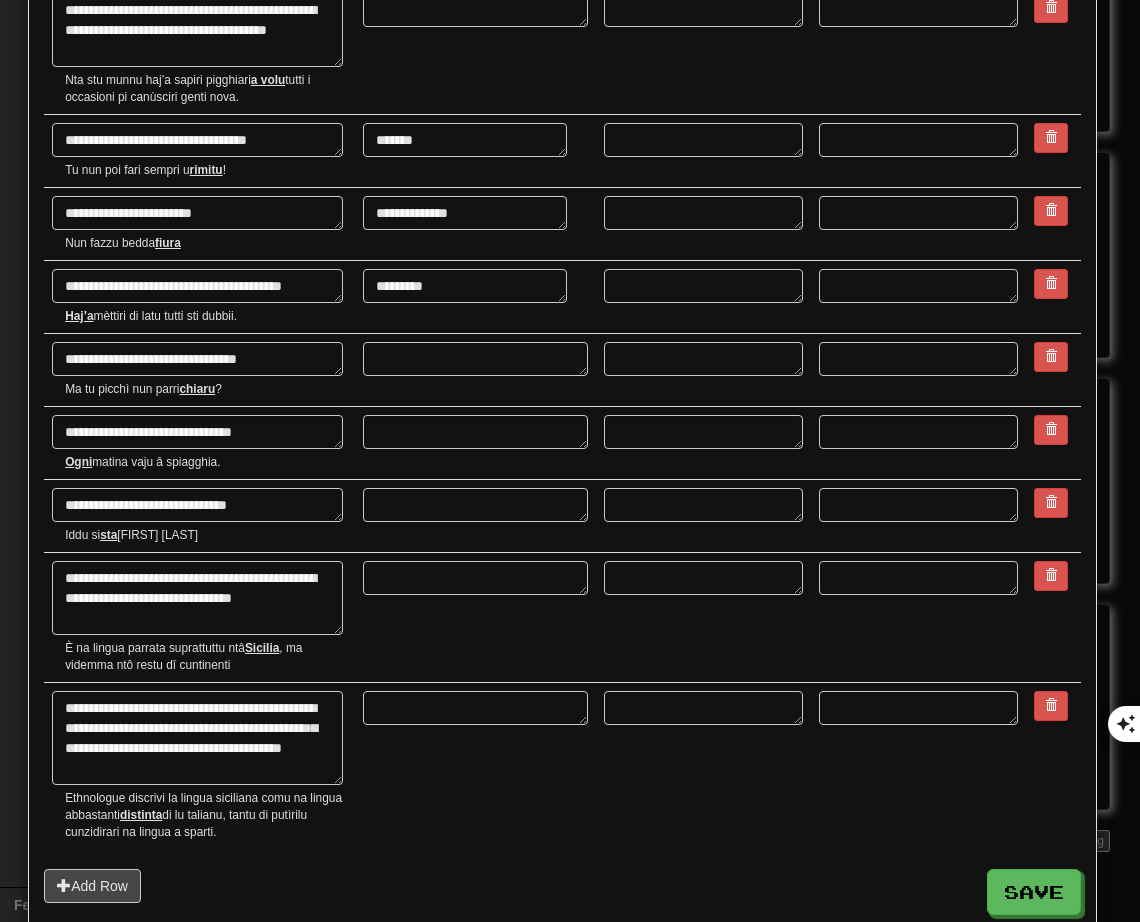 drag, startPoint x: 183, startPoint y: 392, endPoint x: 218, endPoint y: 392, distance: 35 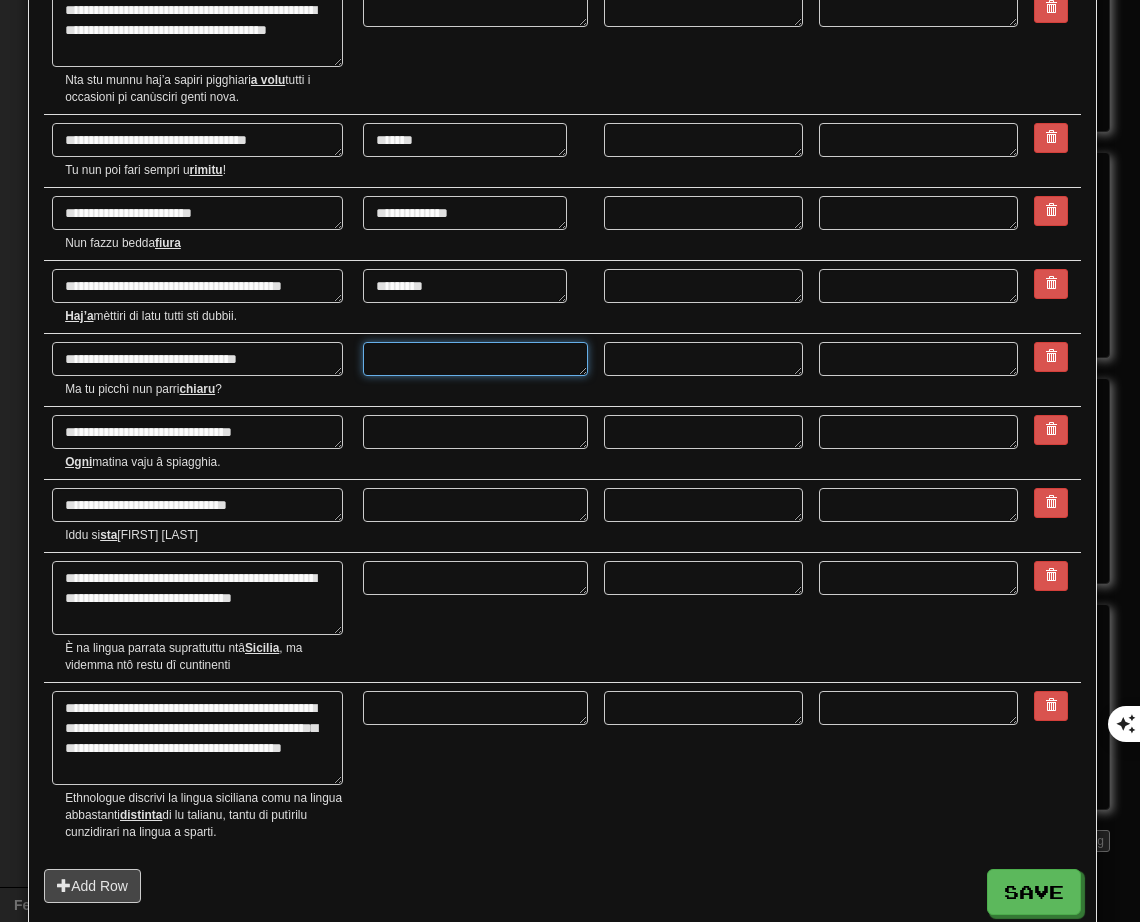 click at bounding box center (475, 359) 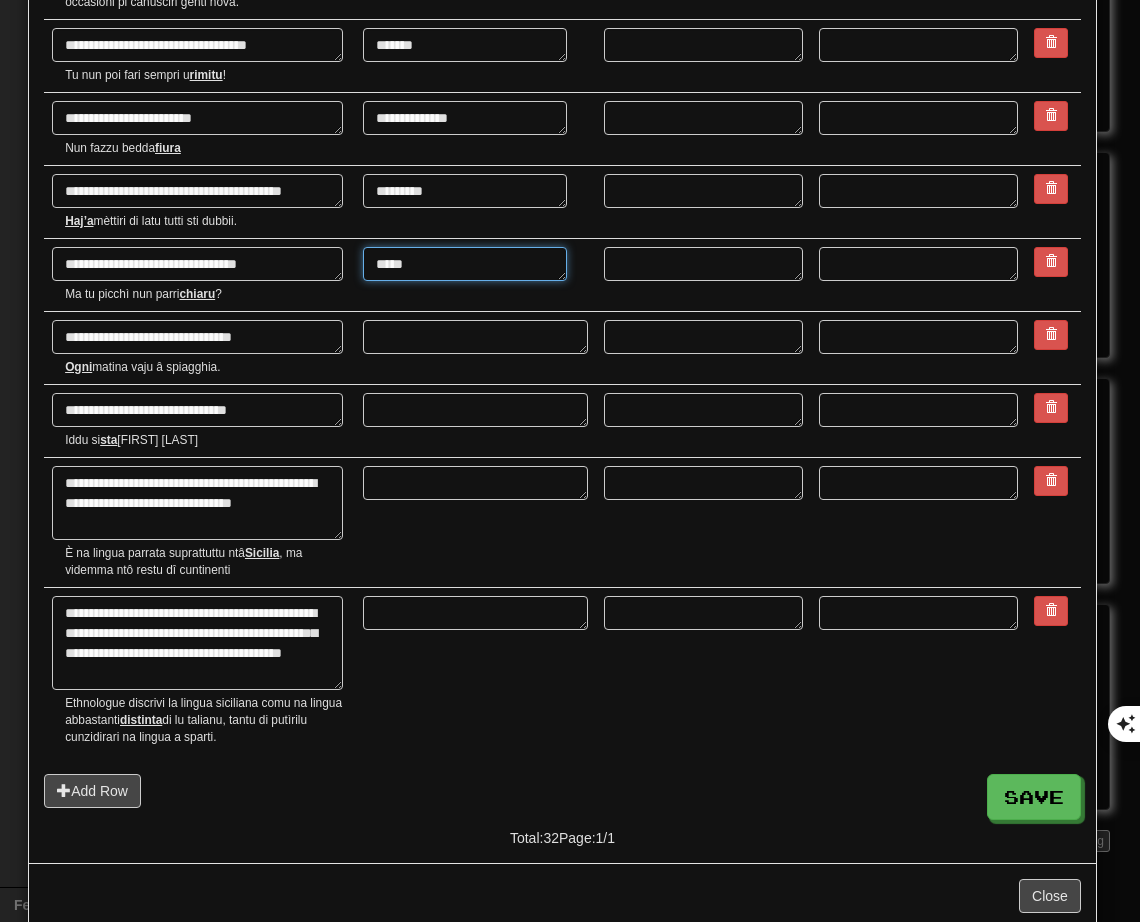 scroll, scrollTop: 2200, scrollLeft: 0, axis: vertical 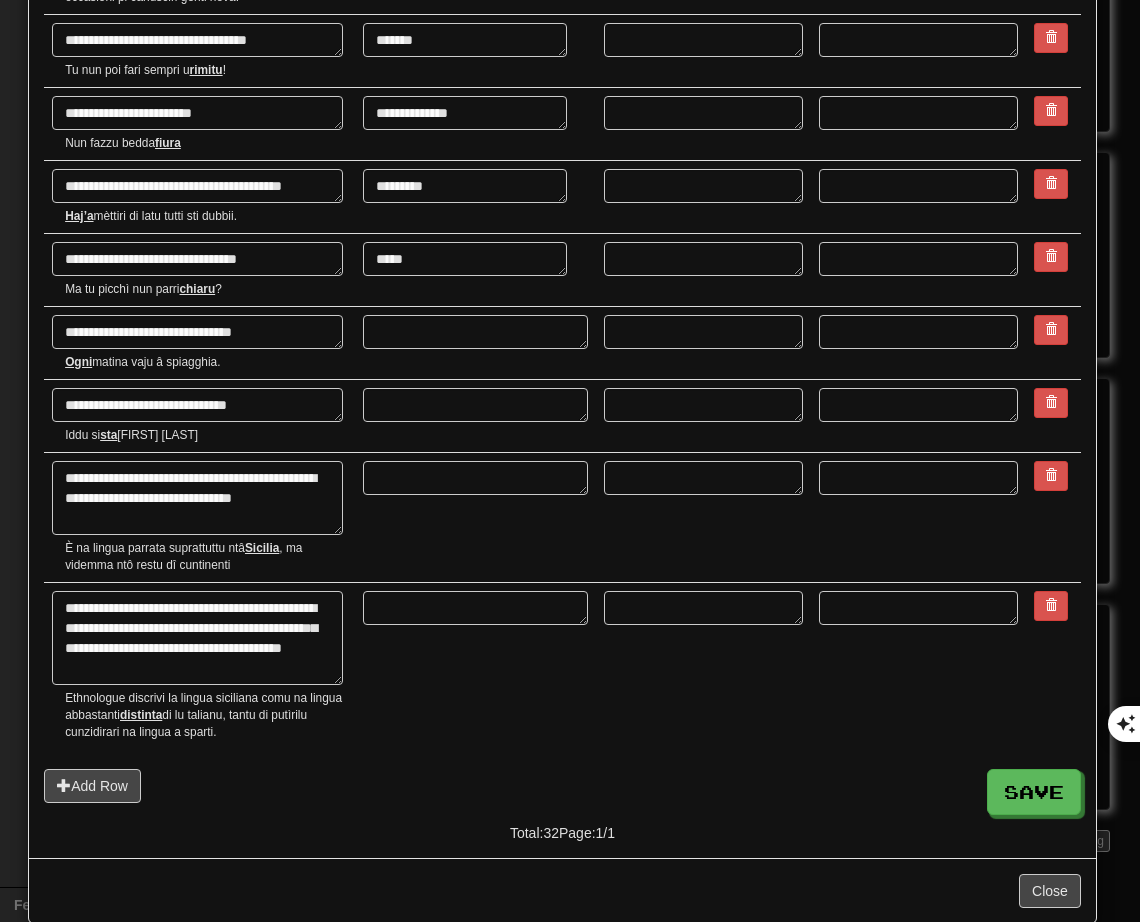 click at bounding box center (475, 343) 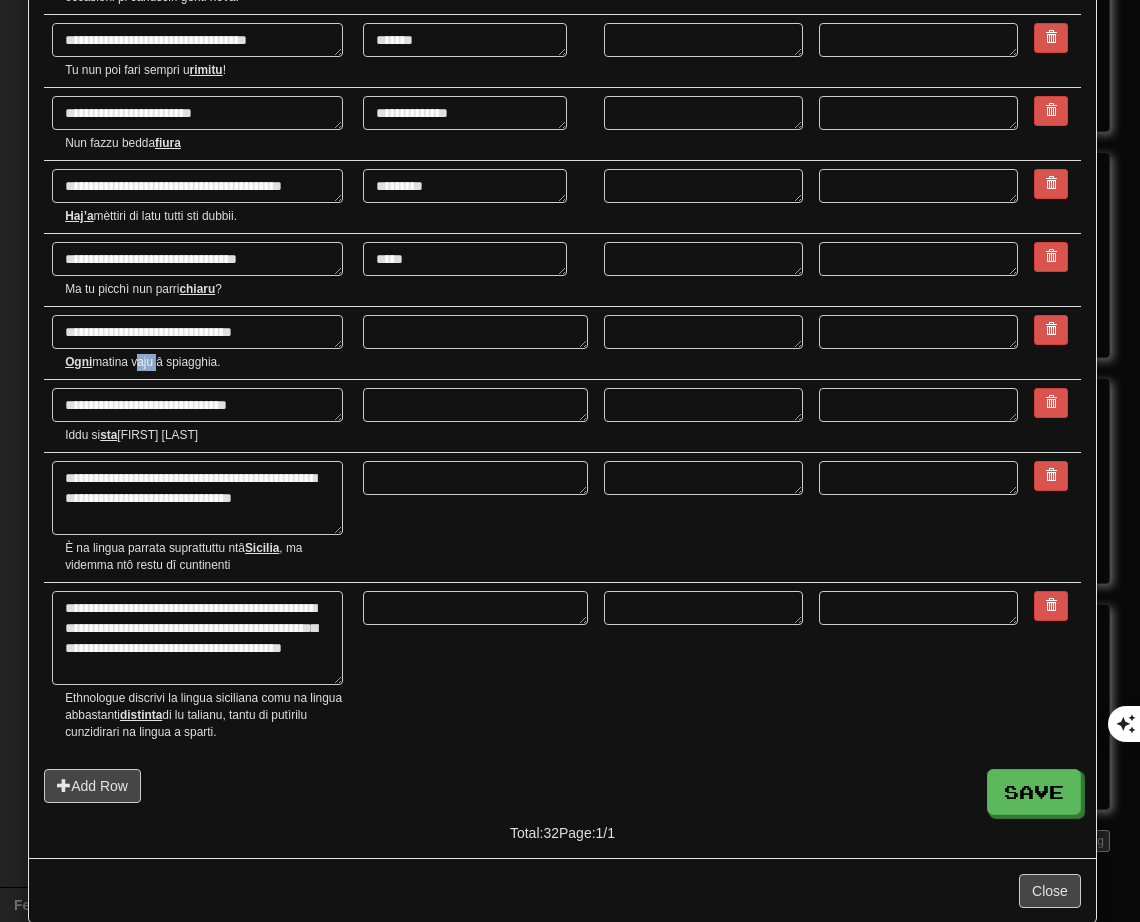drag, startPoint x: 134, startPoint y: 358, endPoint x: 154, endPoint y: 359, distance: 20.024984 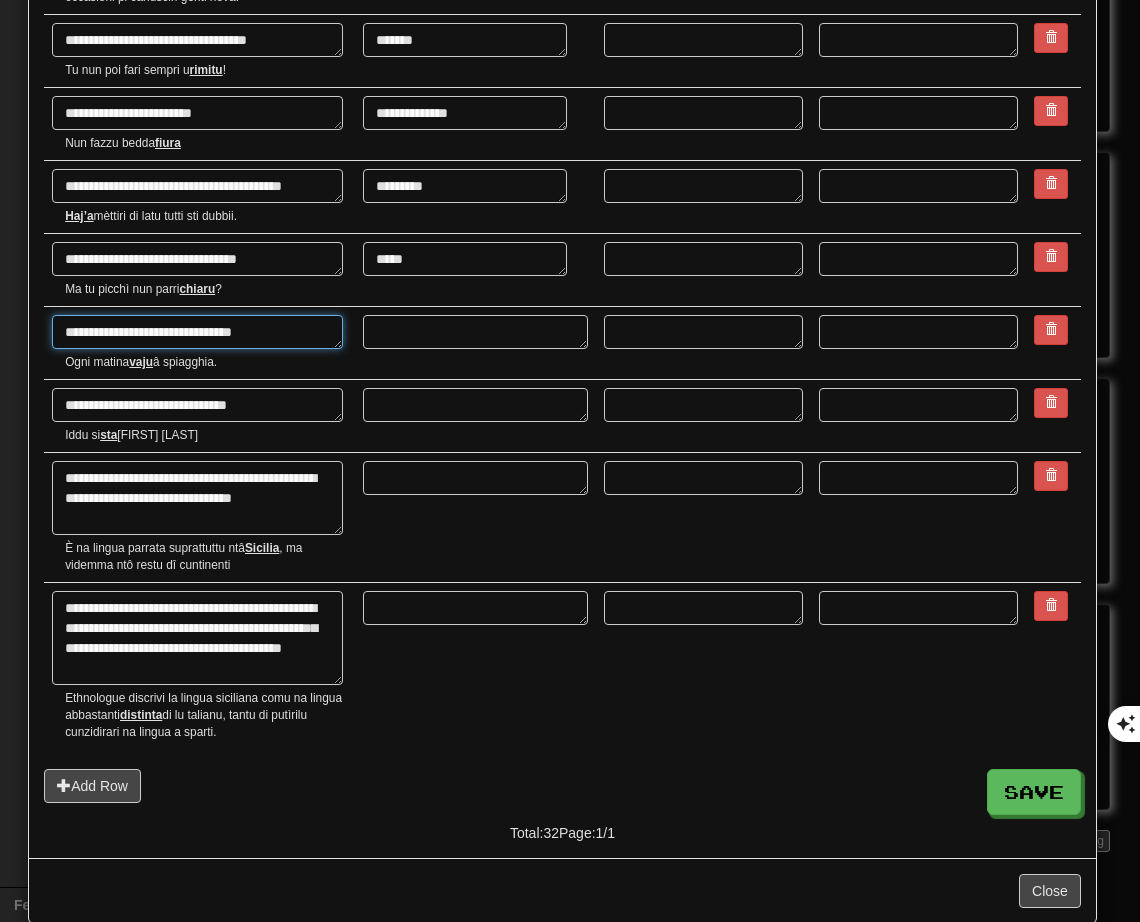 drag, startPoint x: 338, startPoint y: 348, endPoint x: 355, endPoint y: 344, distance: 17.464249 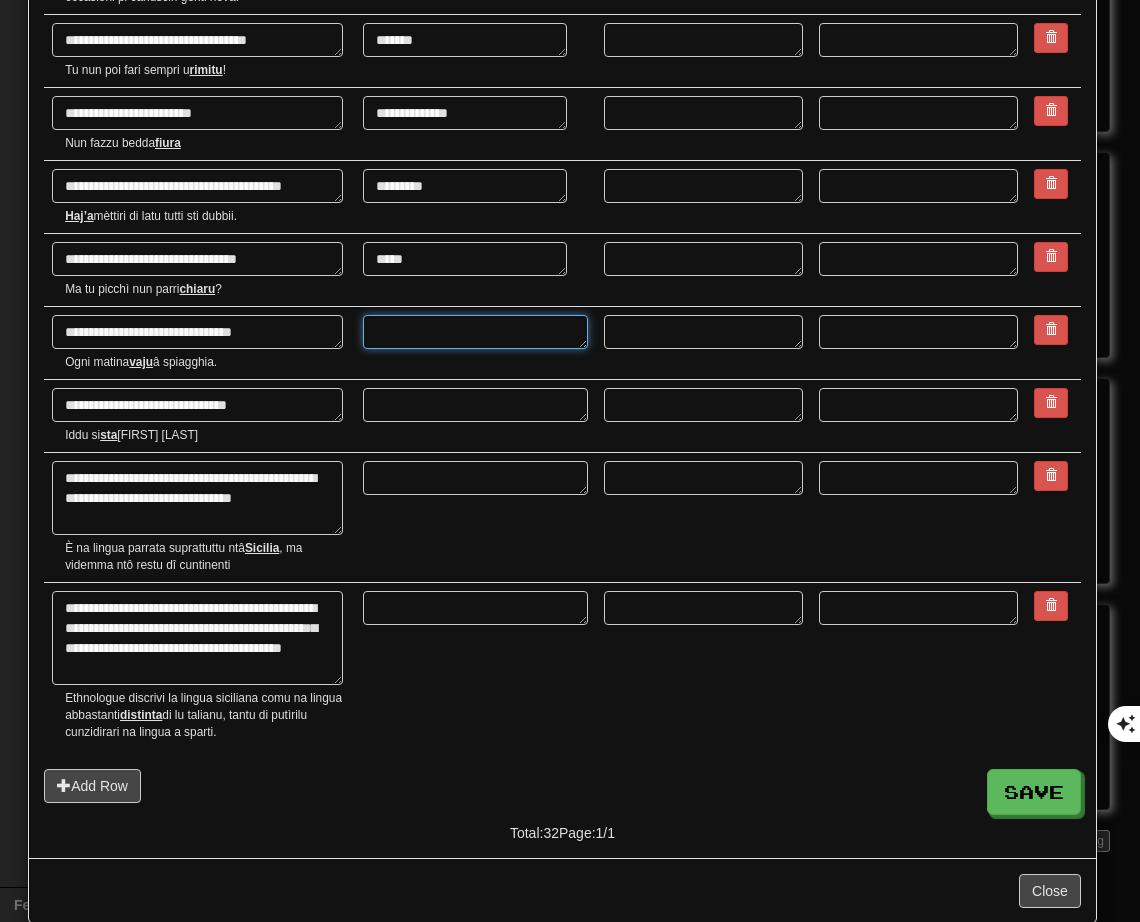 drag, startPoint x: 366, startPoint y: 343, endPoint x: 380, endPoint y: 340, distance: 14.3178215 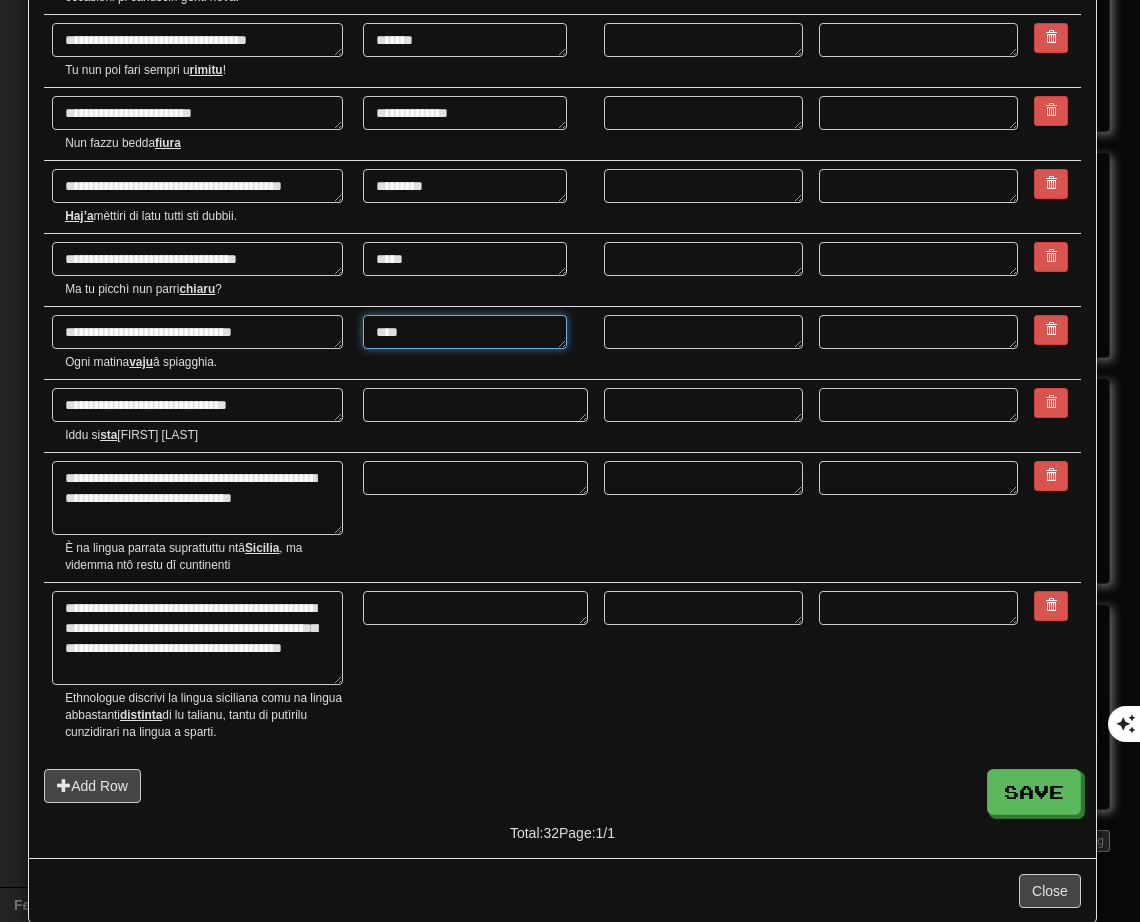 scroll, scrollTop: 2232, scrollLeft: 0, axis: vertical 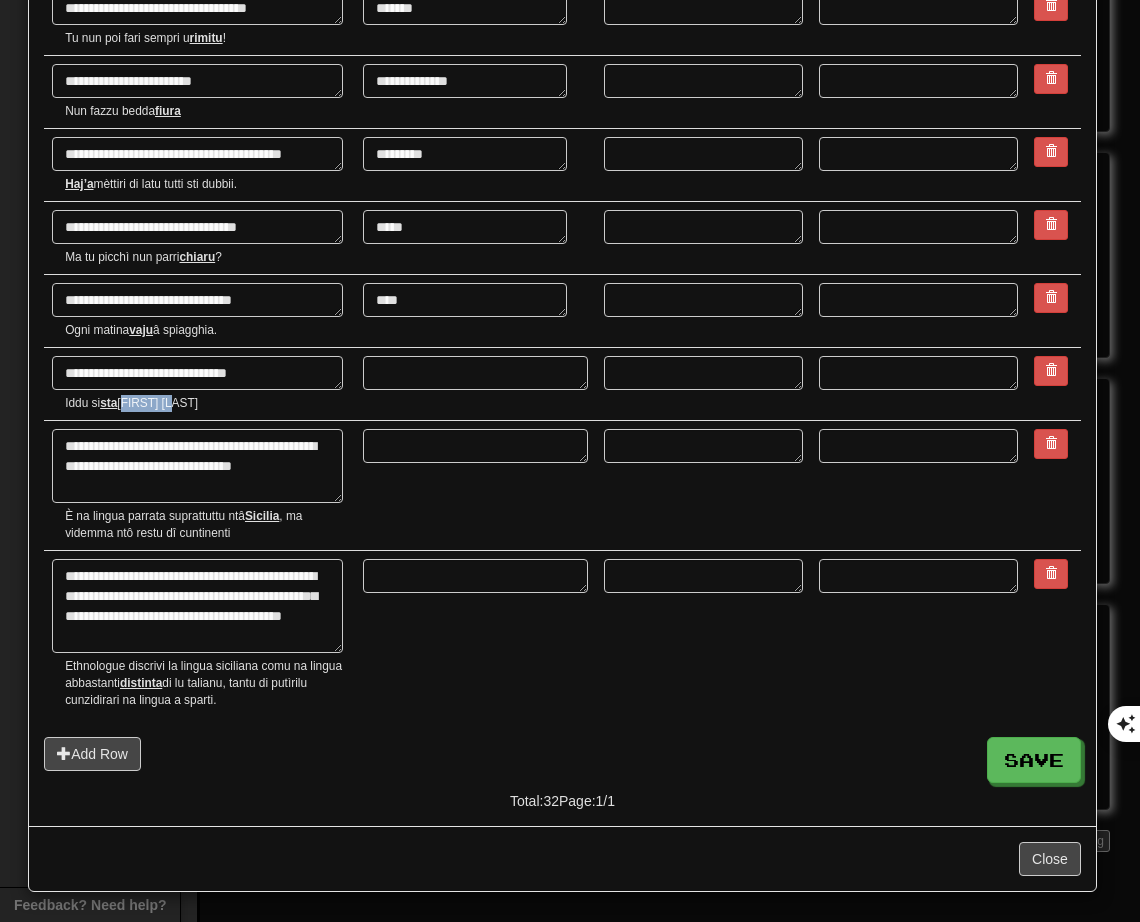 drag, startPoint x: 126, startPoint y: 404, endPoint x: 53, endPoint y: 299, distance: 127.88276 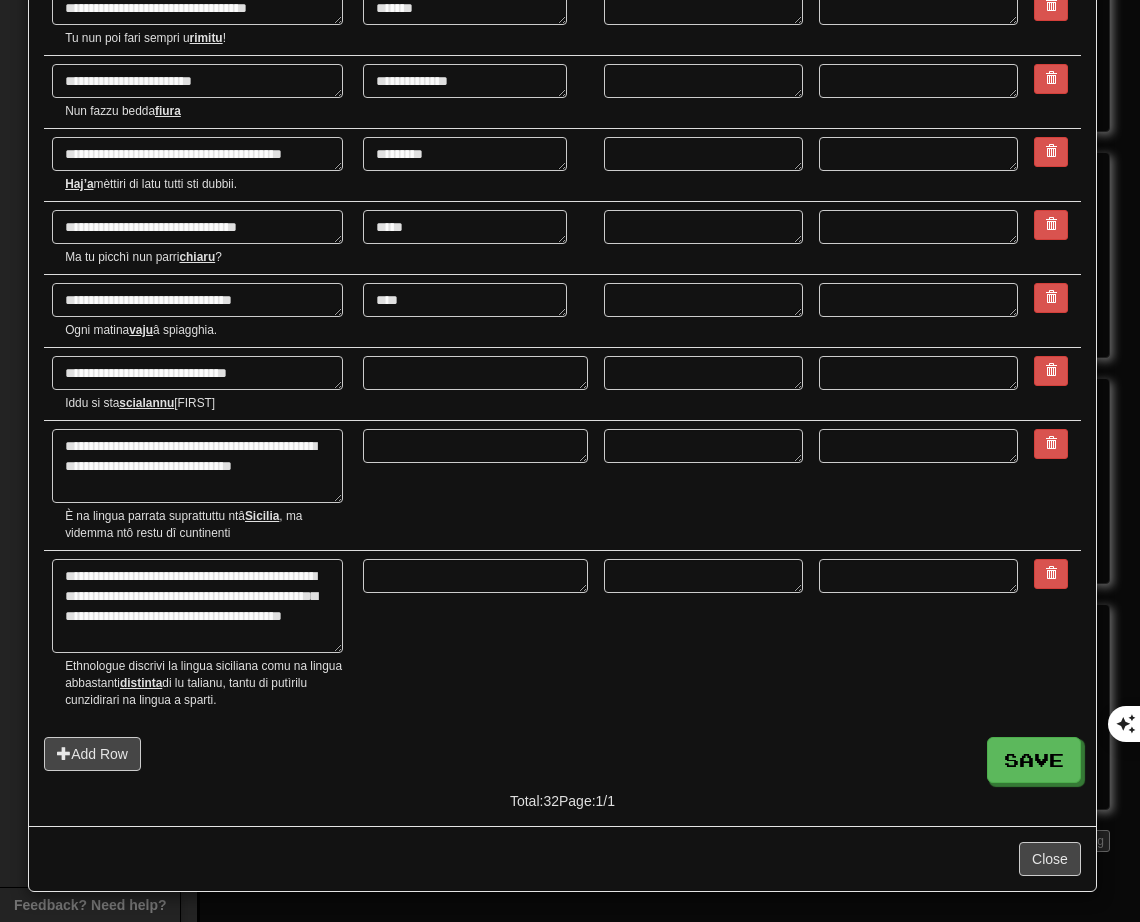 click at bounding box center [475, 384] 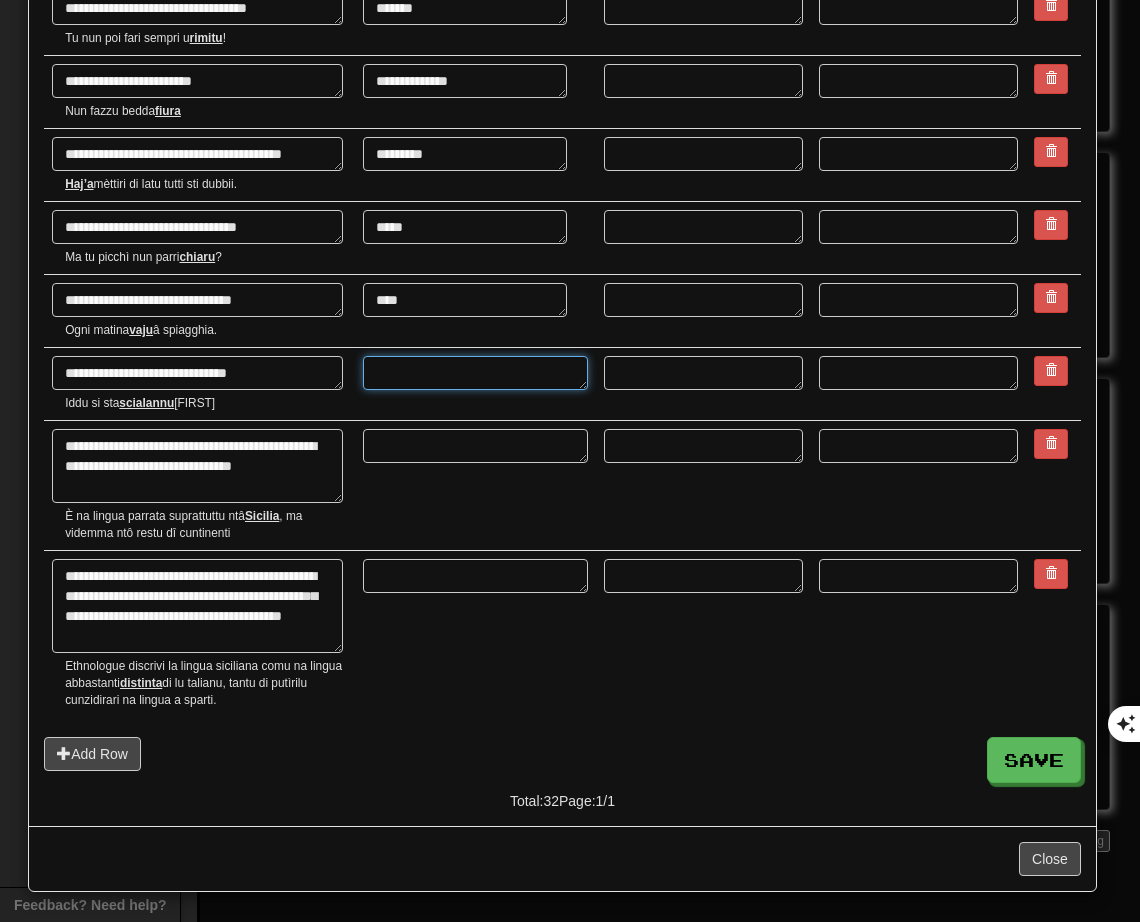 click at bounding box center (475, 373) 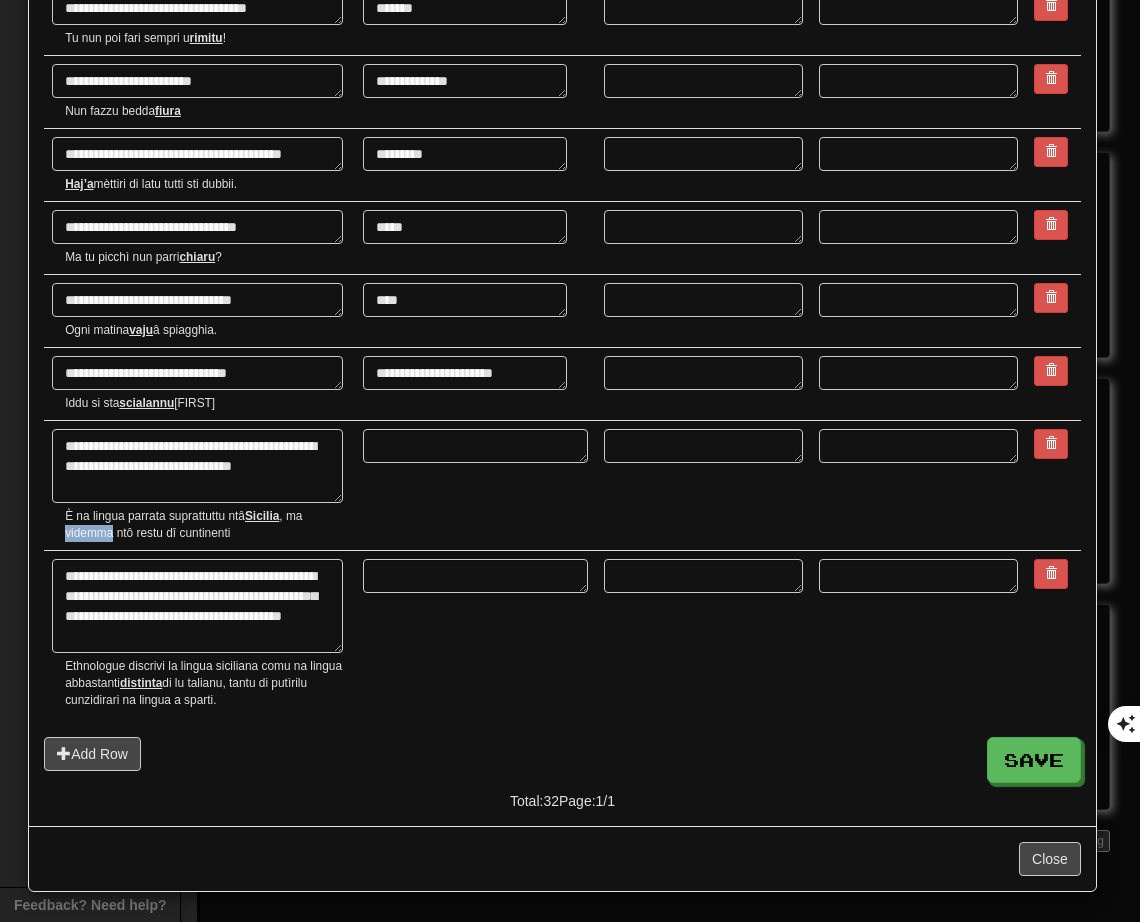 drag, startPoint x: 64, startPoint y: 533, endPoint x: 113, endPoint y: 533, distance: 49 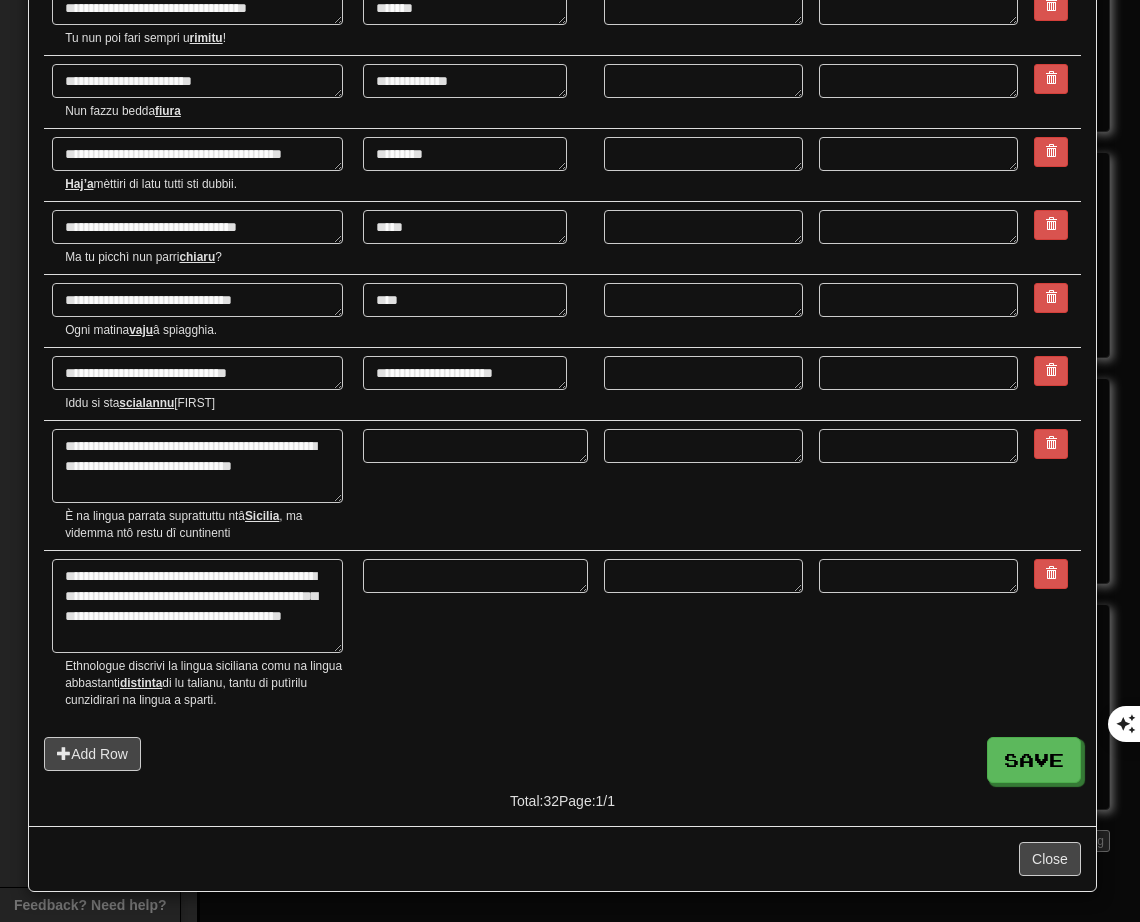 scroll, scrollTop: 2212, scrollLeft: 0, axis: vertical 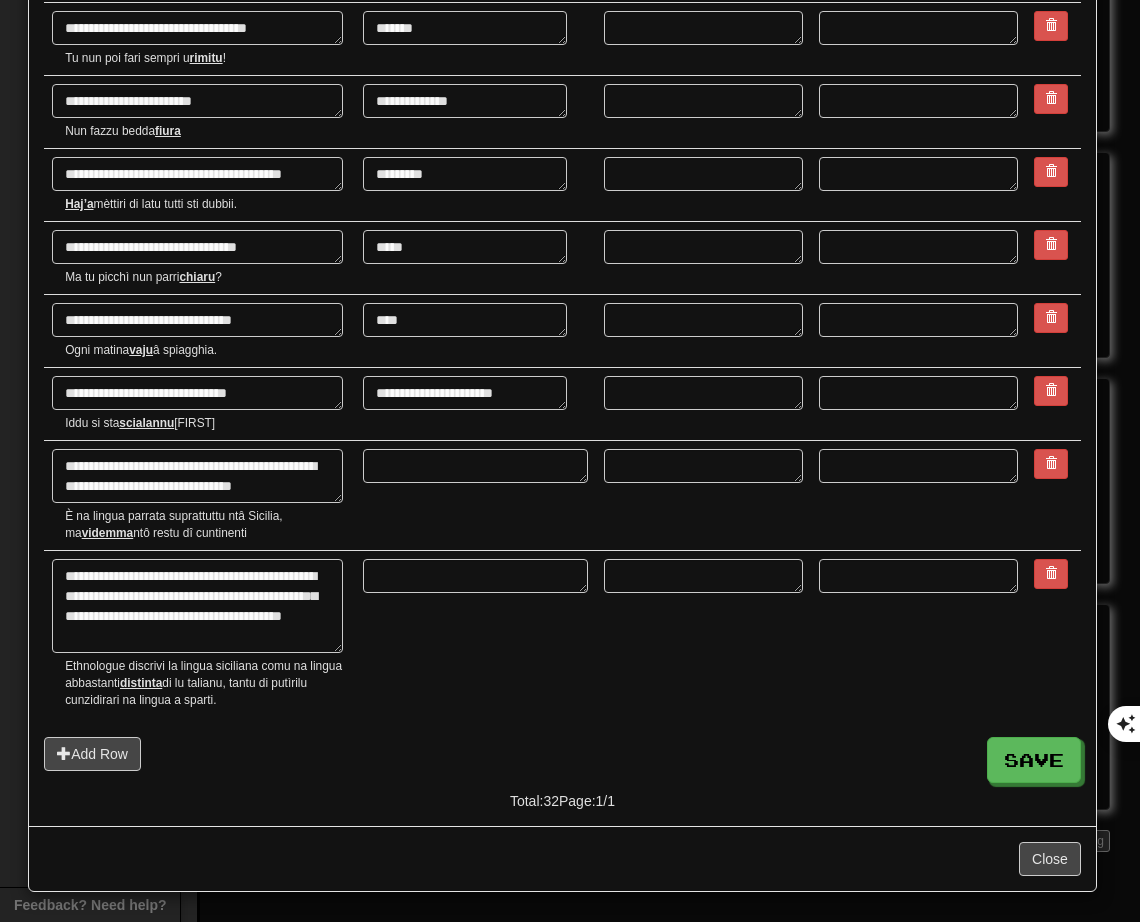 click at bounding box center [475, 496] 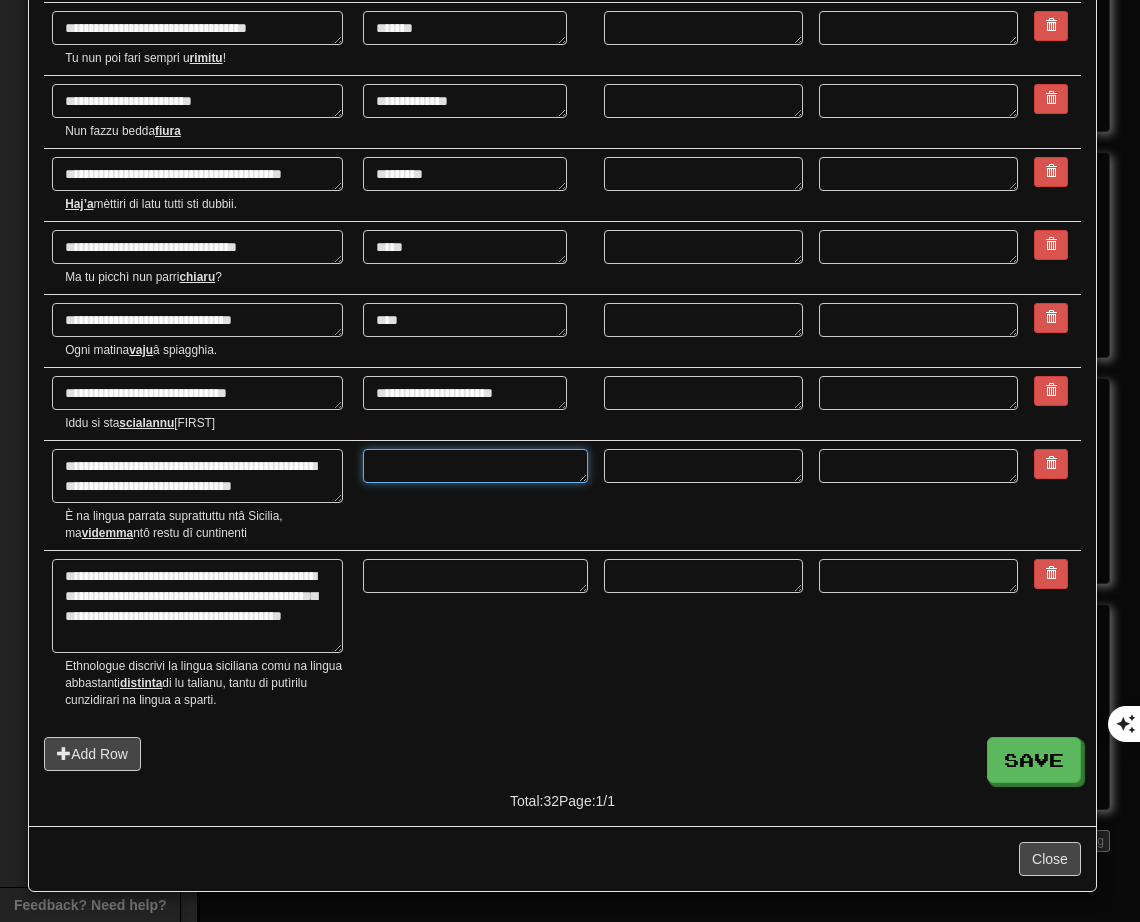 click at bounding box center (475, 466) 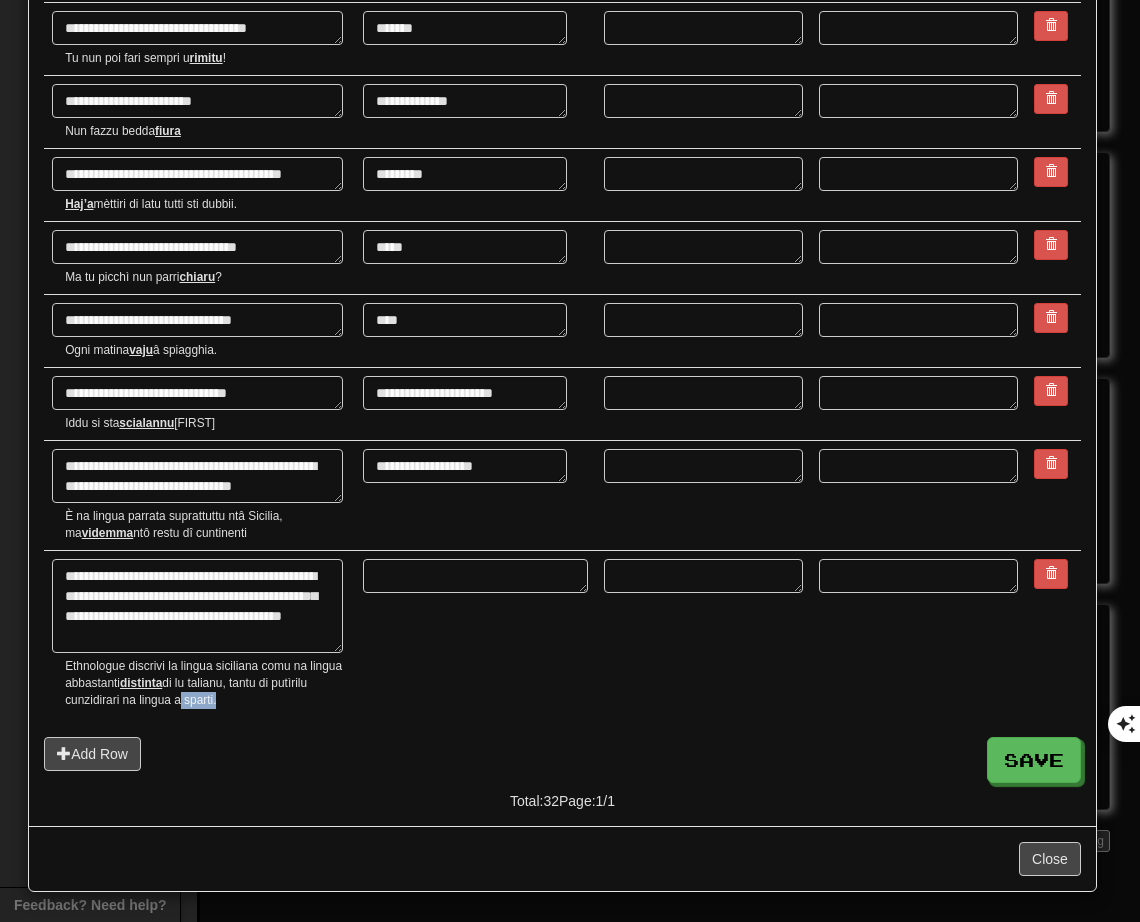 drag, startPoint x: 175, startPoint y: 701, endPoint x: 214, endPoint y: 702, distance: 39.012817 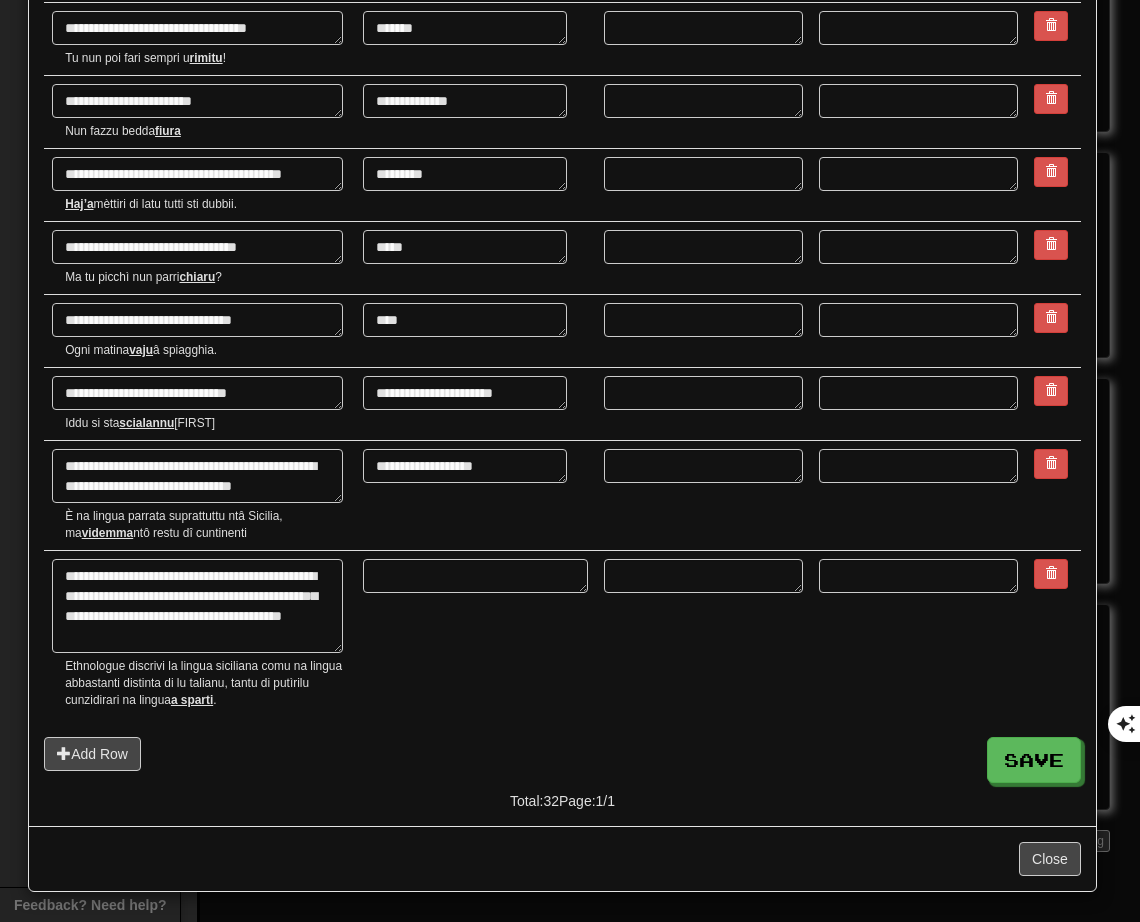 click on "**********" at bounding box center [475, 496] 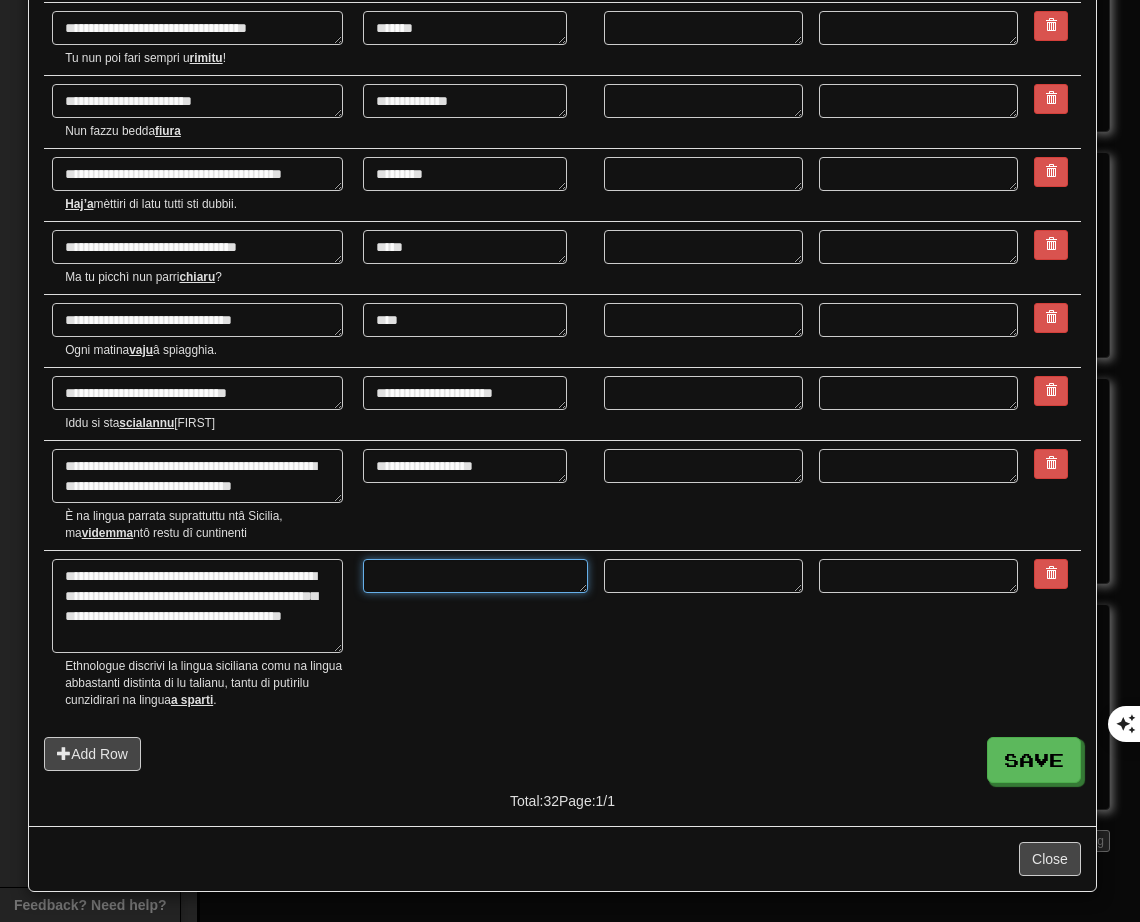 click at bounding box center [475, 576] 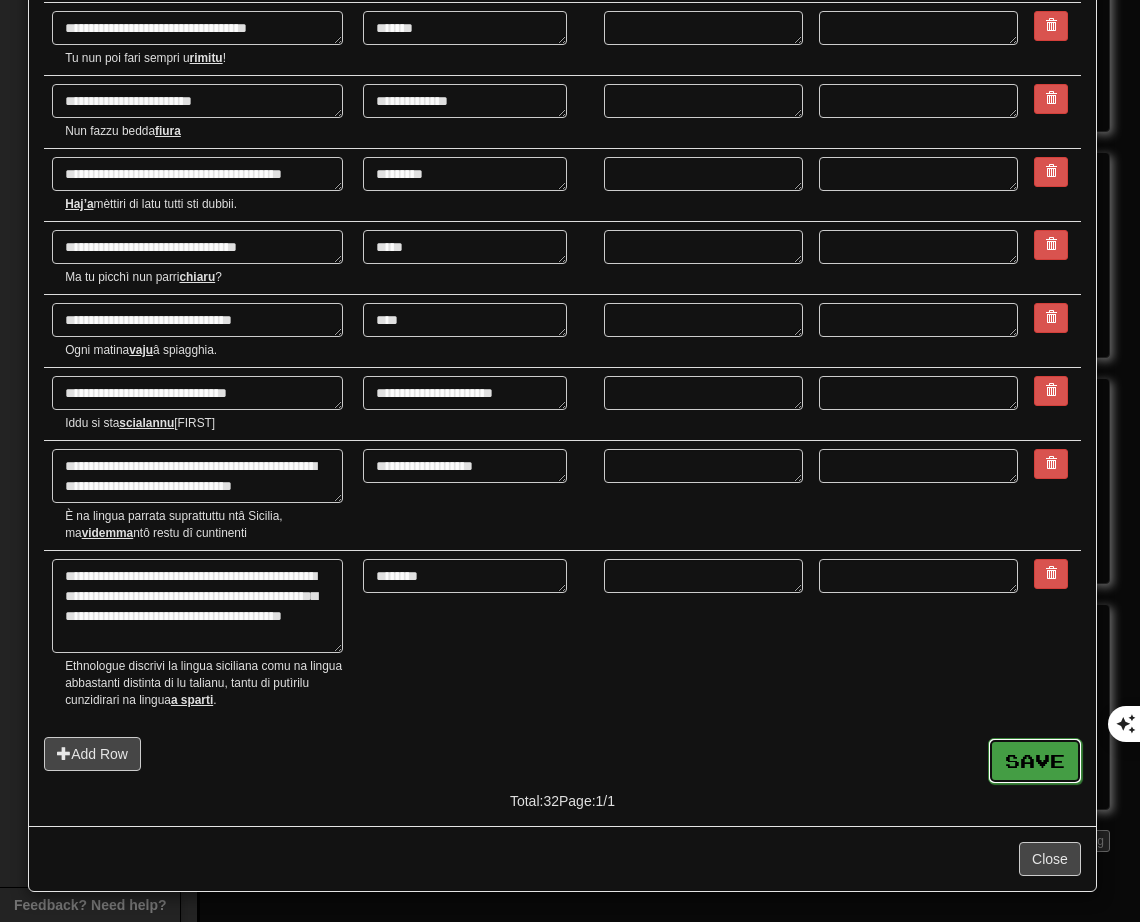 click on "Save" at bounding box center (1035, 761) 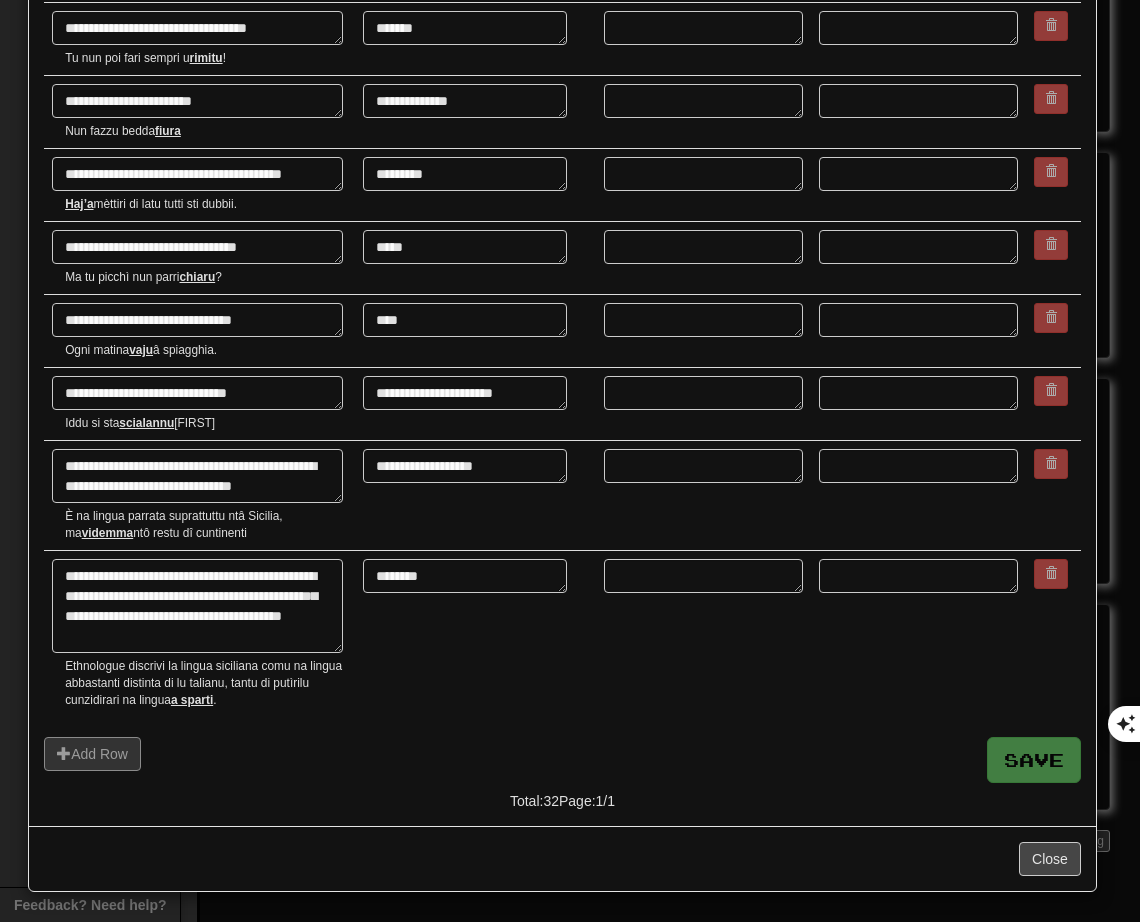 scroll, scrollTop: 0, scrollLeft: 0, axis: both 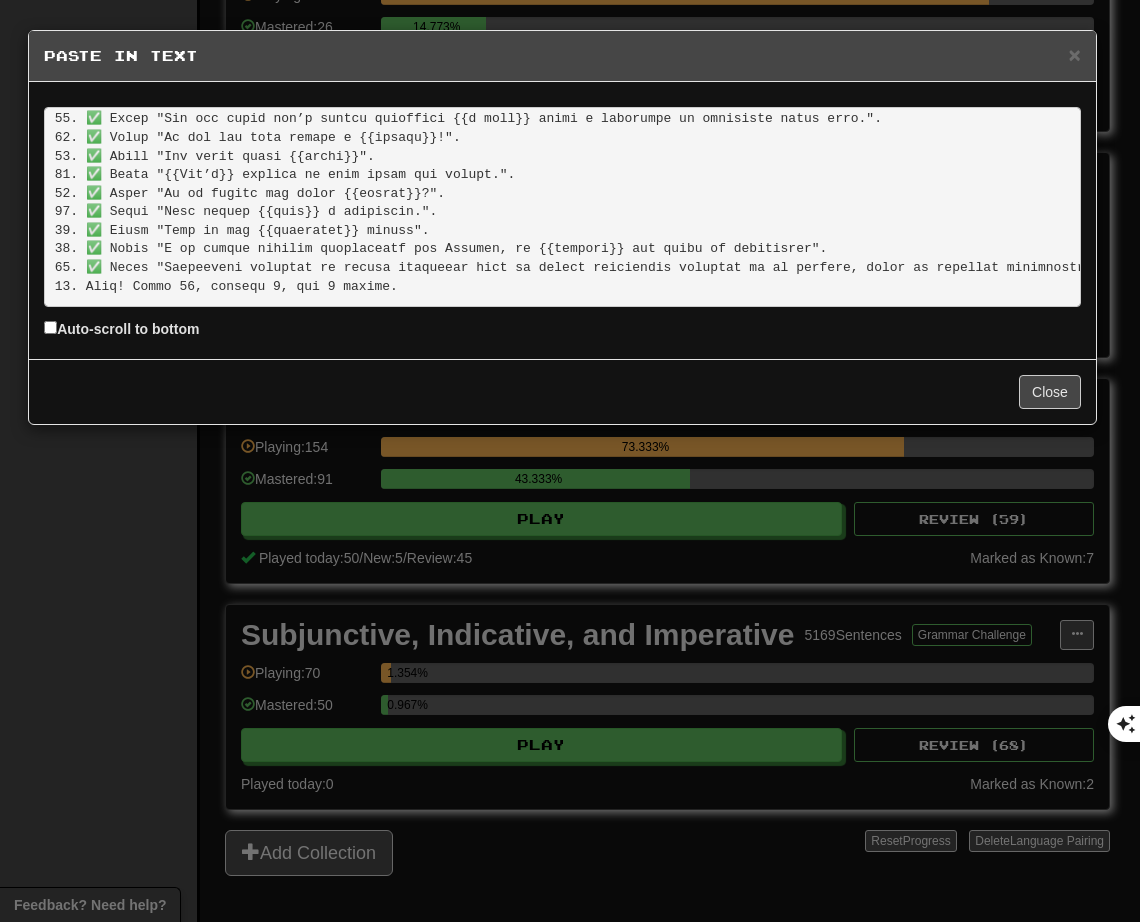 click at bounding box center (562, 207) 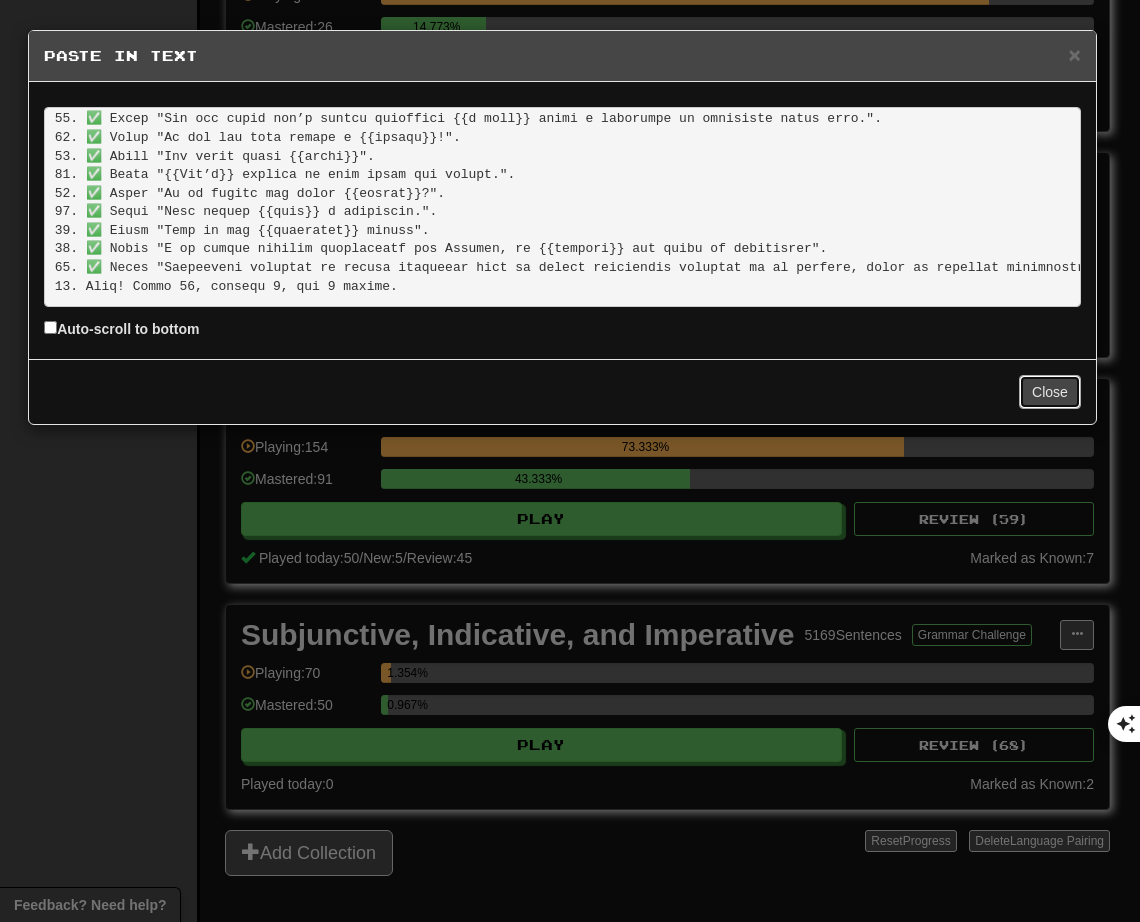 click on "Close" at bounding box center [1050, 392] 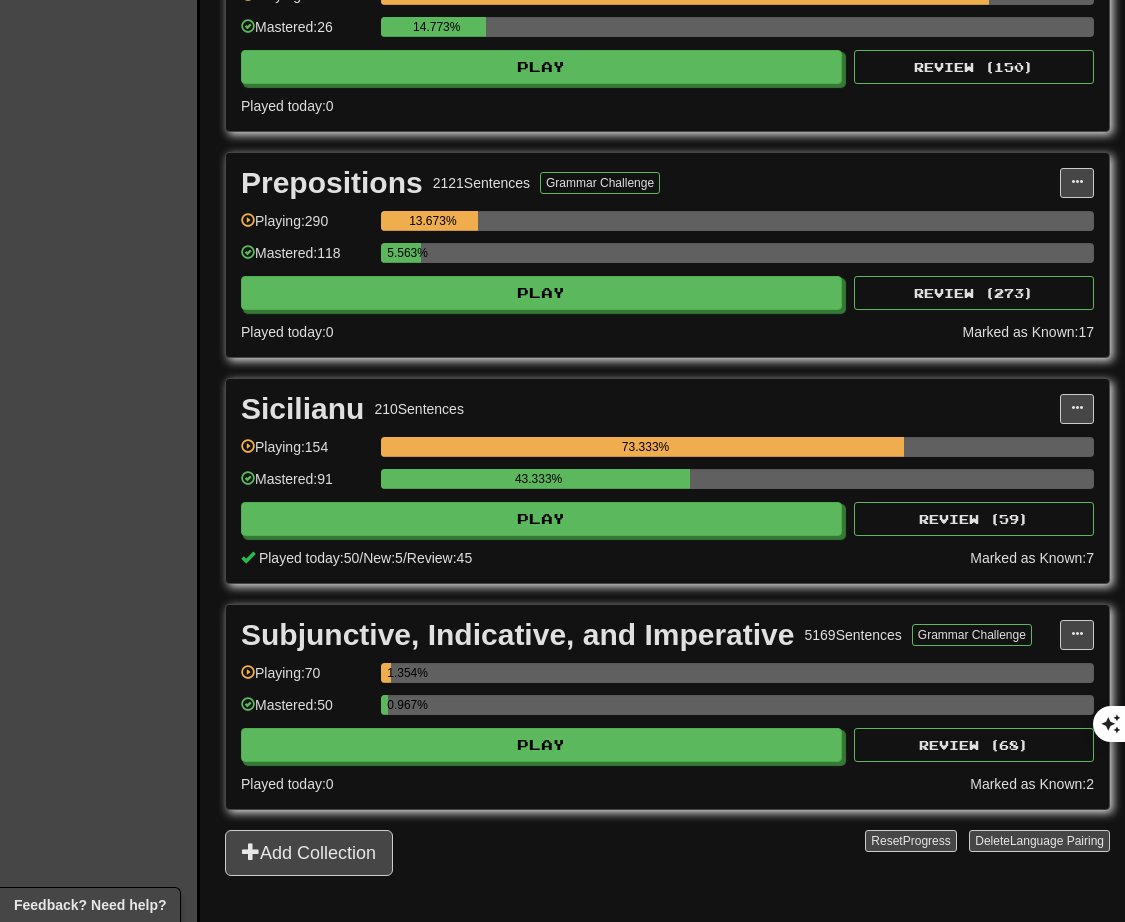 click on "Prepositions 2121 Sentences Grammar Challenge" at bounding box center [650, 183] 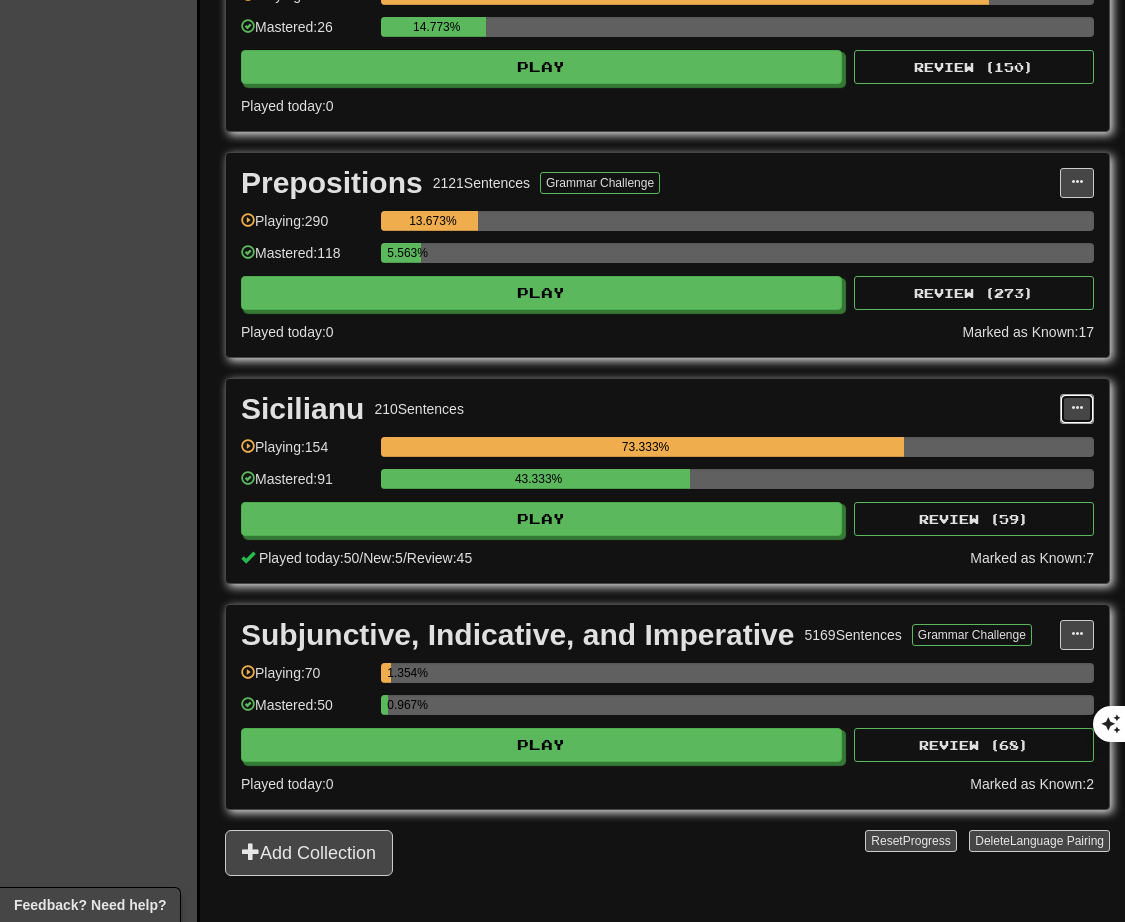 click at bounding box center (1077, 409) 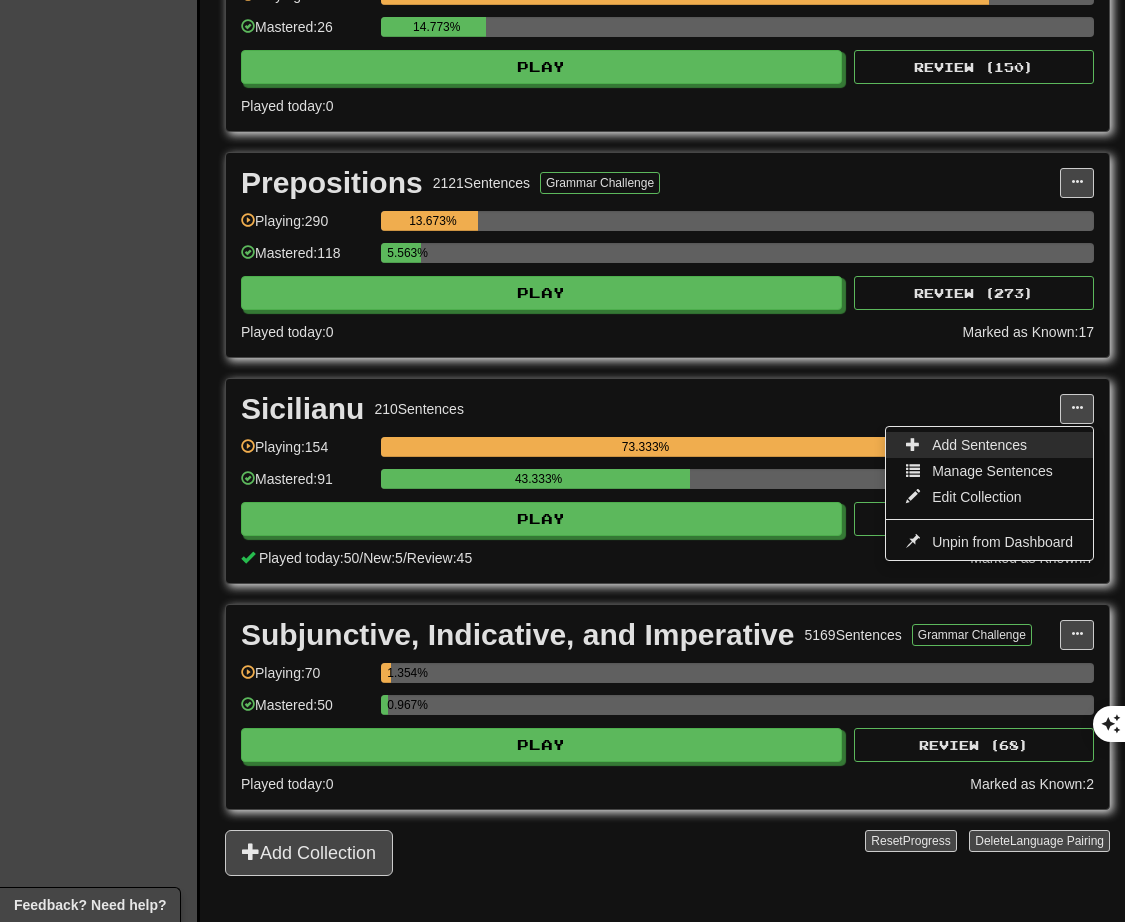 click on "Add Sentences" at bounding box center (989, 445) 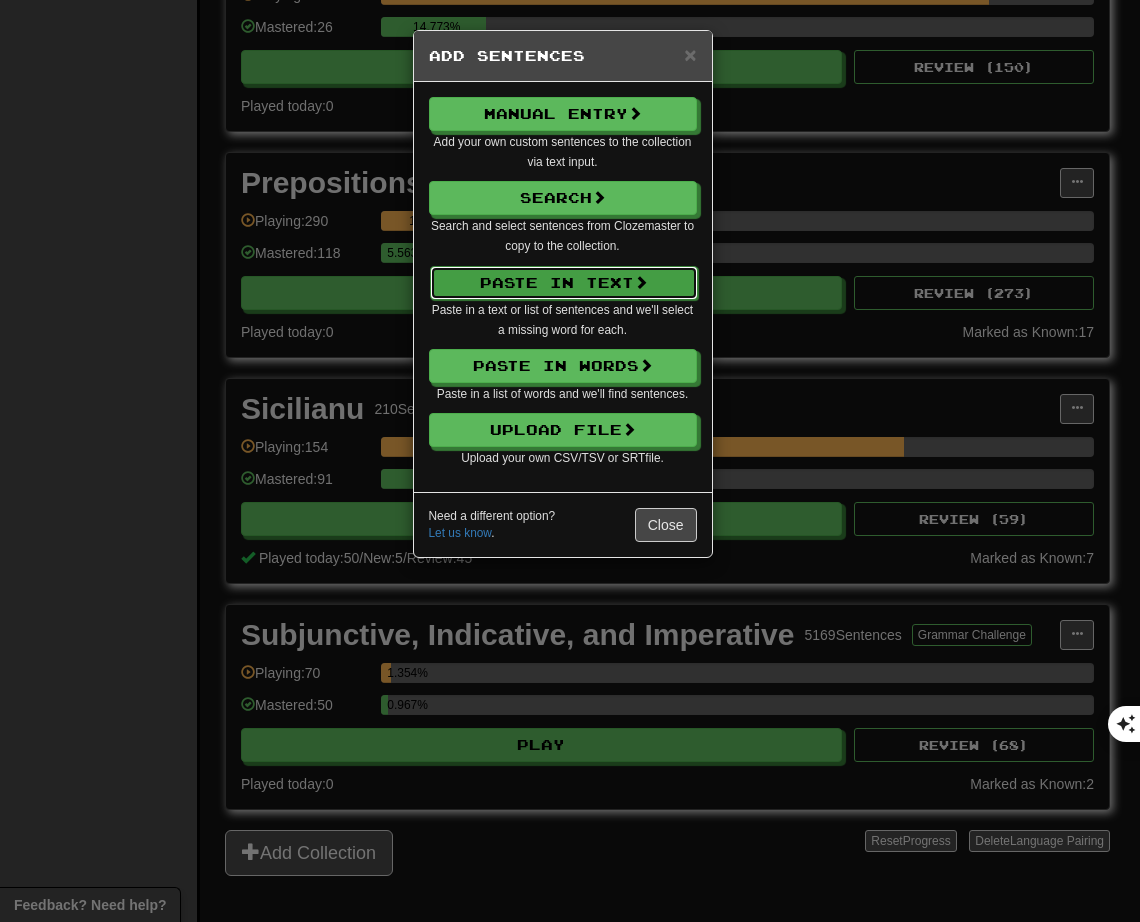 click on "Paste in Text" at bounding box center [564, 283] 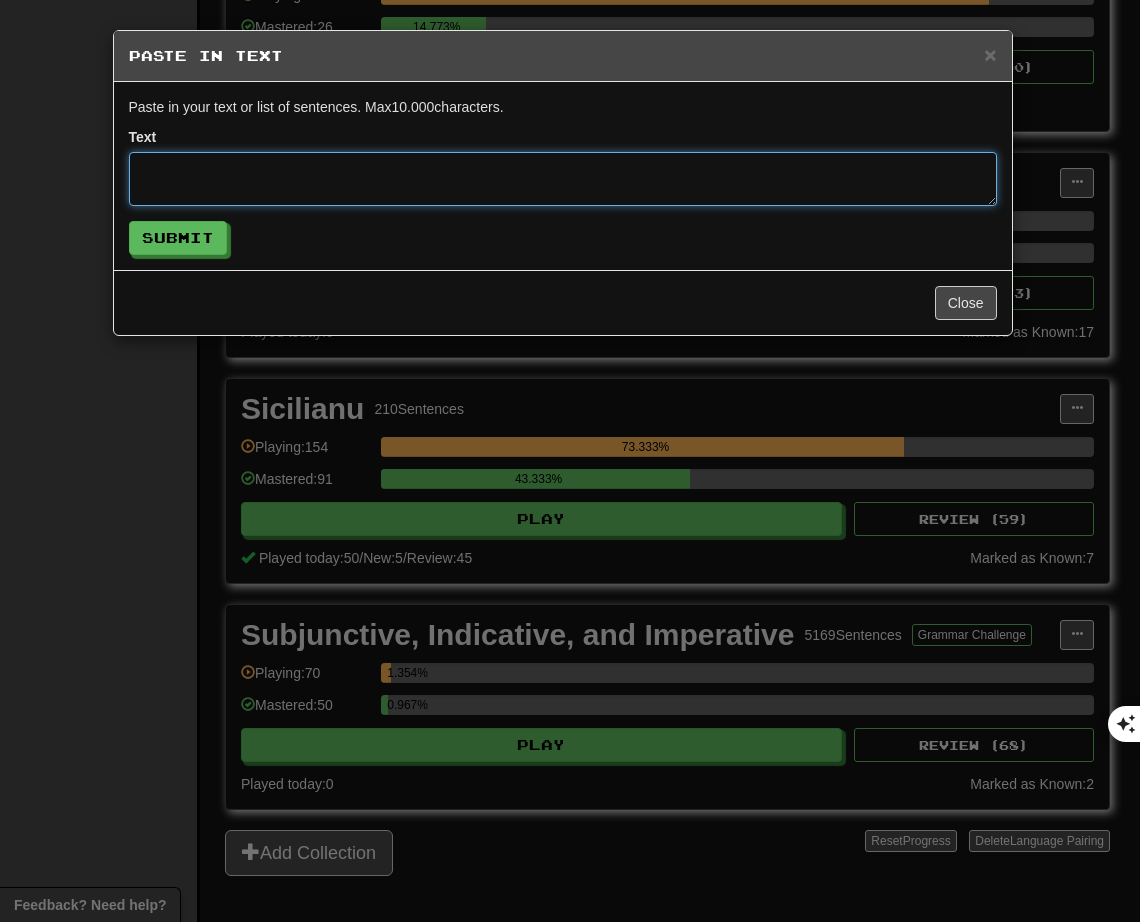 click at bounding box center [563, 179] 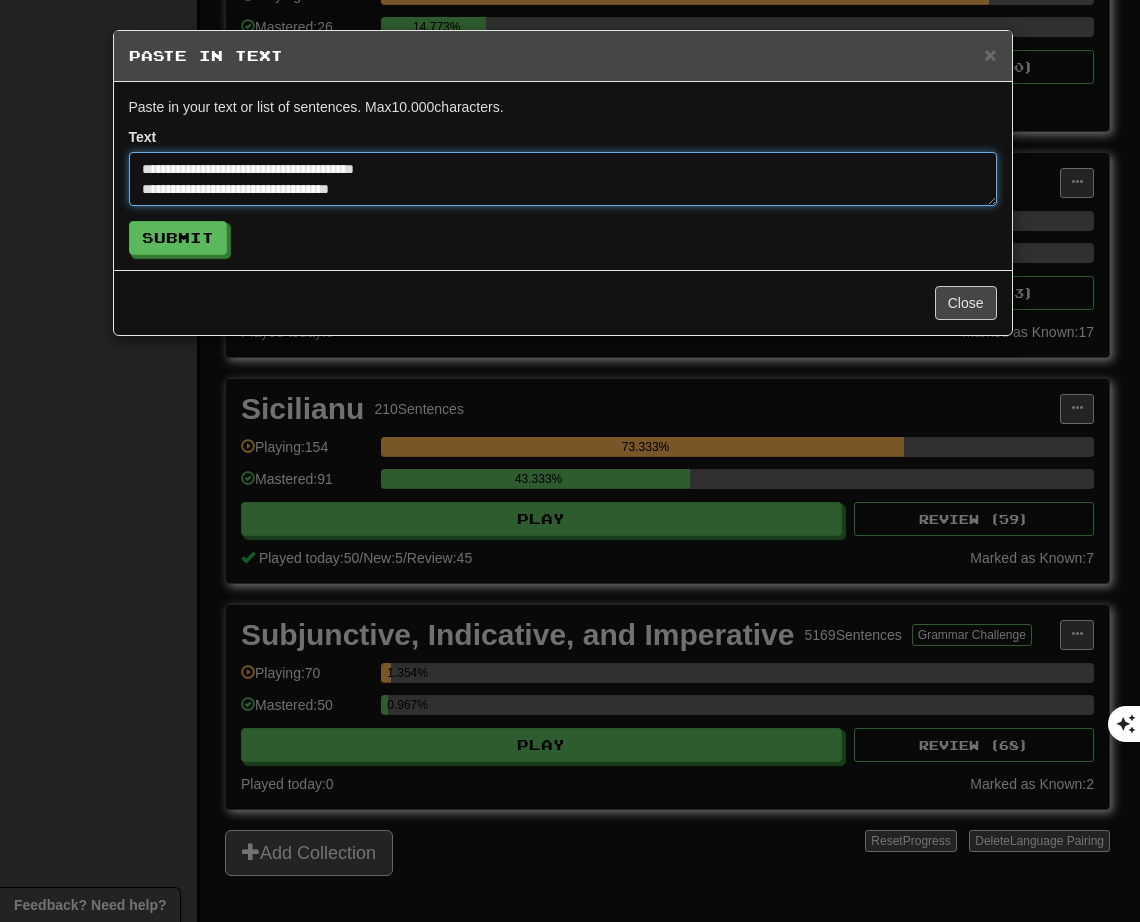scroll, scrollTop: 300, scrollLeft: 0, axis: vertical 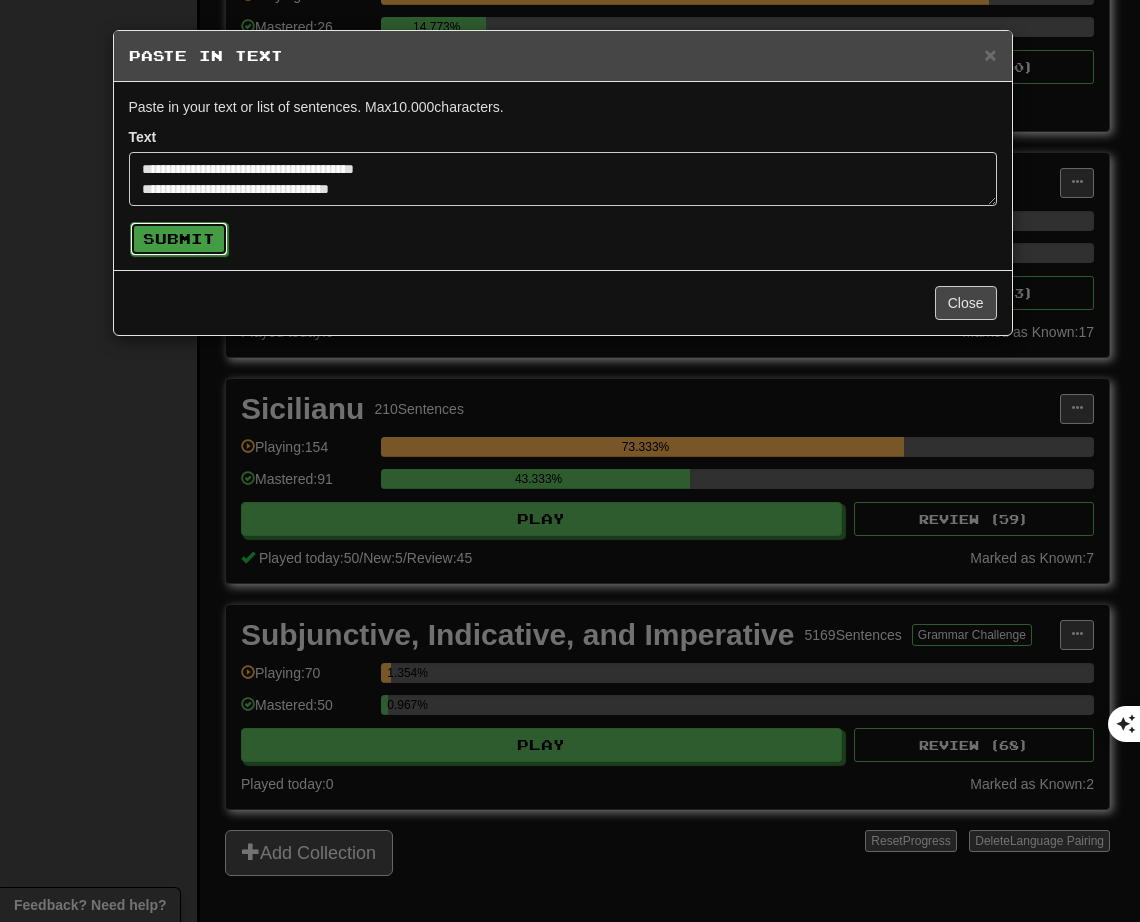 click on "Submit" at bounding box center (179, 239) 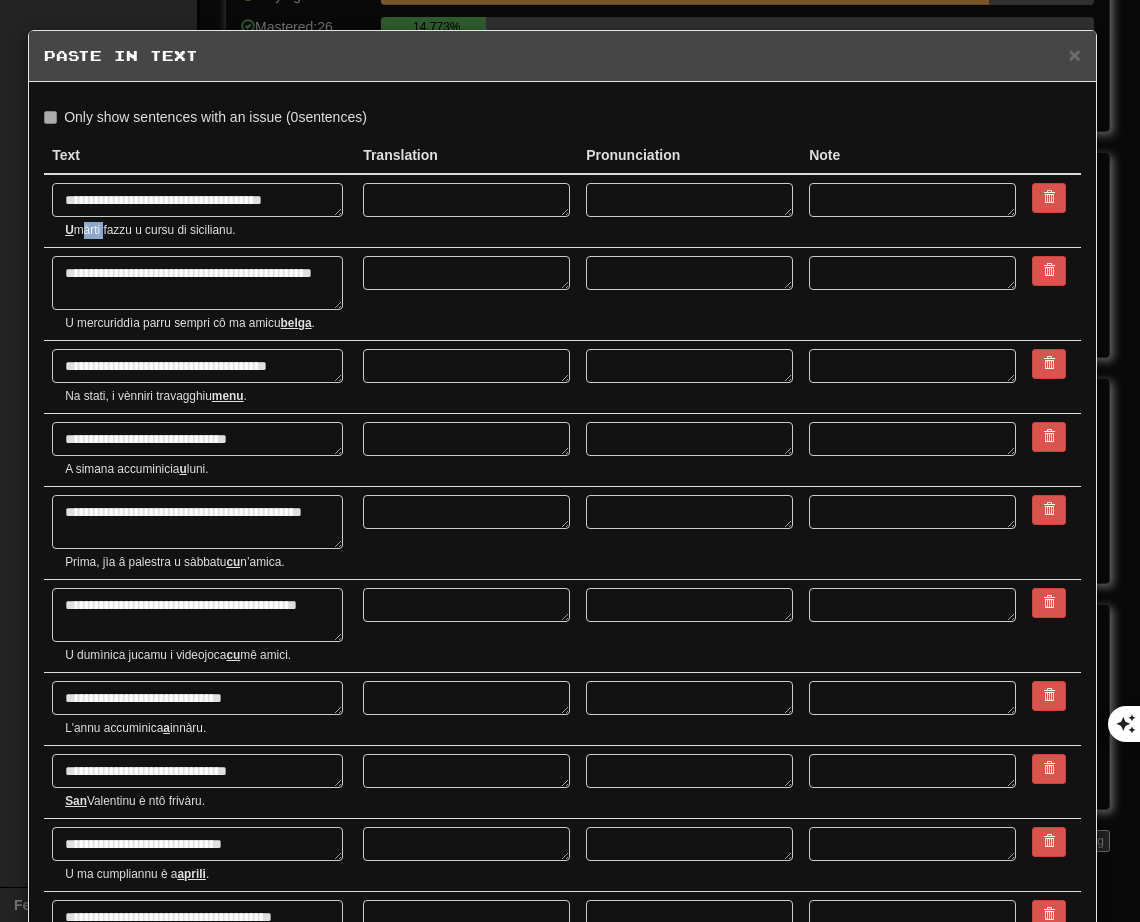 drag, startPoint x: 78, startPoint y: 231, endPoint x: 102, endPoint y: 233, distance: 24.083189 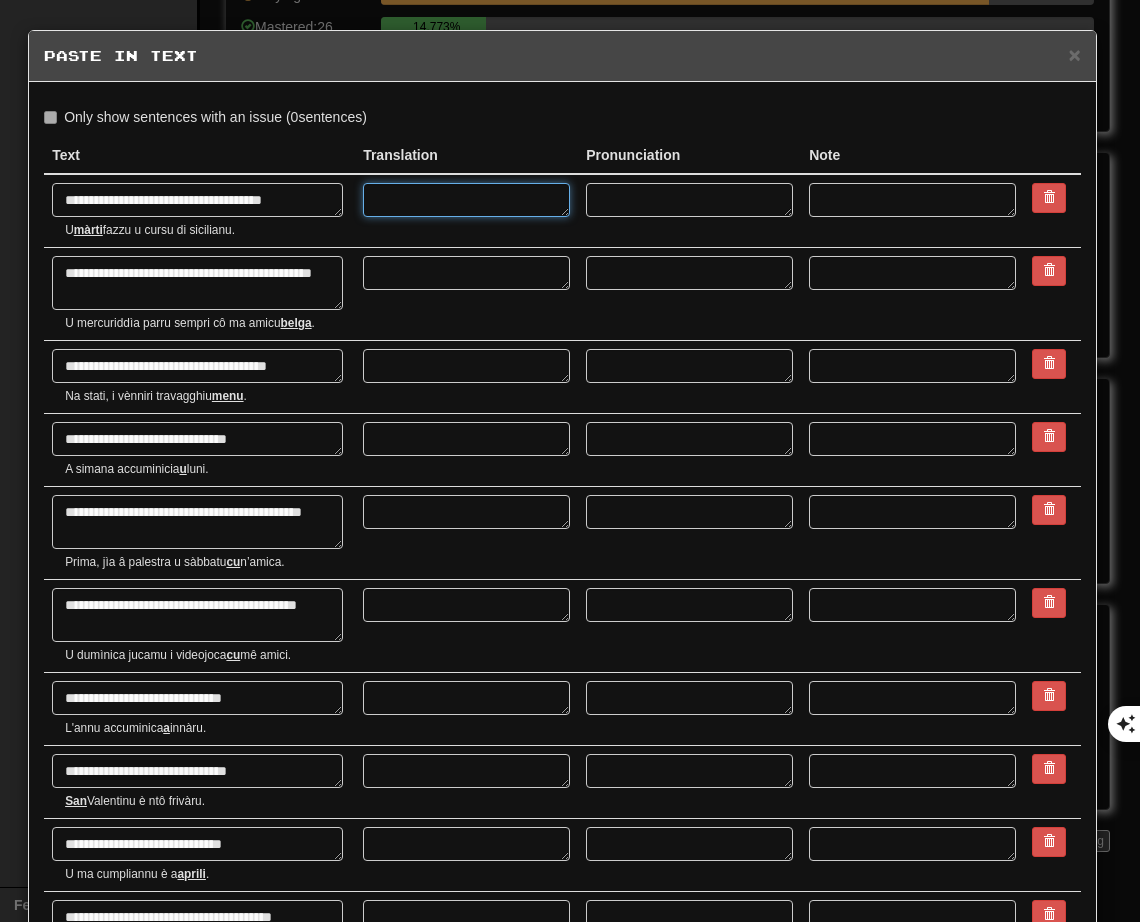 click at bounding box center (466, 200) 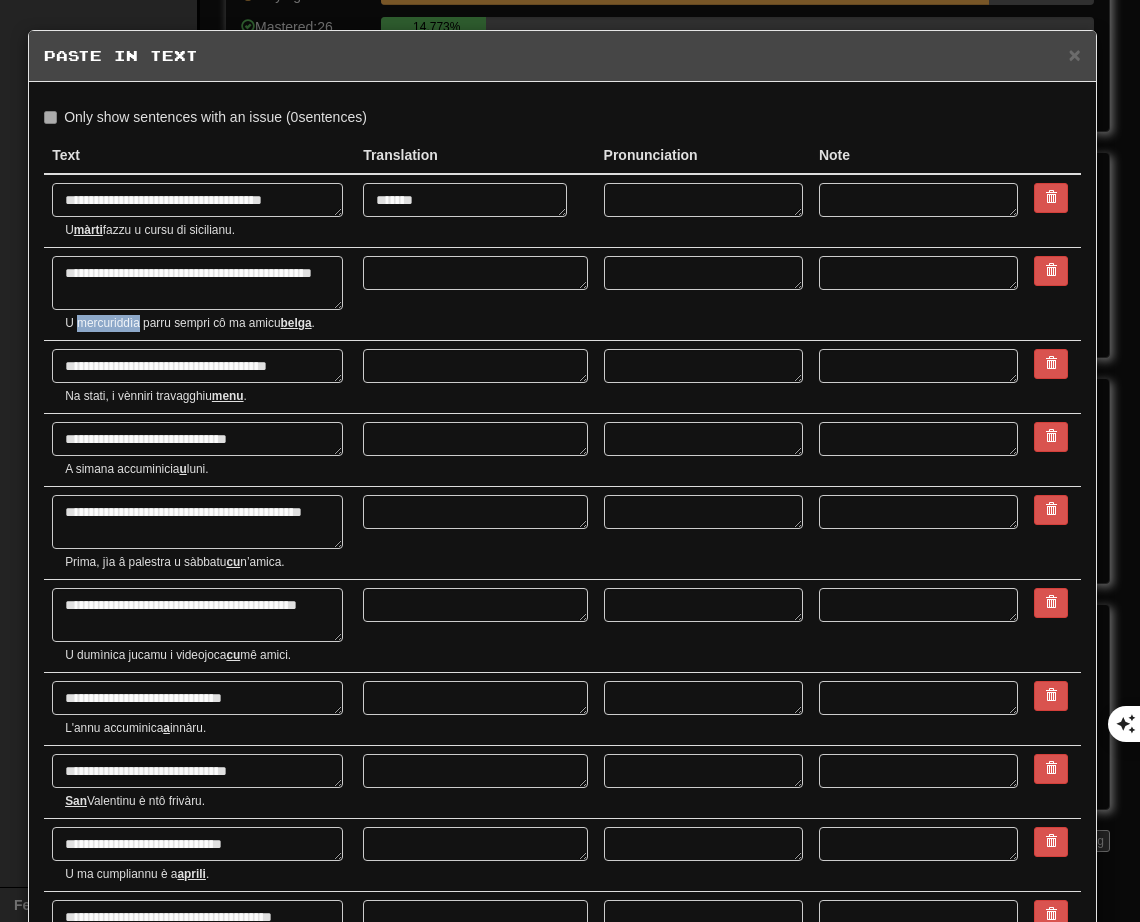drag, startPoint x: 77, startPoint y: 321, endPoint x: 137, endPoint y: 320, distance: 60.00833 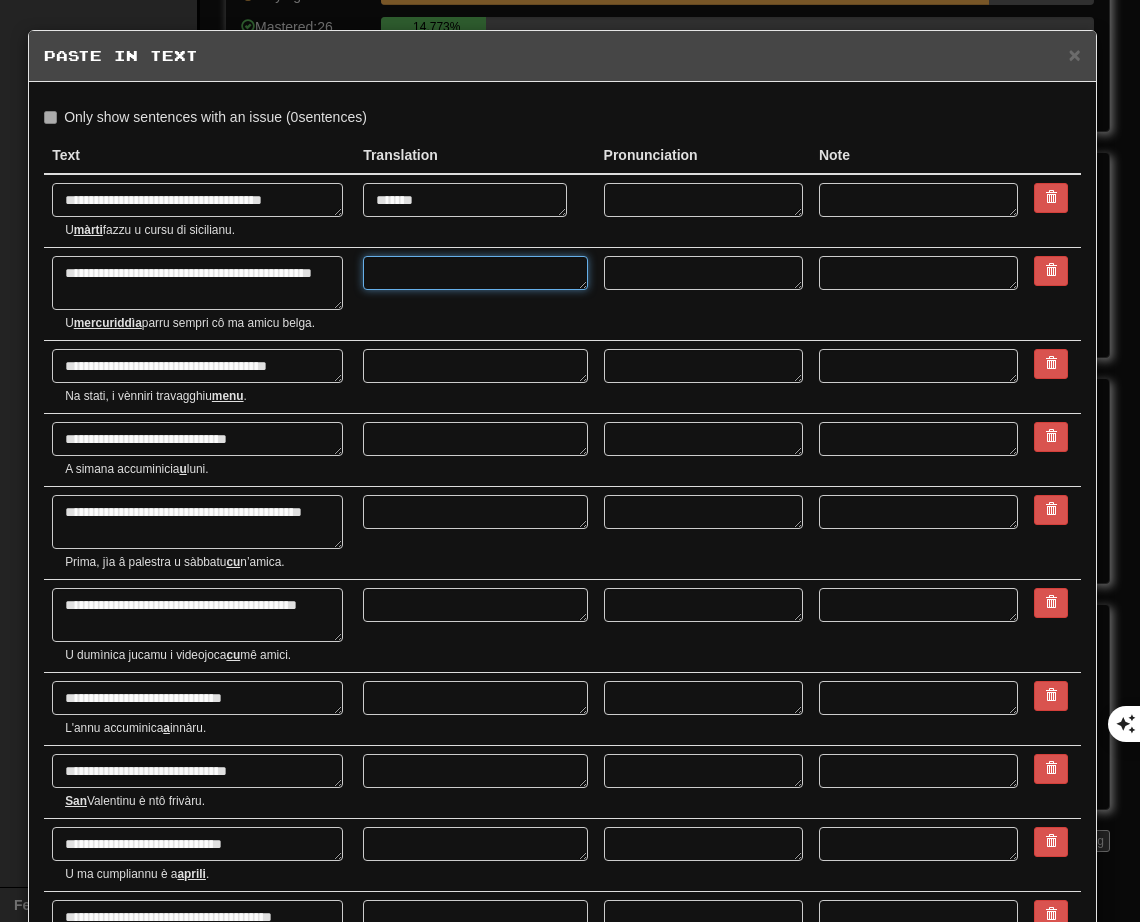 click at bounding box center [475, 273] 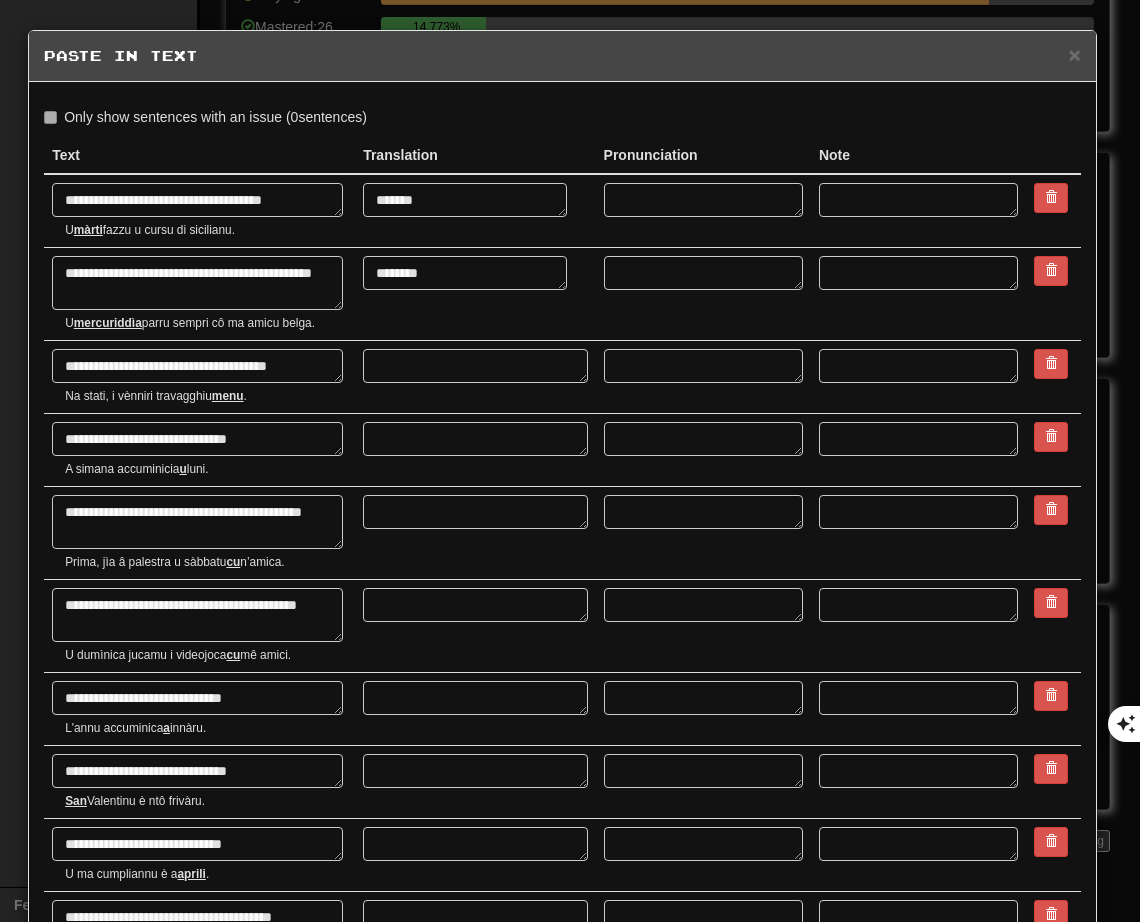 click on "Na stati, i vènniri travagghiu  menu ." at bounding box center (206, 396) 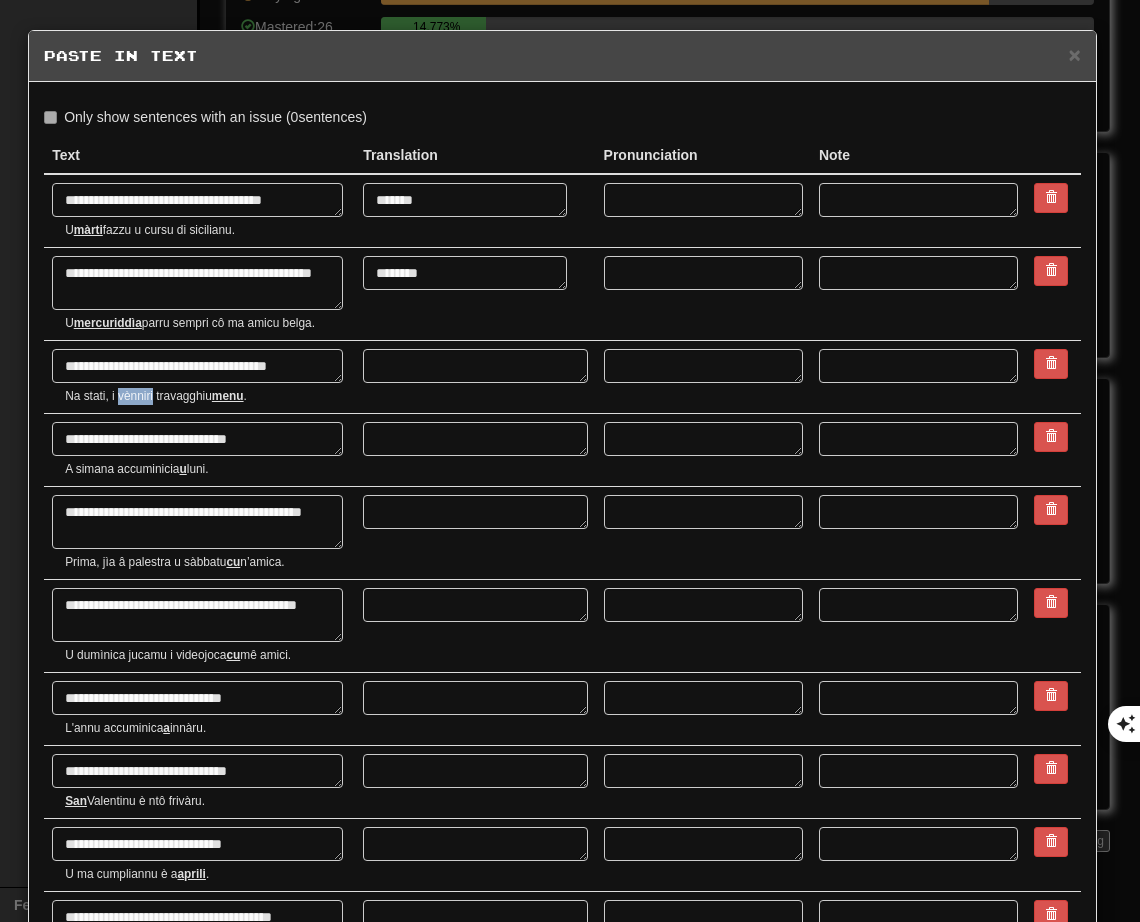 drag, startPoint x: 118, startPoint y: 394, endPoint x: 152, endPoint y: 393, distance: 34.0147 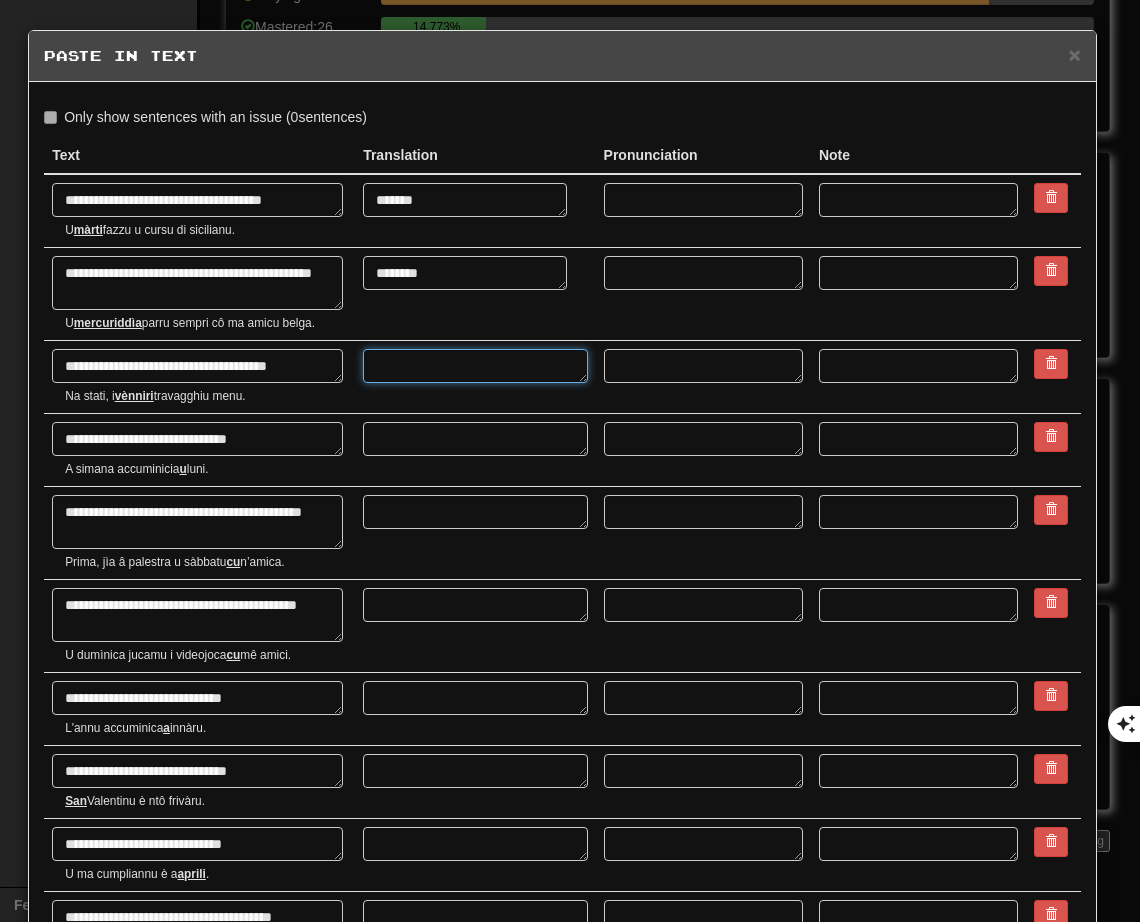 drag, startPoint x: 360, startPoint y: 372, endPoint x: 407, endPoint y: 365, distance: 47.518417 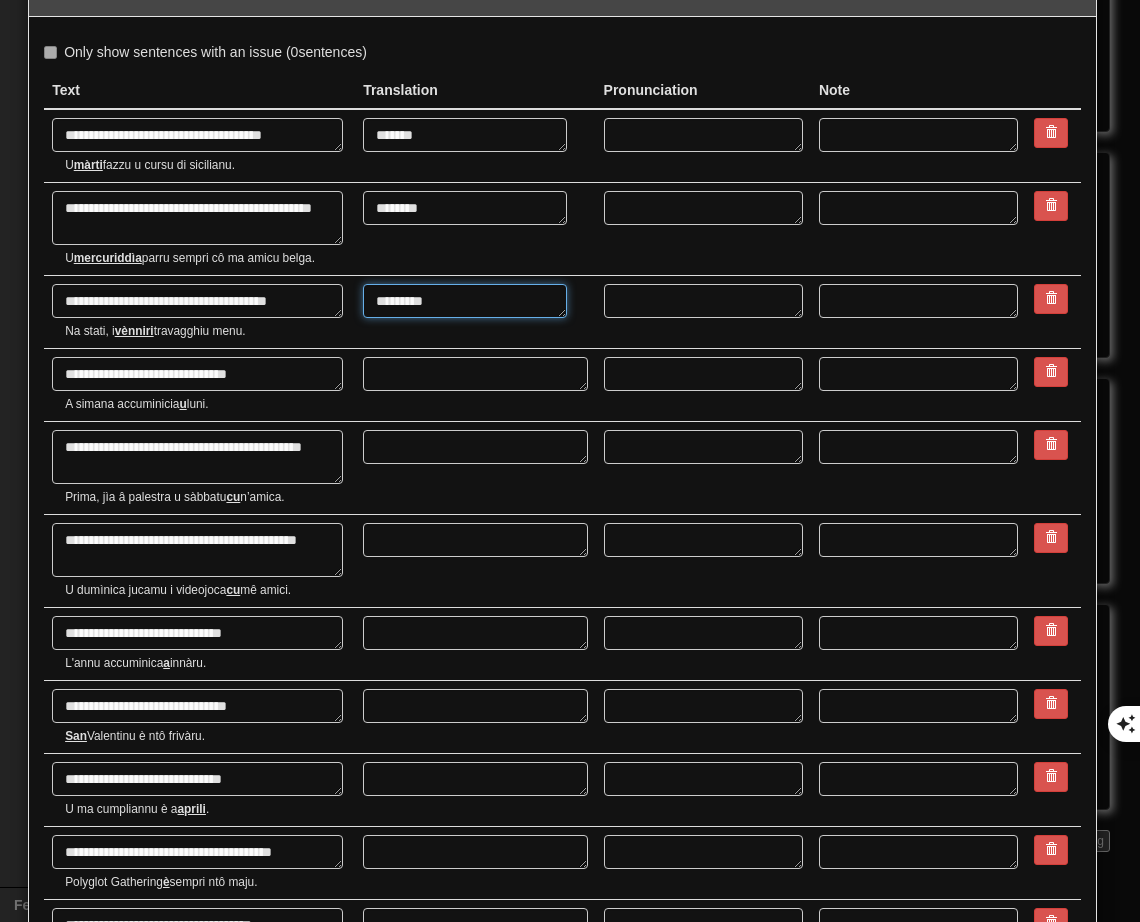 scroll, scrollTop: 100, scrollLeft: 0, axis: vertical 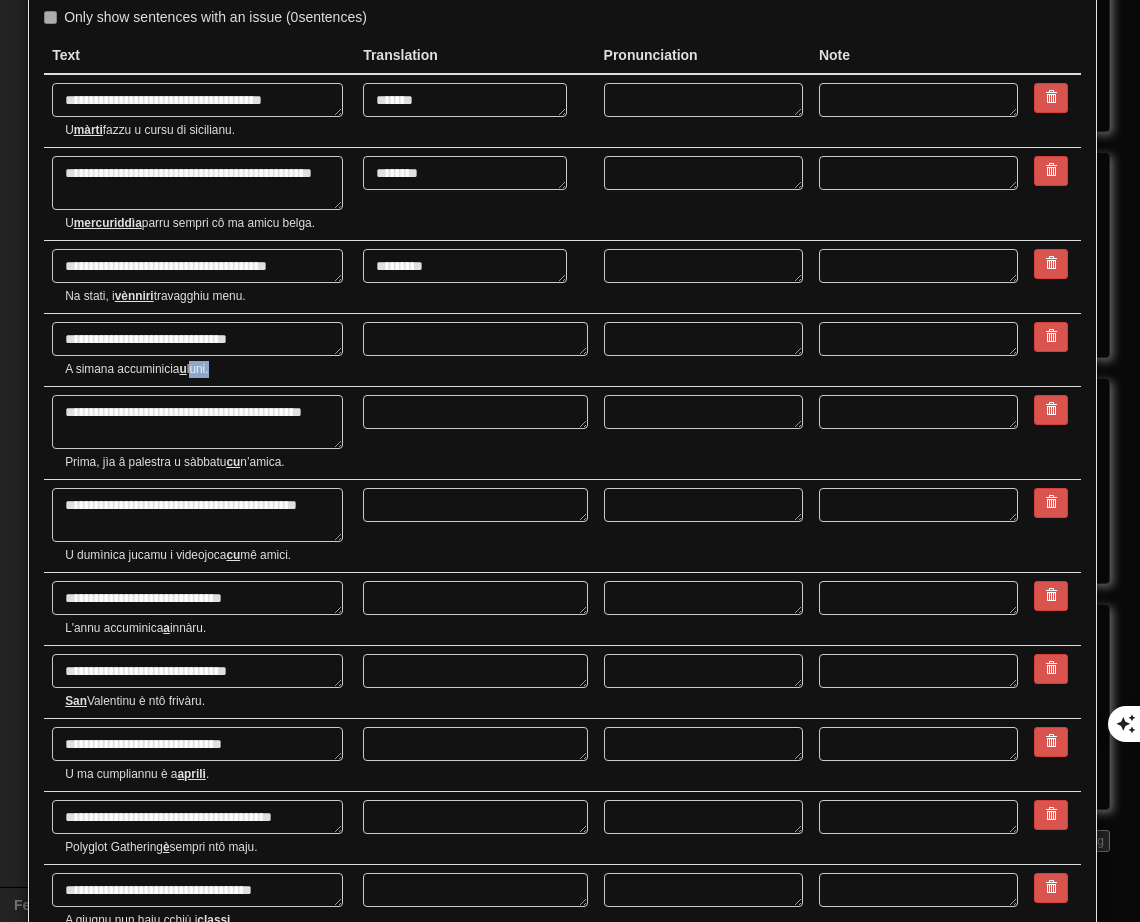 drag, startPoint x: 193, startPoint y: 365, endPoint x: 211, endPoint y: 363, distance: 18.110771 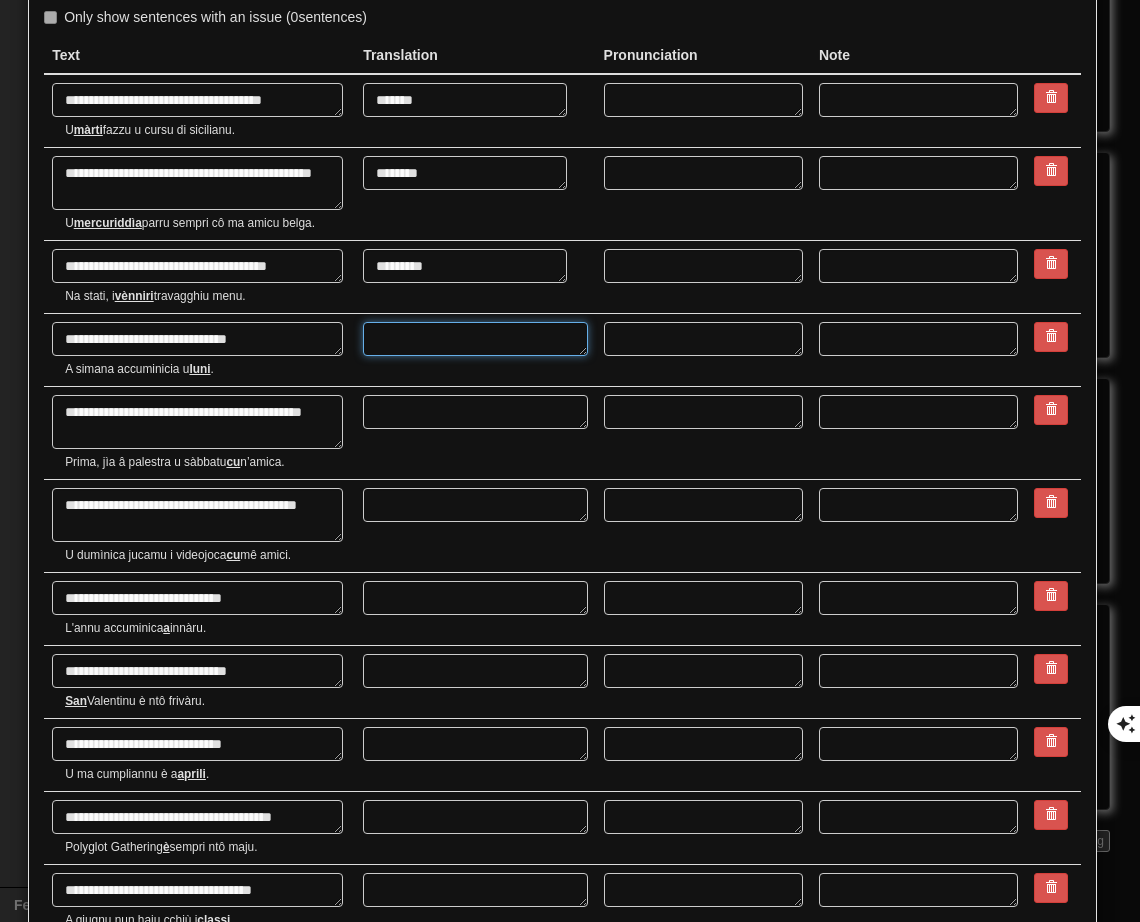 click at bounding box center [475, 339] 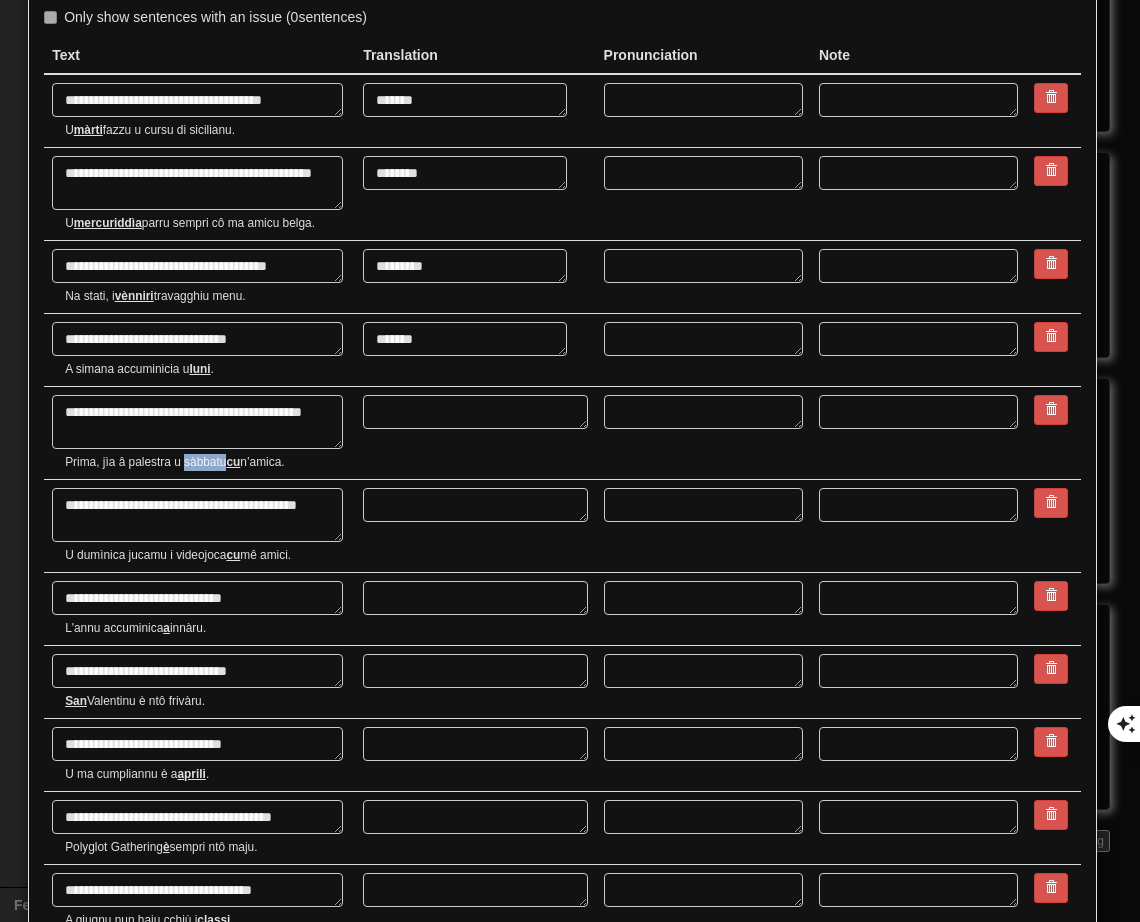 drag, startPoint x: 185, startPoint y: 463, endPoint x: 227, endPoint y: 466, distance: 42.107006 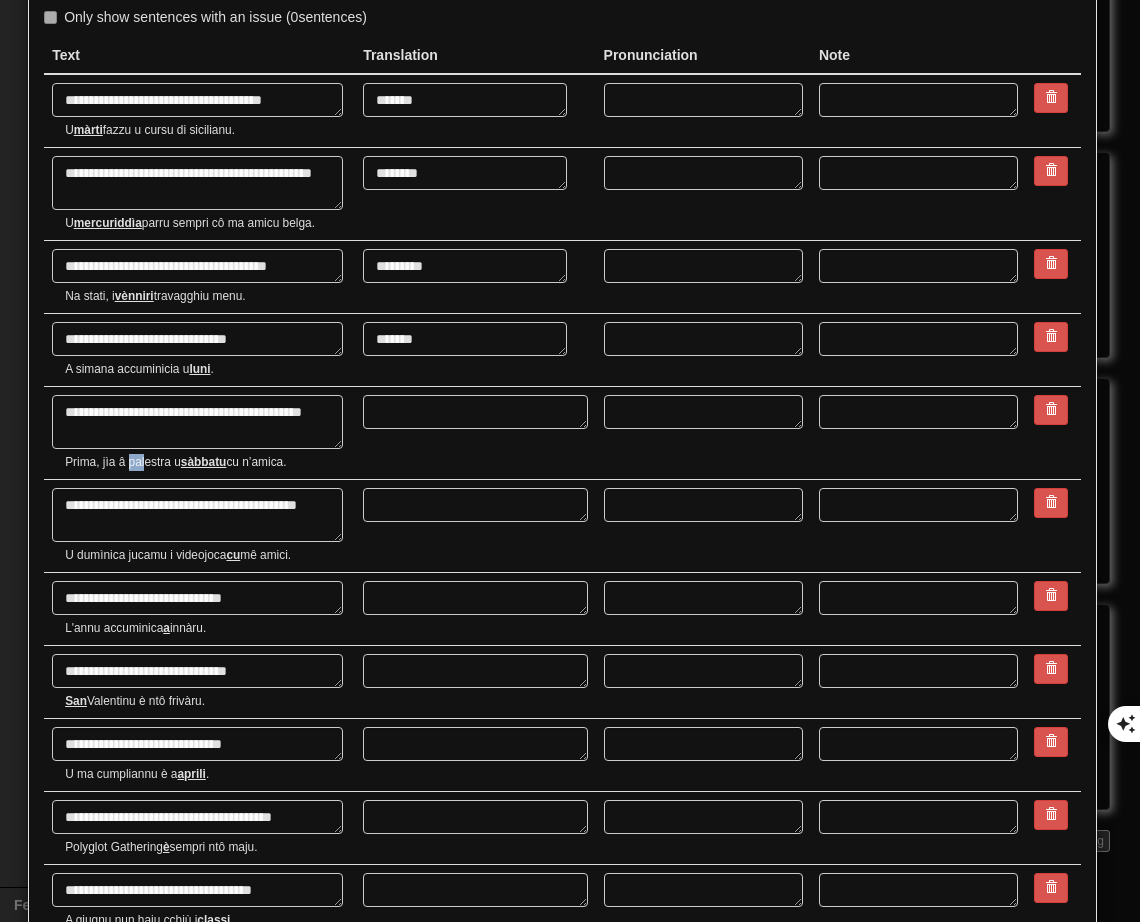 drag, startPoint x: 130, startPoint y: 463, endPoint x: 144, endPoint y: 463, distance: 14 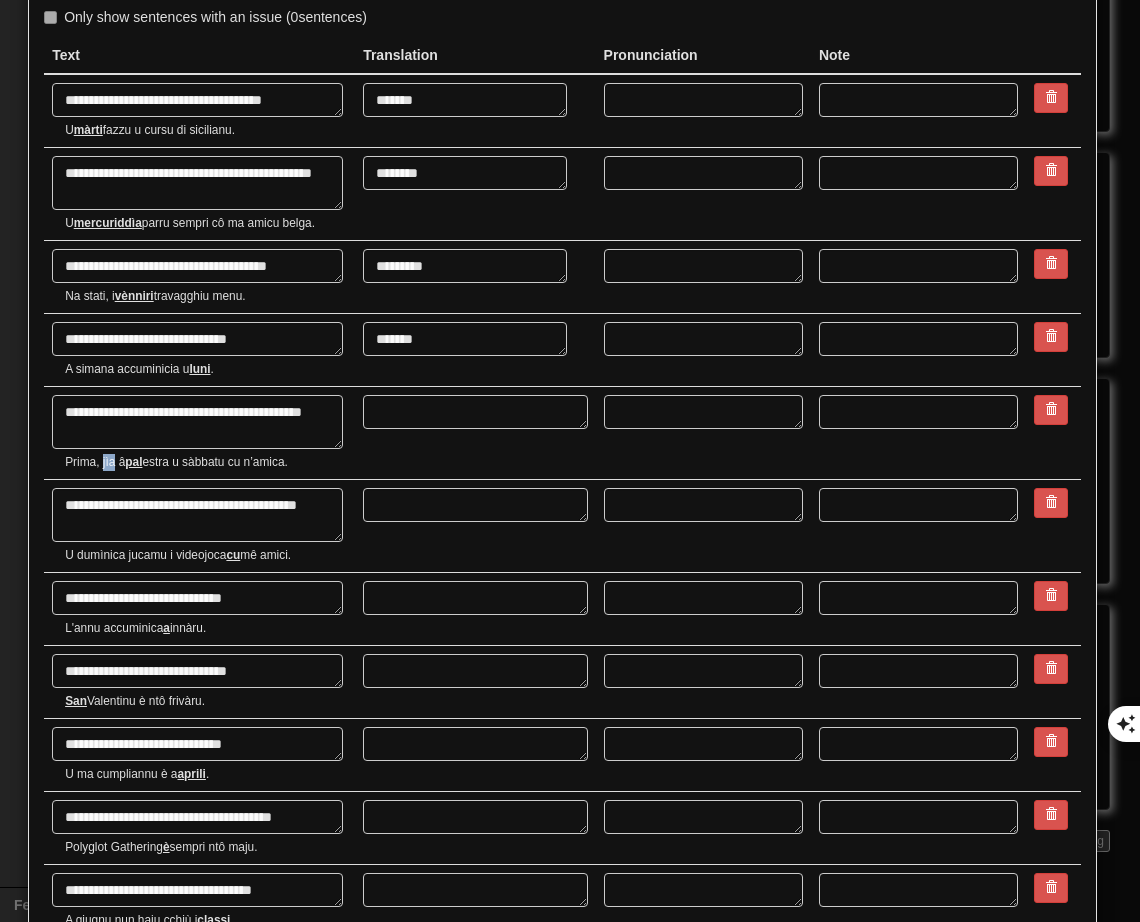 drag, startPoint x: 101, startPoint y: 465, endPoint x: 115, endPoint y: 463, distance: 14.142136 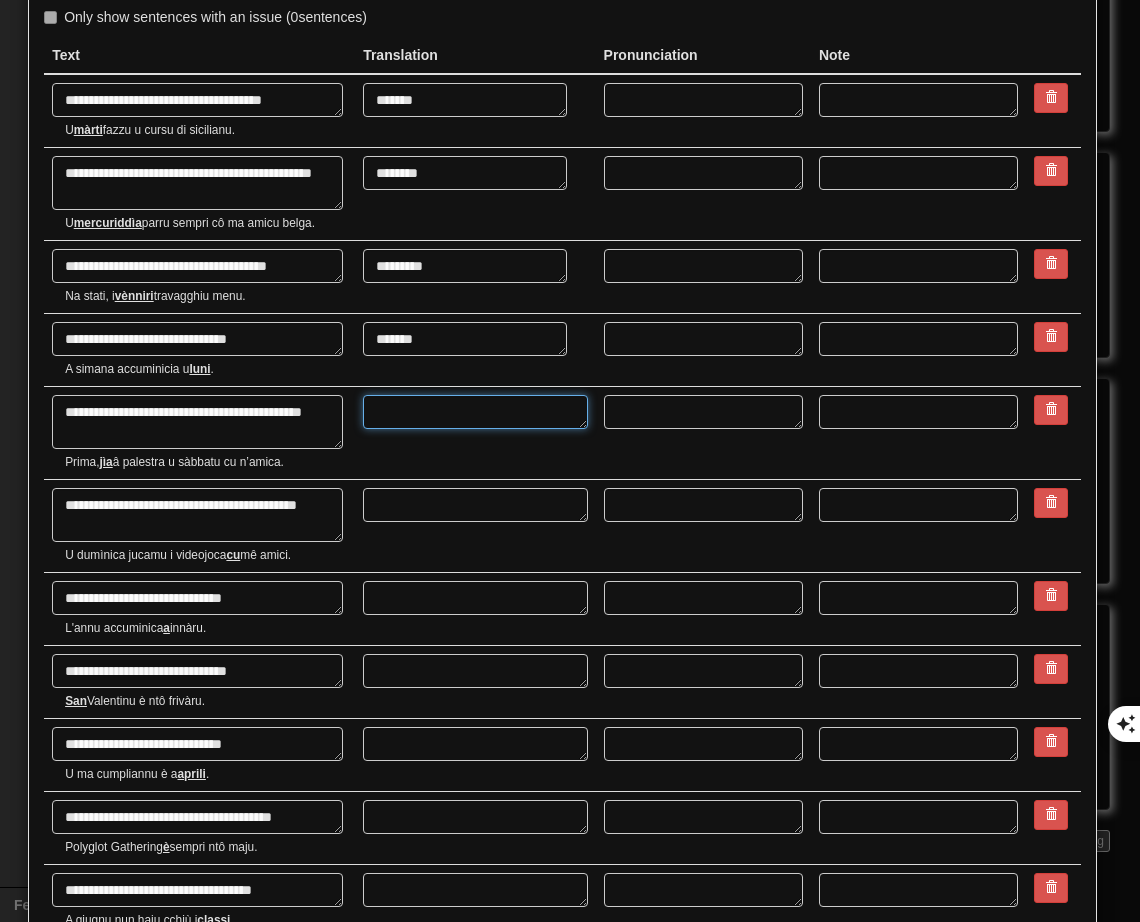 click at bounding box center [475, 412] 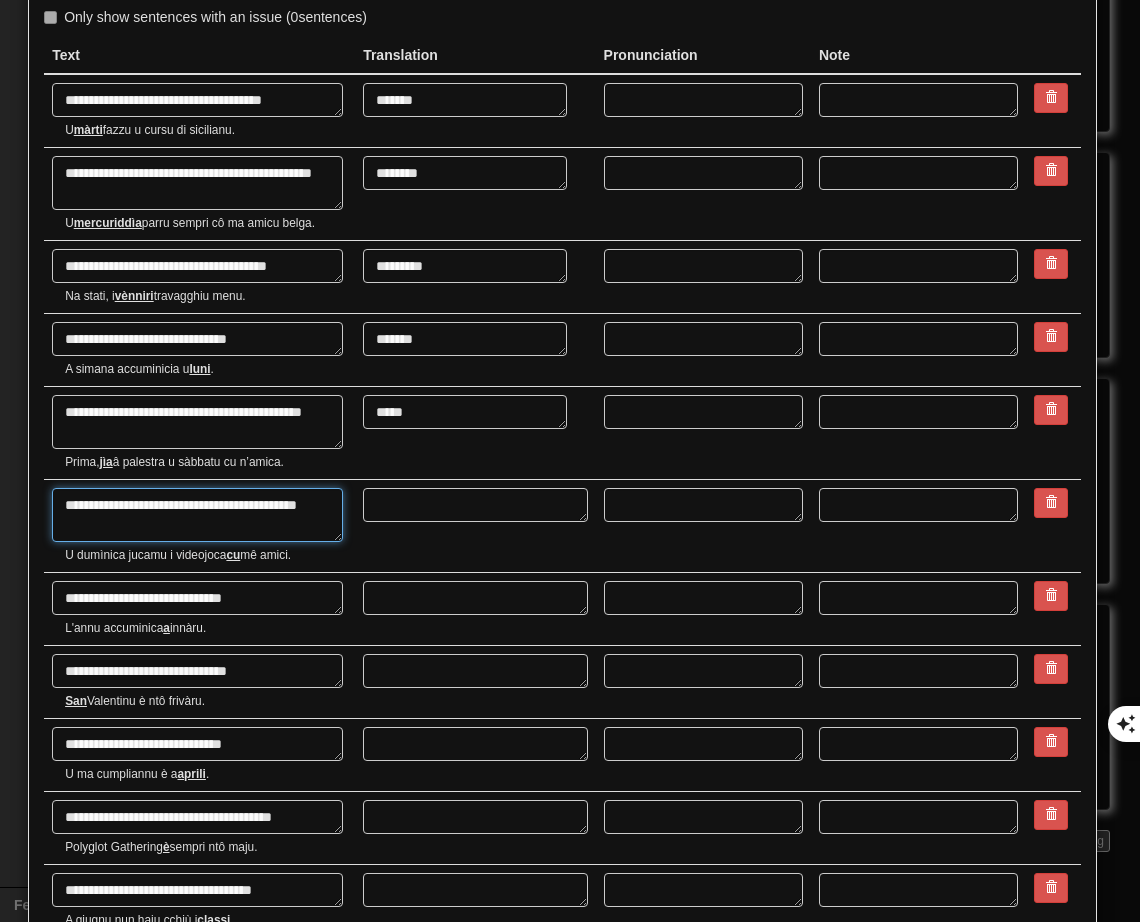 drag, startPoint x: 81, startPoint y: 507, endPoint x: 137, endPoint y: 500, distance: 56.435802 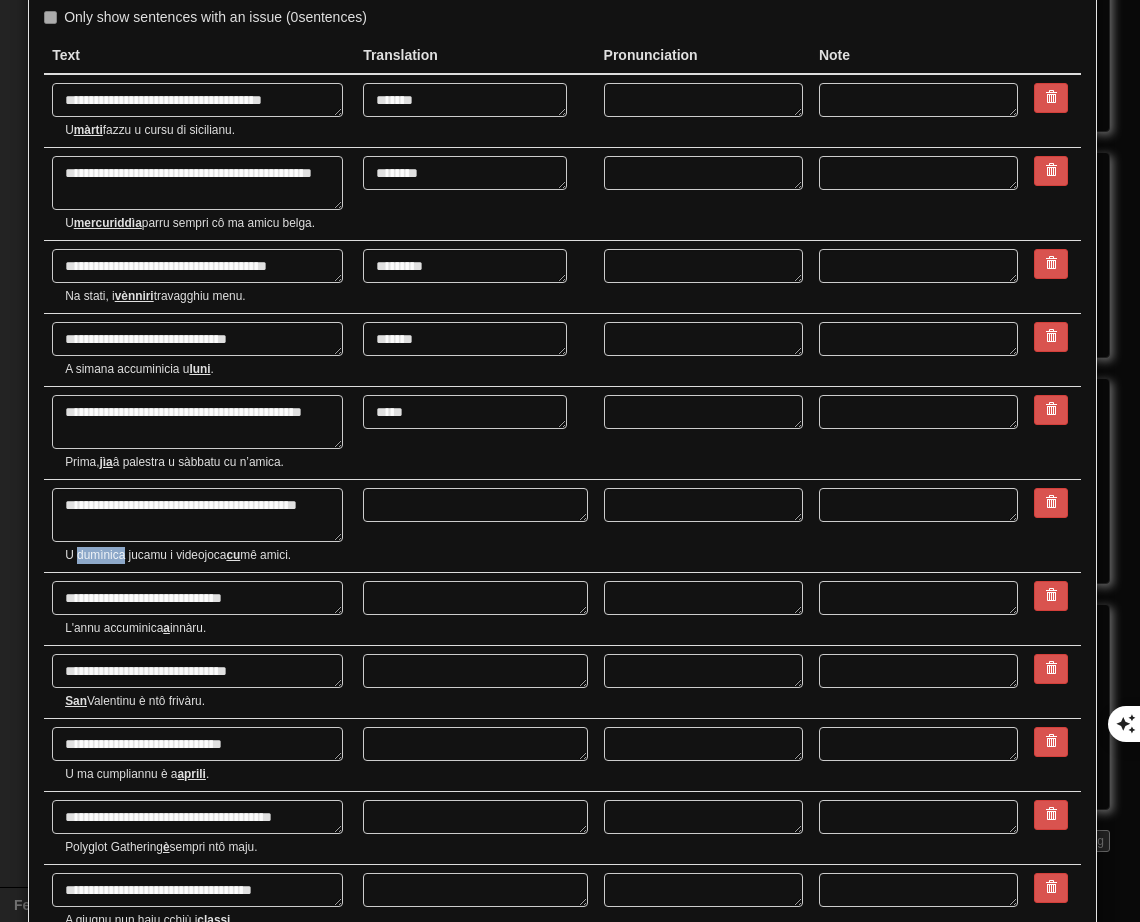 drag, startPoint x: 79, startPoint y: 554, endPoint x: 123, endPoint y: 549, distance: 44.28318 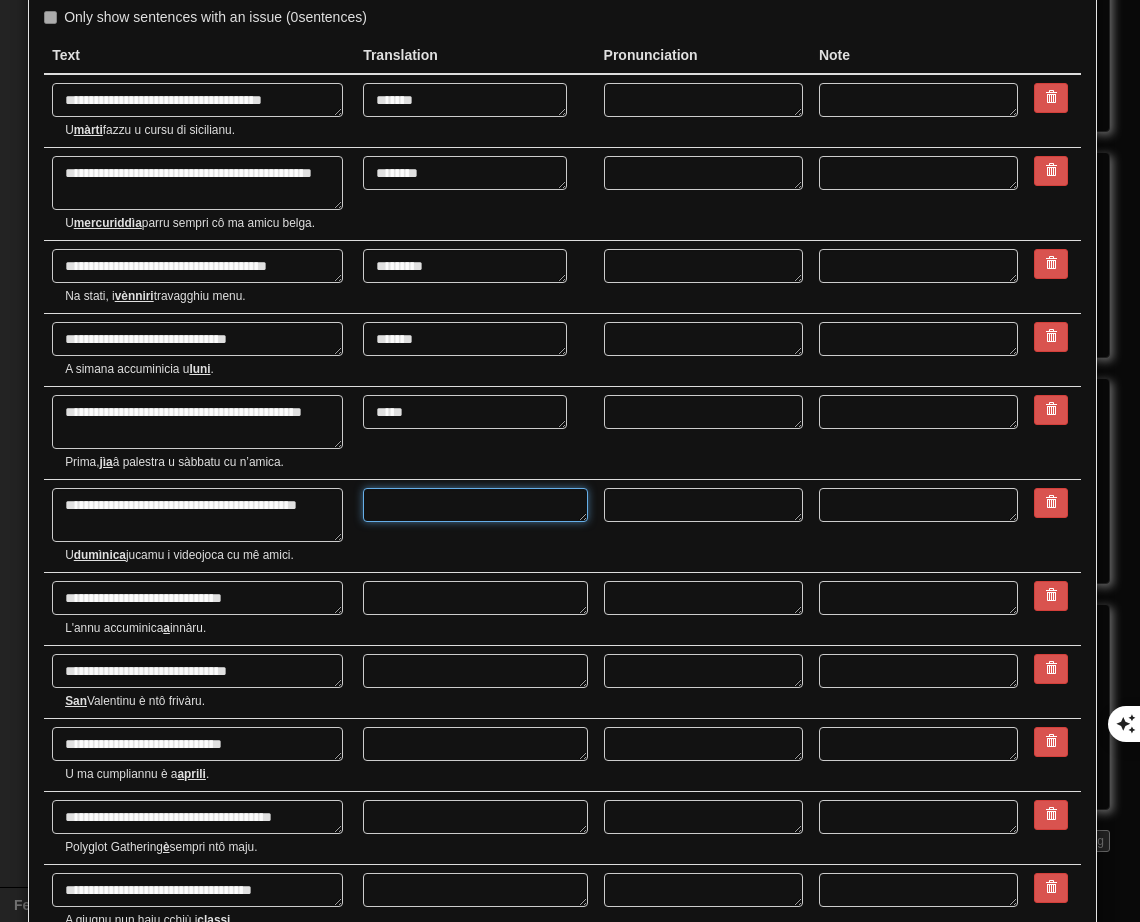 click at bounding box center [475, 505] 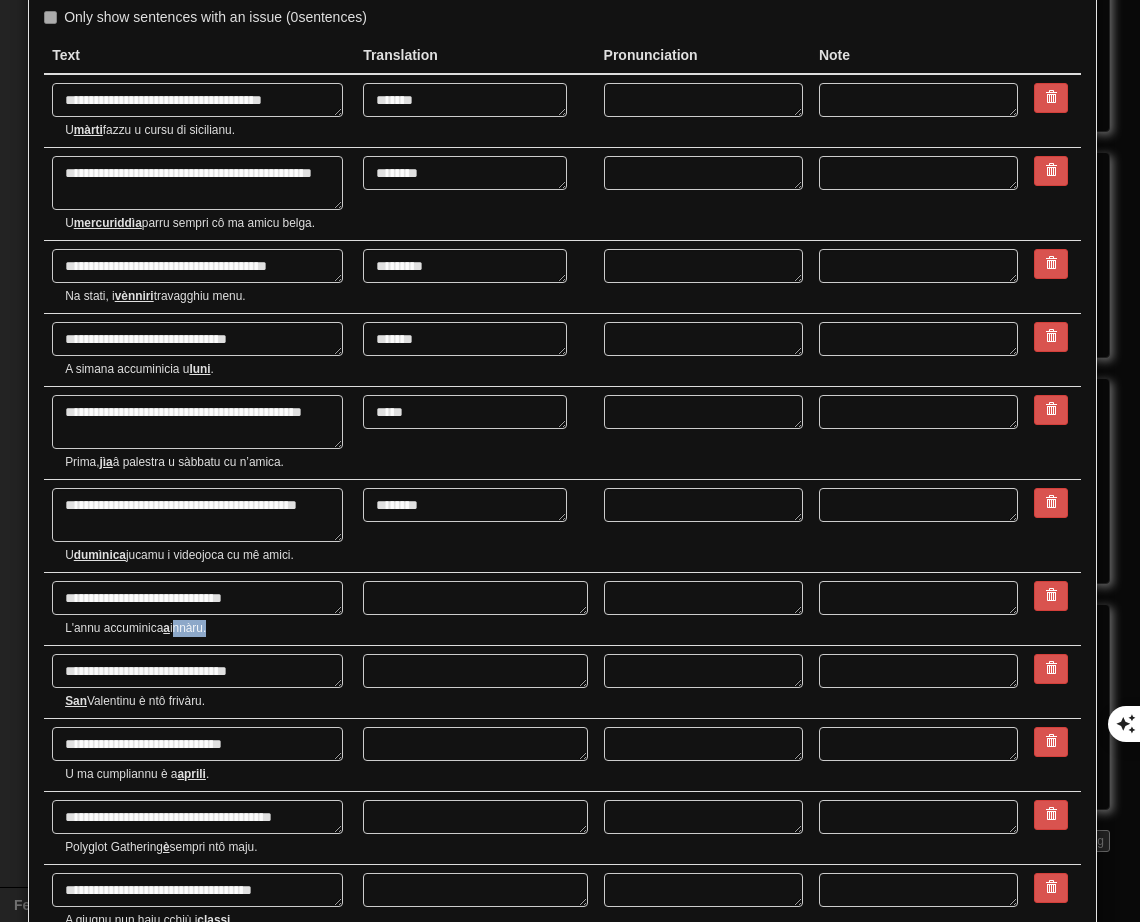 drag, startPoint x: 176, startPoint y: 629, endPoint x: 208, endPoint y: 630, distance: 32.01562 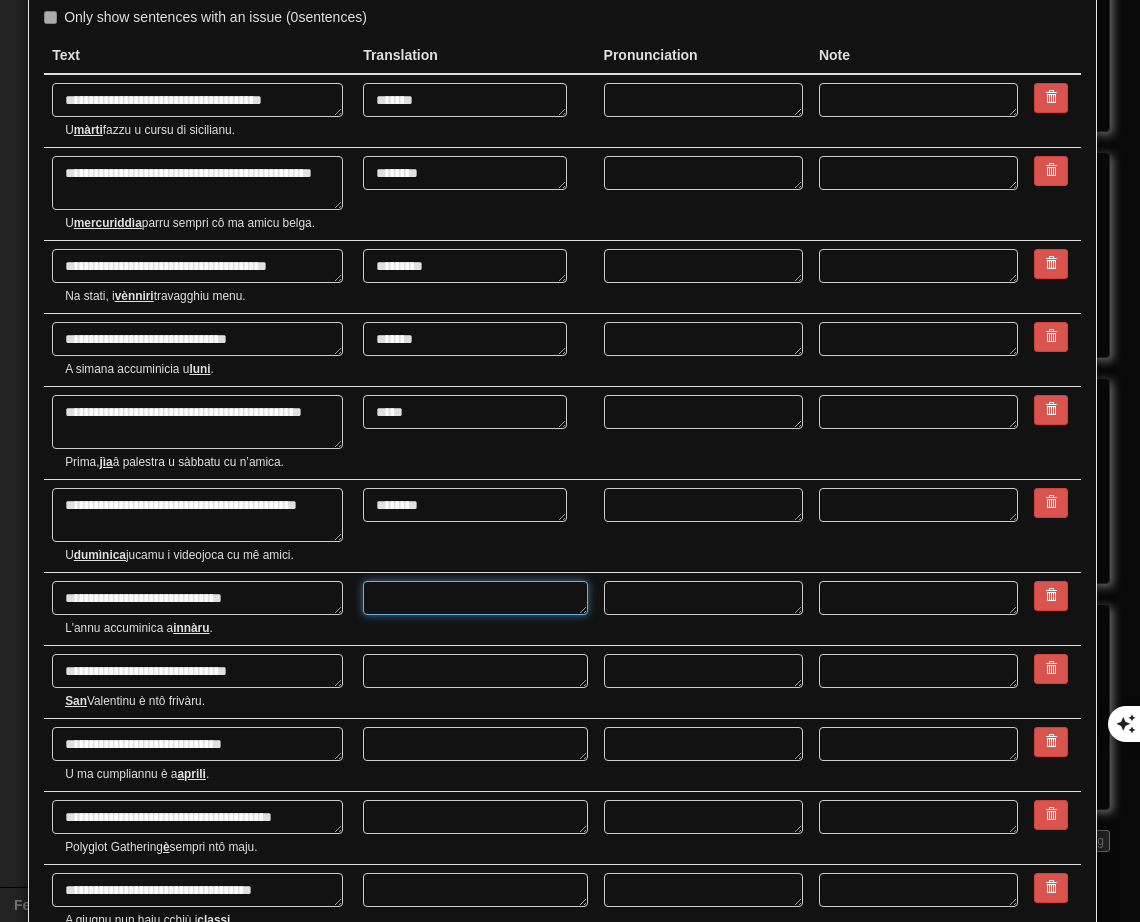 click at bounding box center (475, 598) 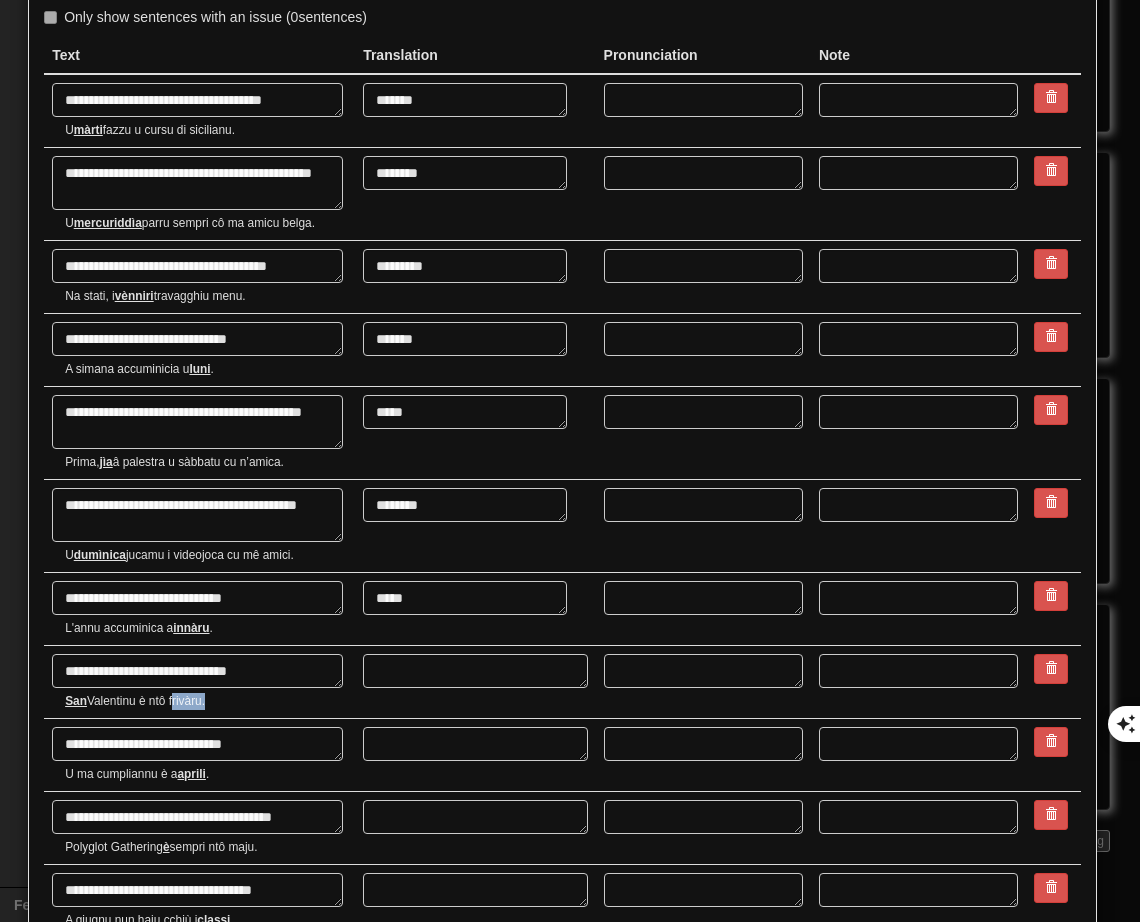 drag, startPoint x: 174, startPoint y: 700, endPoint x: 204, endPoint y: 701, distance: 30.016663 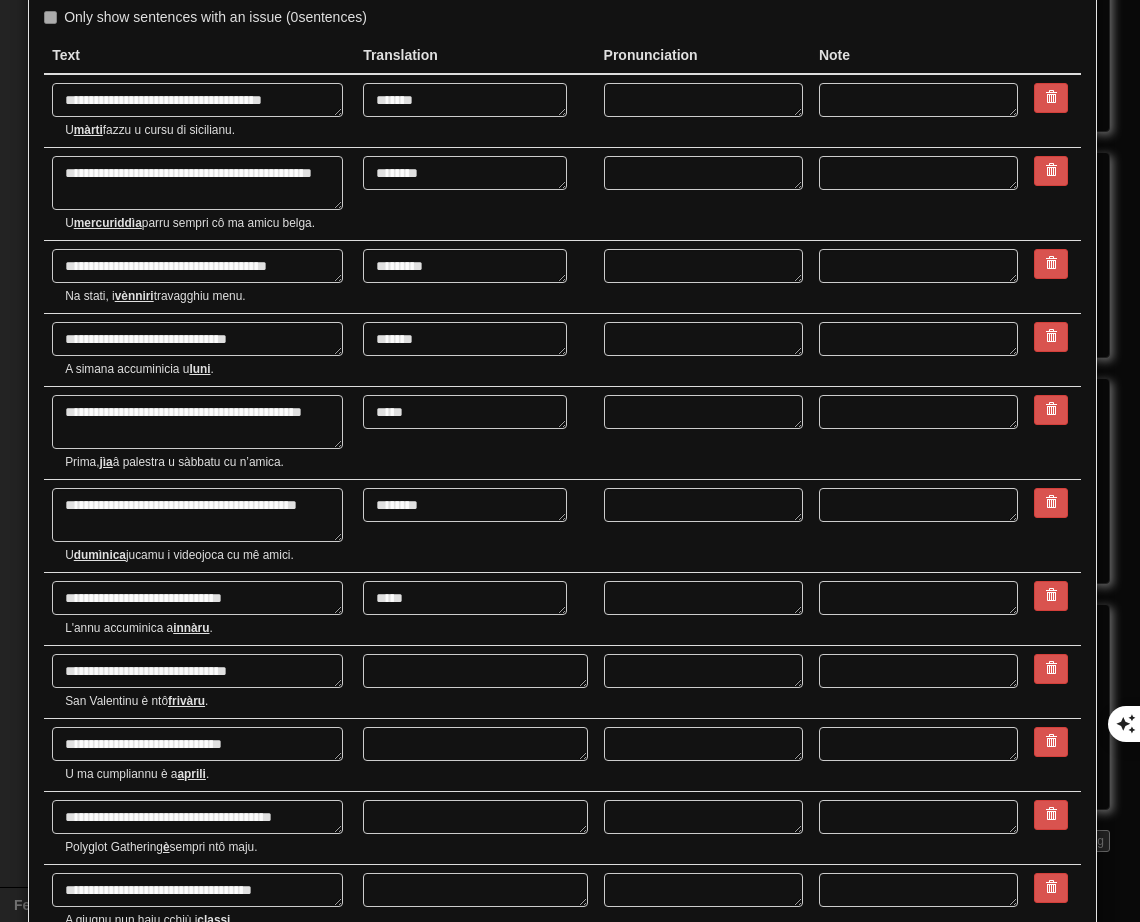 click on "***** *****" at bounding box center [475, 609] 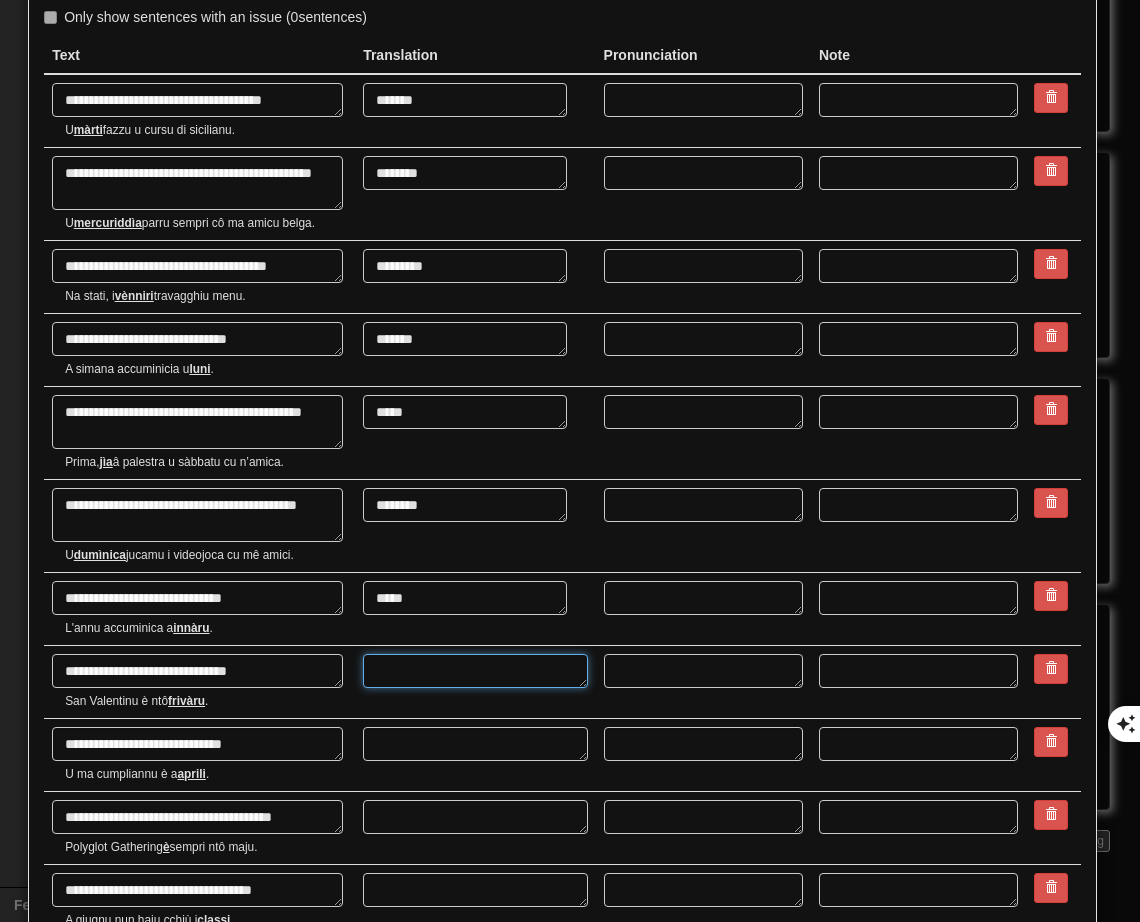click at bounding box center (475, 671) 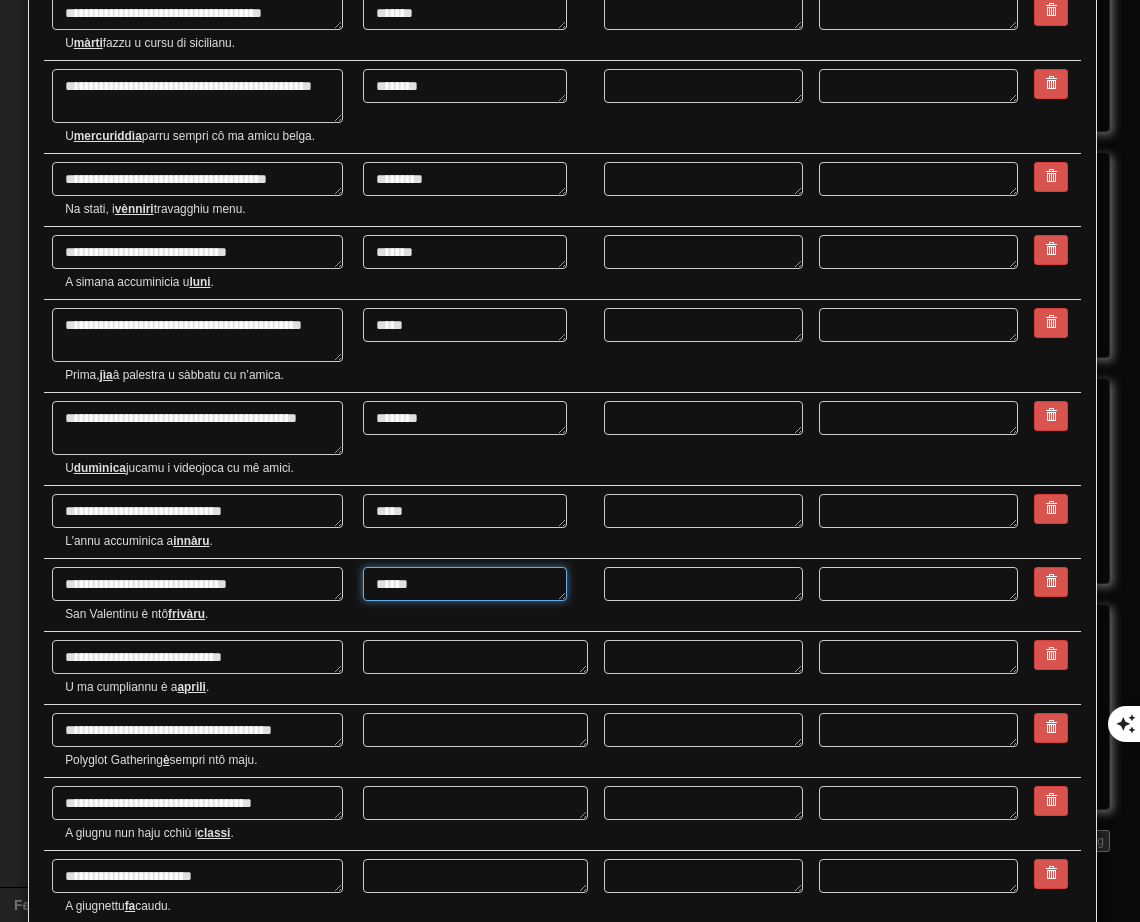 scroll, scrollTop: 200, scrollLeft: 0, axis: vertical 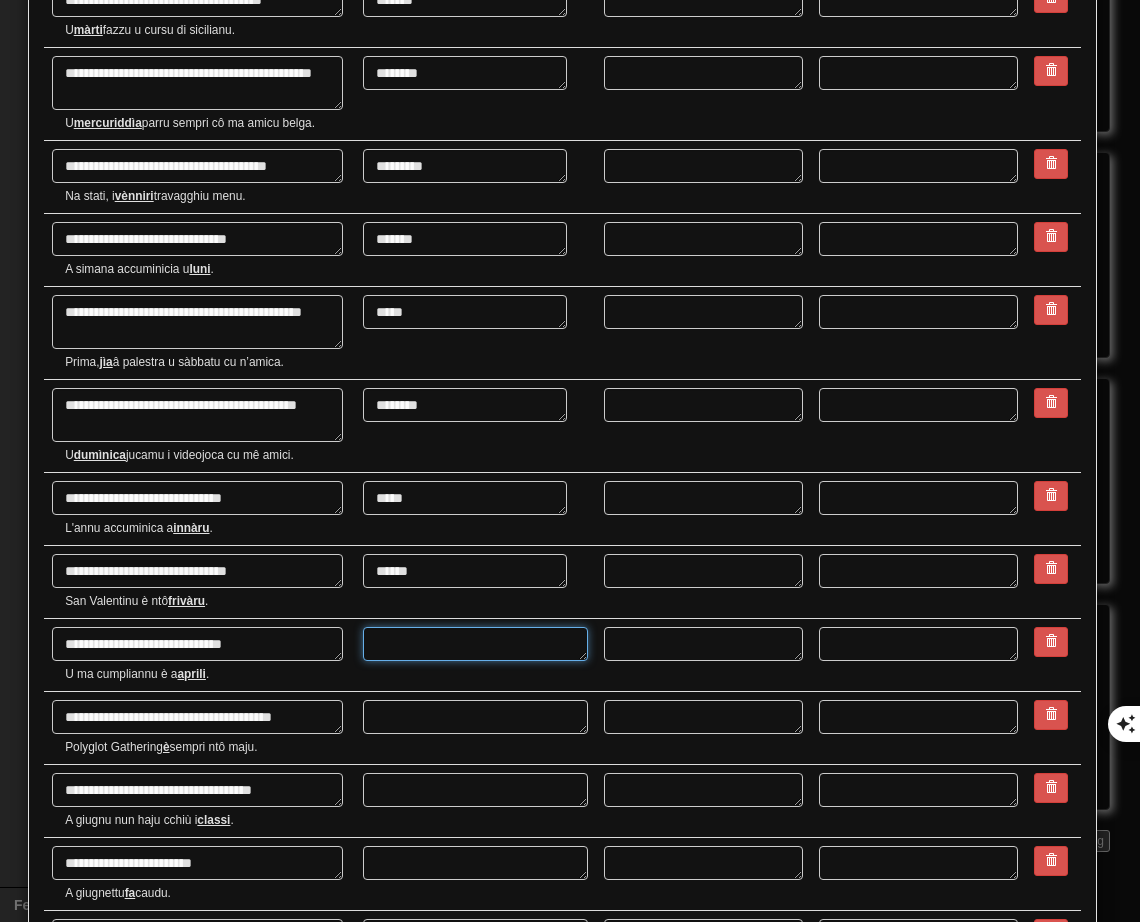 click at bounding box center (475, 644) 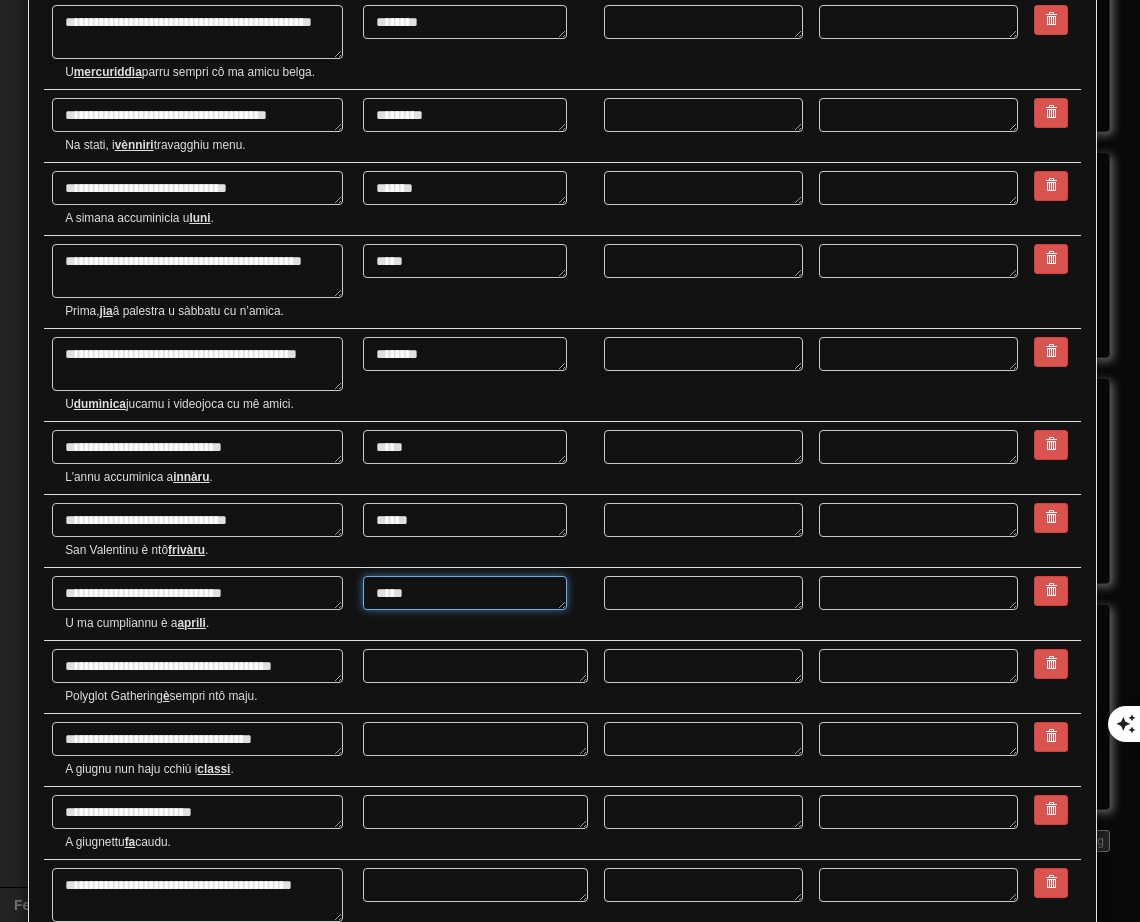 scroll, scrollTop: 300, scrollLeft: 0, axis: vertical 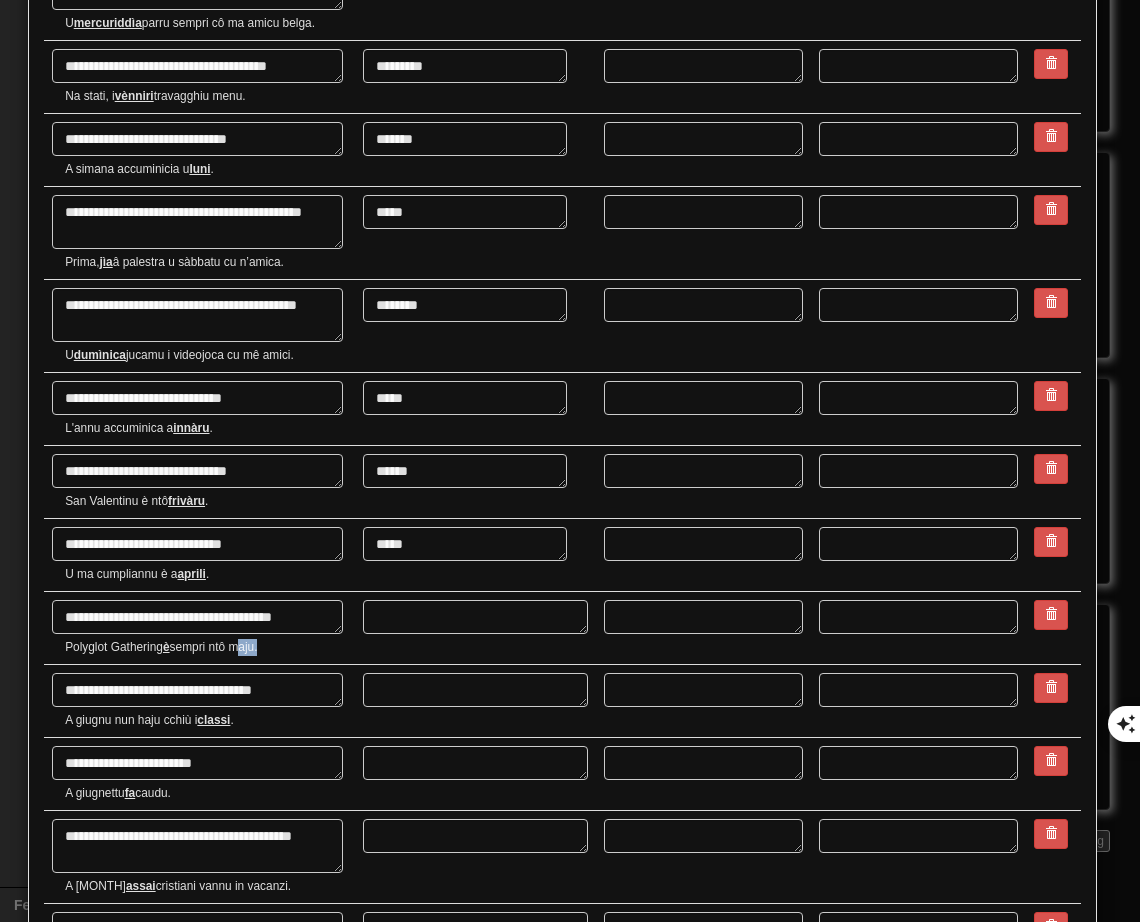 drag, startPoint x: 236, startPoint y: 651, endPoint x: 260, endPoint y: 648, distance: 24.186773 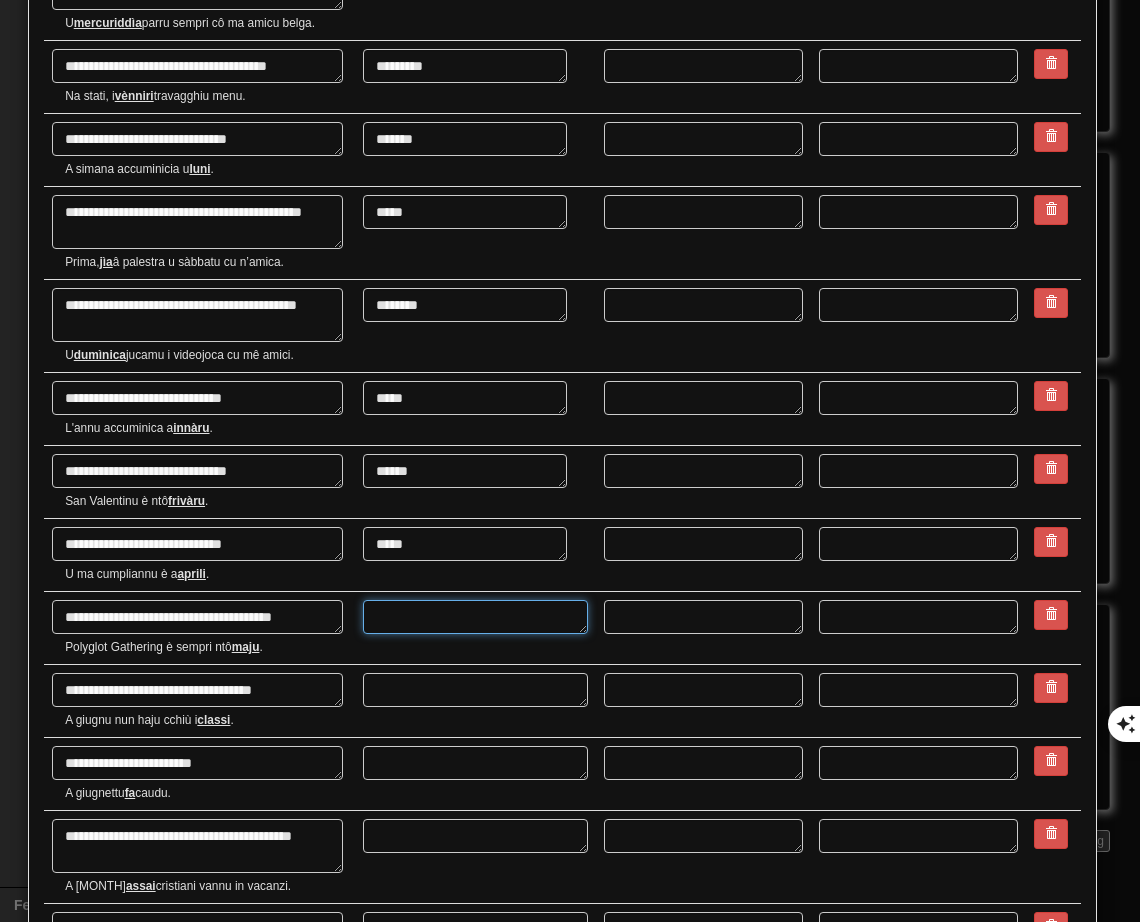 click at bounding box center (475, 617) 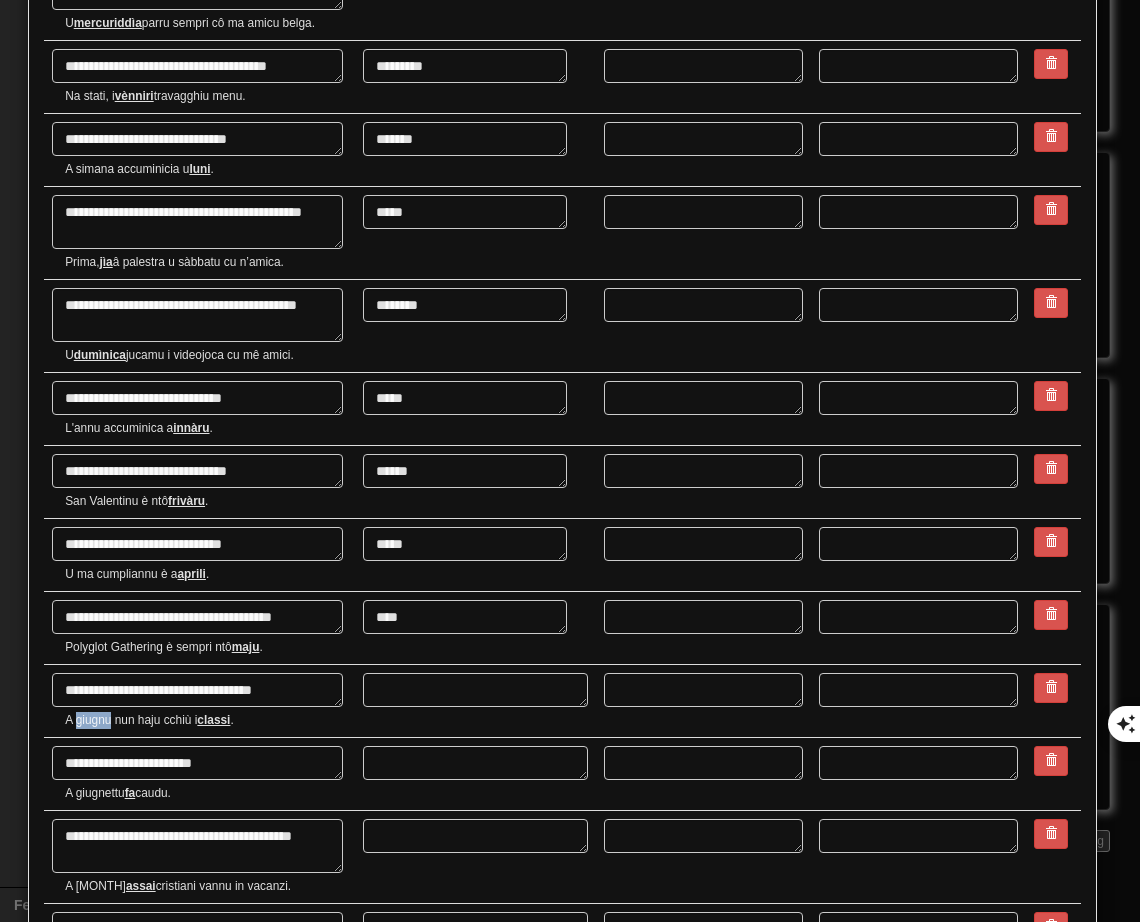 drag, startPoint x: 76, startPoint y: 721, endPoint x: 109, endPoint y: 716, distance: 33.37664 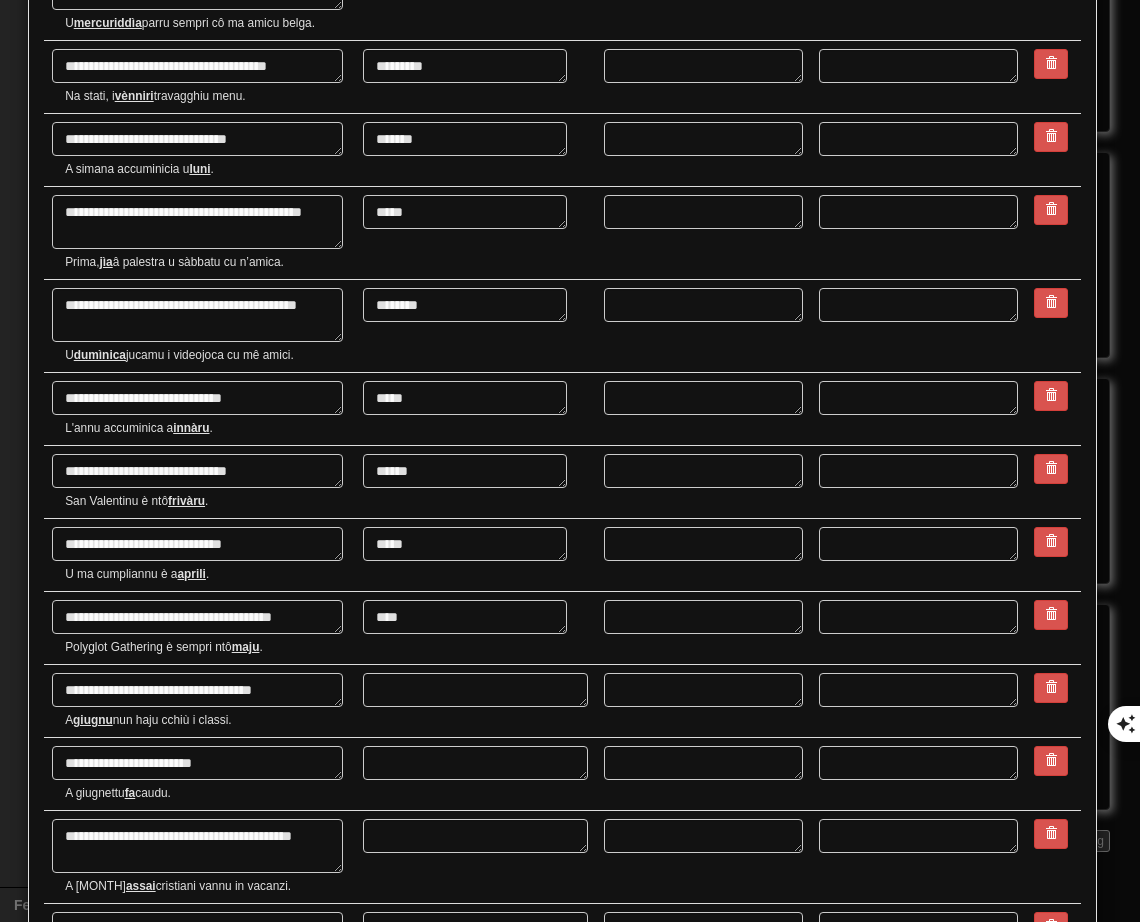 click at bounding box center [475, 701] 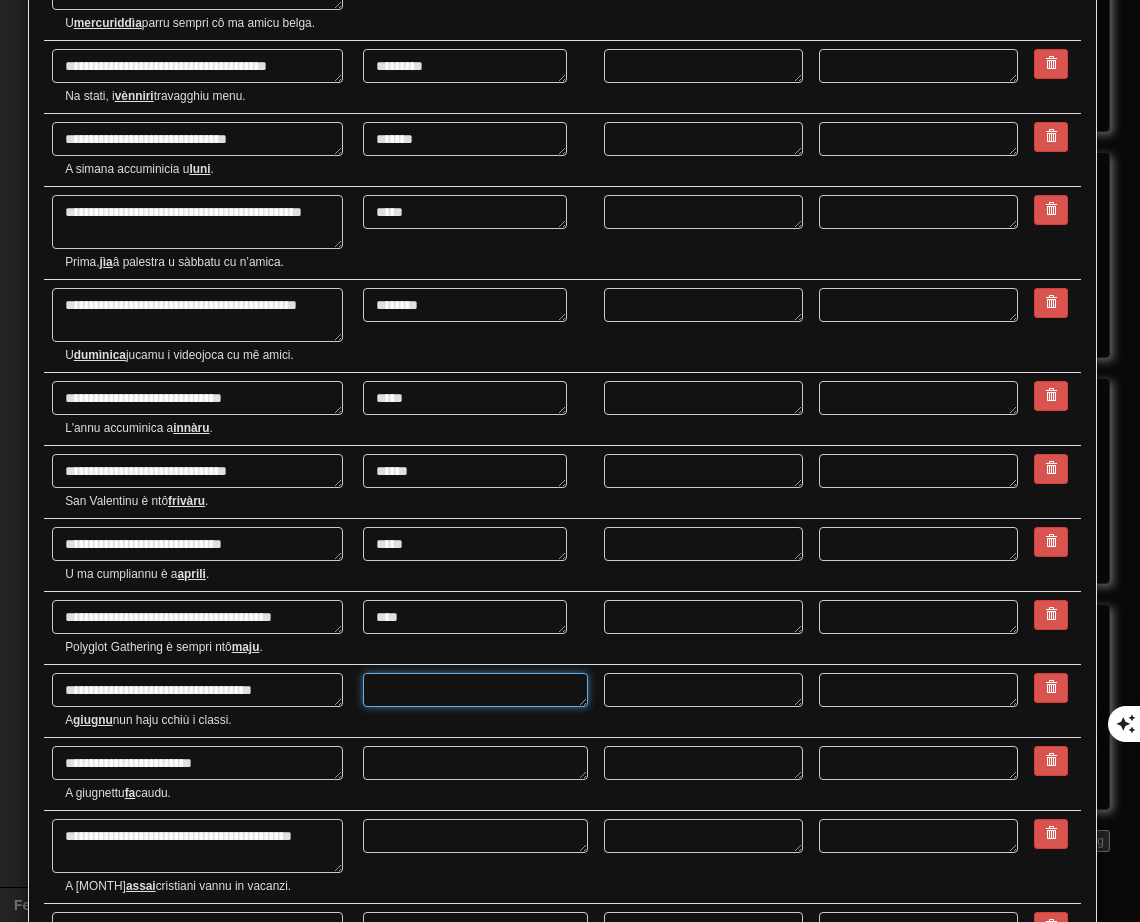 click at bounding box center [475, 690] 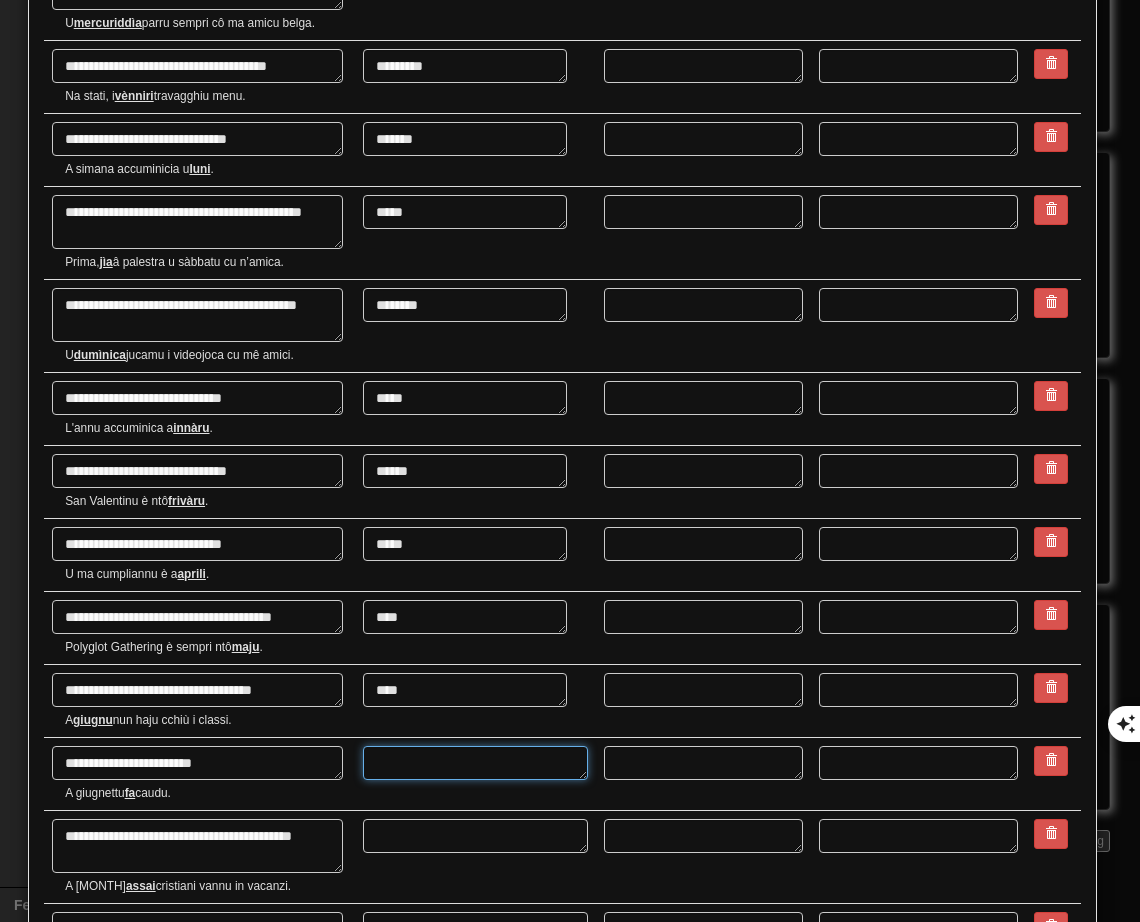 click at bounding box center (475, 763) 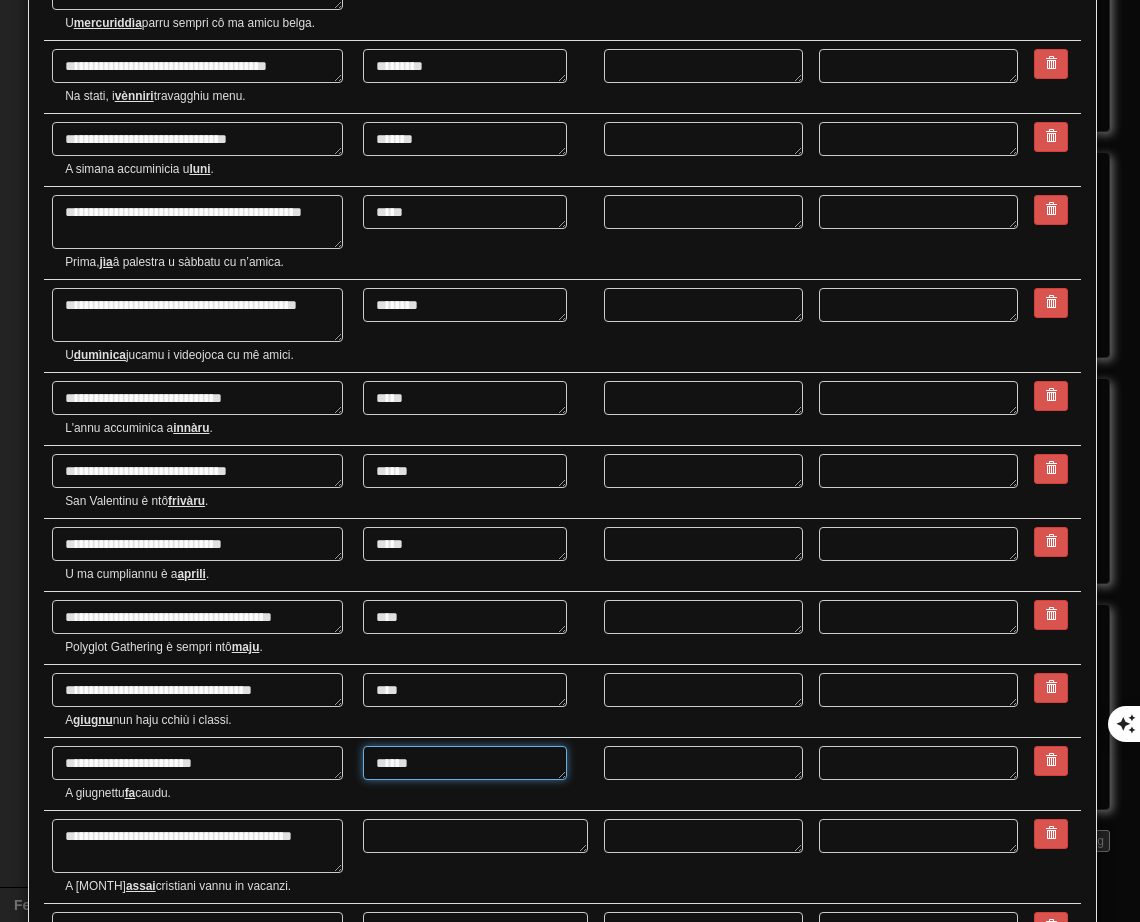 scroll, scrollTop: 400, scrollLeft: 0, axis: vertical 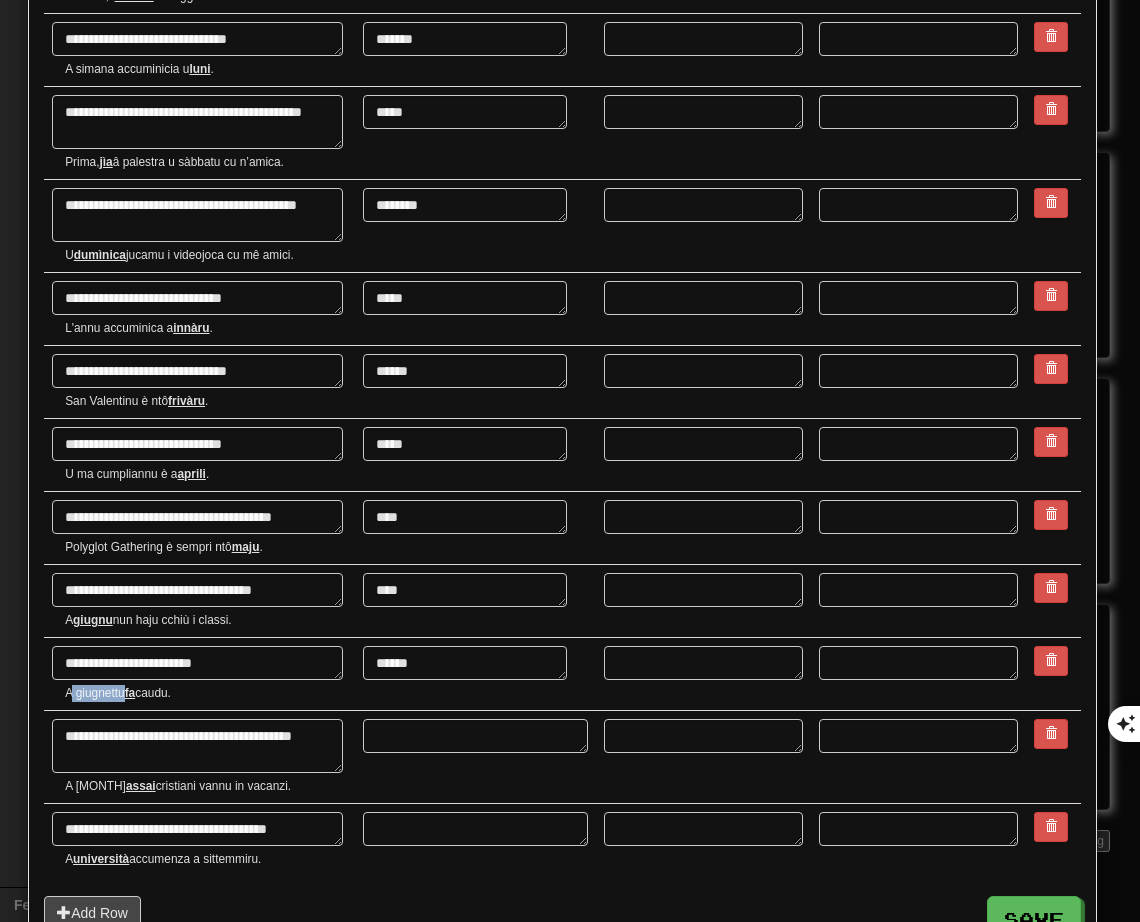 drag, startPoint x: 72, startPoint y: 685, endPoint x: 124, endPoint y: 692, distance: 52.46904 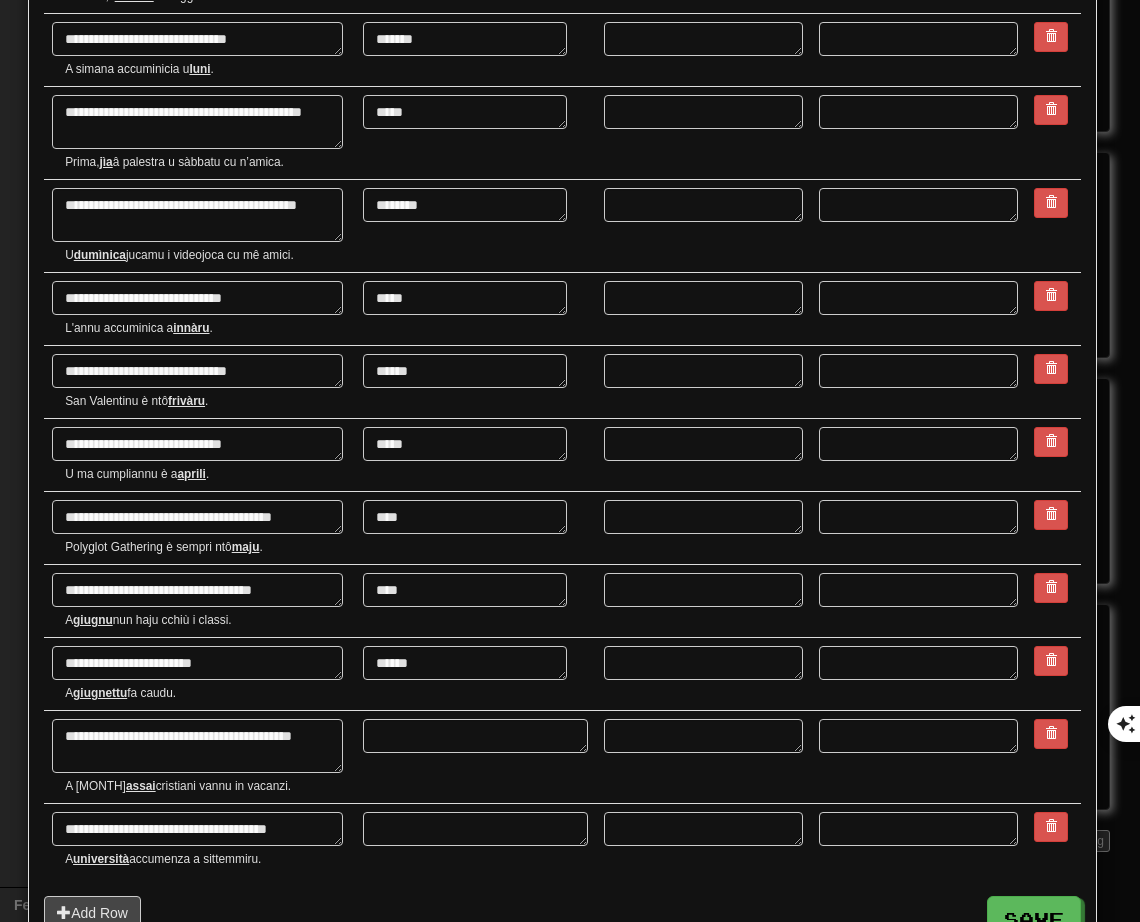 scroll, scrollTop: 500, scrollLeft: 0, axis: vertical 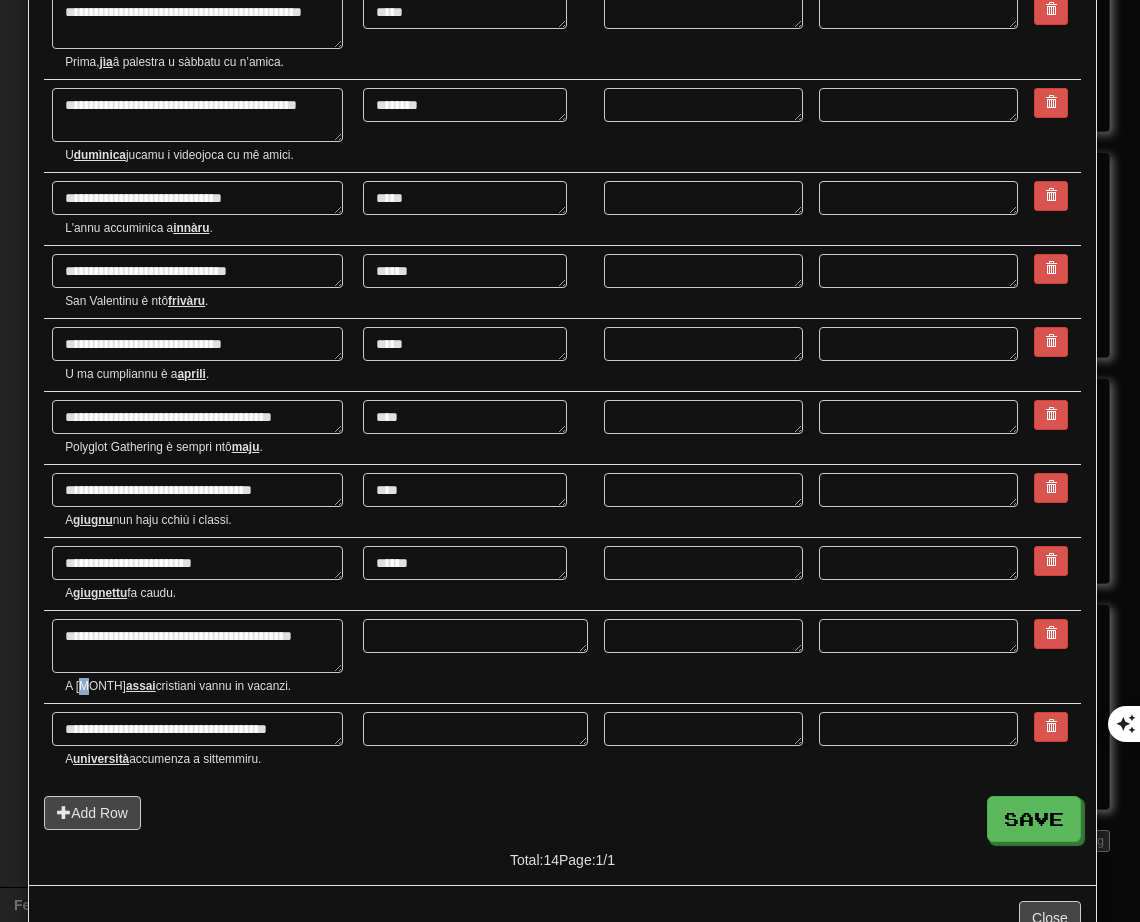 click on "A austu  assai  cristiani vannu in vacanzi." at bounding box center (206, 686) 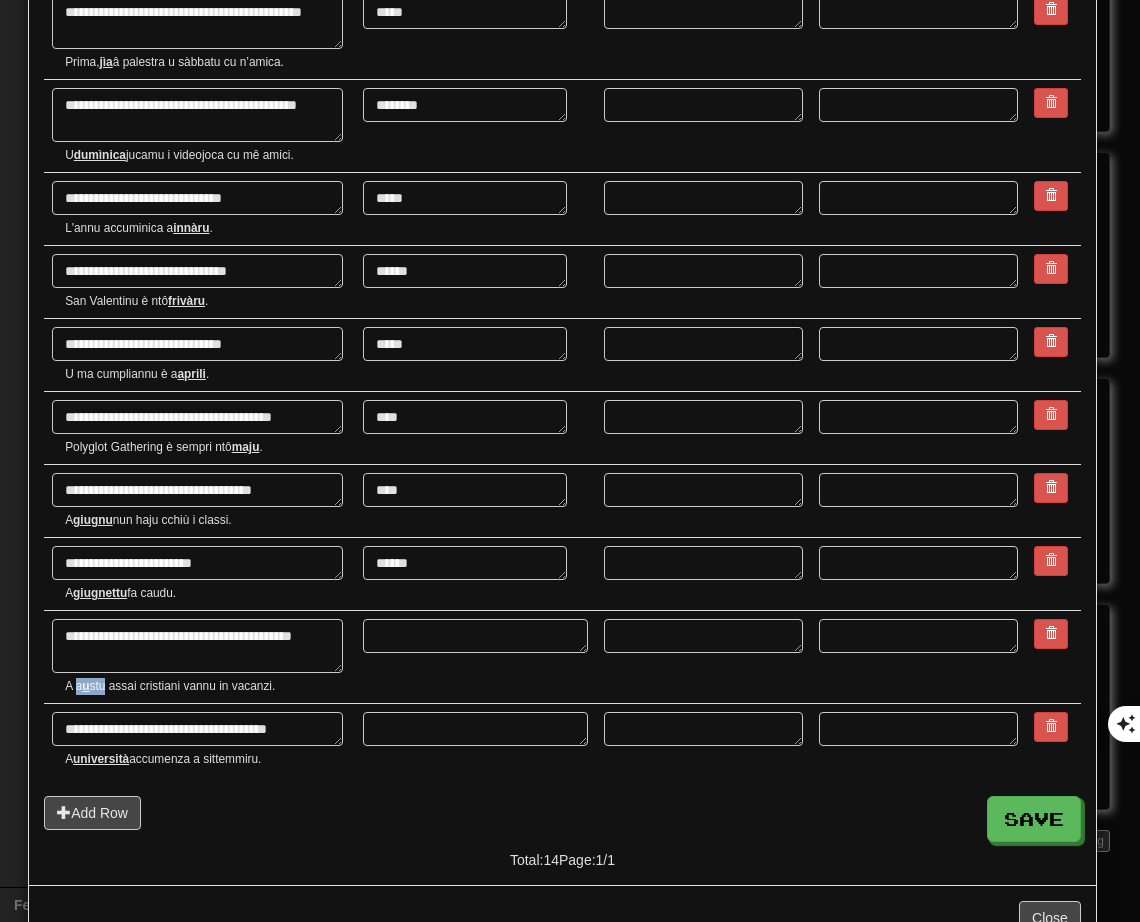 drag, startPoint x: 77, startPoint y: 688, endPoint x: 104, endPoint y: 688, distance: 27 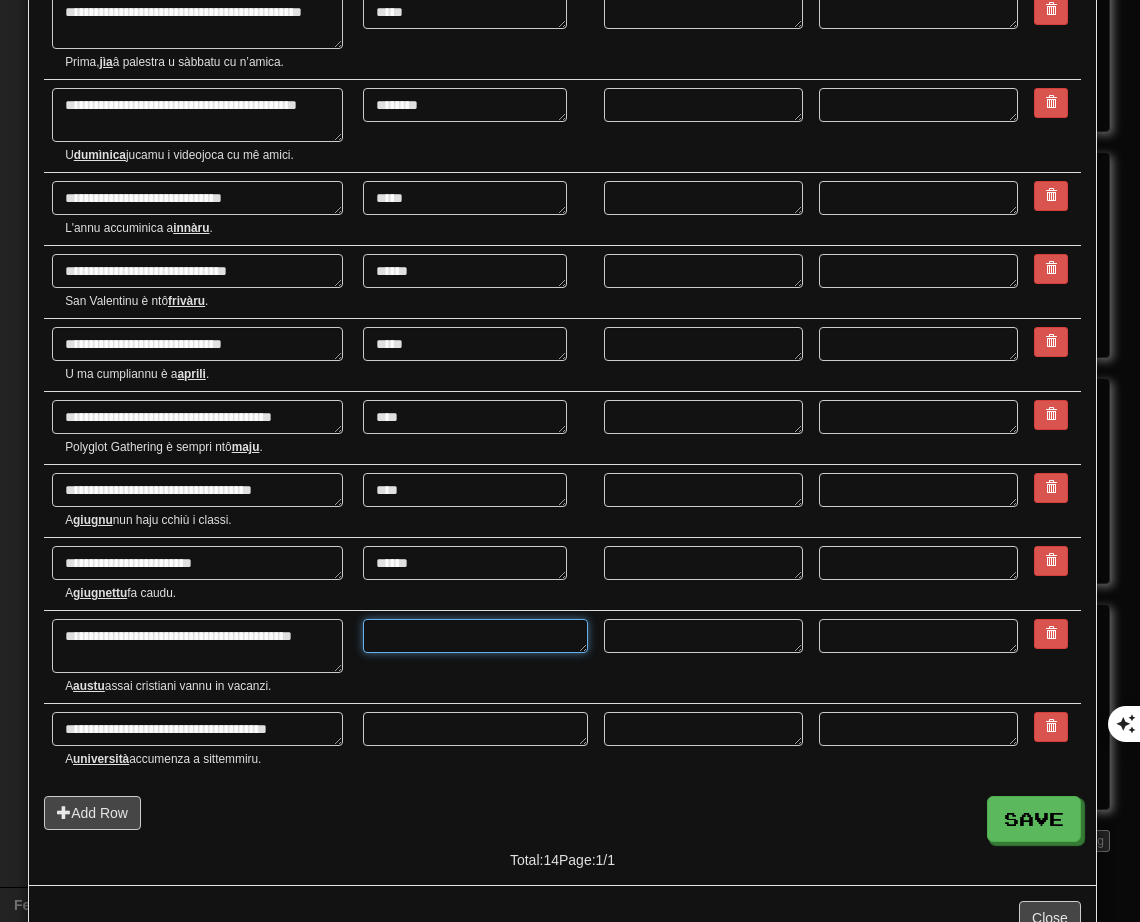 click at bounding box center (475, 636) 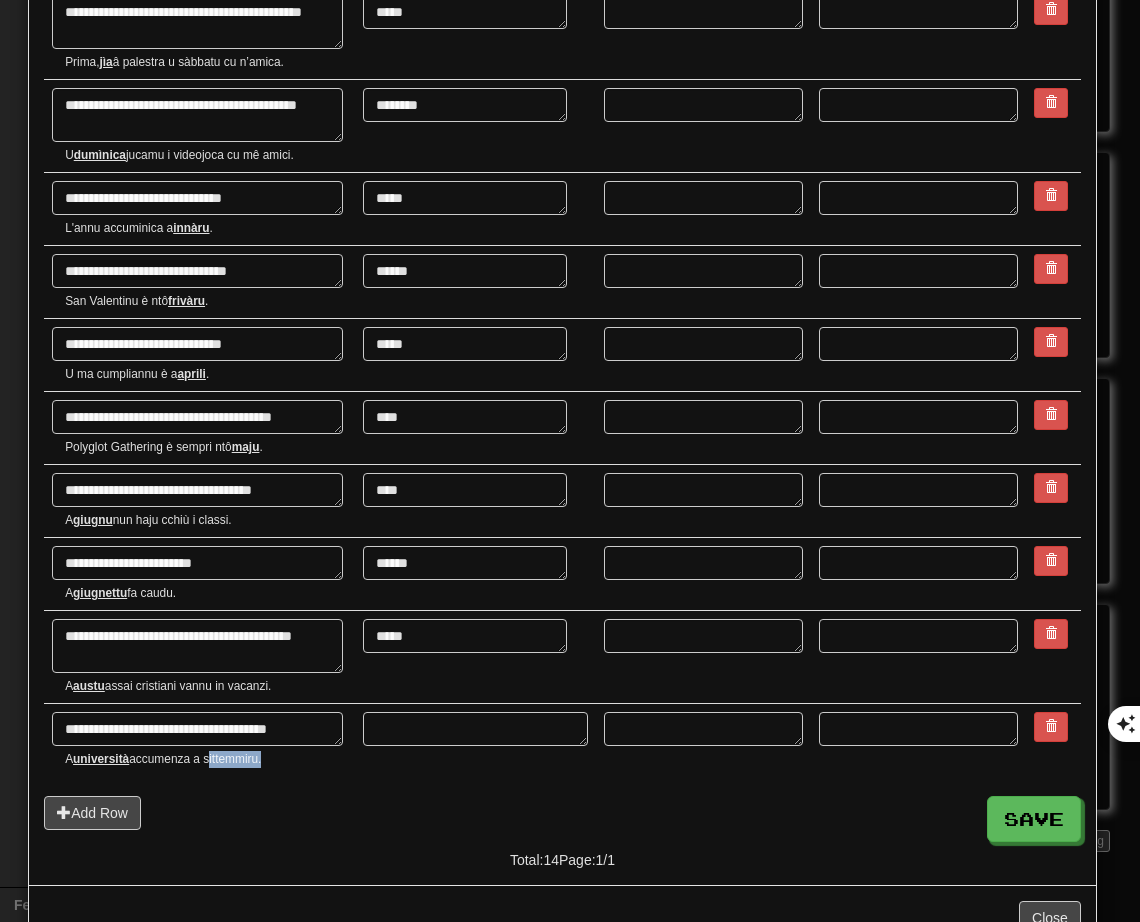 drag, startPoint x: 210, startPoint y: 761, endPoint x: 262, endPoint y: 760, distance: 52.009613 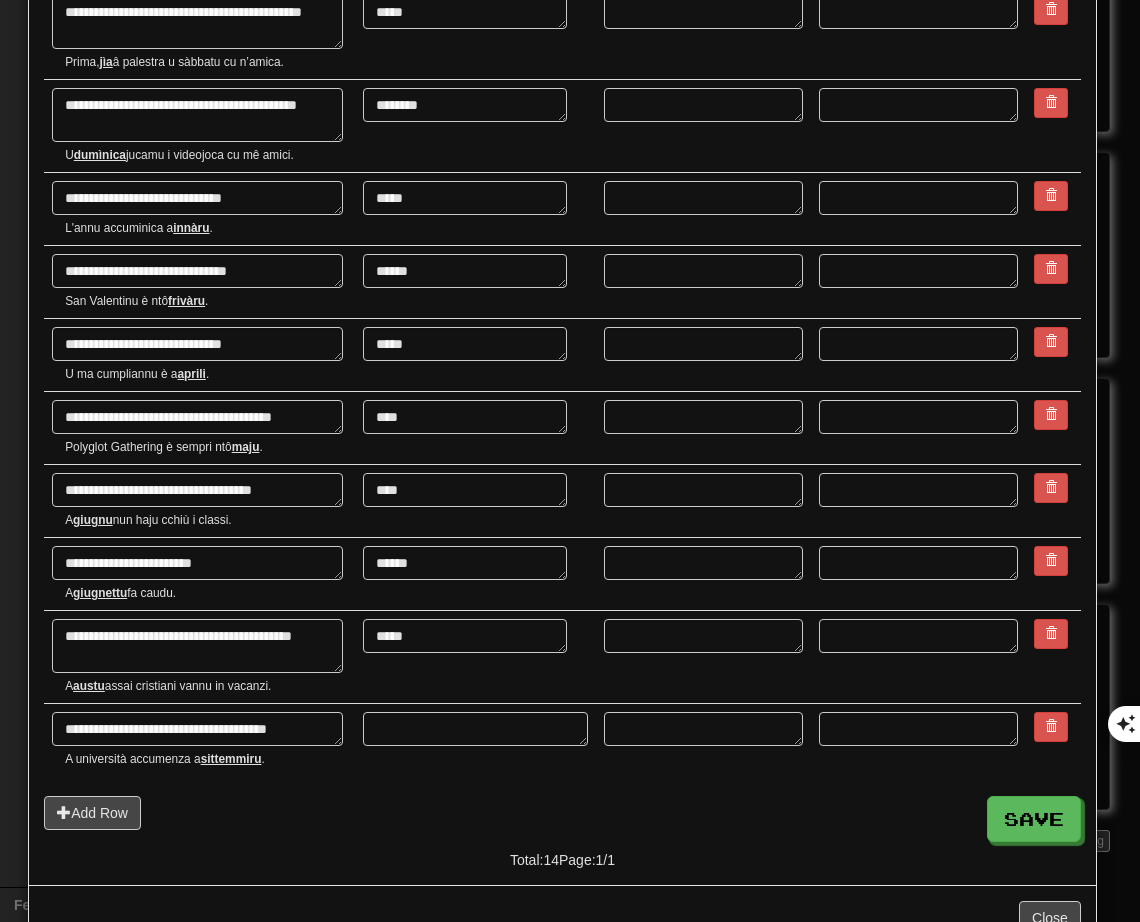 click on "***** *****" at bounding box center [475, 657] 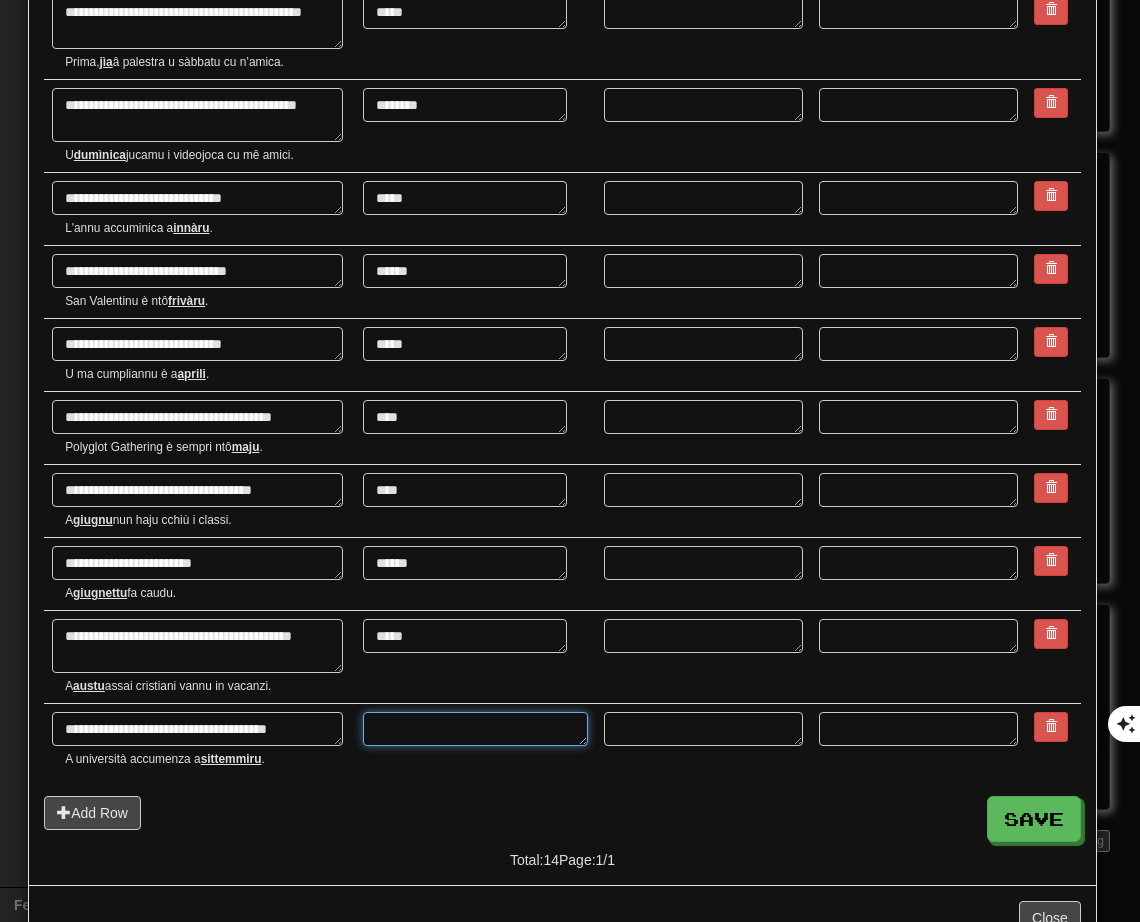 click at bounding box center (475, 729) 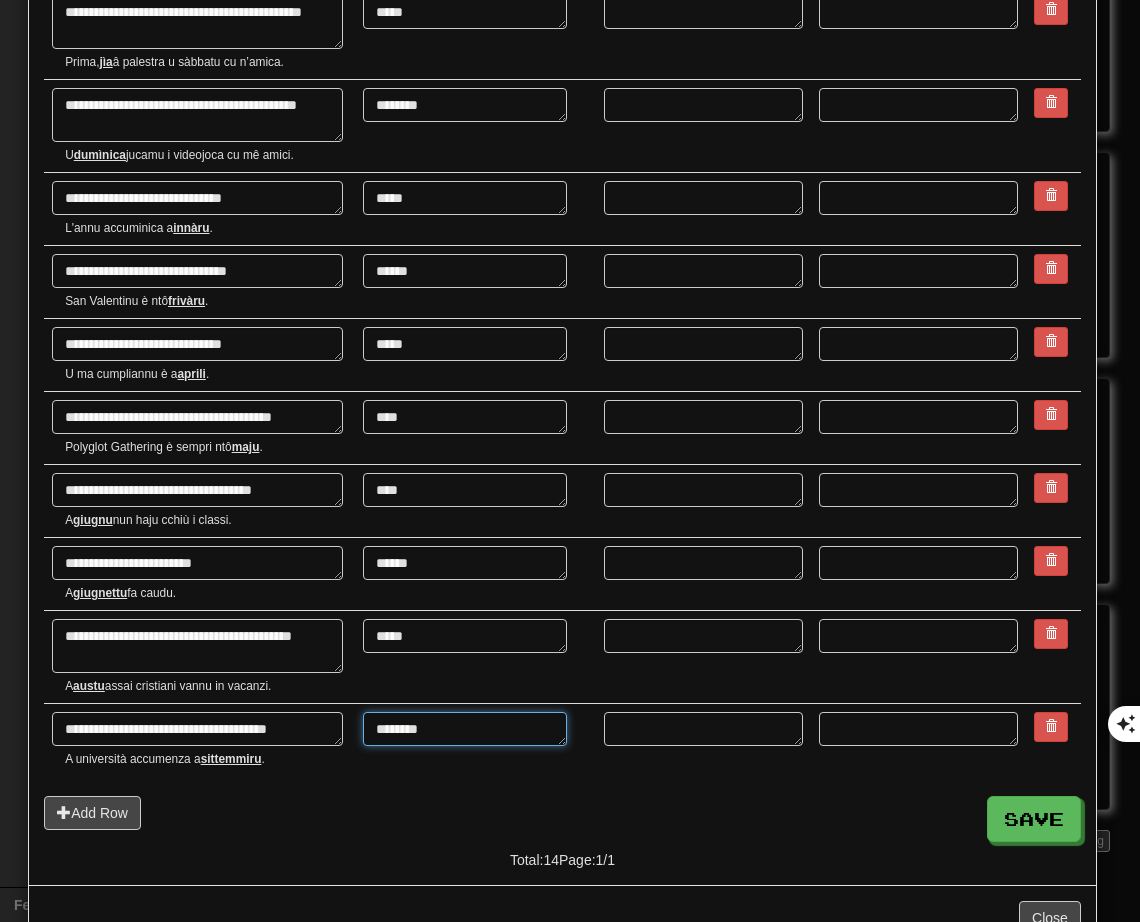 scroll, scrollTop: 559, scrollLeft: 0, axis: vertical 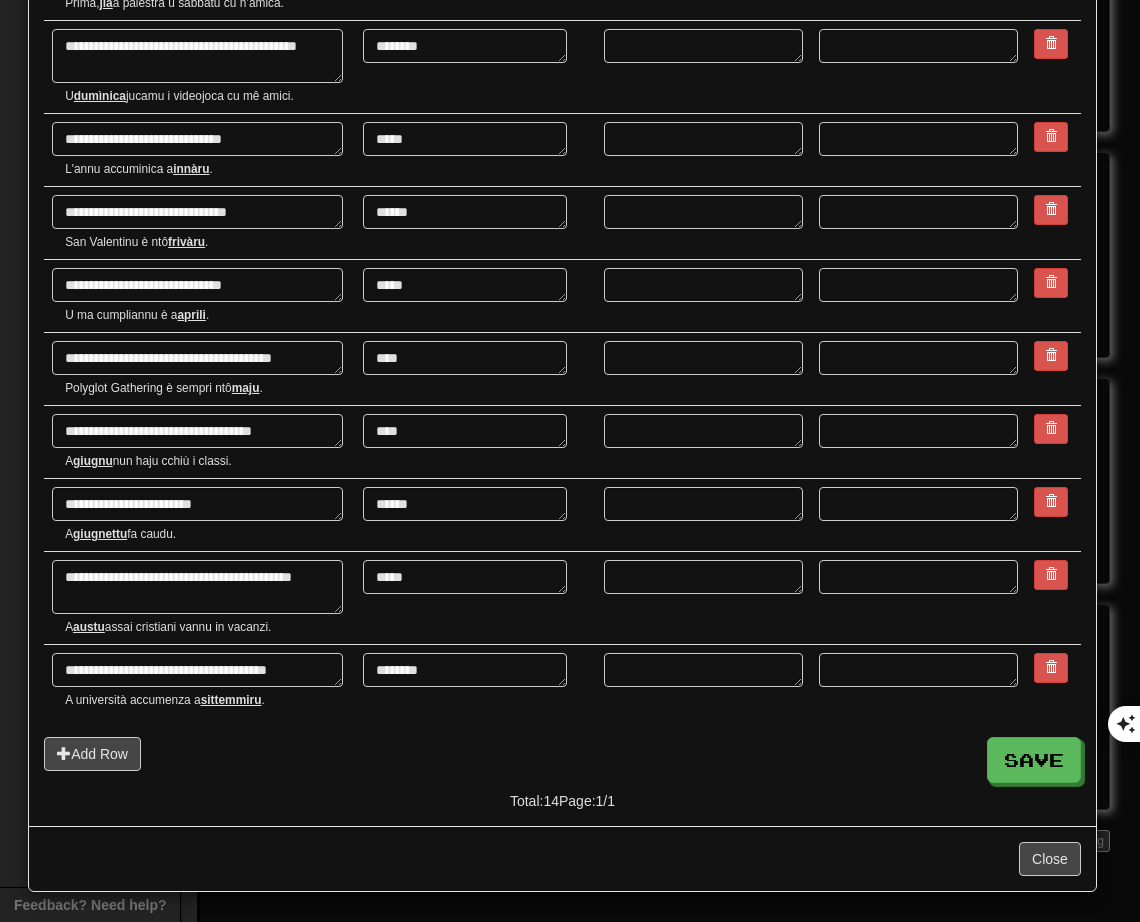 click on "***** *****" at bounding box center [475, 598] 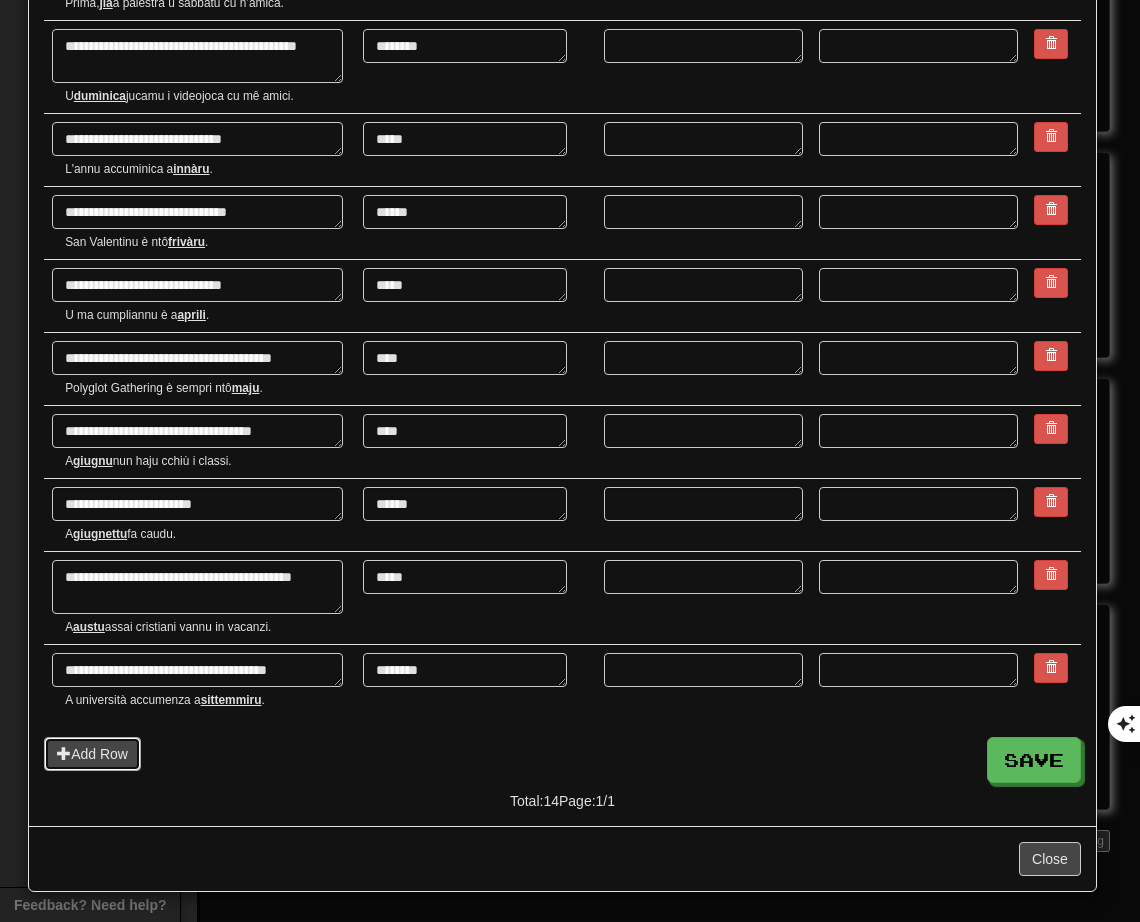 click on "Add Row" at bounding box center [92, 754] 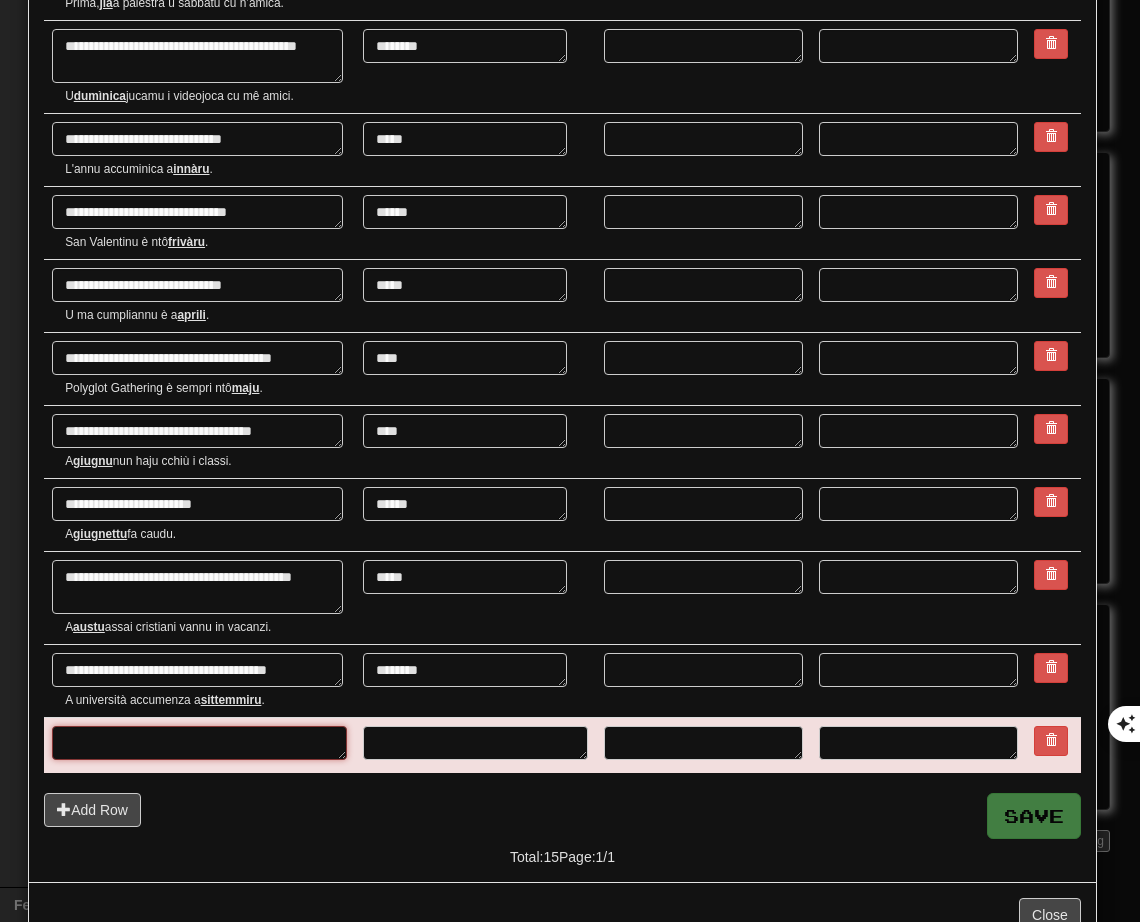 click at bounding box center (199, 743) 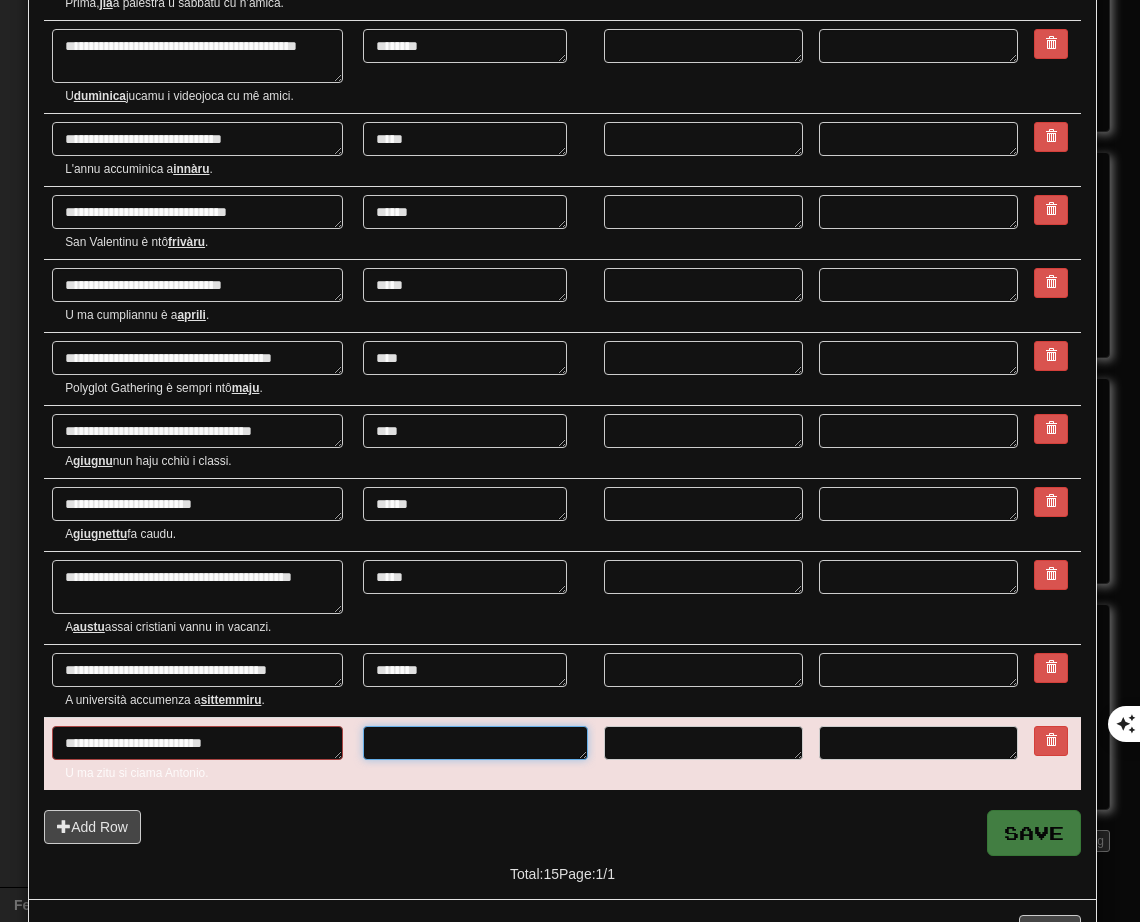 click at bounding box center [475, 743] 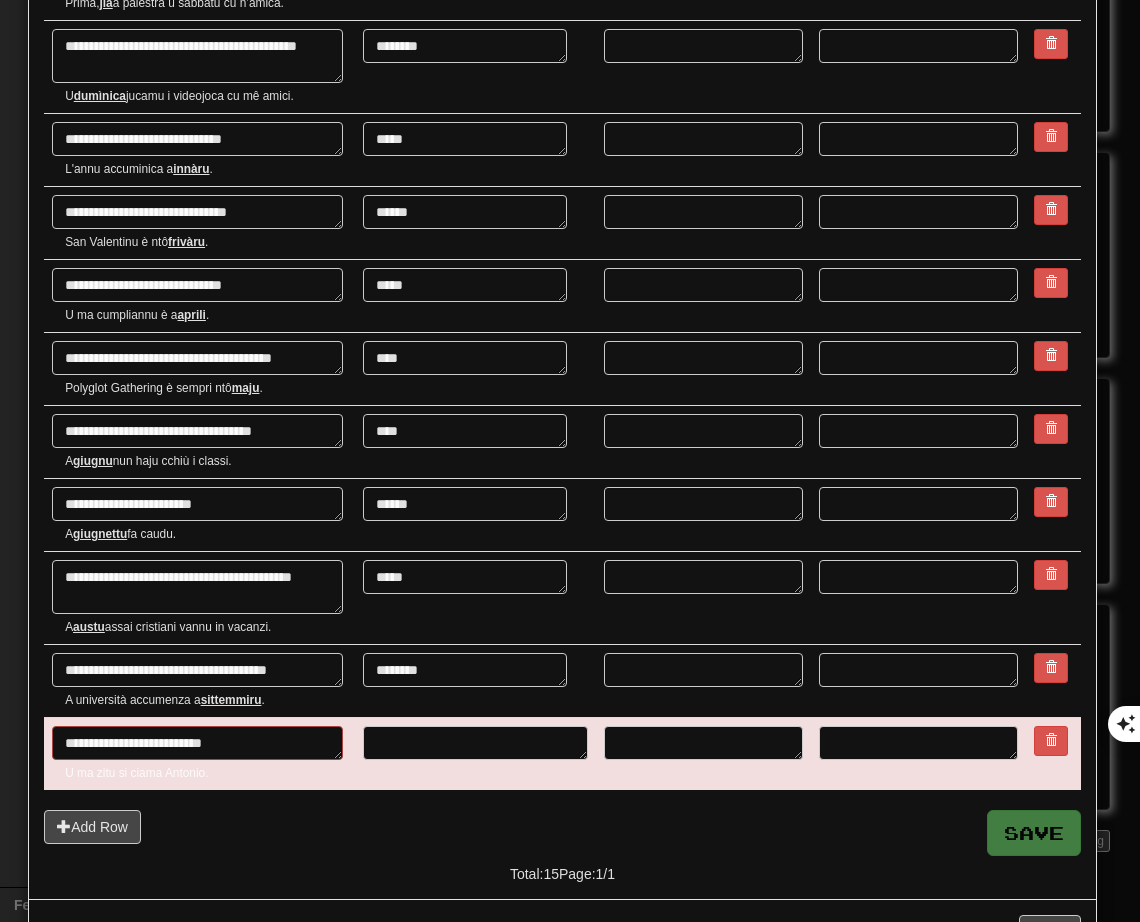 click on "U ma zitu si ciama Antonio." at bounding box center (206, 773) 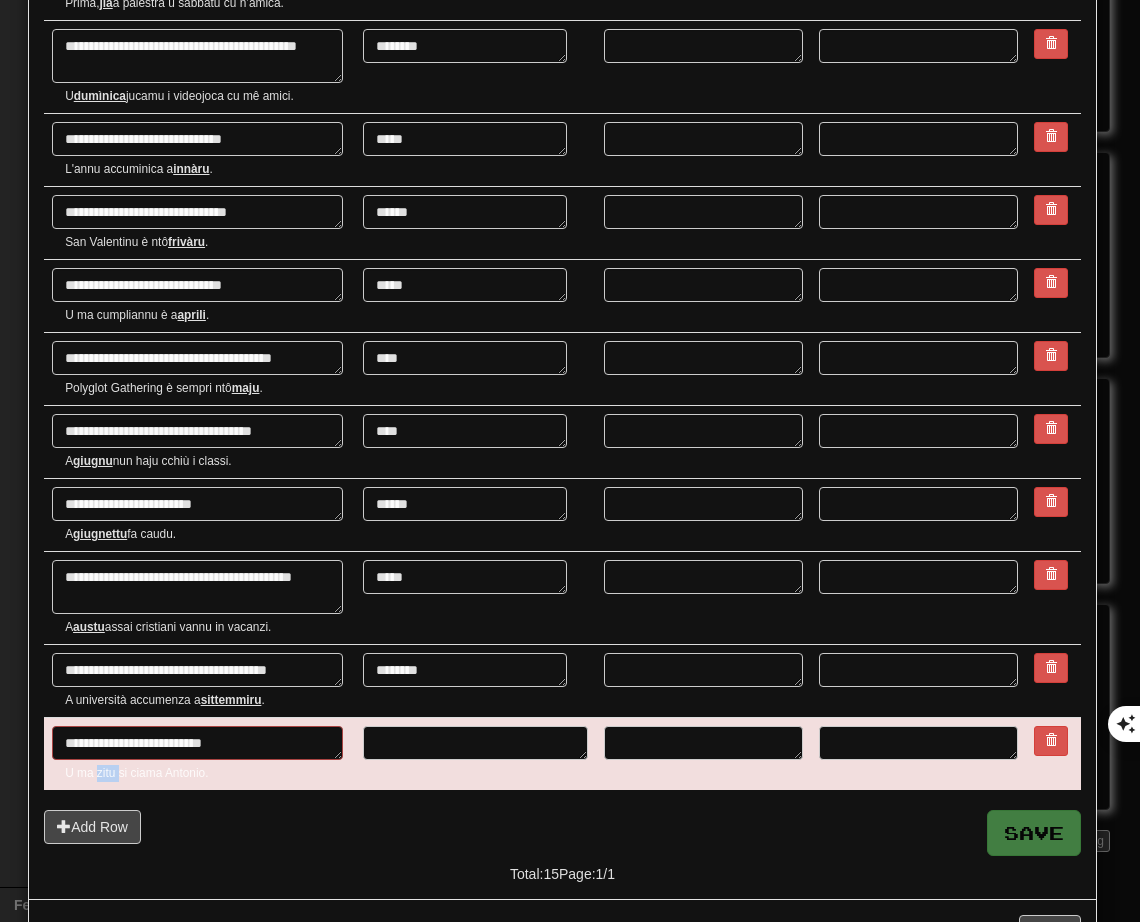 click on "U ma zitu si ciama Antonio." at bounding box center (206, 773) 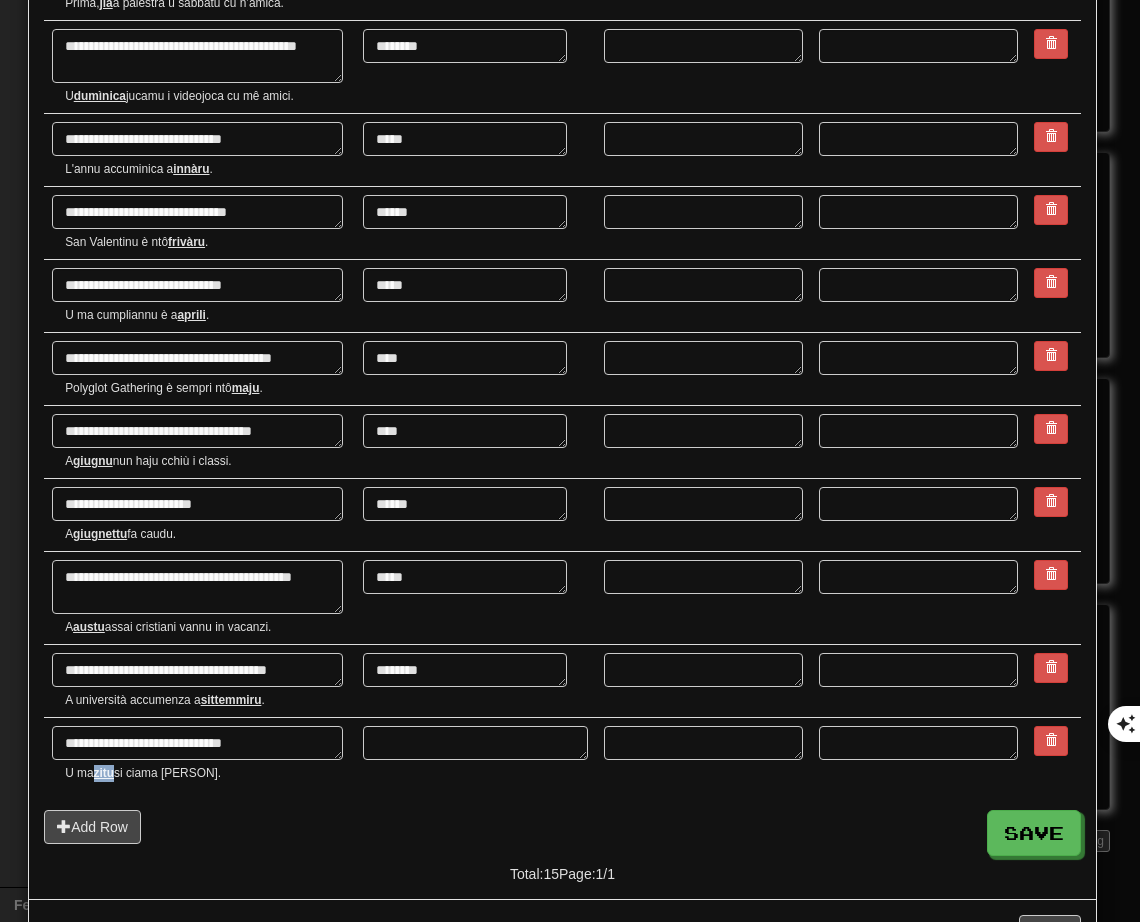drag, startPoint x: 95, startPoint y: 777, endPoint x: 116, endPoint y: 773, distance: 21.377558 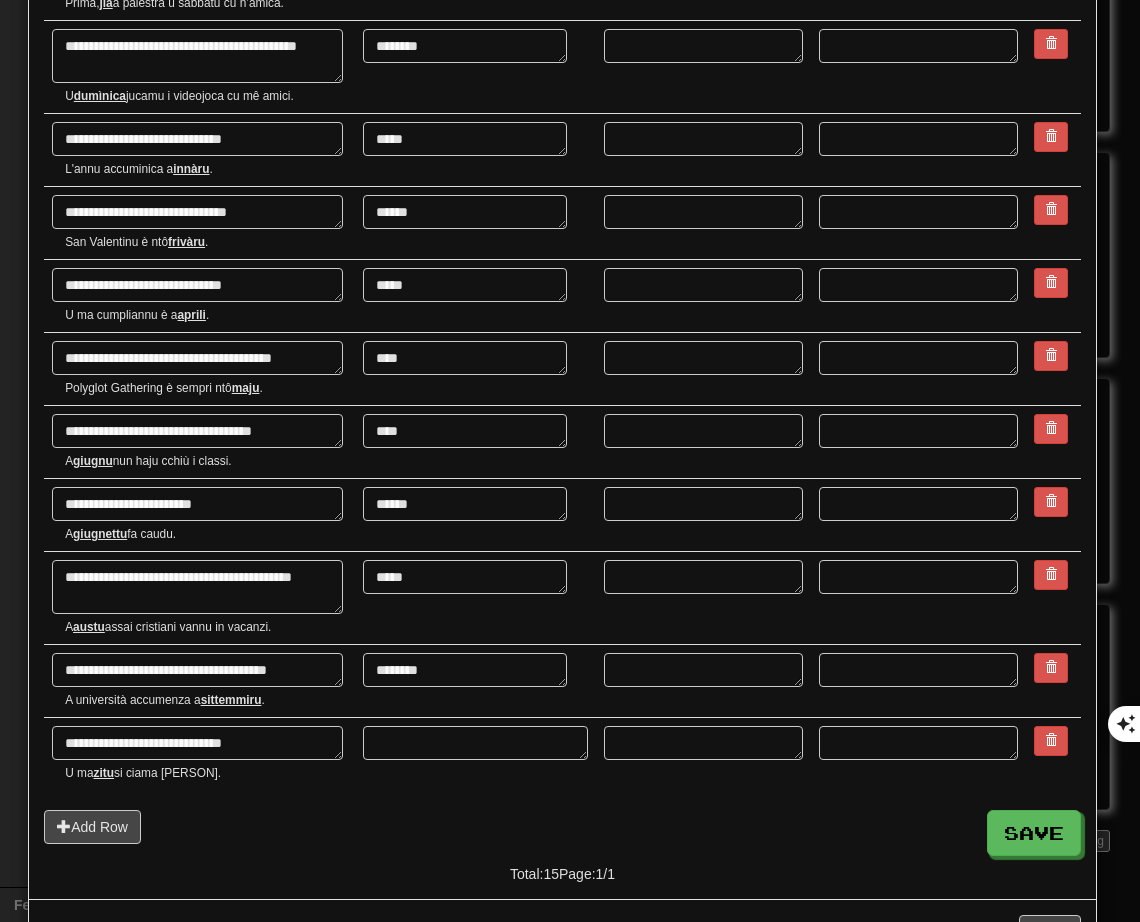 click at bounding box center (475, 754) 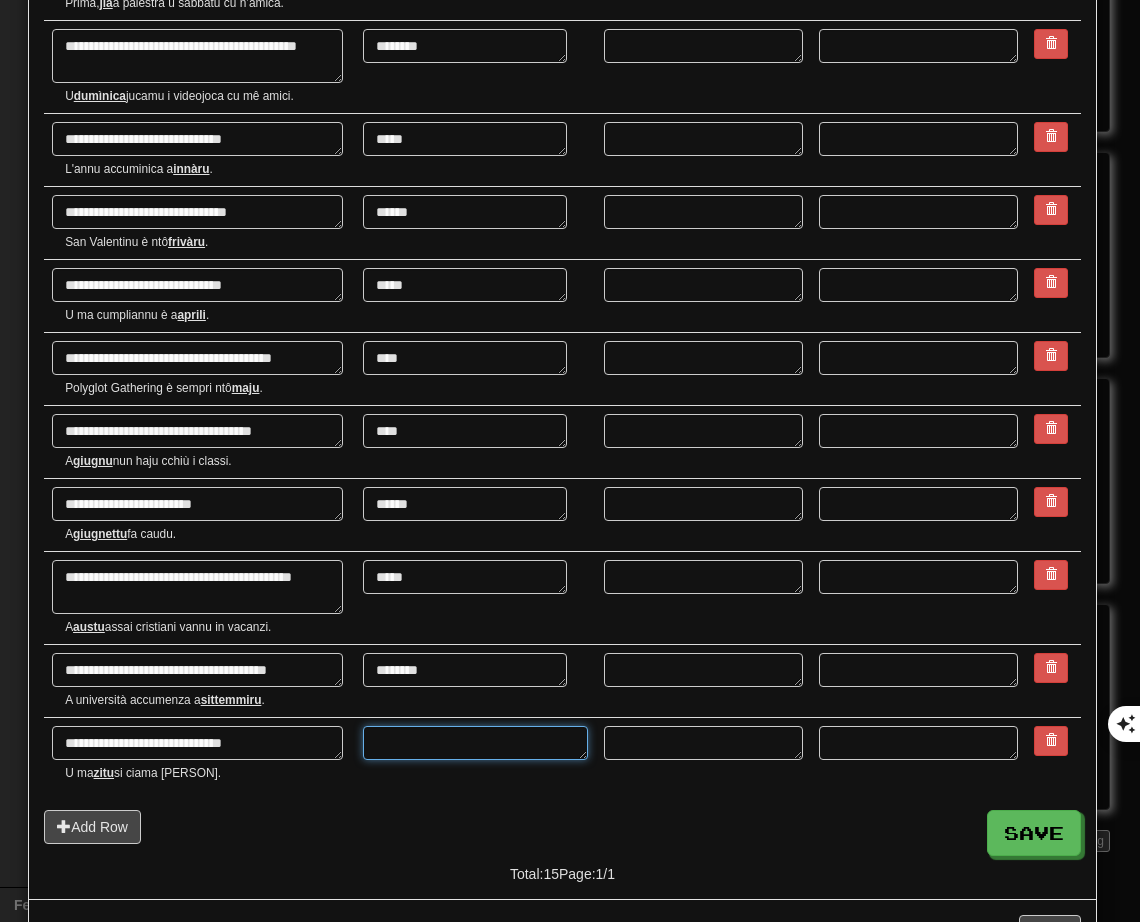click at bounding box center [475, 743] 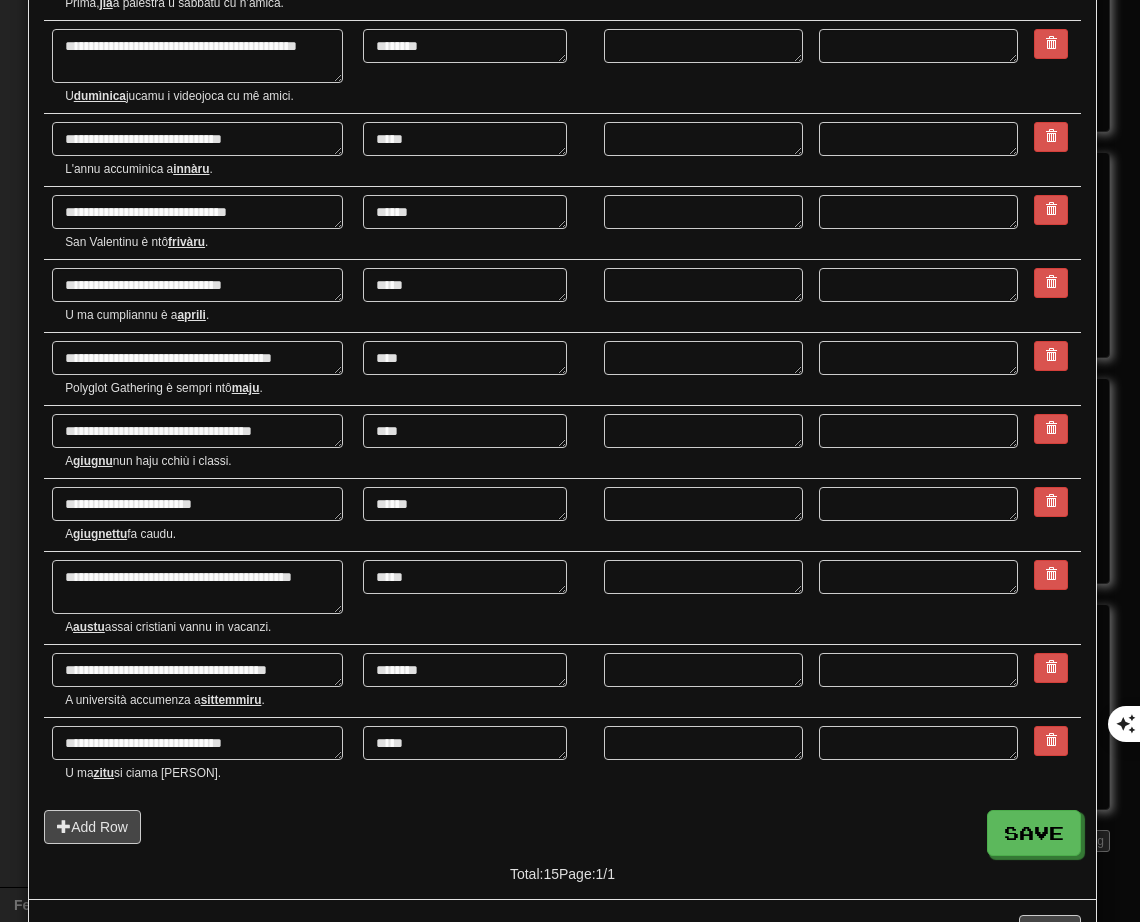 click at bounding box center (703, 754) 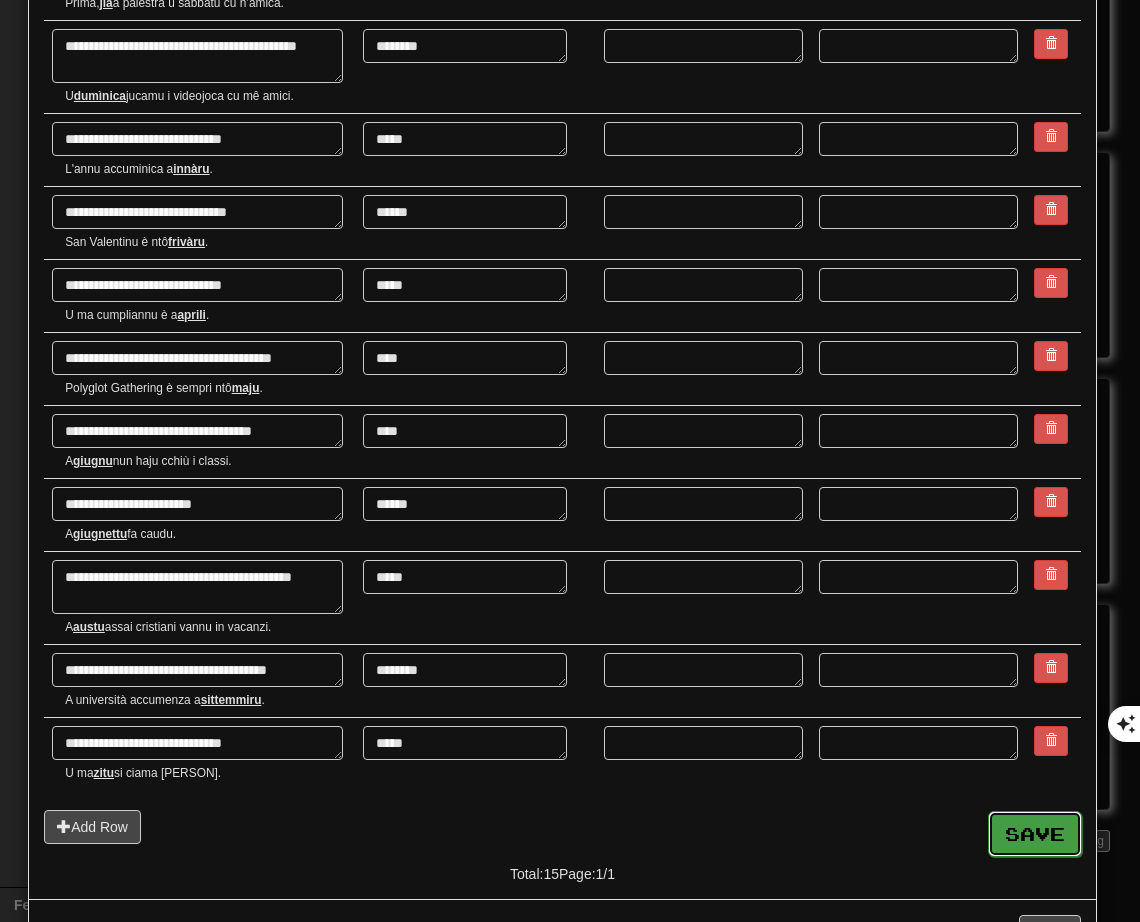 click on "Save" at bounding box center [1035, 834] 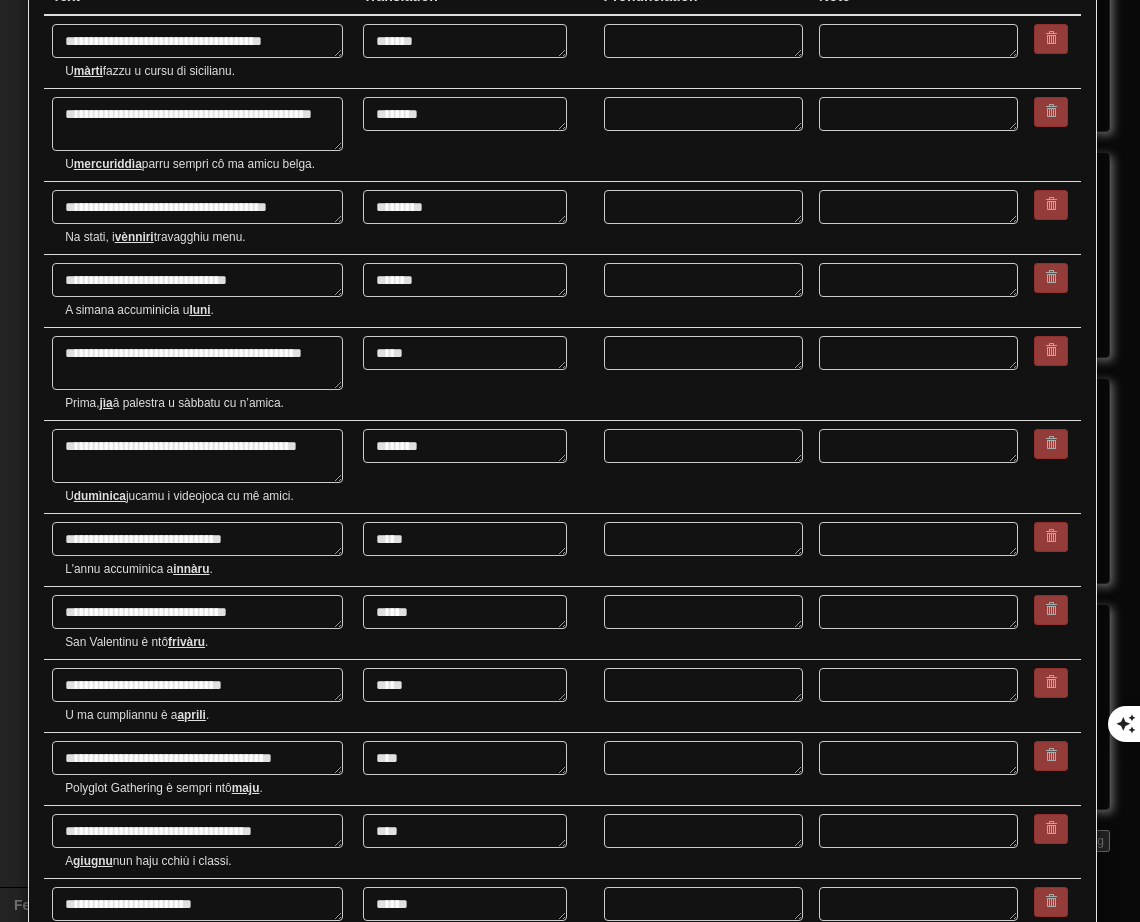 scroll, scrollTop: 0, scrollLeft: 0, axis: both 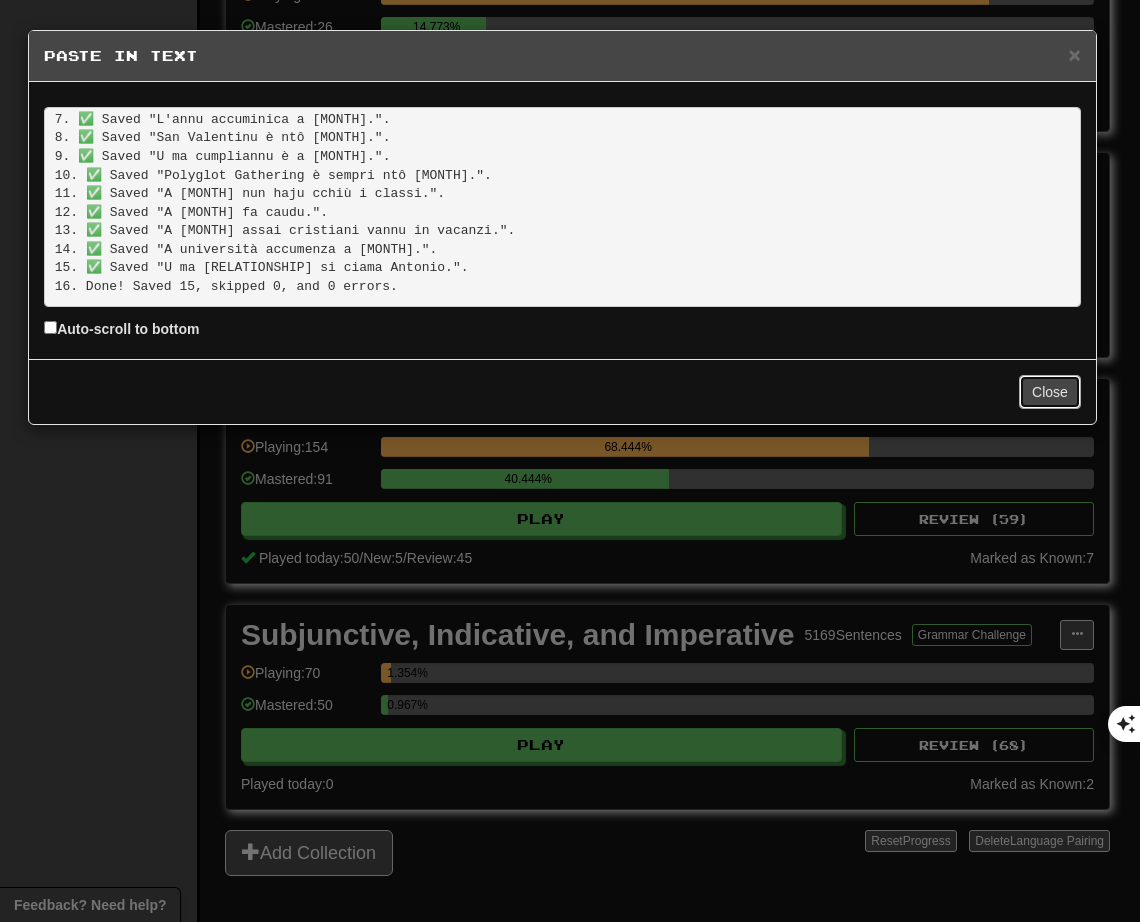 click on "Close" at bounding box center (1050, 392) 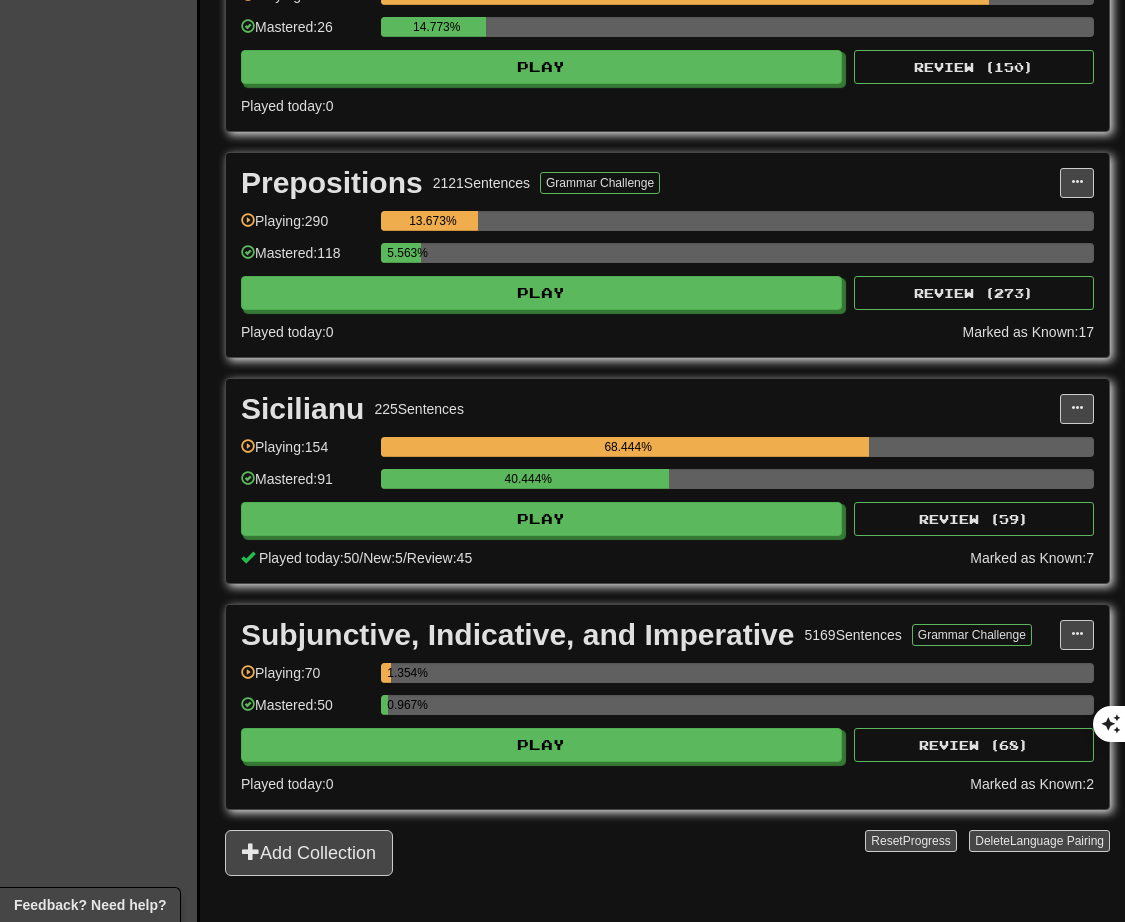 click on "Sicilianu 225 Sentences Add Sentences Manage Sentences Edit Collection Unpin from Dashboard Playing: 154 68.444% Mastered: 91 40.444% Play Review ( 59 ) Played today: 50 / New: 5 / Review: 45 Marked as Known: 7" at bounding box center [667, 481] 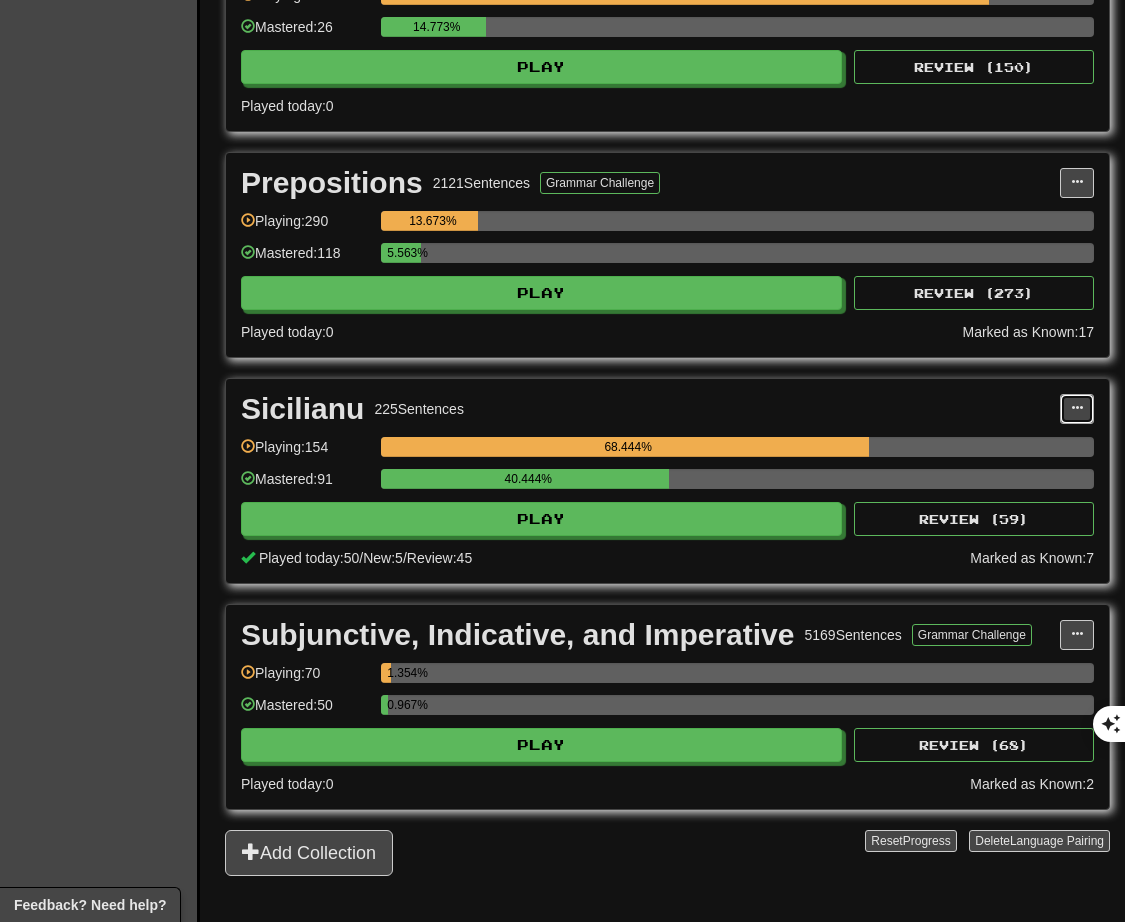 click at bounding box center (1077, 409) 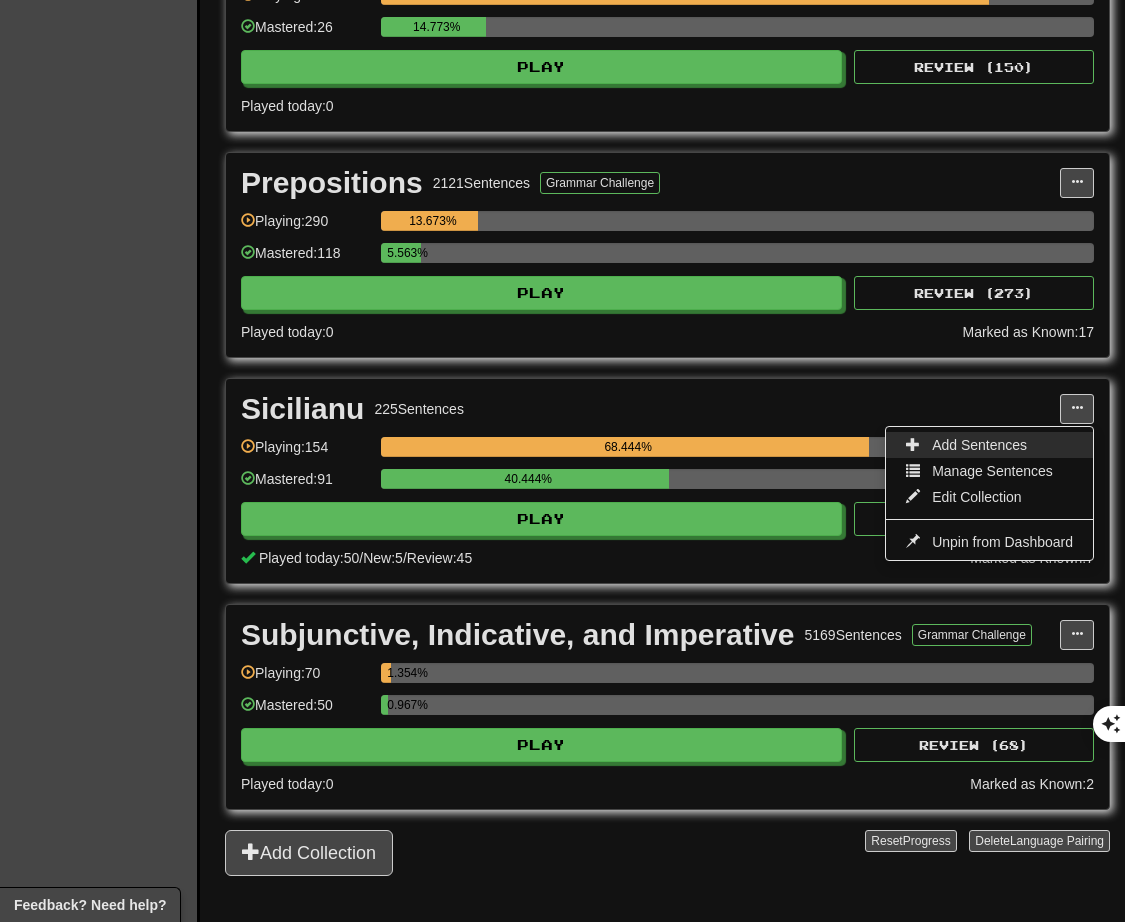 click on "Add Sentences" at bounding box center (979, 445) 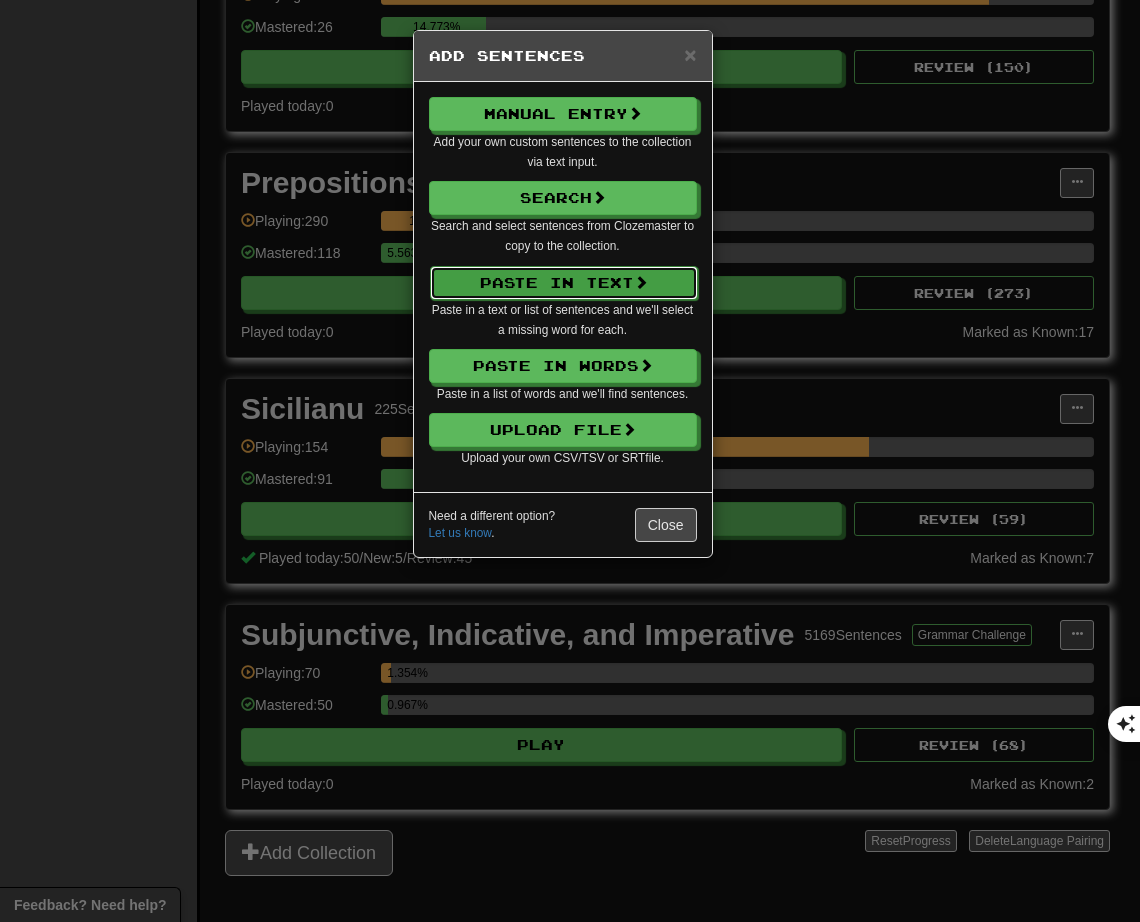 click on "Paste in Text" at bounding box center [564, 283] 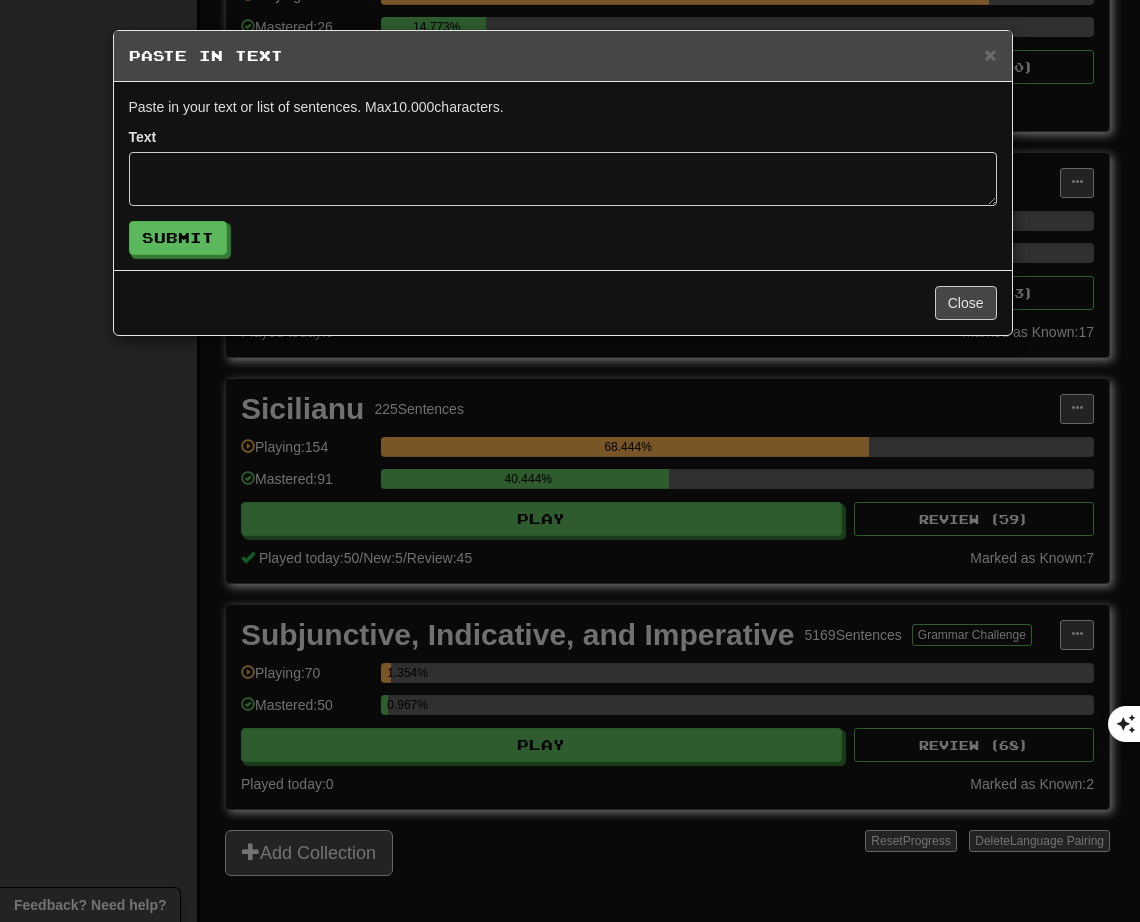 drag, startPoint x: 300, startPoint y: 230, endPoint x: 276, endPoint y: 196, distance: 41.617306 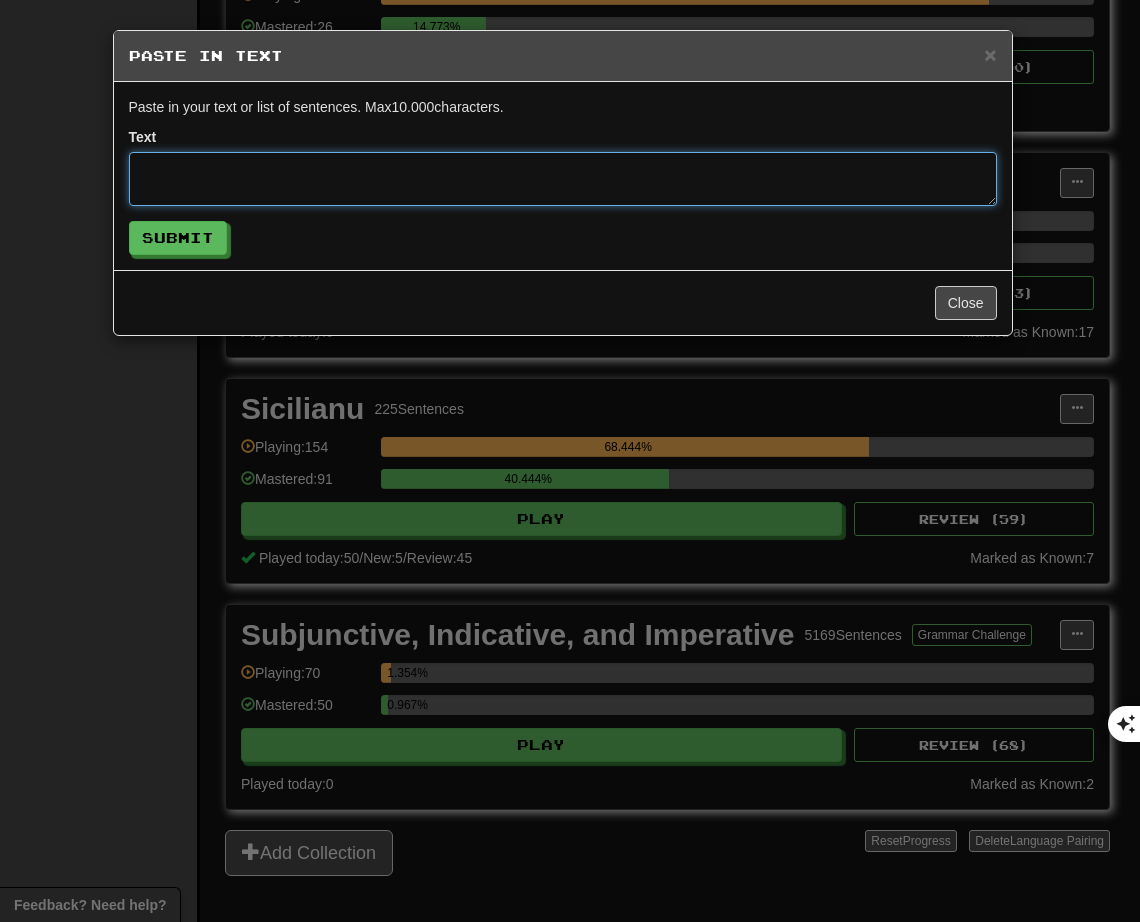 click at bounding box center (563, 179) 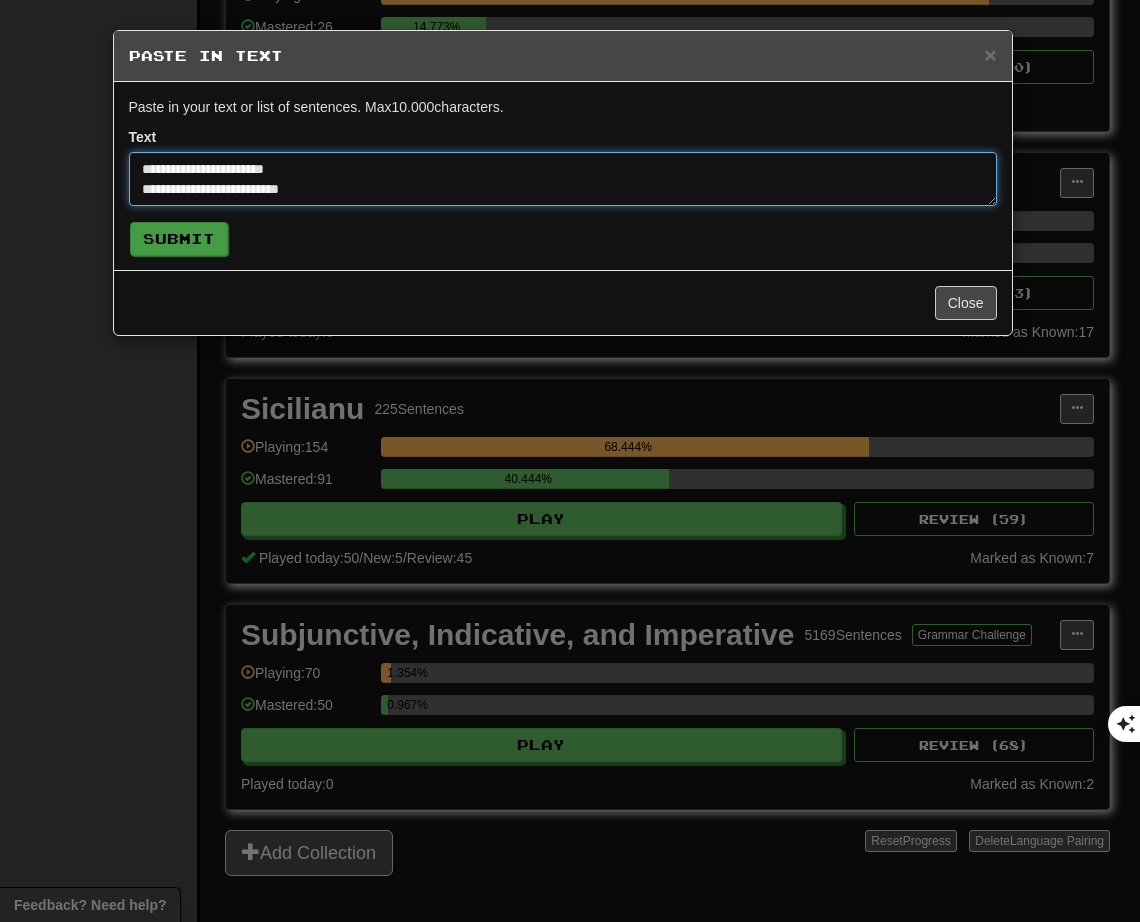 scroll, scrollTop: 160, scrollLeft: 0, axis: vertical 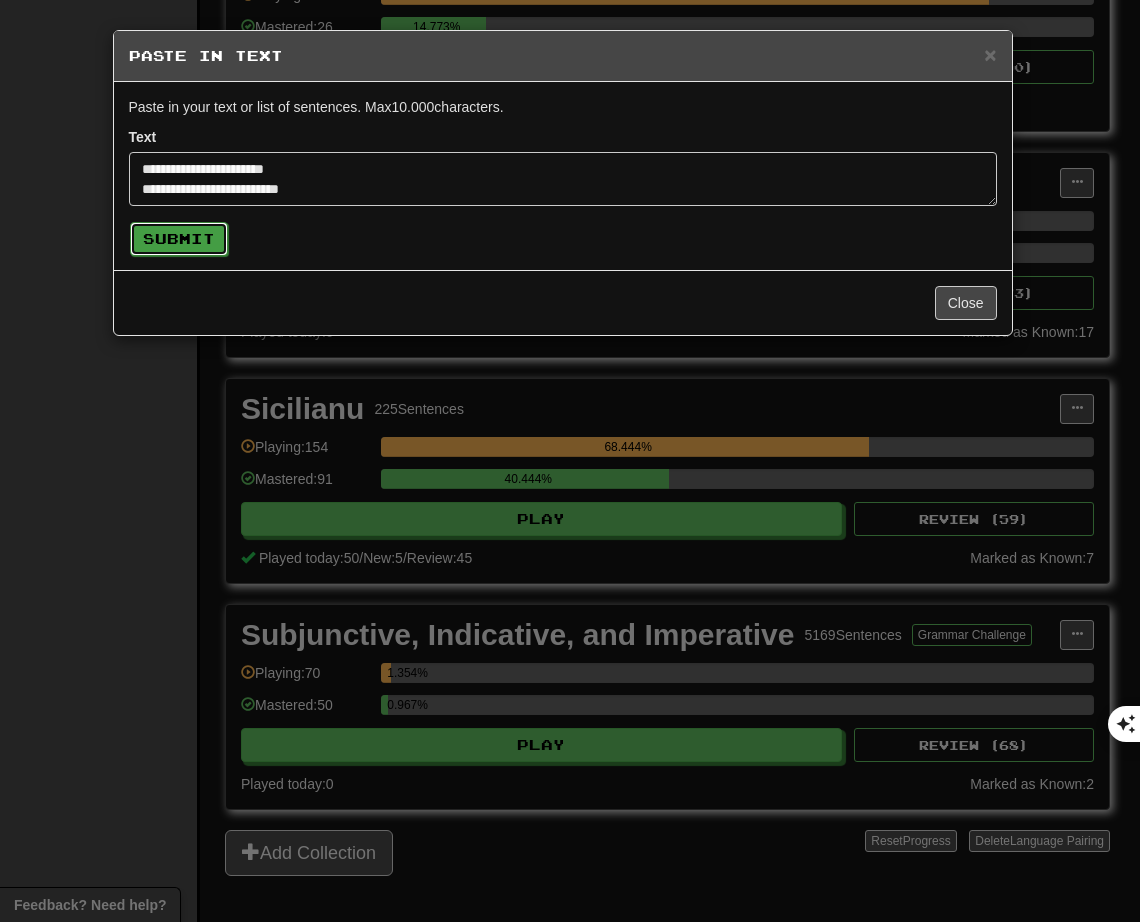 click on "Submit" at bounding box center (179, 239) 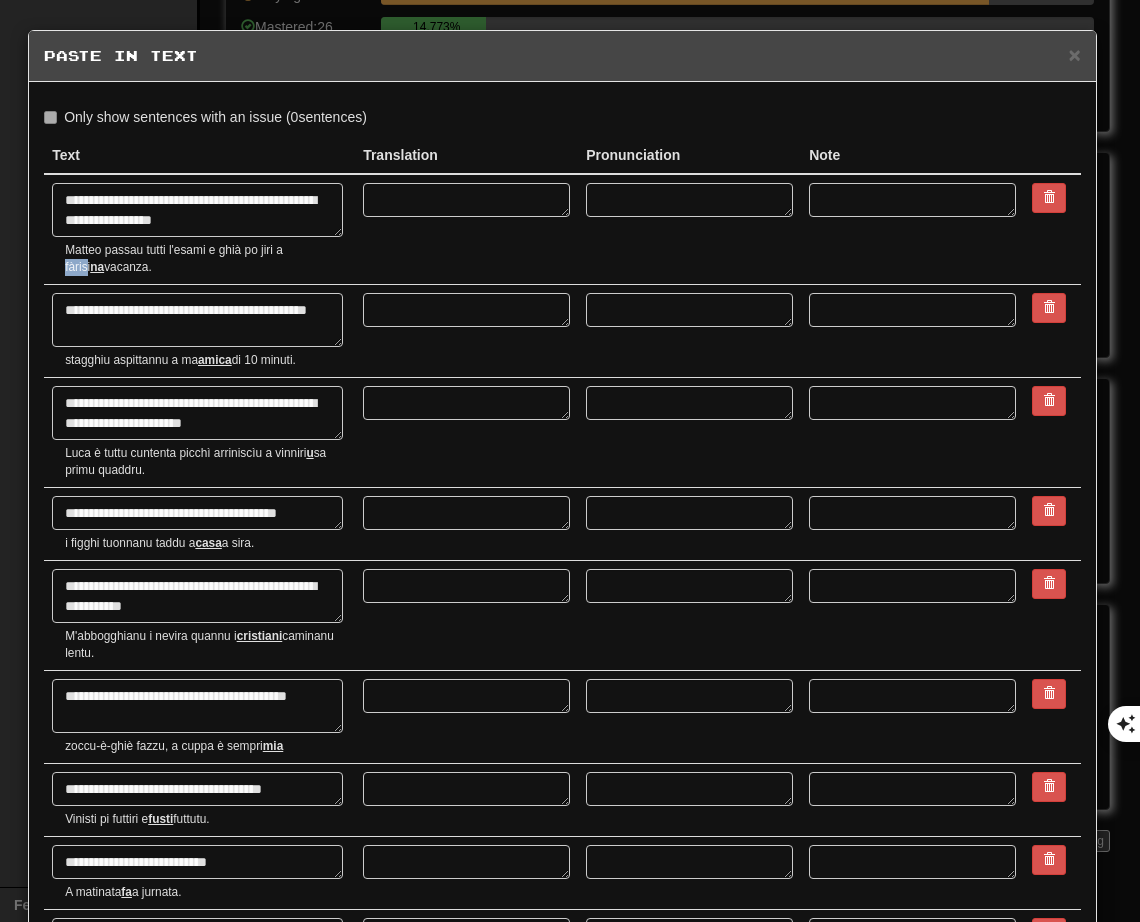 drag, startPoint x: 283, startPoint y: 246, endPoint x: 307, endPoint y: 246, distance: 24 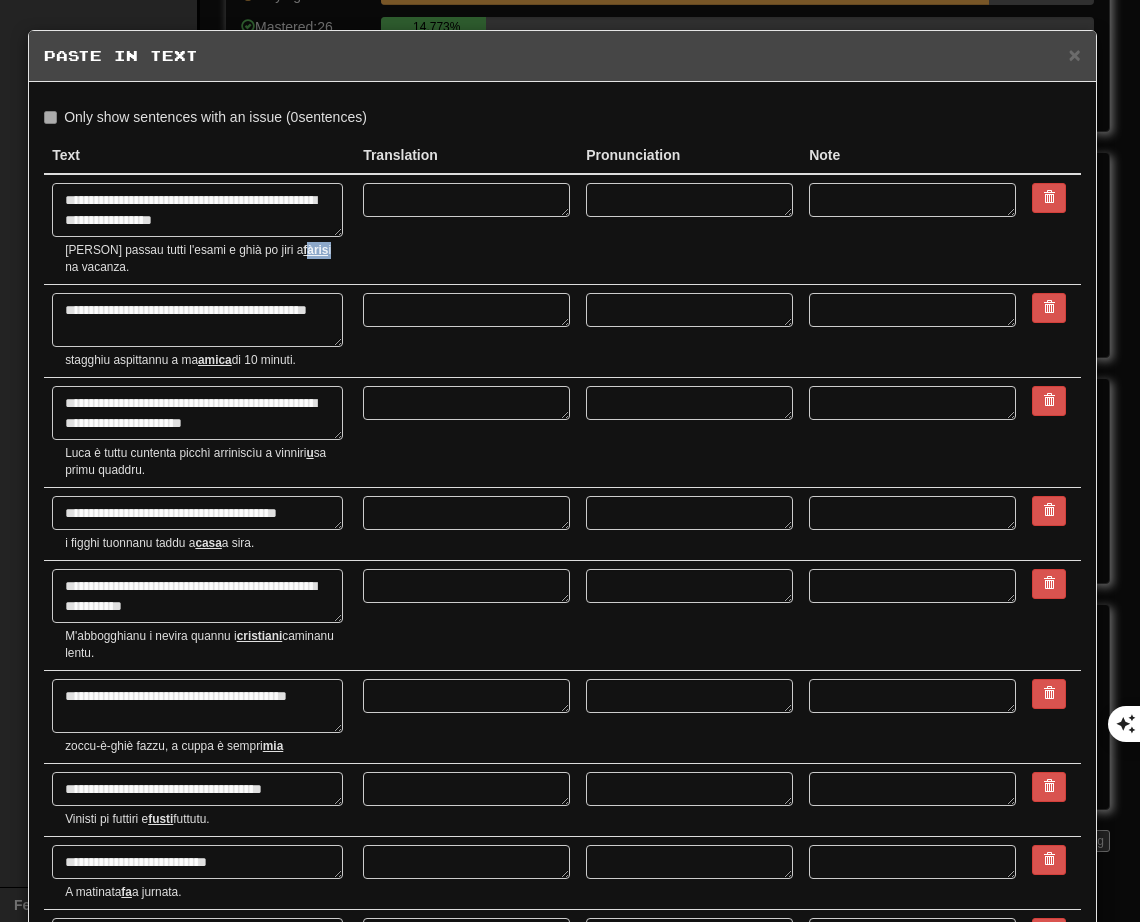 drag, startPoint x: 286, startPoint y: 251, endPoint x: 314, endPoint y: 243, distance: 29.12044 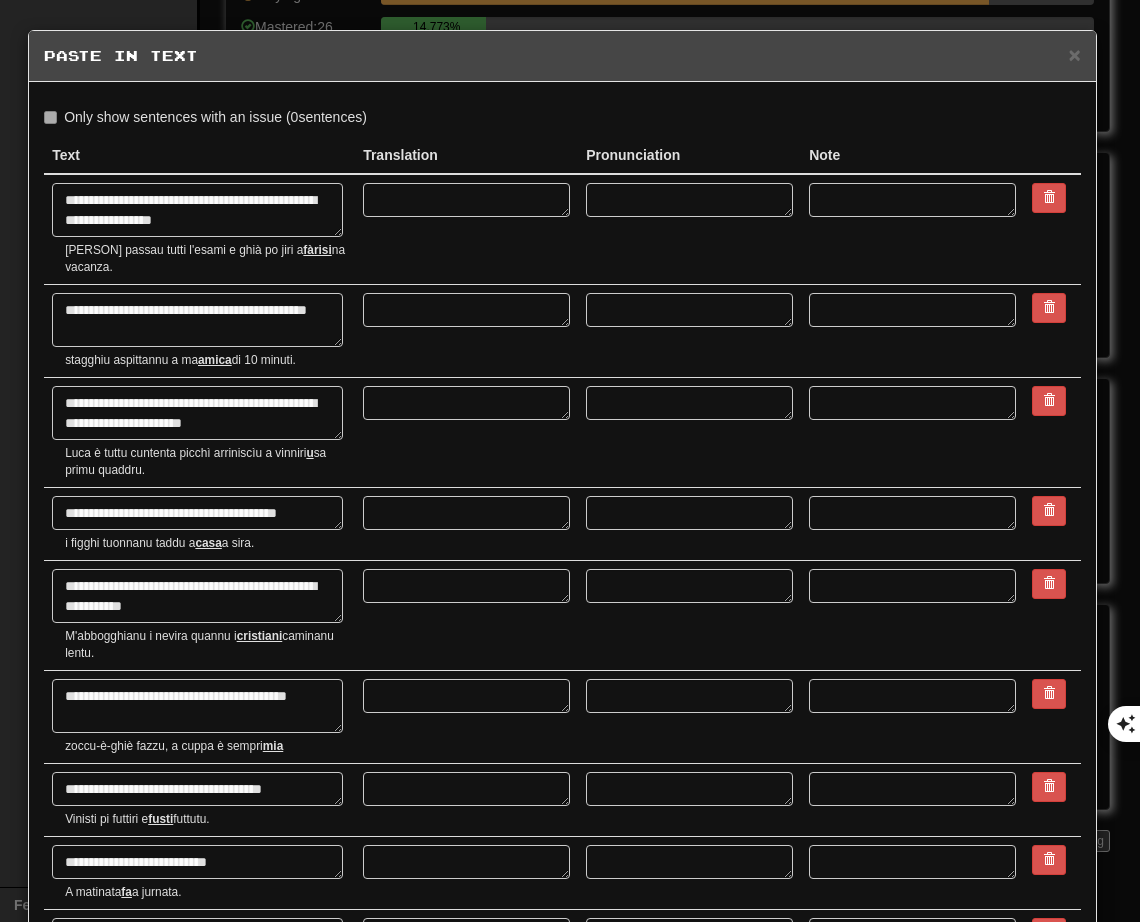 click at bounding box center (466, 229) 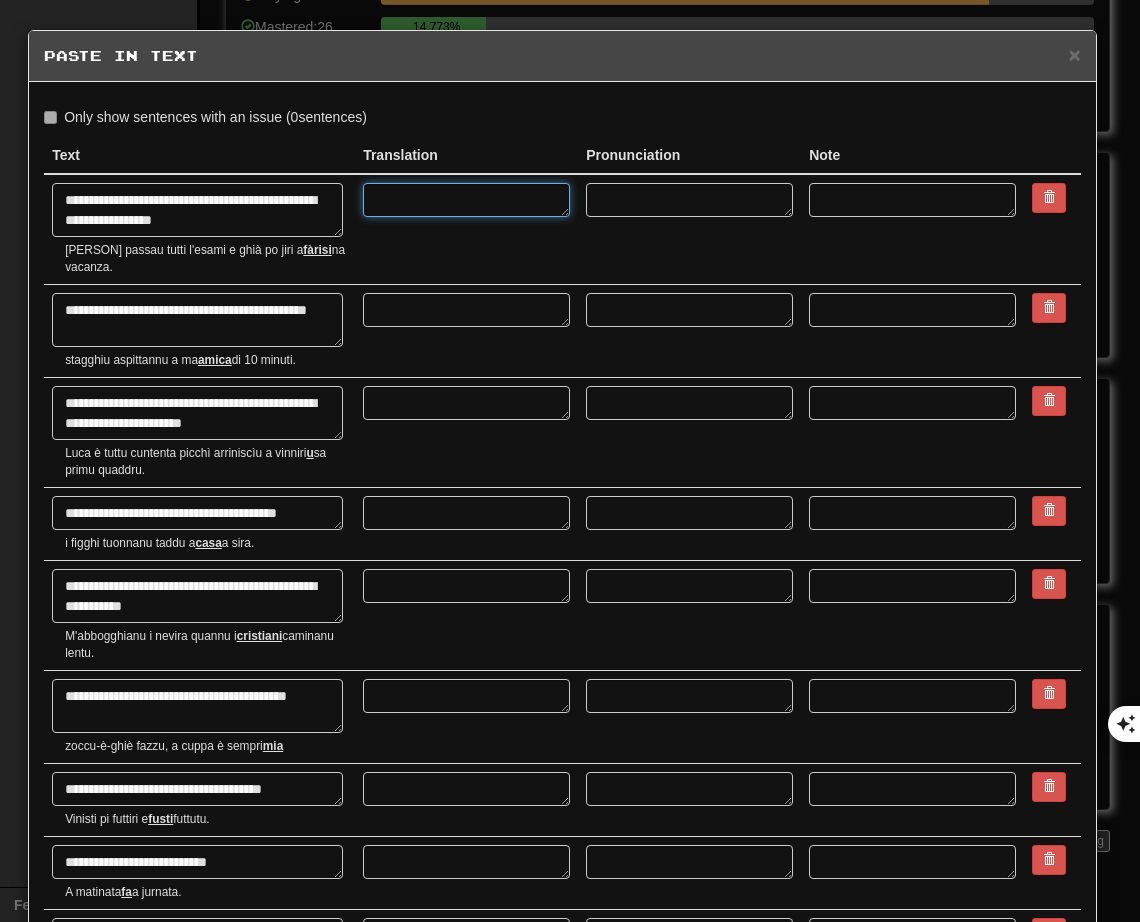 click at bounding box center [466, 200] 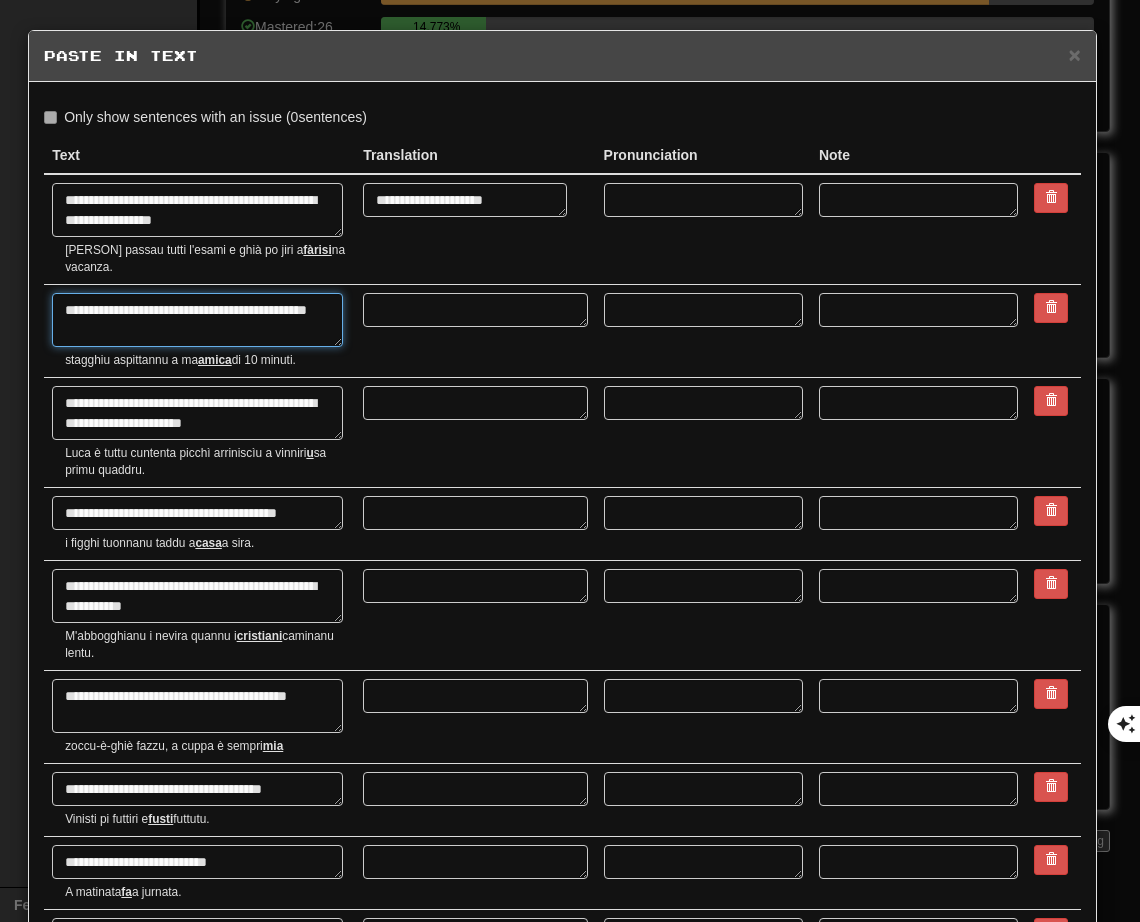click on "**********" at bounding box center (197, 320) 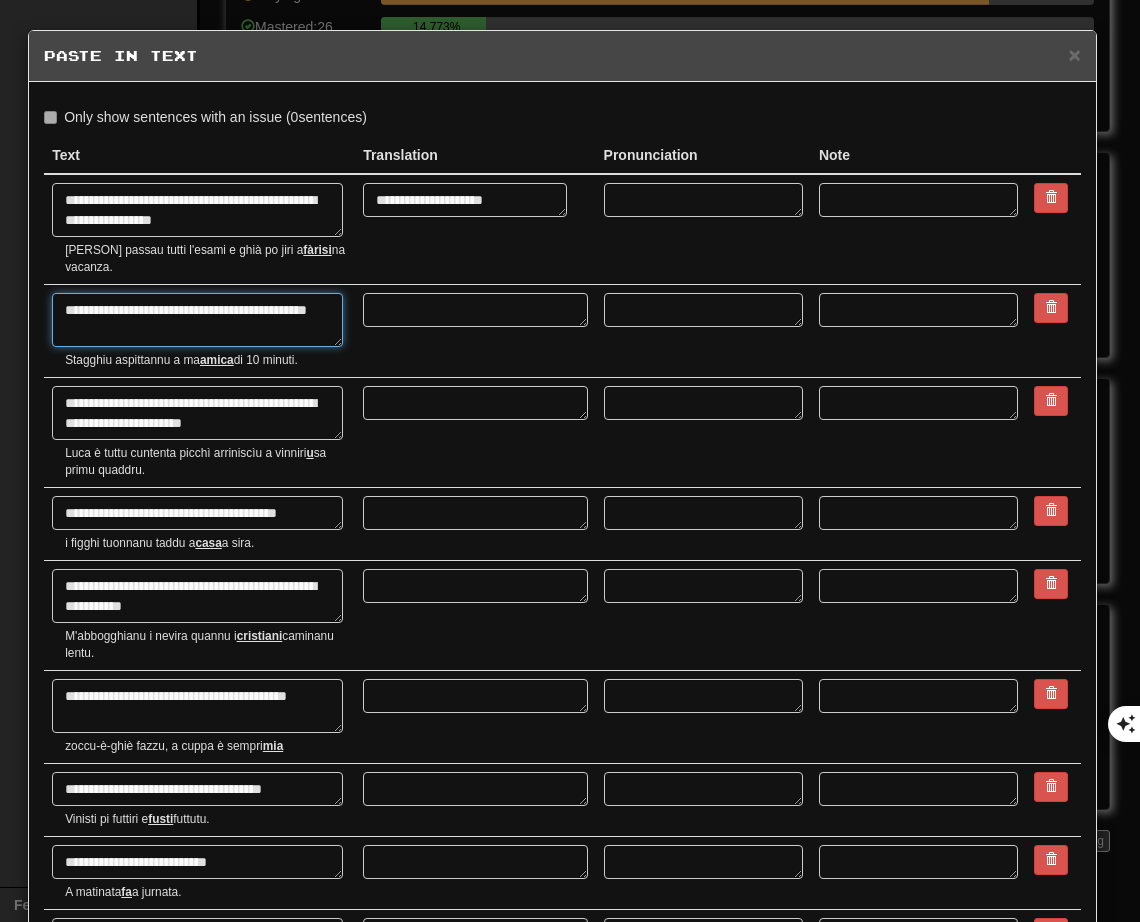 click on "**********" at bounding box center (197, 320) 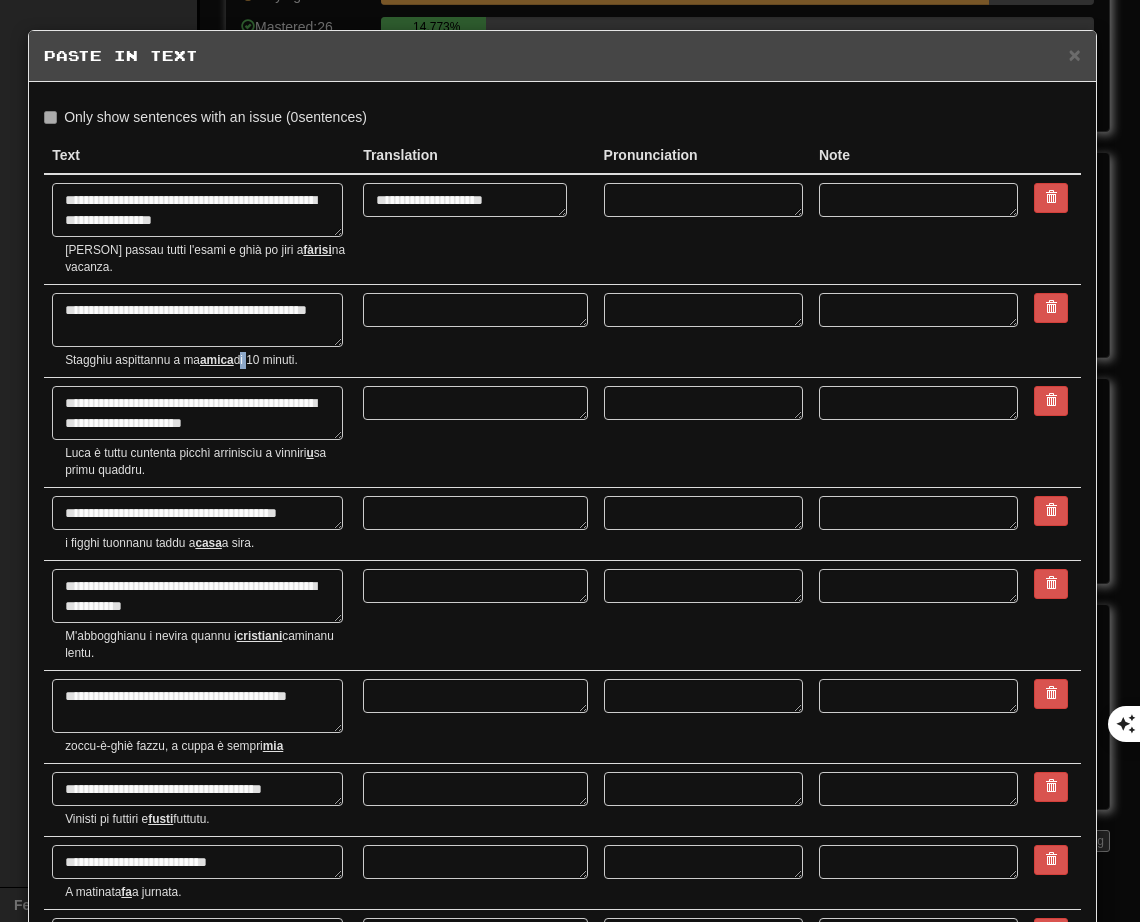 click on "Stagghiu aspittannu a ma amica di 10 minuti." at bounding box center (206, 360) 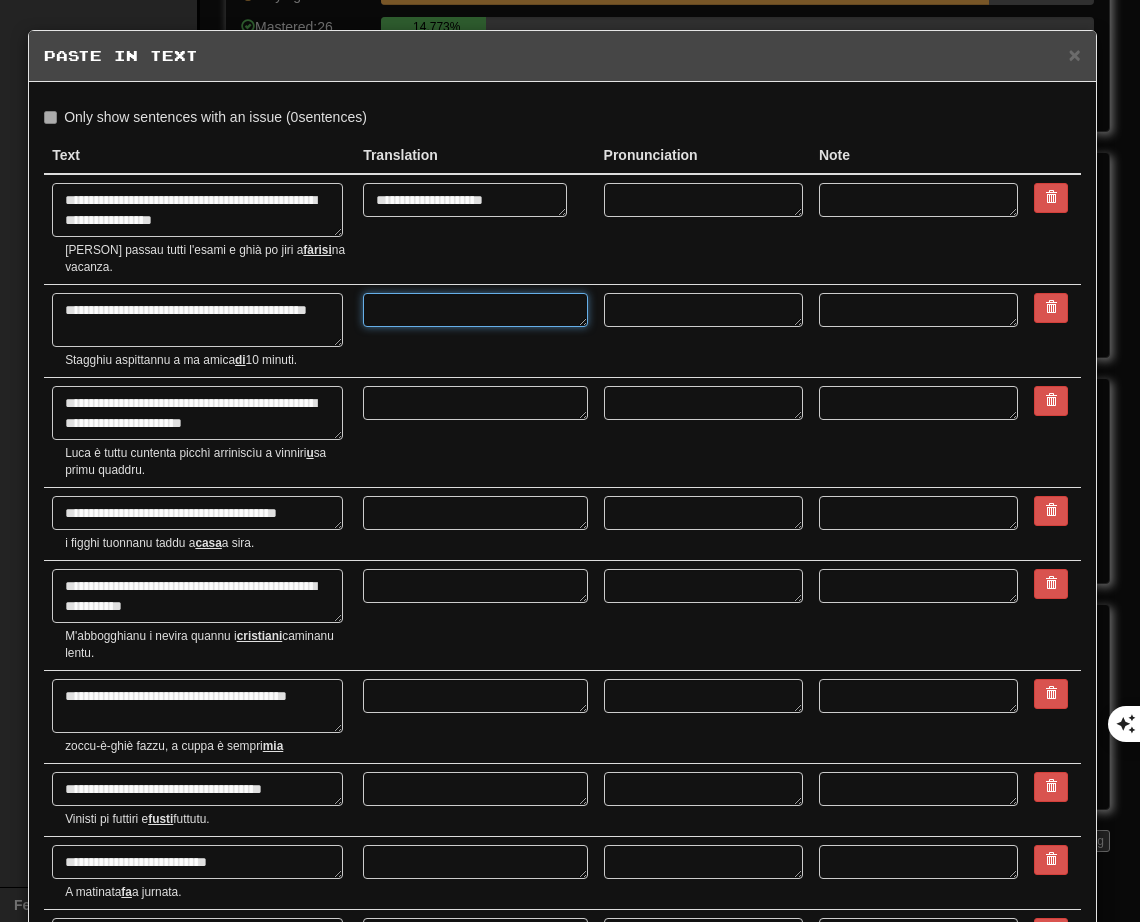 click at bounding box center [475, 310] 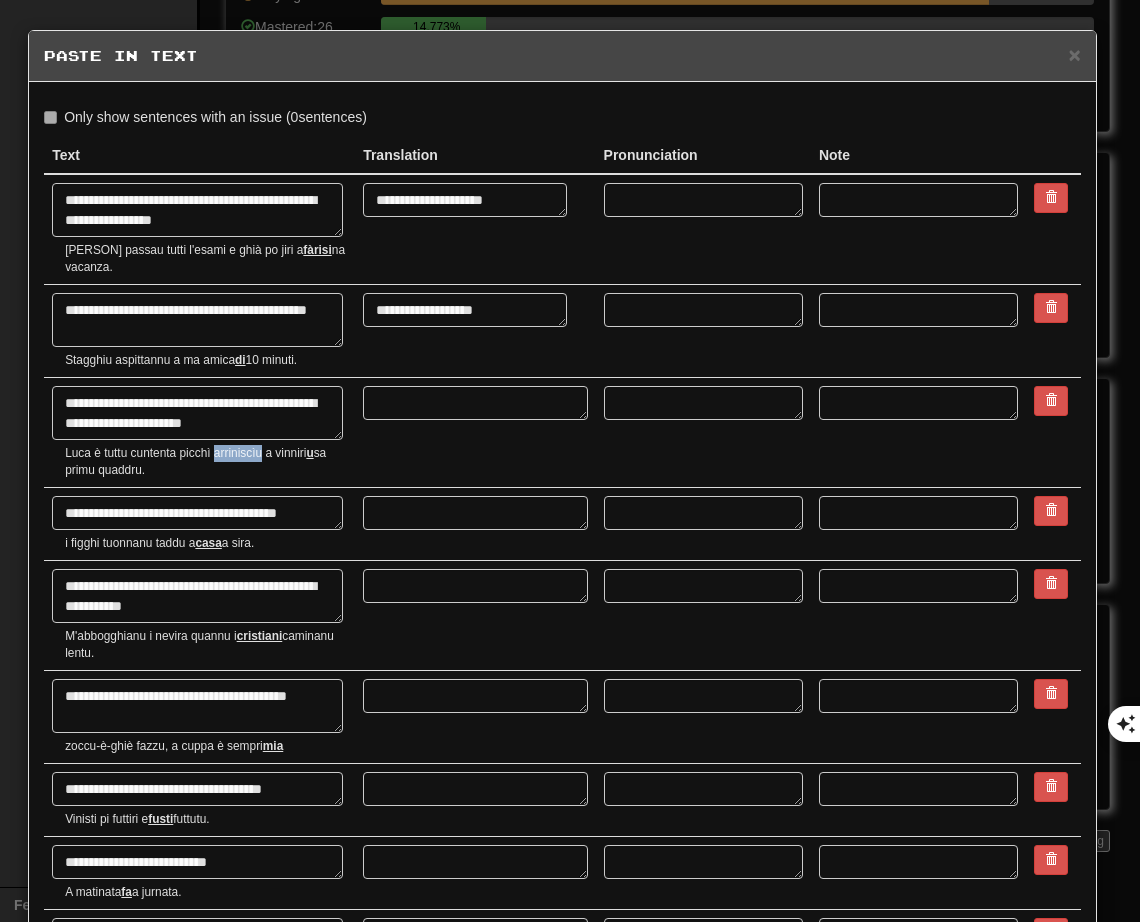 drag, startPoint x: 214, startPoint y: 452, endPoint x: 262, endPoint y: 444, distance: 48.6621 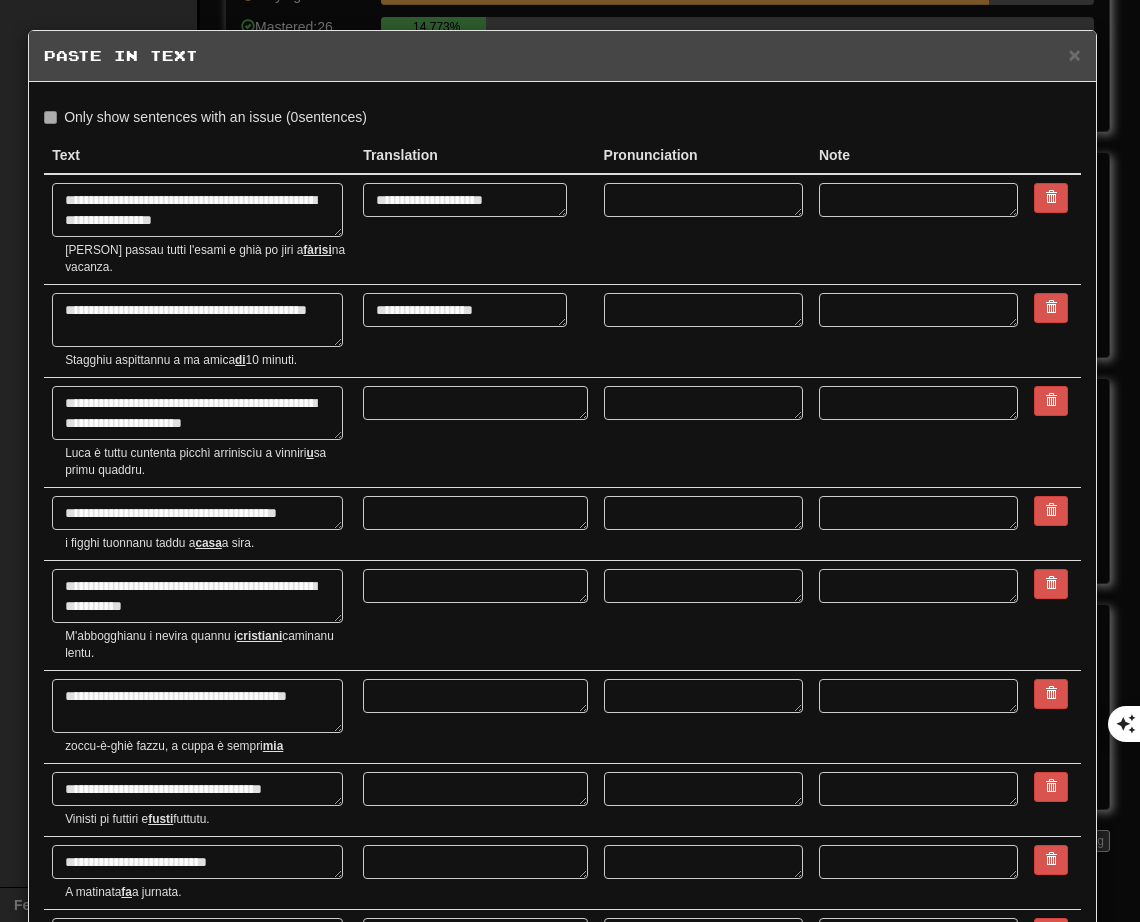 click on "[PERSON] è tuttu cuntenta picchì arriniscìu a vinniri u sa primu quaddru." at bounding box center [206, 462] 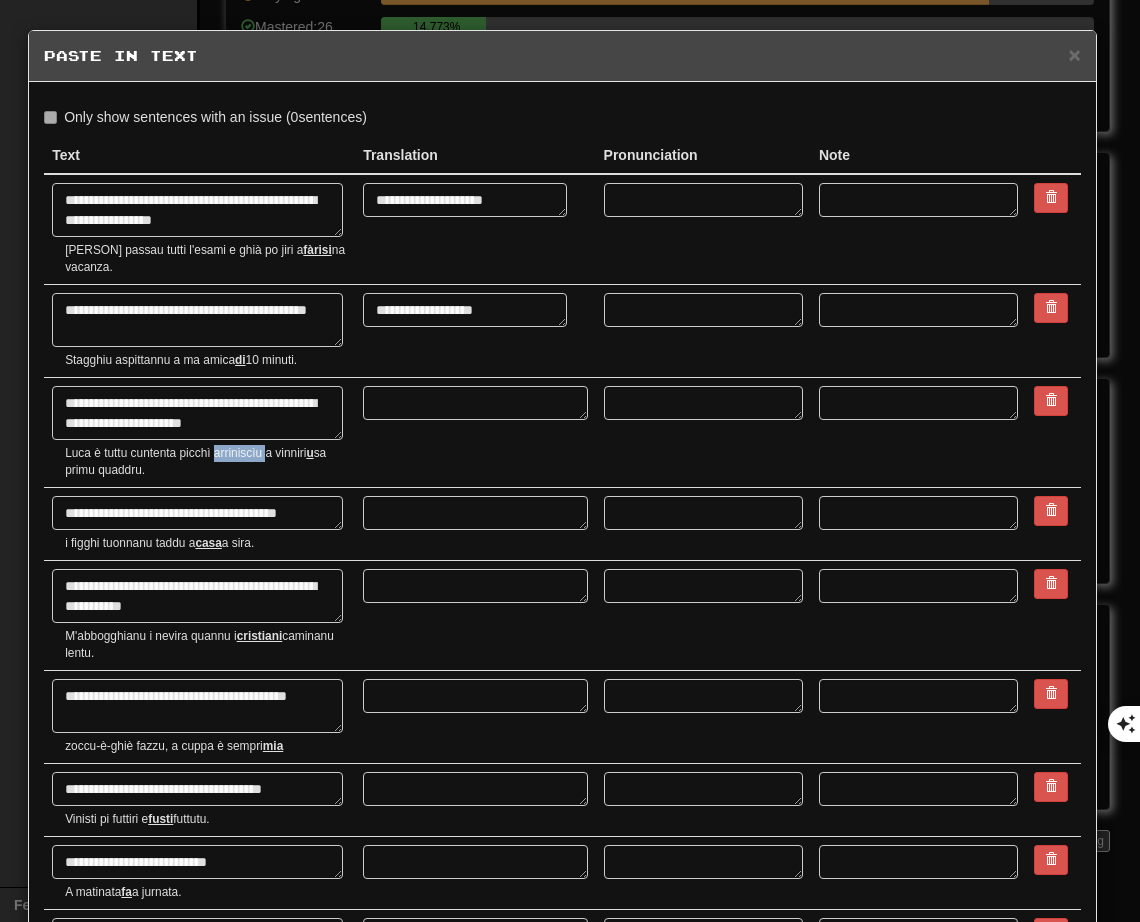 click on "[PERSON] è tuttu cuntenta picchì arriniscìu a vinniri u sa primu quaddru." at bounding box center [206, 462] 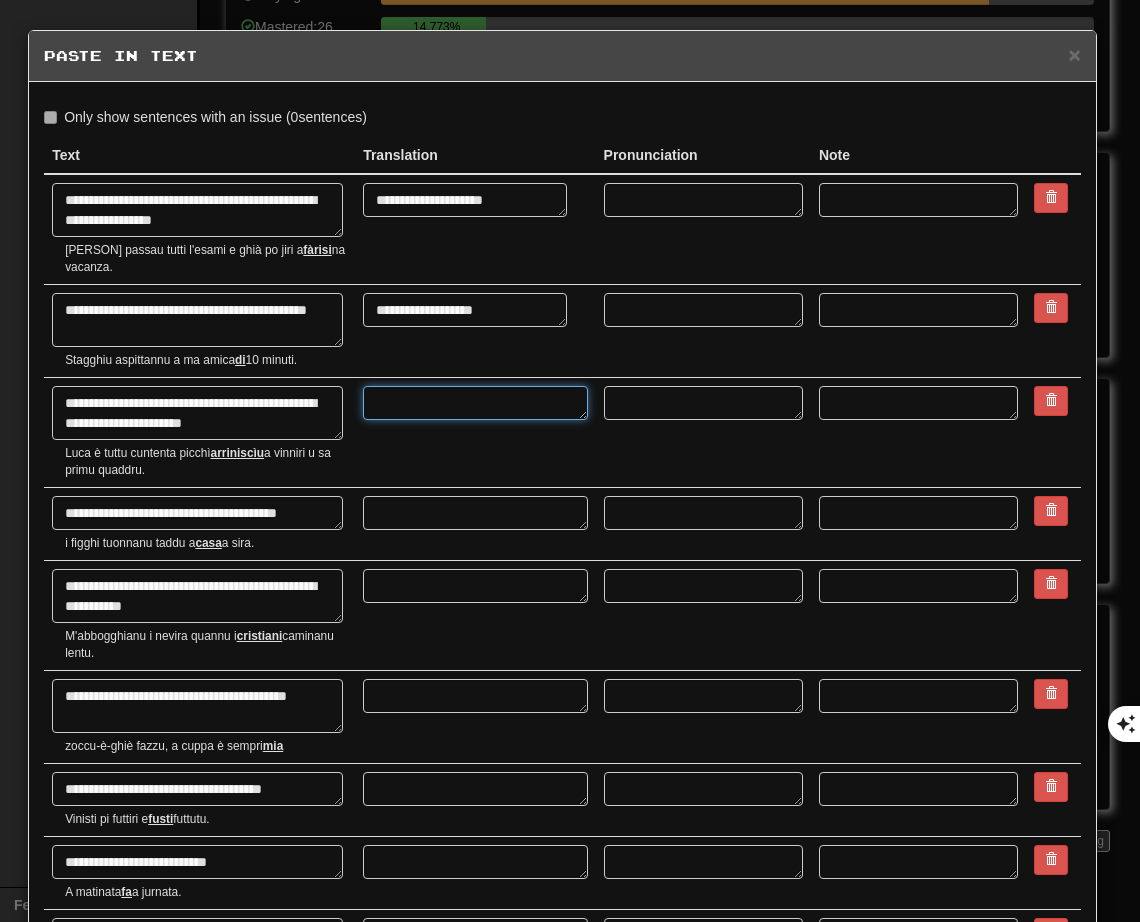 click at bounding box center [475, 403] 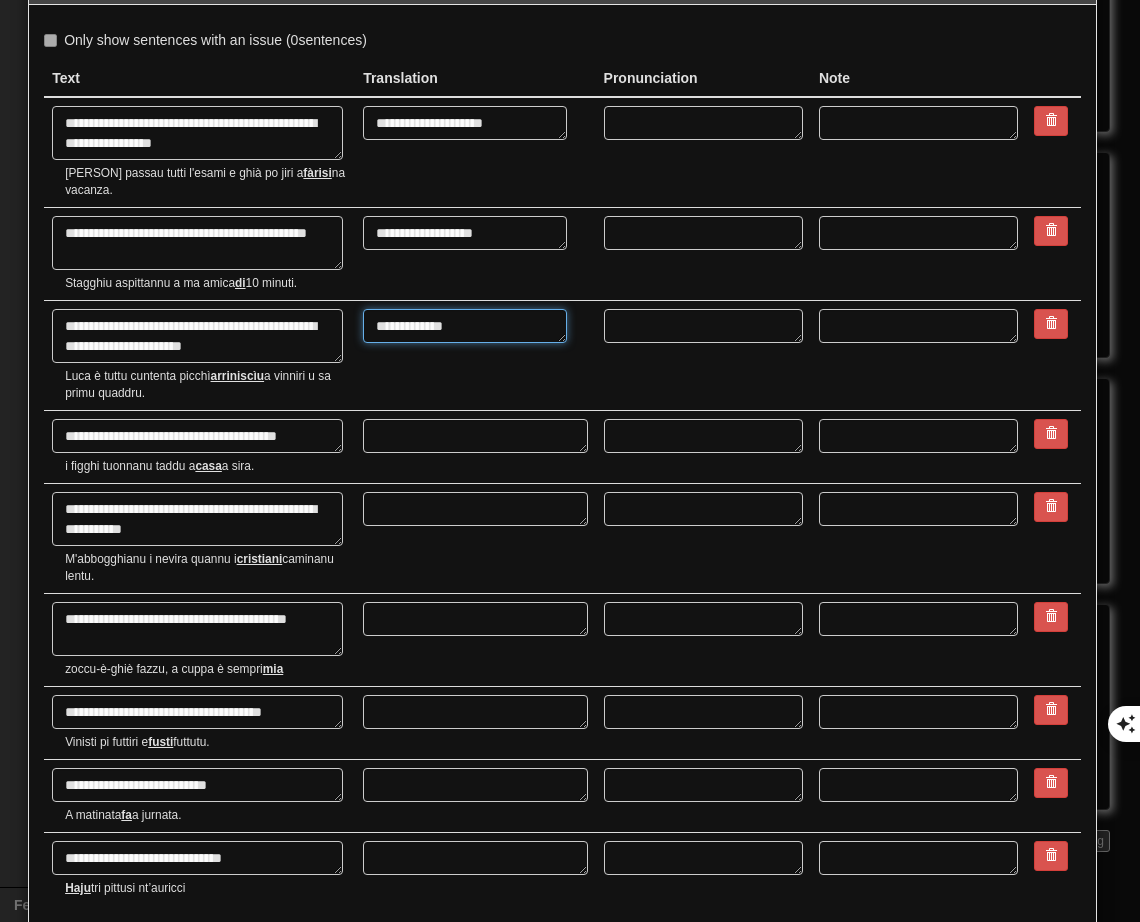 scroll, scrollTop: 100, scrollLeft: 0, axis: vertical 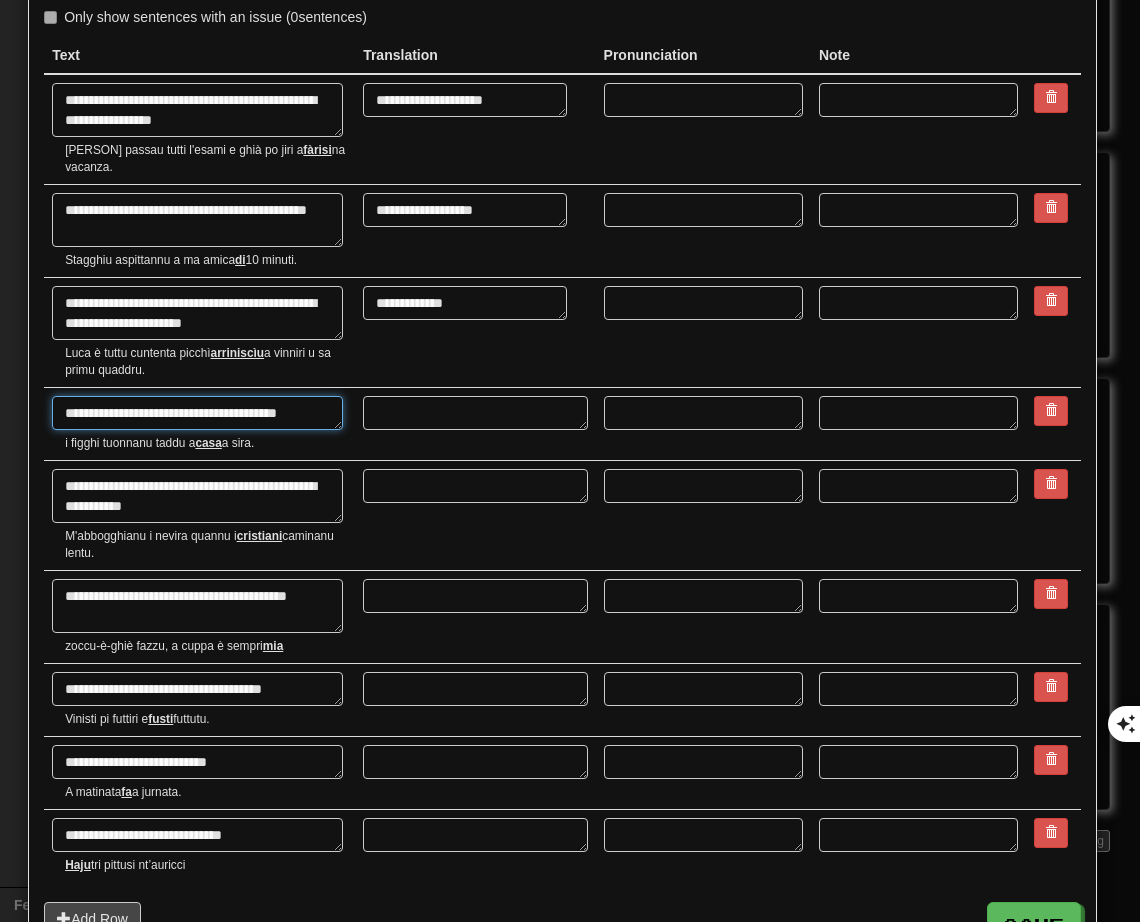 drag, startPoint x: 67, startPoint y: 412, endPoint x: 38, endPoint y: 412, distance: 29 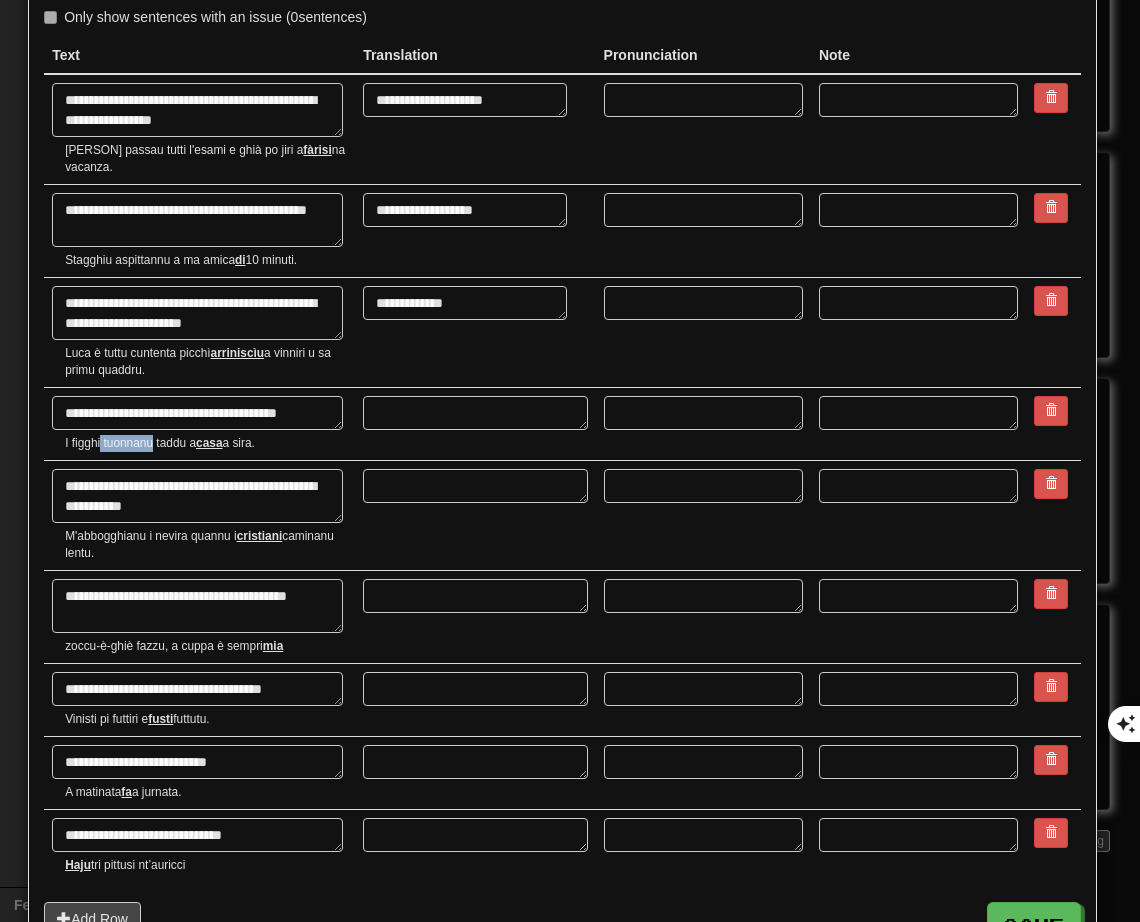 drag, startPoint x: 101, startPoint y: 446, endPoint x: 152, endPoint y: 441, distance: 51.24451 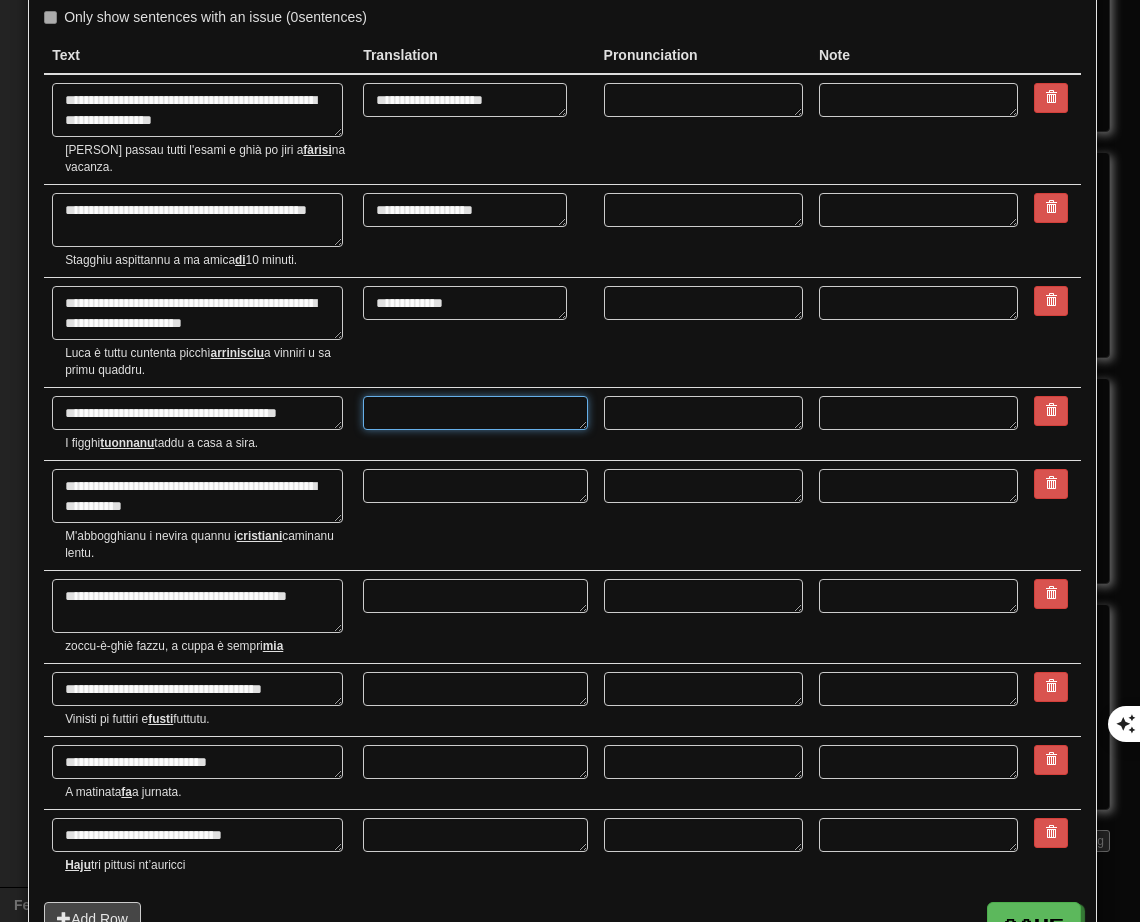 click at bounding box center (475, 413) 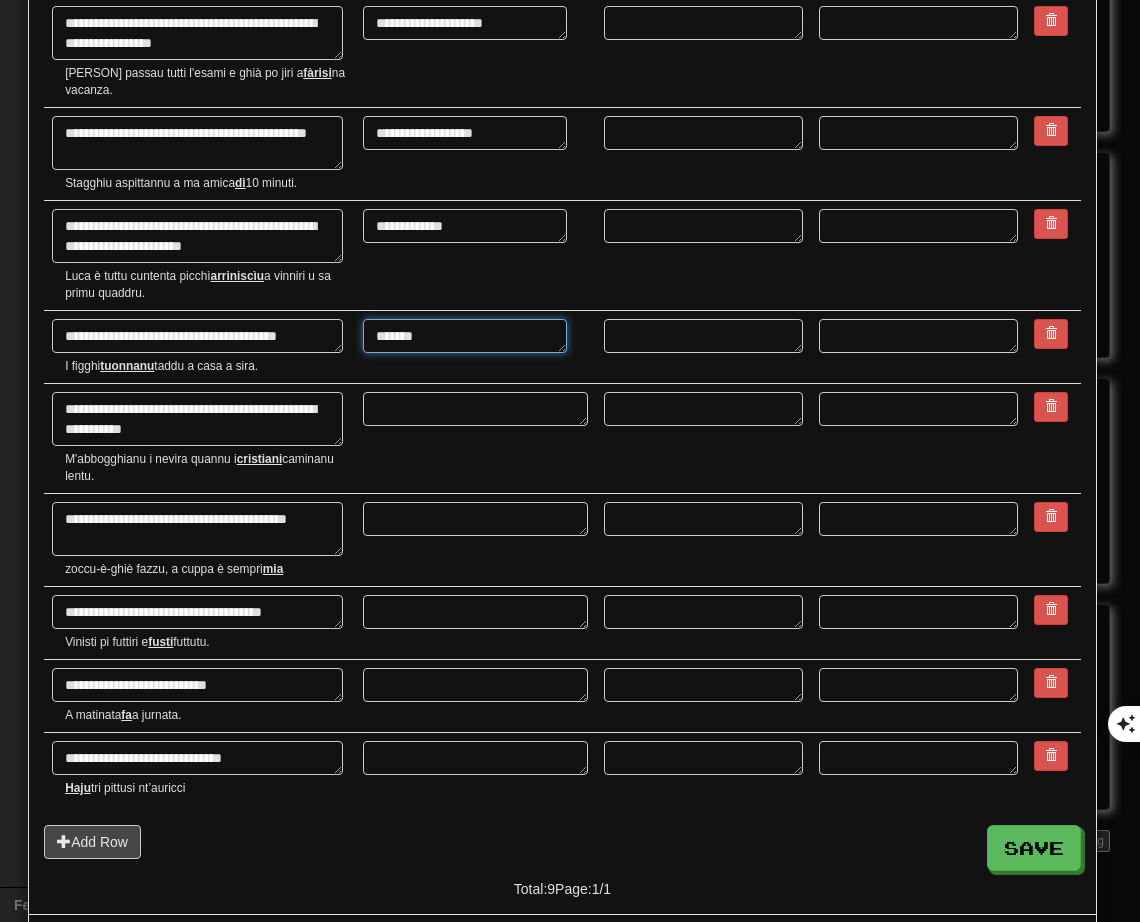 scroll, scrollTop: 200, scrollLeft: 0, axis: vertical 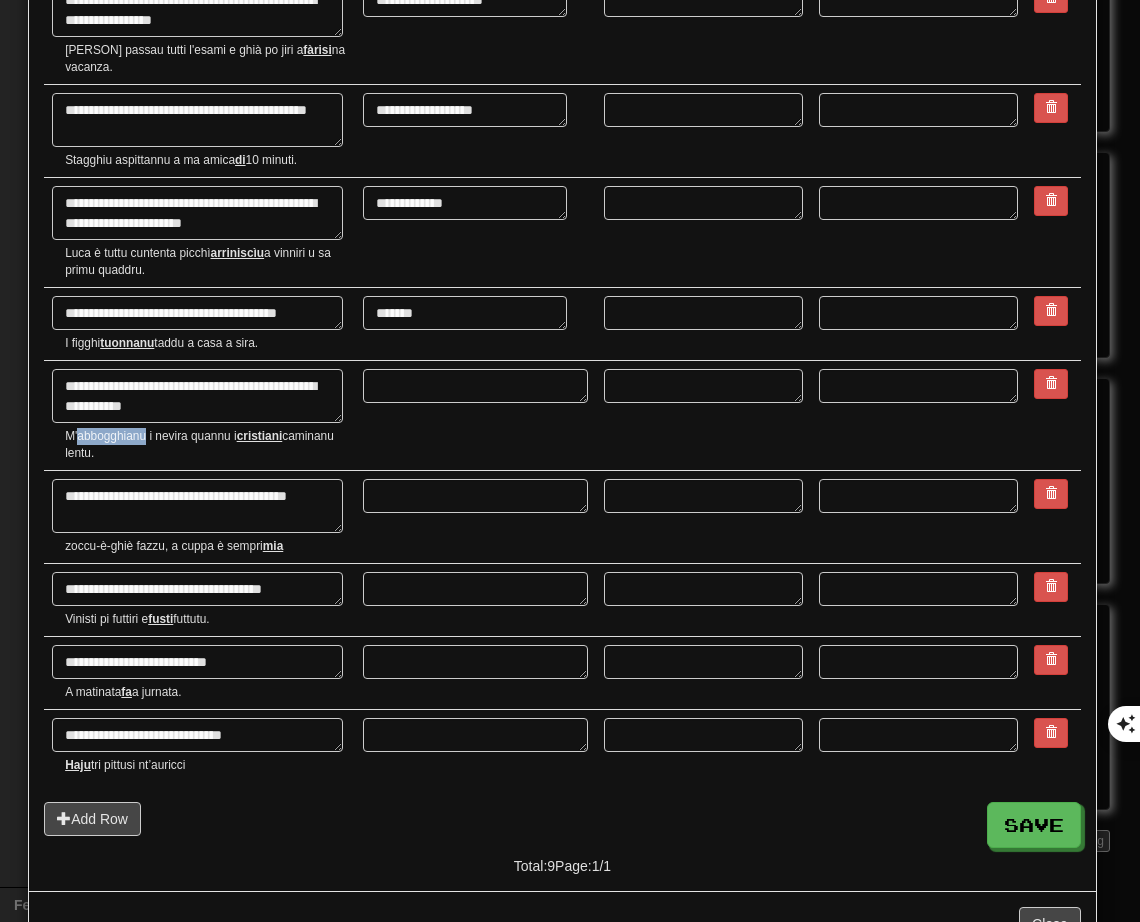 drag, startPoint x: 76, startPoint y: 436, endPoint x: 146, endPoint y: 437, distance: 70.00714 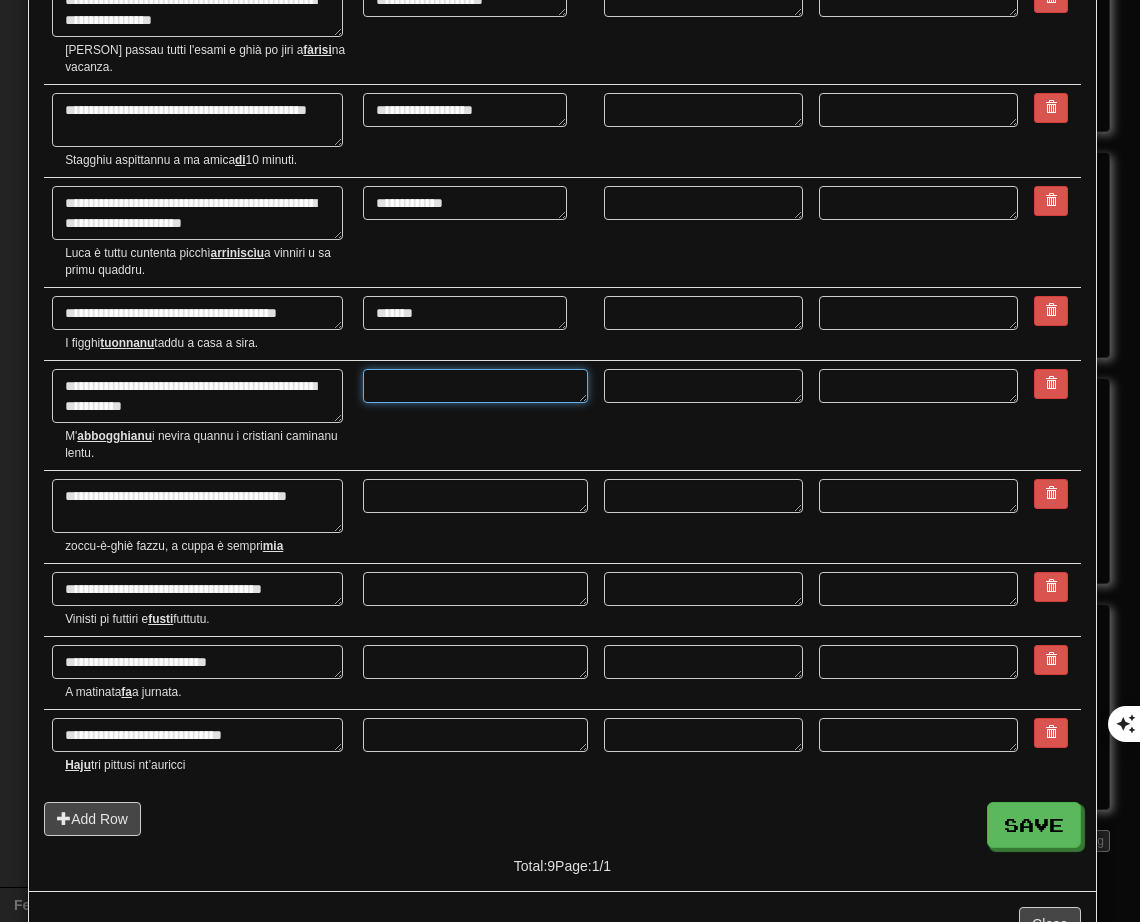 click at bounding box center [475, 386] 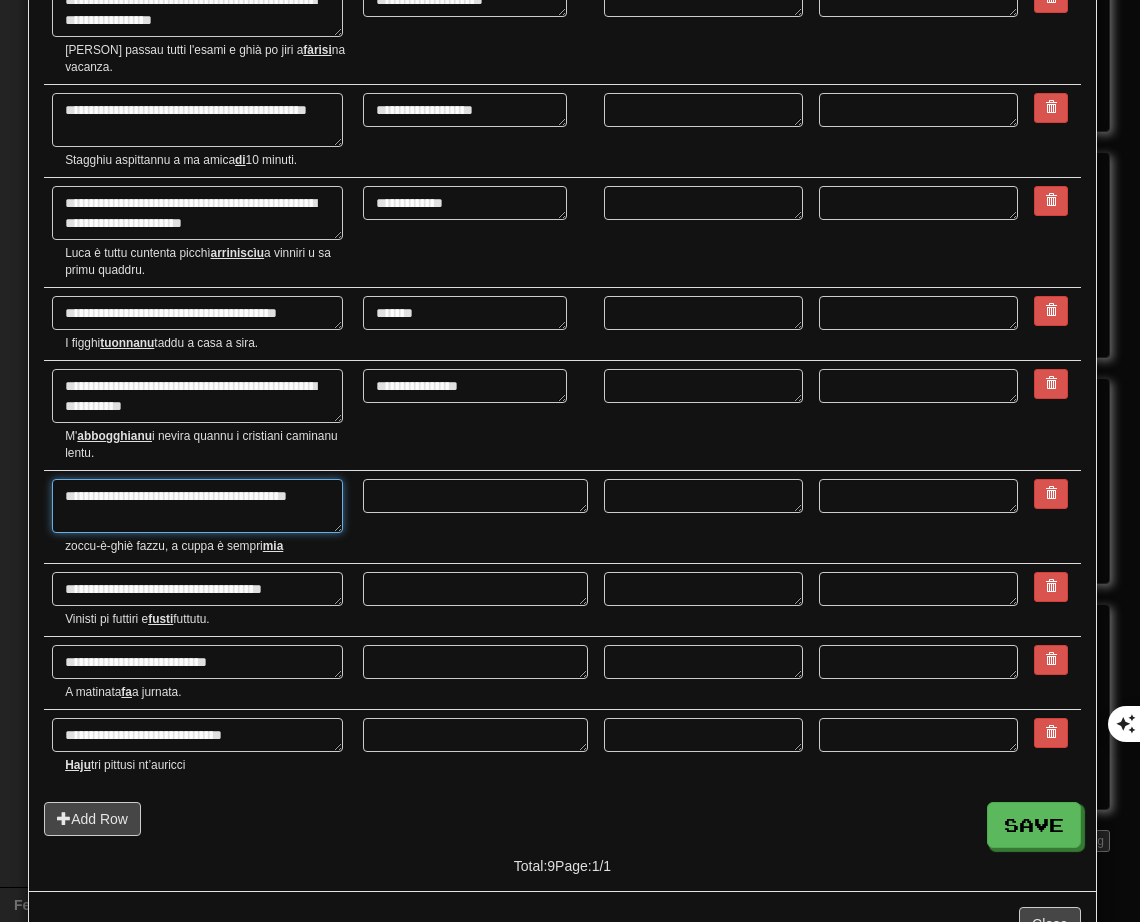 drag, startPoint x: 70, startPoint y: 490, endPoint x: 58, endPoint y: 492, distance: 12.165525 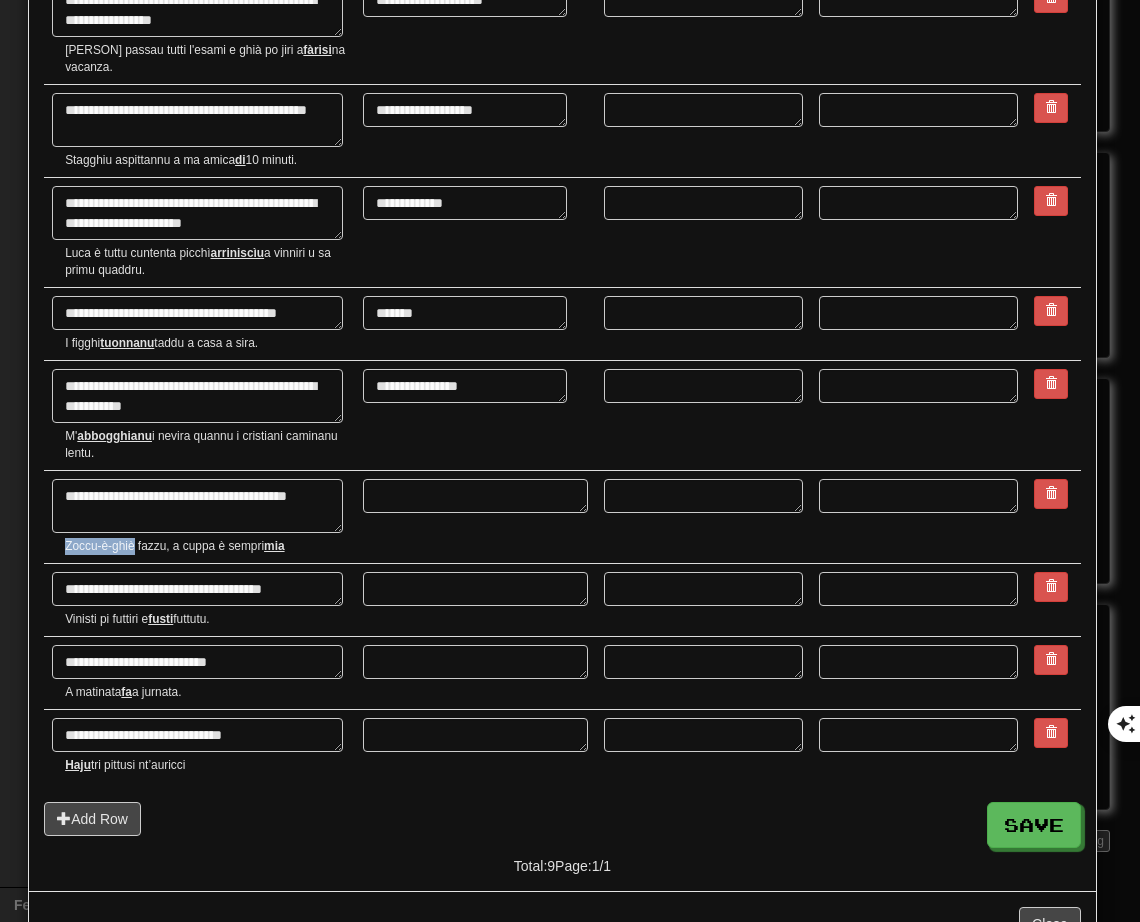 drag, startPoint x: 63, startPoint y: 548, endPoint x: 131, endPoint y: 540, distance: 68.46897 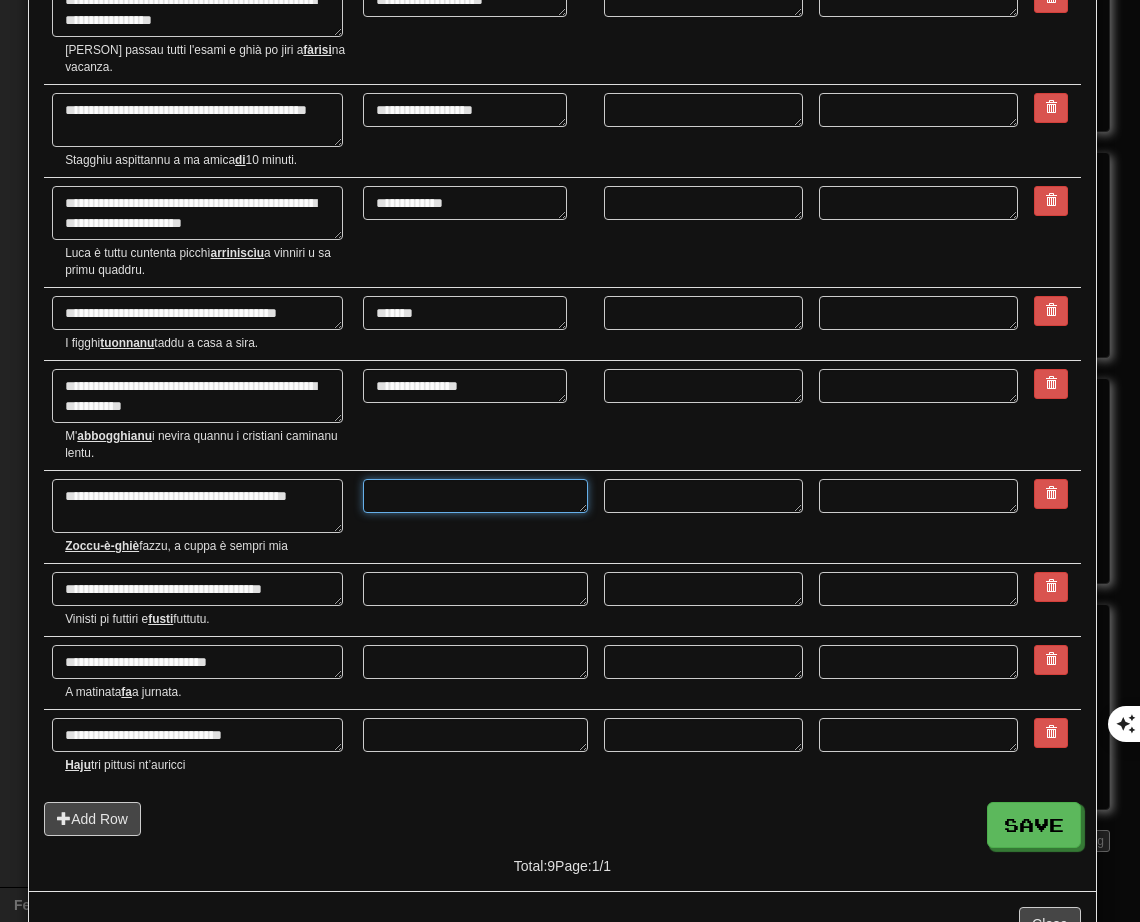 click at bounding box center (475, 496) 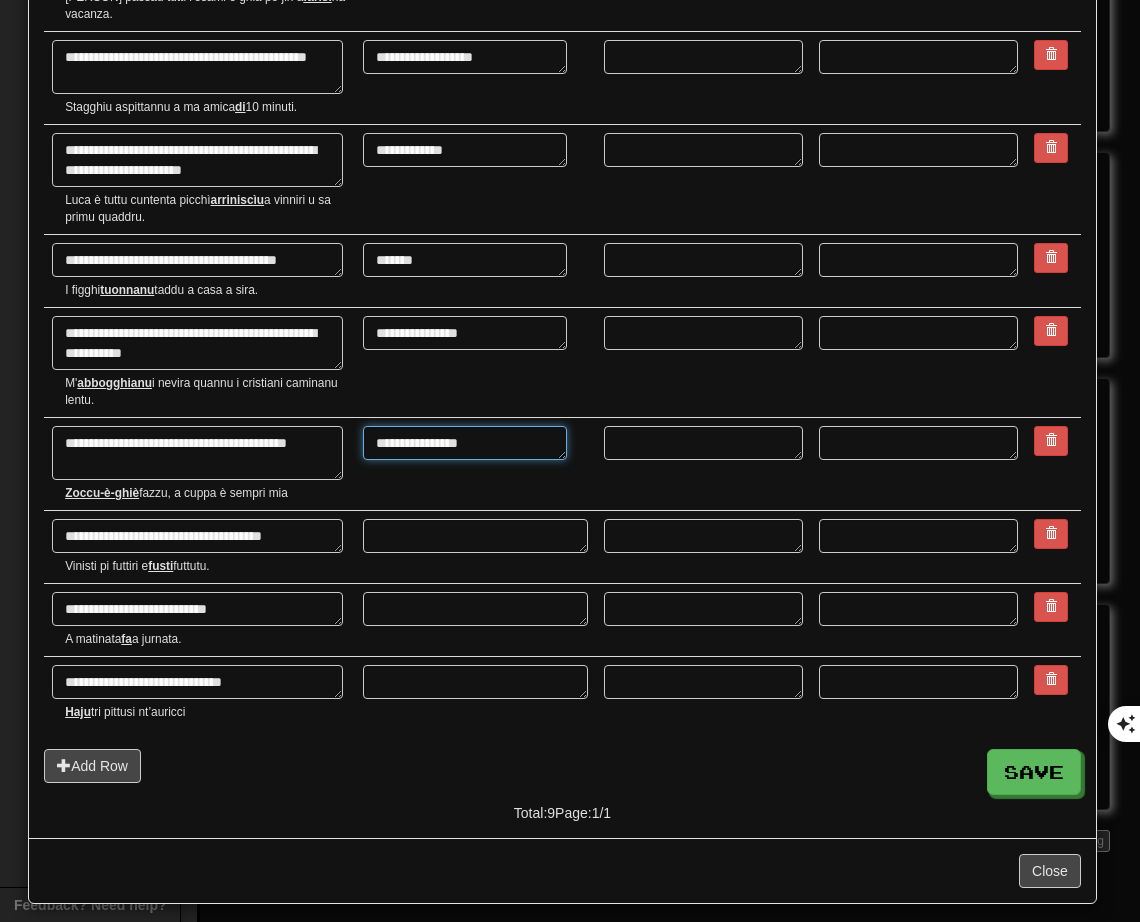 scroll, scrollTop: 265, scrollLeft: 0, axis: vertical 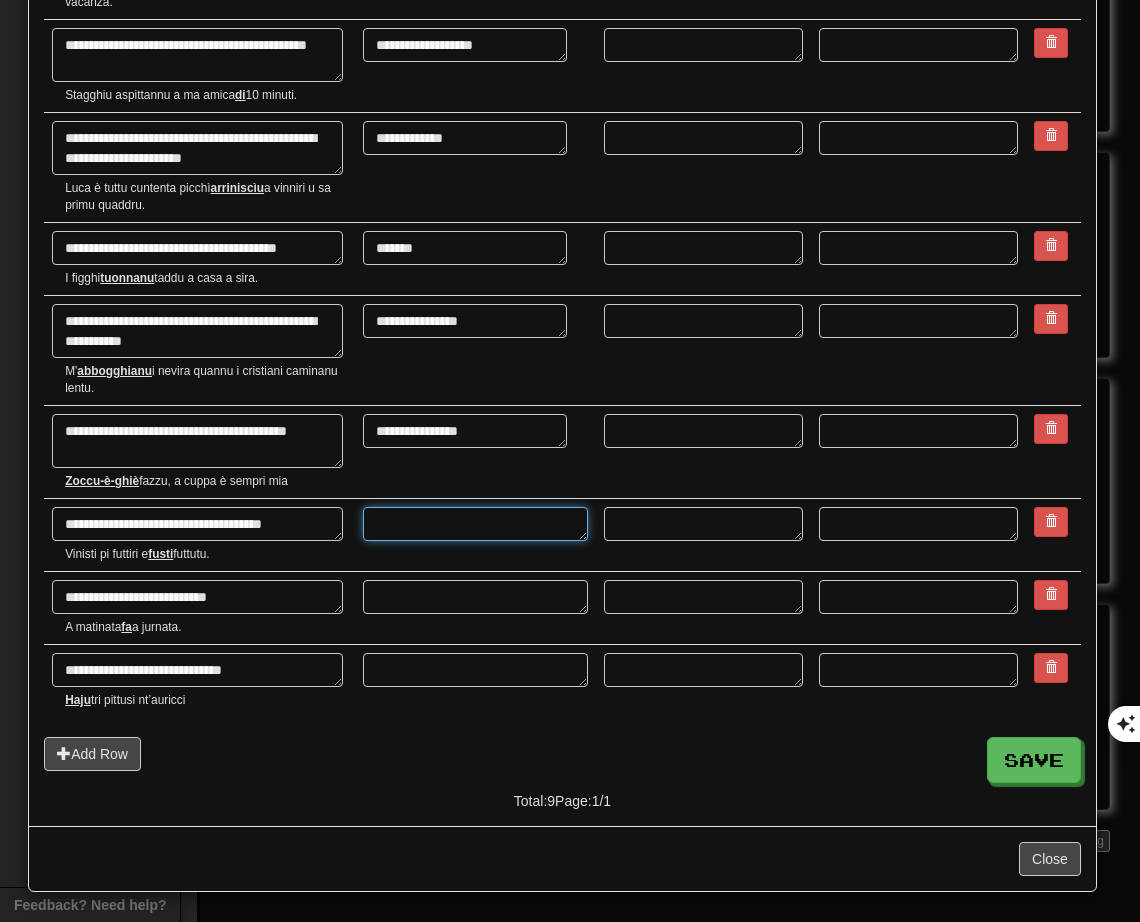 click at bounding box center (475, 524) 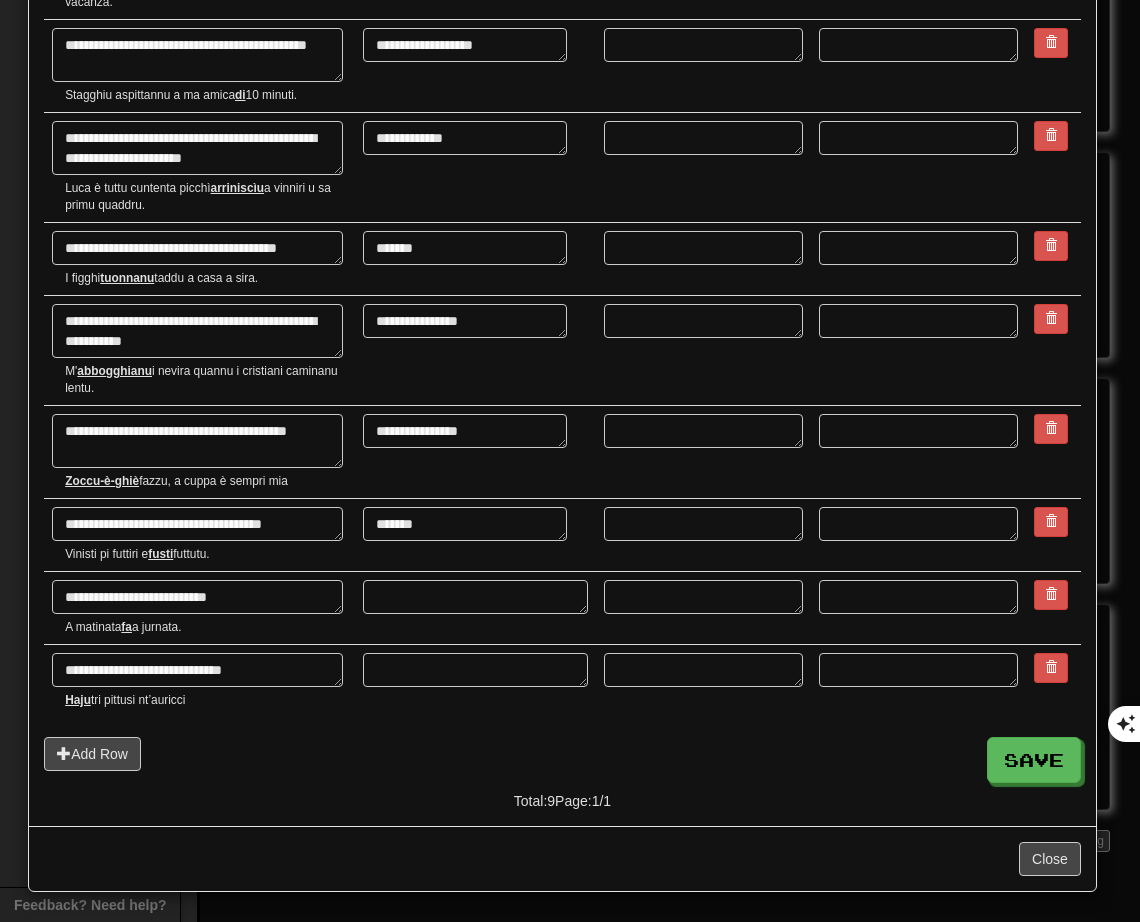 click on "A matinata  fa  a jurnata." at bounding box center (206, 627) 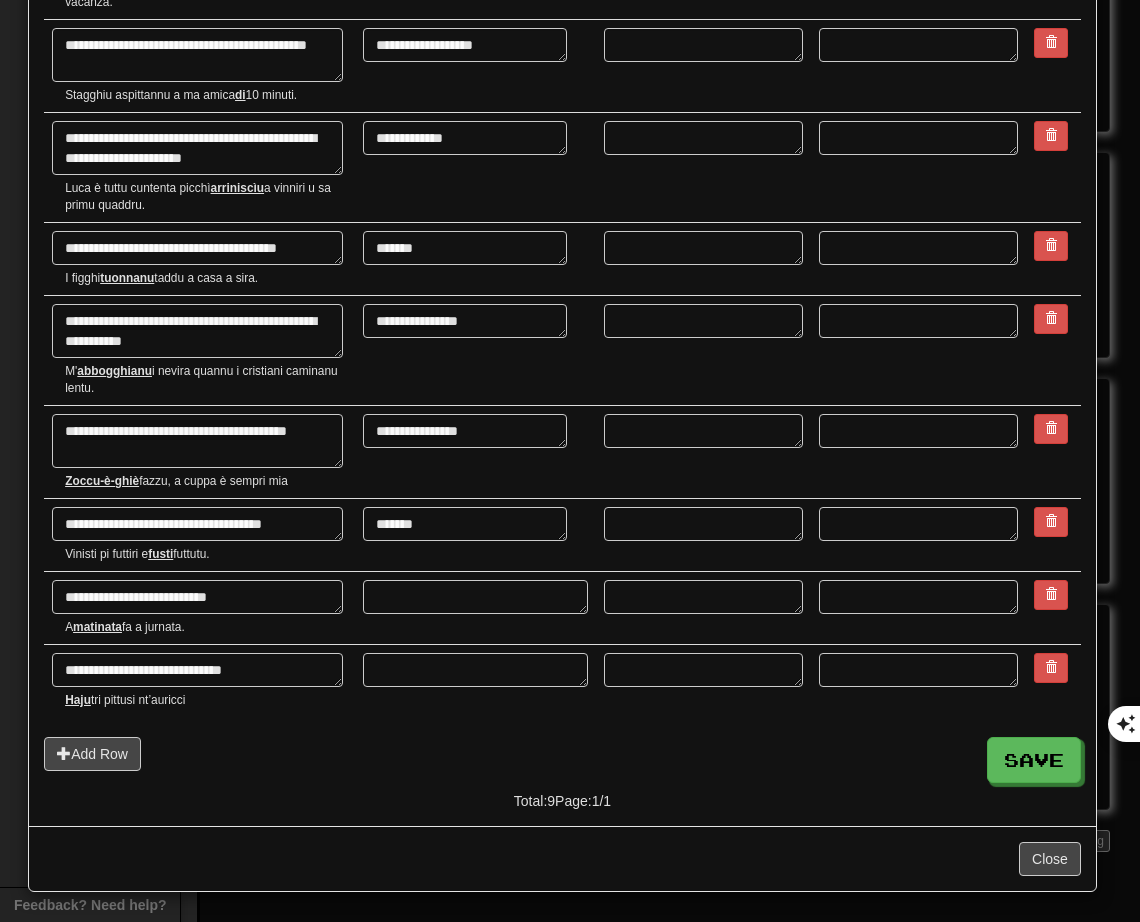 click on "A [REDACTED] fa a jurnata." at bounding box center [206, 627] 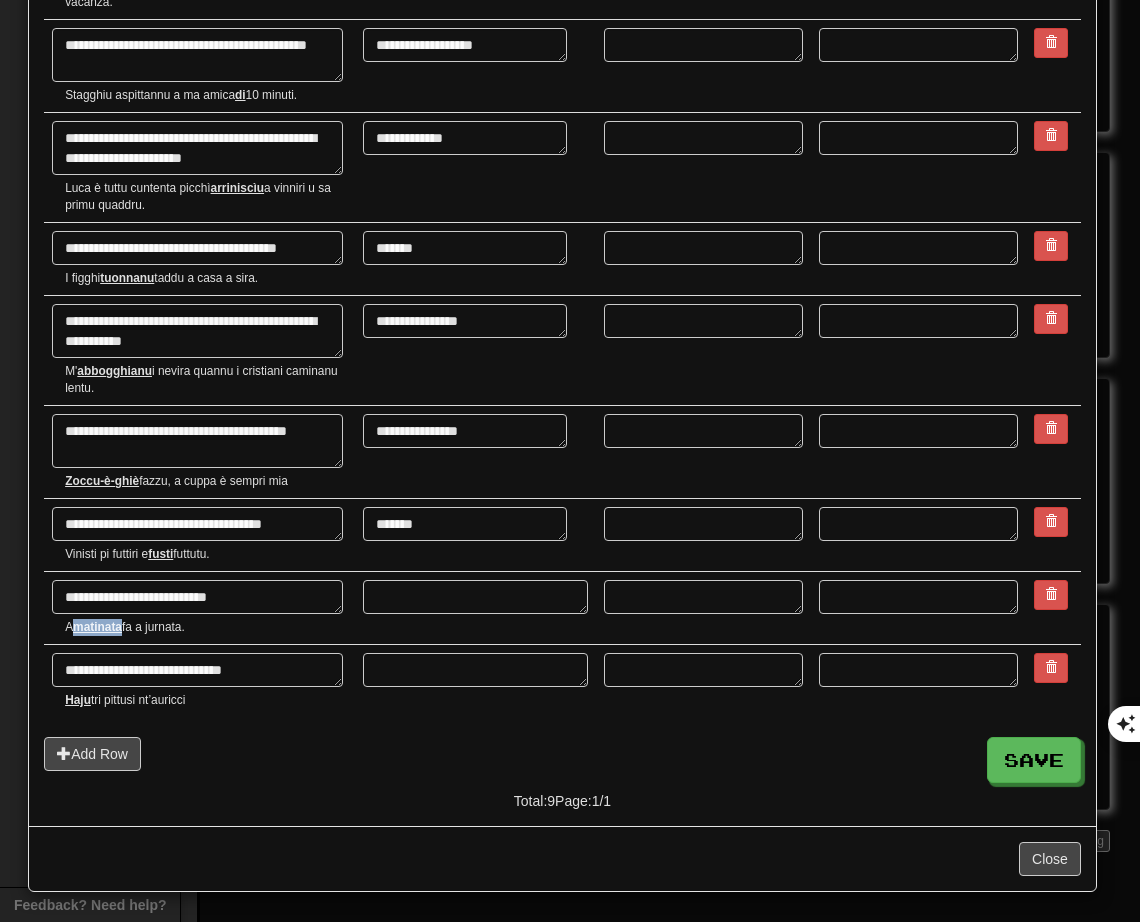 drag, startPoint x: 121, startPoint y: 629, endPoint x: 77, endPoint y: 633, distance: 44.181442 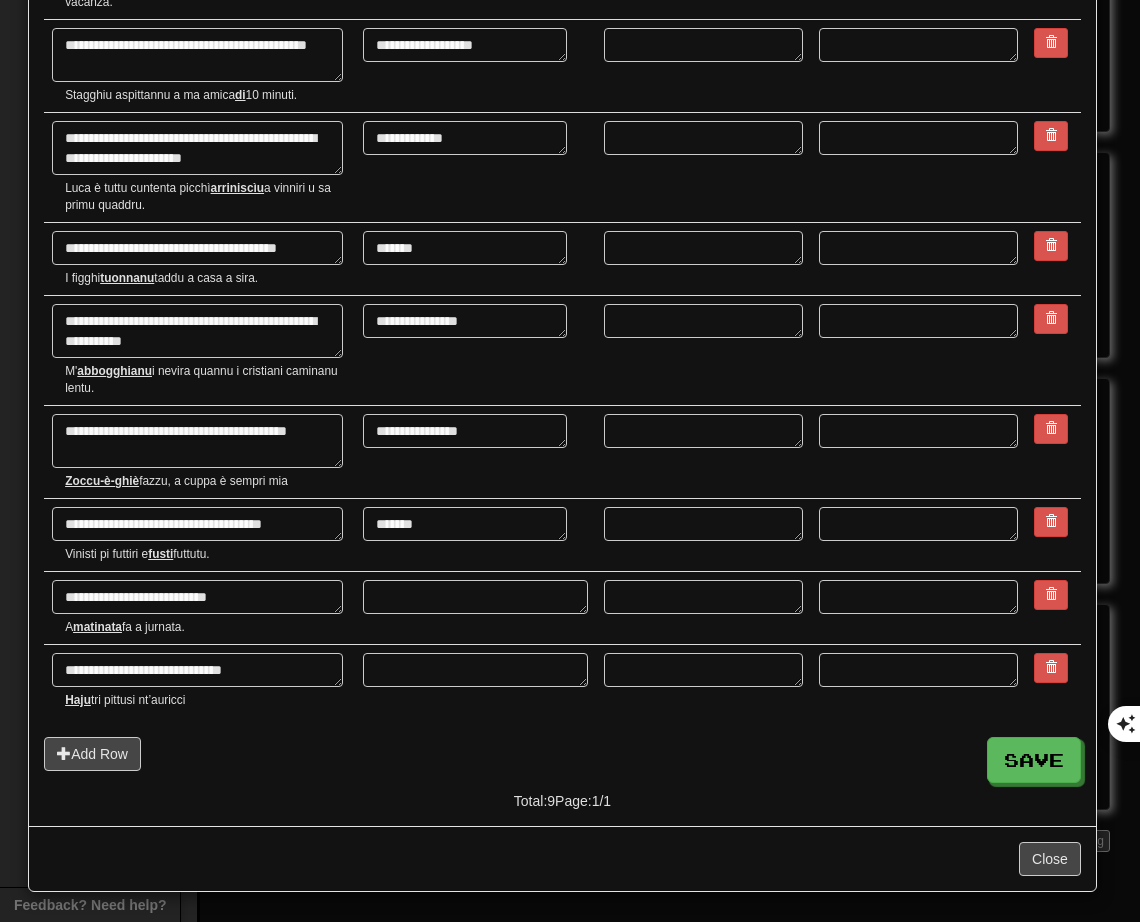 click on "******* *******" at bounding box center [475, 535] 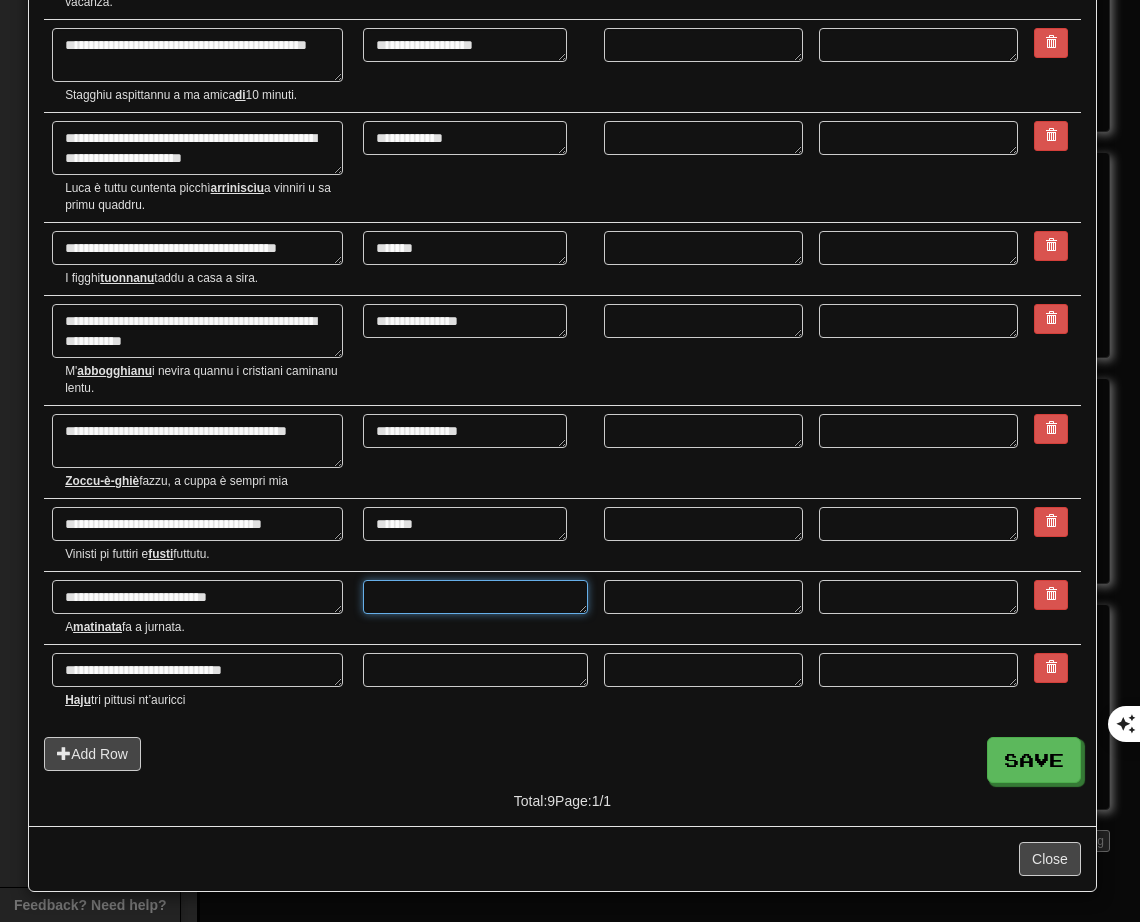 click at bounding box center (475, 597) 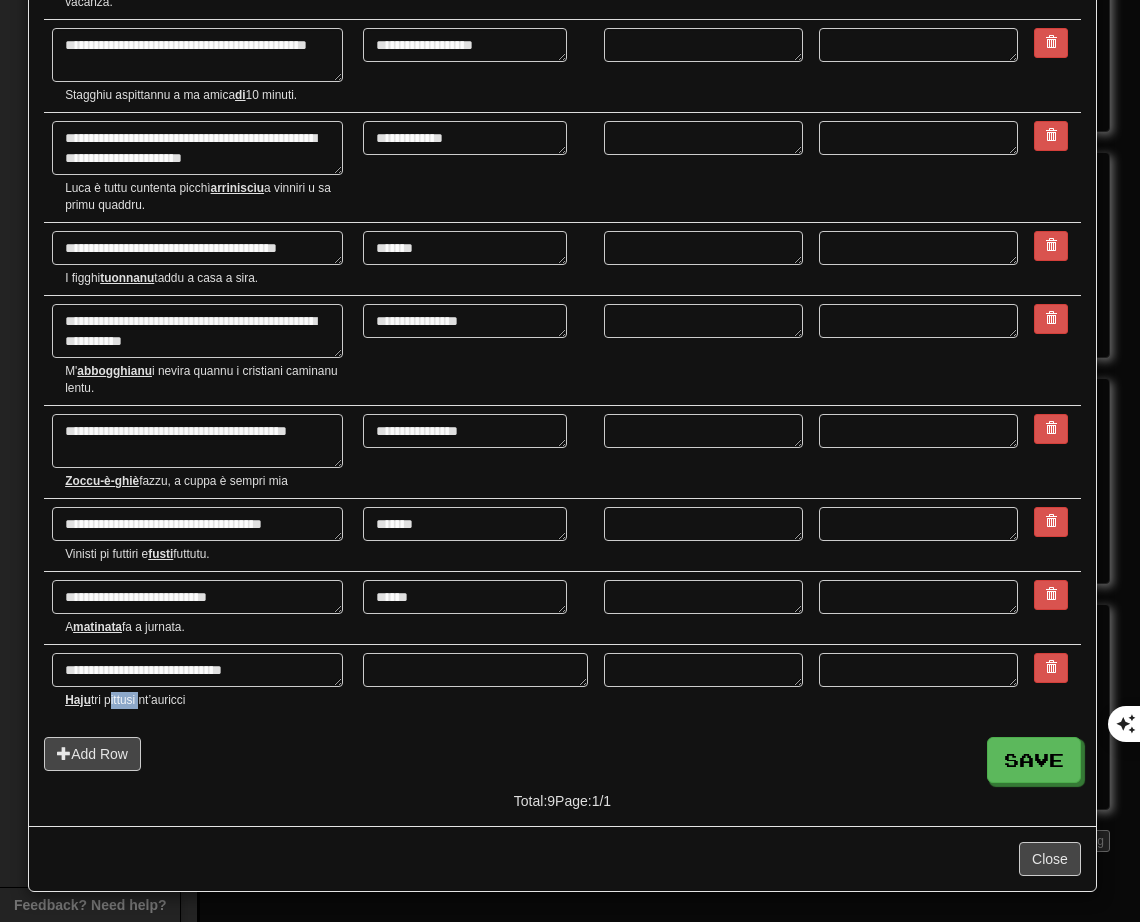 drag, startPoint x: 107, startPoint y: 702, endPoint x: 138, endPoint y: 699, distance: 31.144823 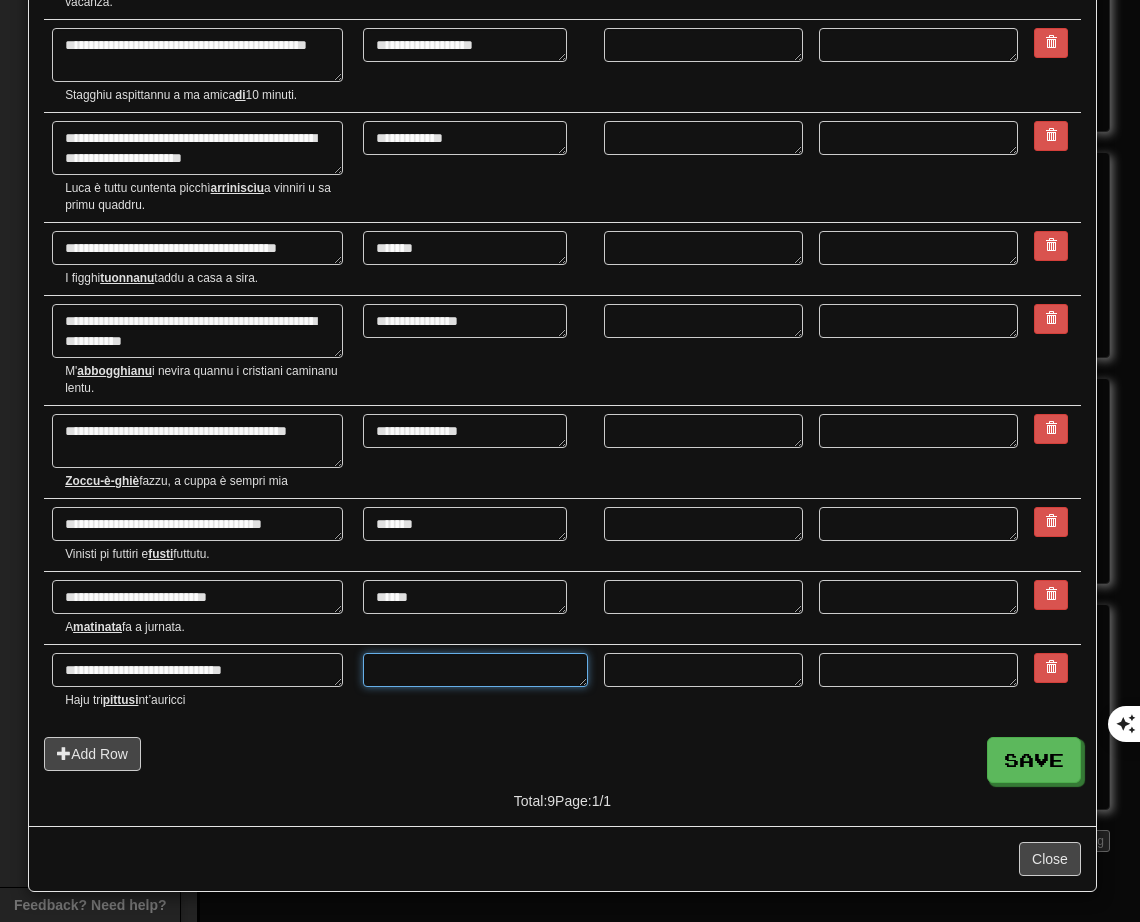 click at bounding box center (475, 670) 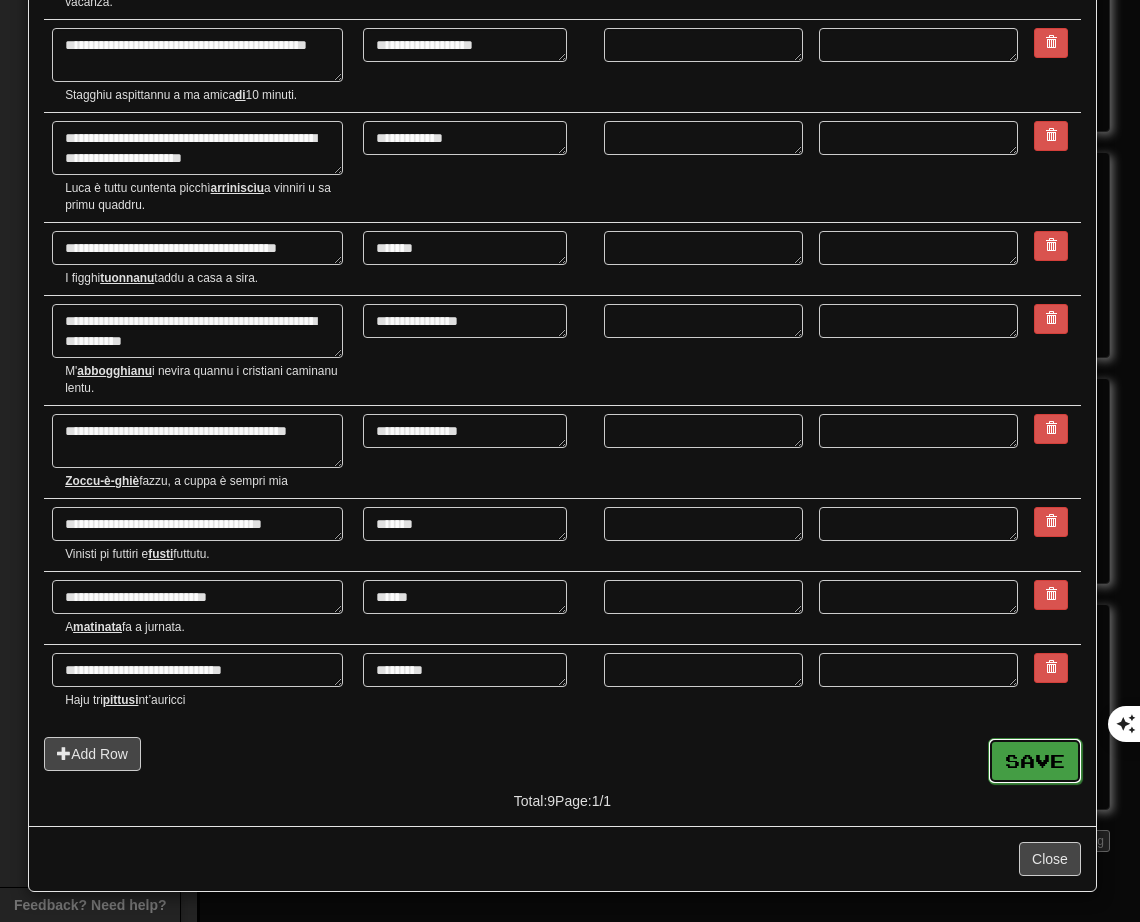 click on "Save" at bounding box center (1035, 761) 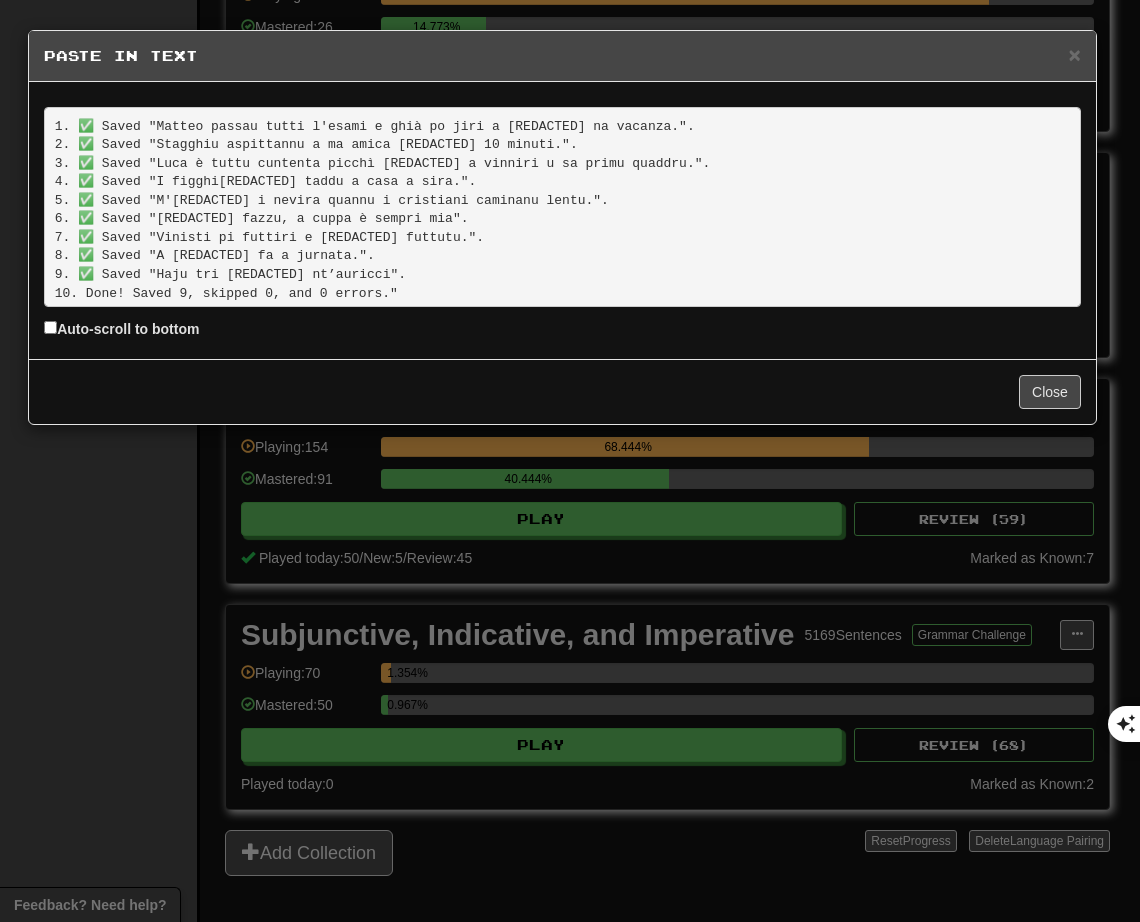 scroll, scrollTop: 0, scrollLeft: 0, axis: both 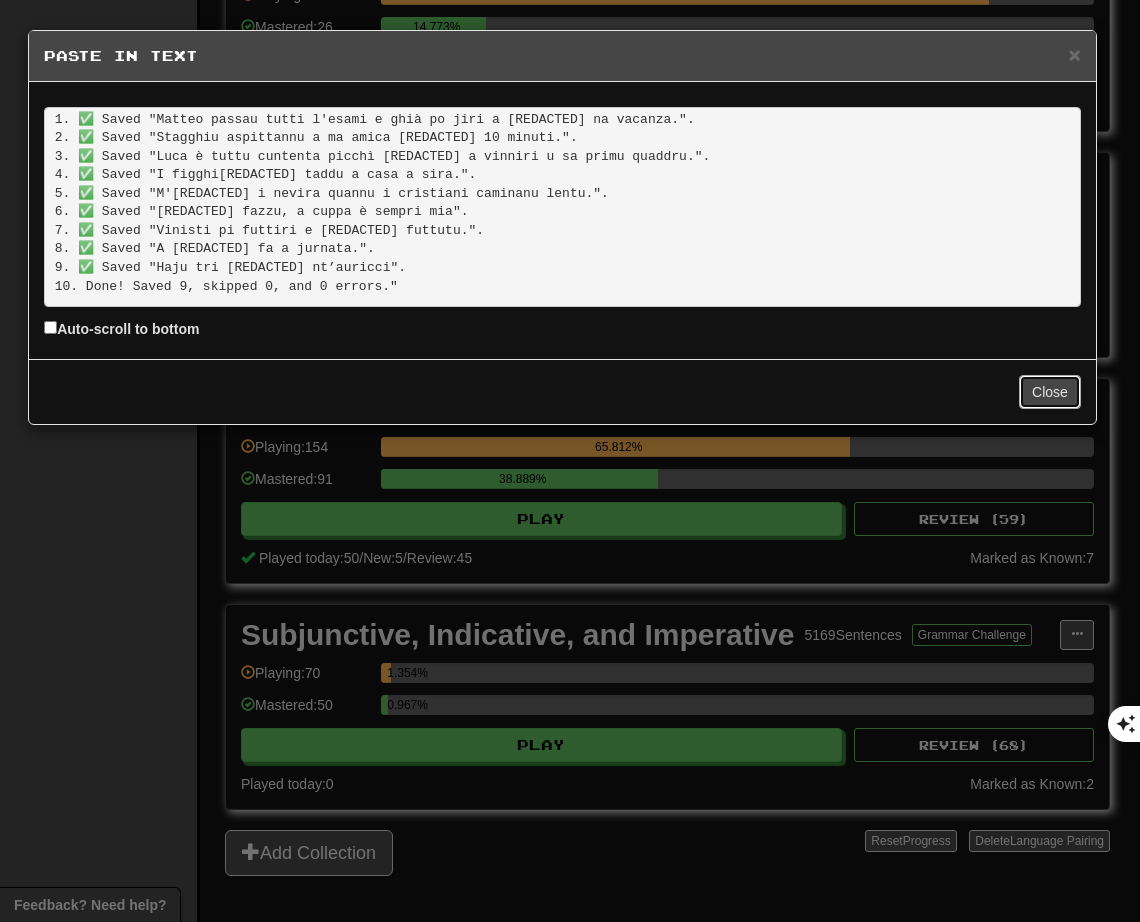 click on "Close" at bounding box center [1050, 392] 